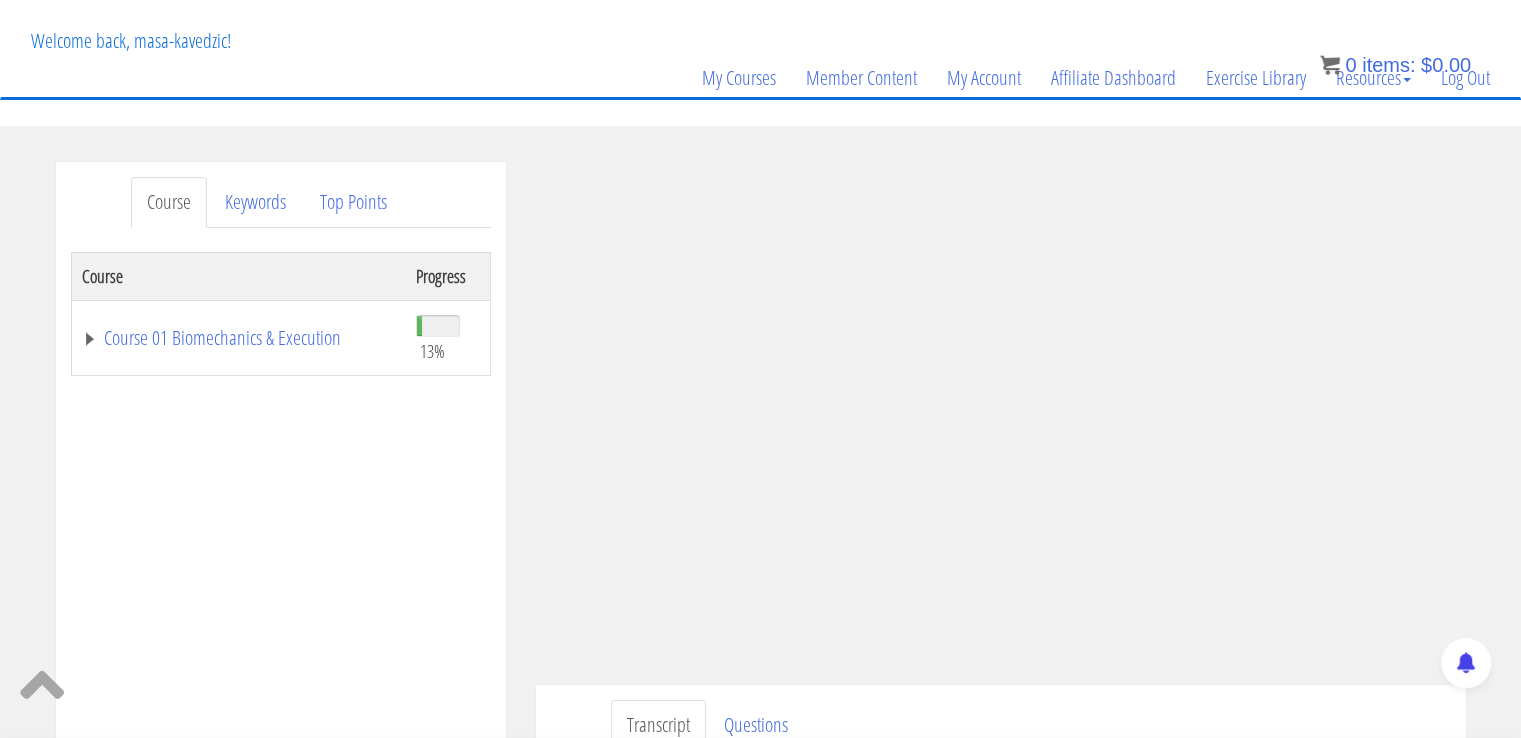 scroll, scrollTop: 0, scrollLeft: 0, axis: both 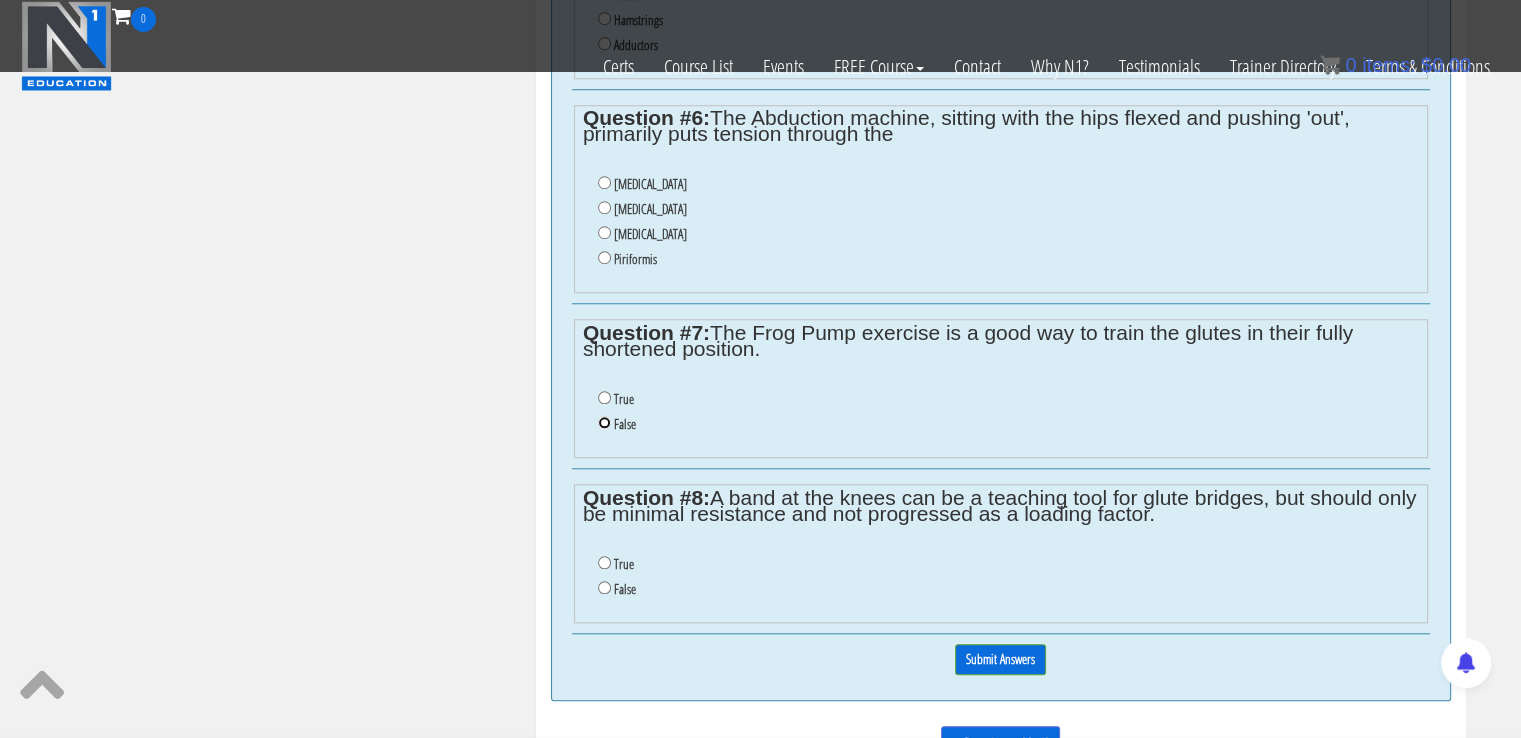 click on "False" at bounding box center (604, 422) 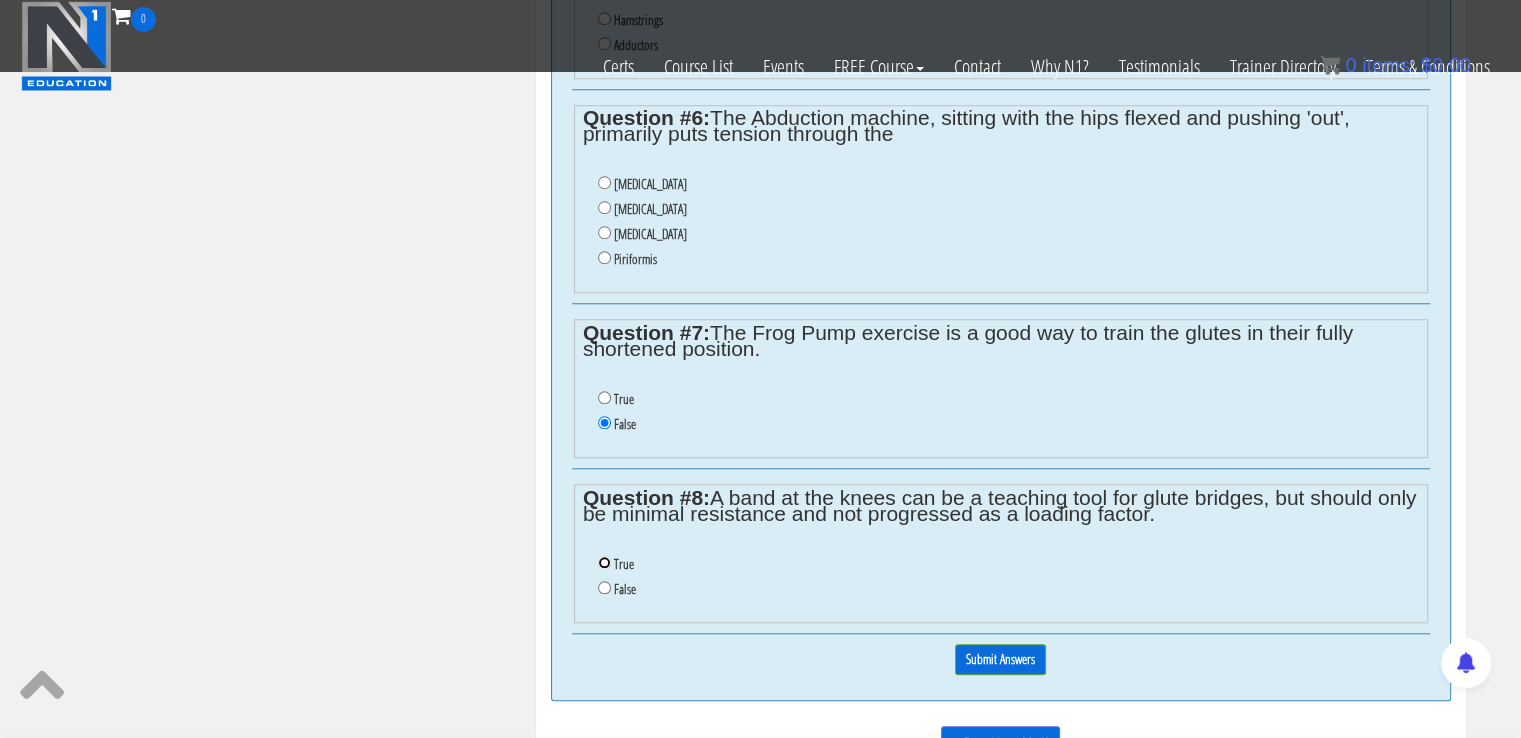 click on "True" at bounding box center [604, 562] 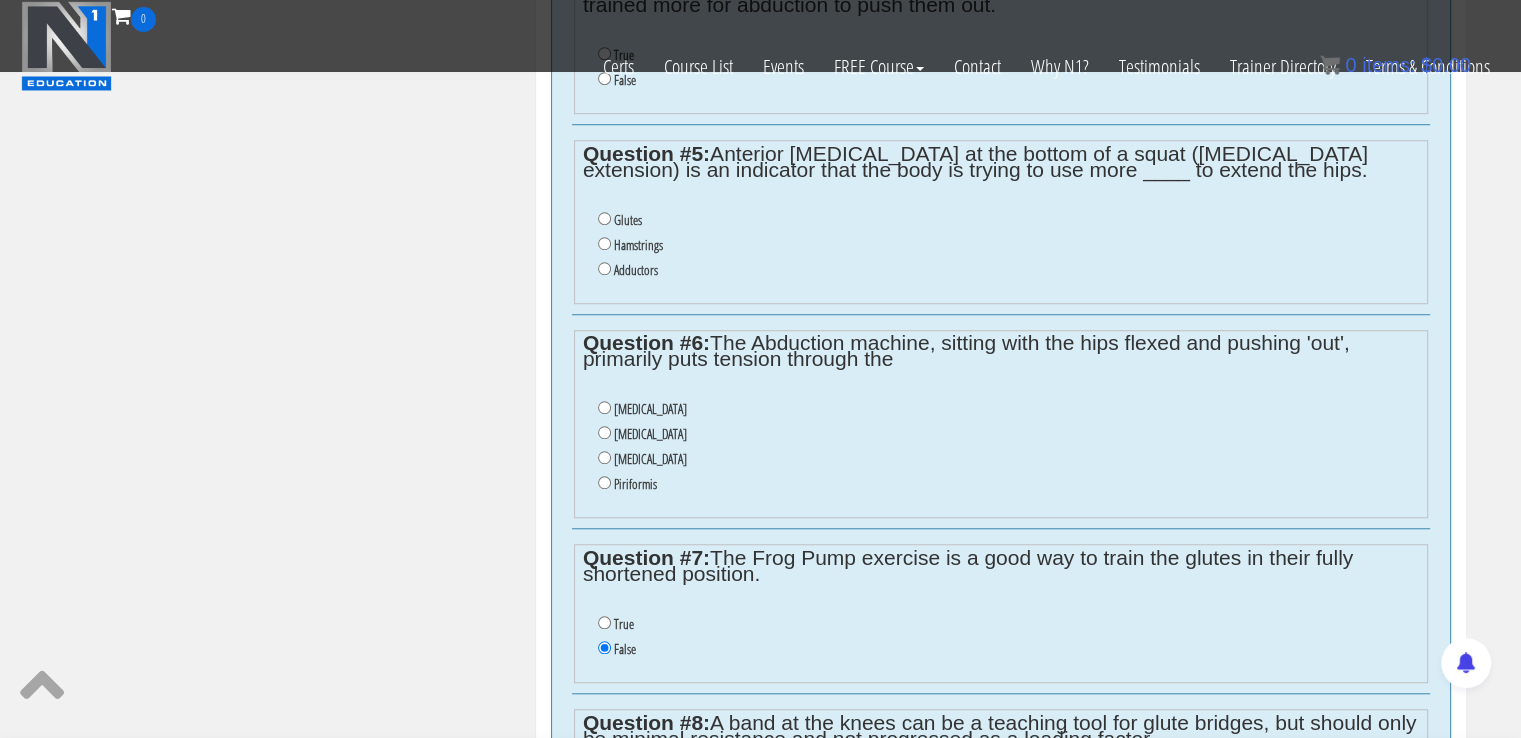 scroll, scrollTop: 1559, scrollLeft: 0, axis: vertical 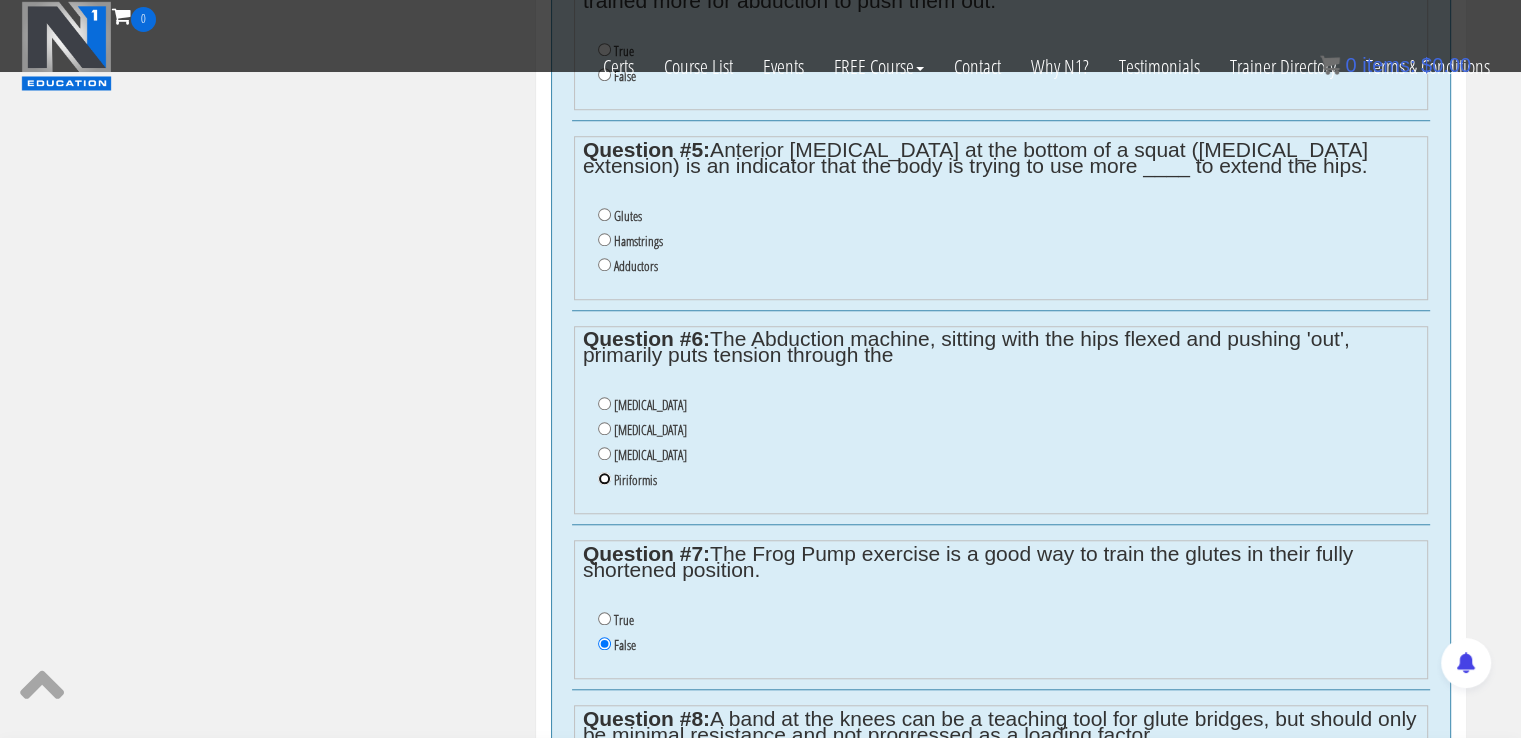 click on "Piriformis" at bounding box center (604, 478) 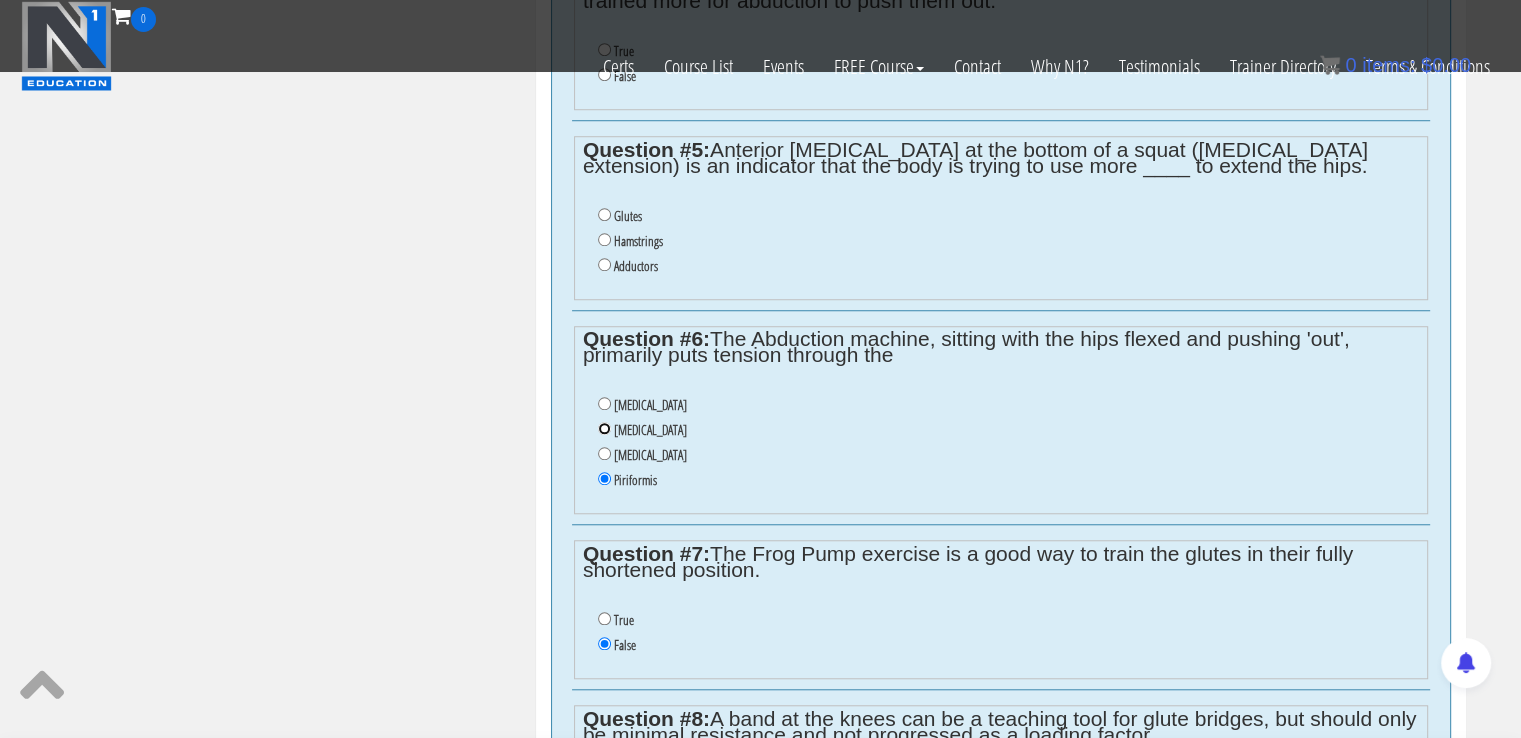 click on "[MEDICAL_DATA]" at bounding box center (604, 428) 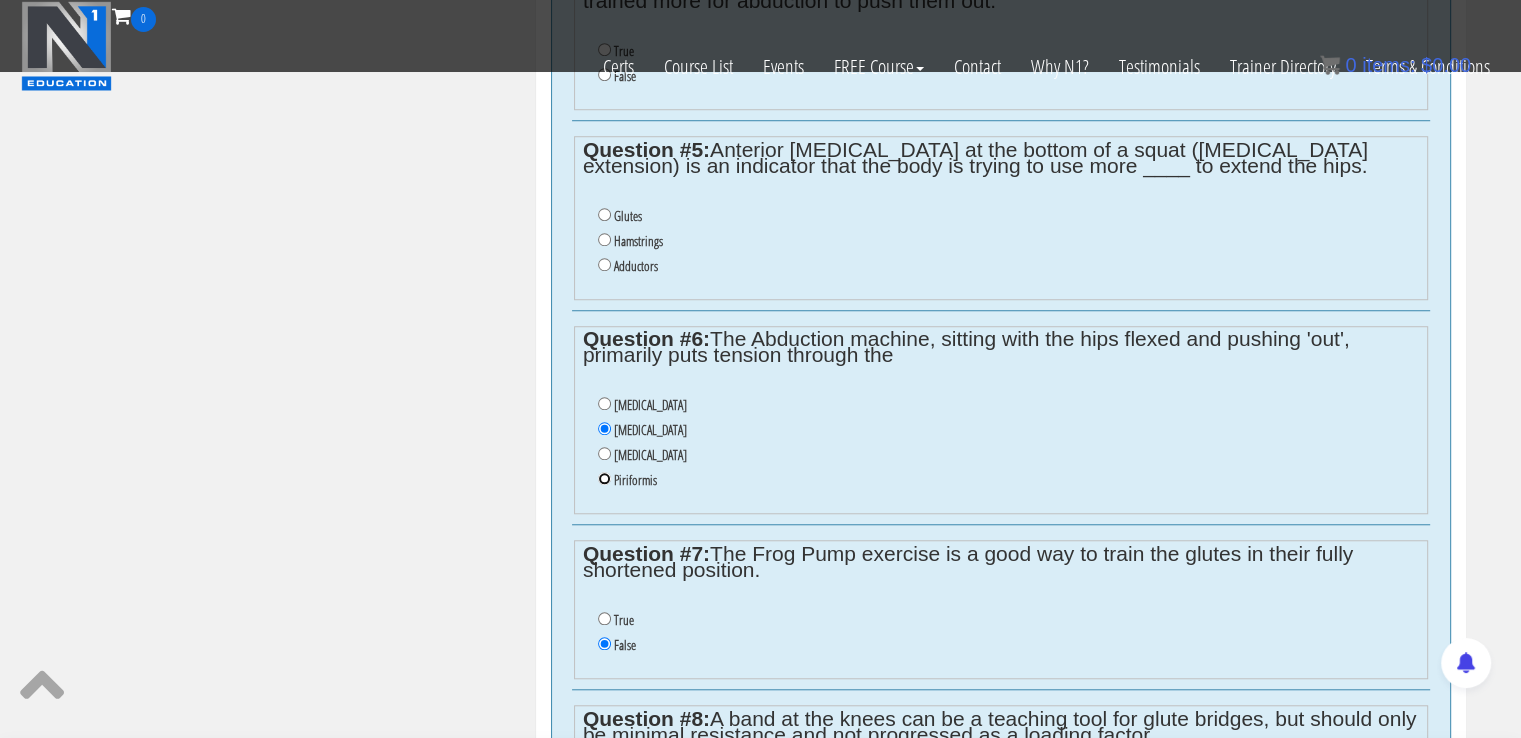 click on "Piriformis" at bounding box center [604, 478] 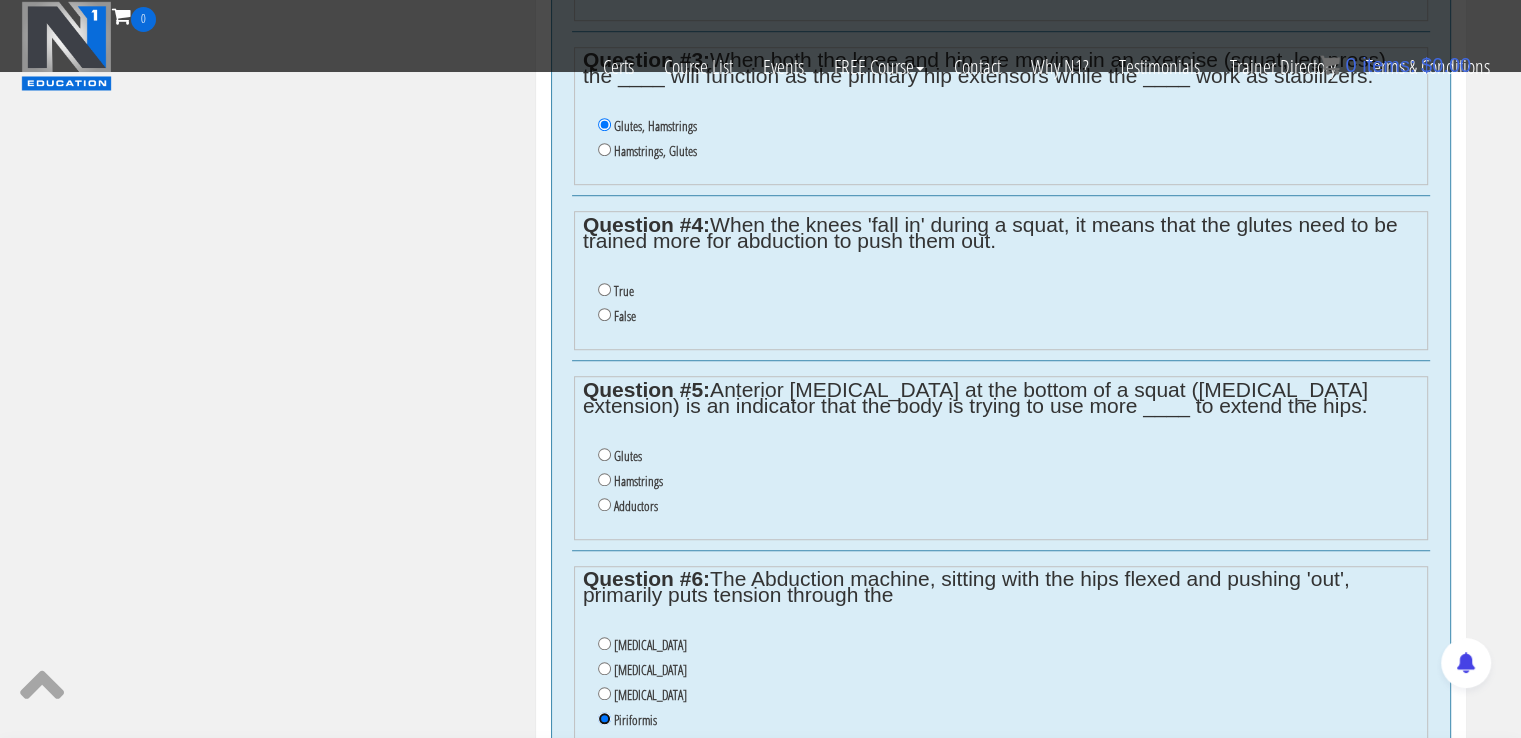 scroll, scrollTop: 1311, scrollLeft: 0, axis: vertical 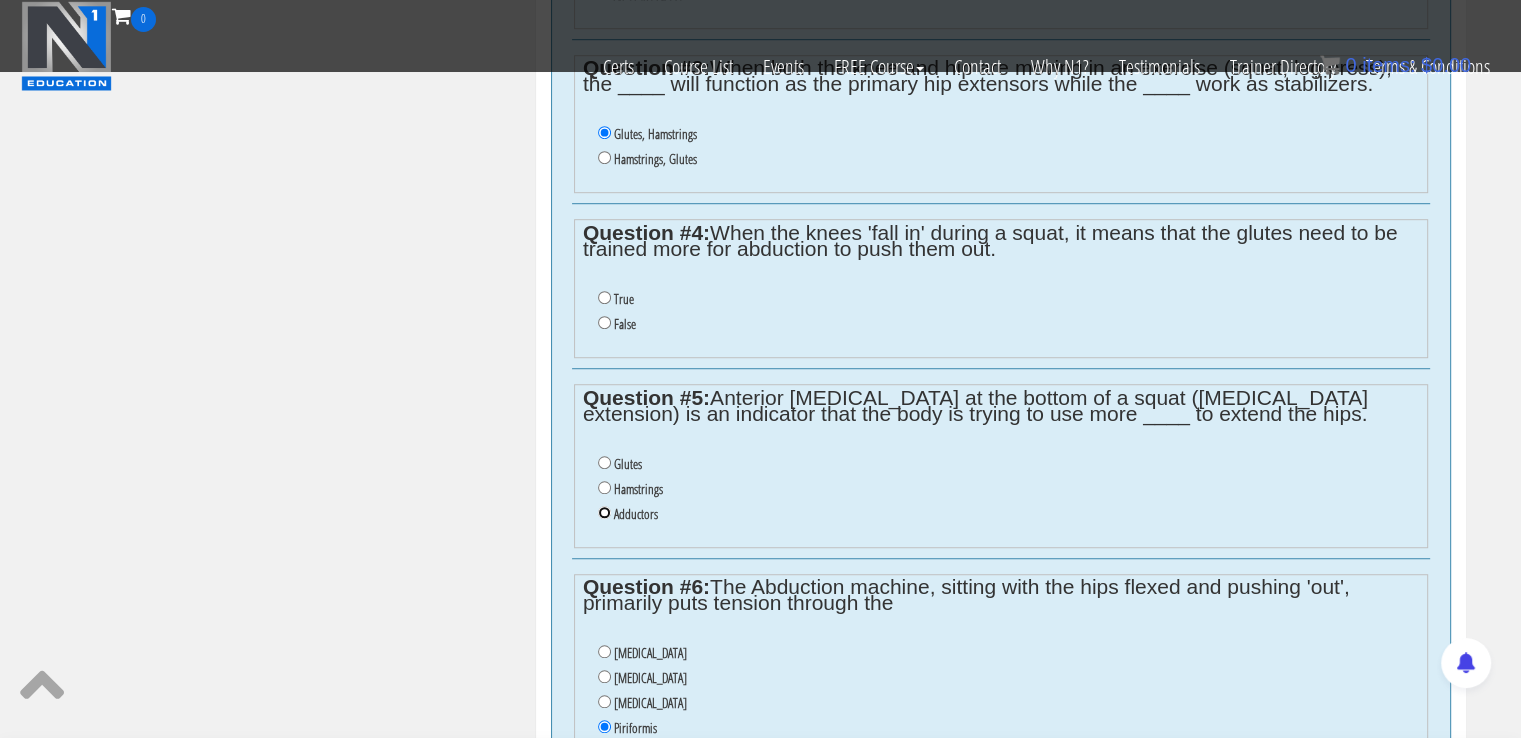 drag, startPoint x: 604, startPoint y: 511, endPoint x: 1007, endPoint y: 420, distance: 413.14645 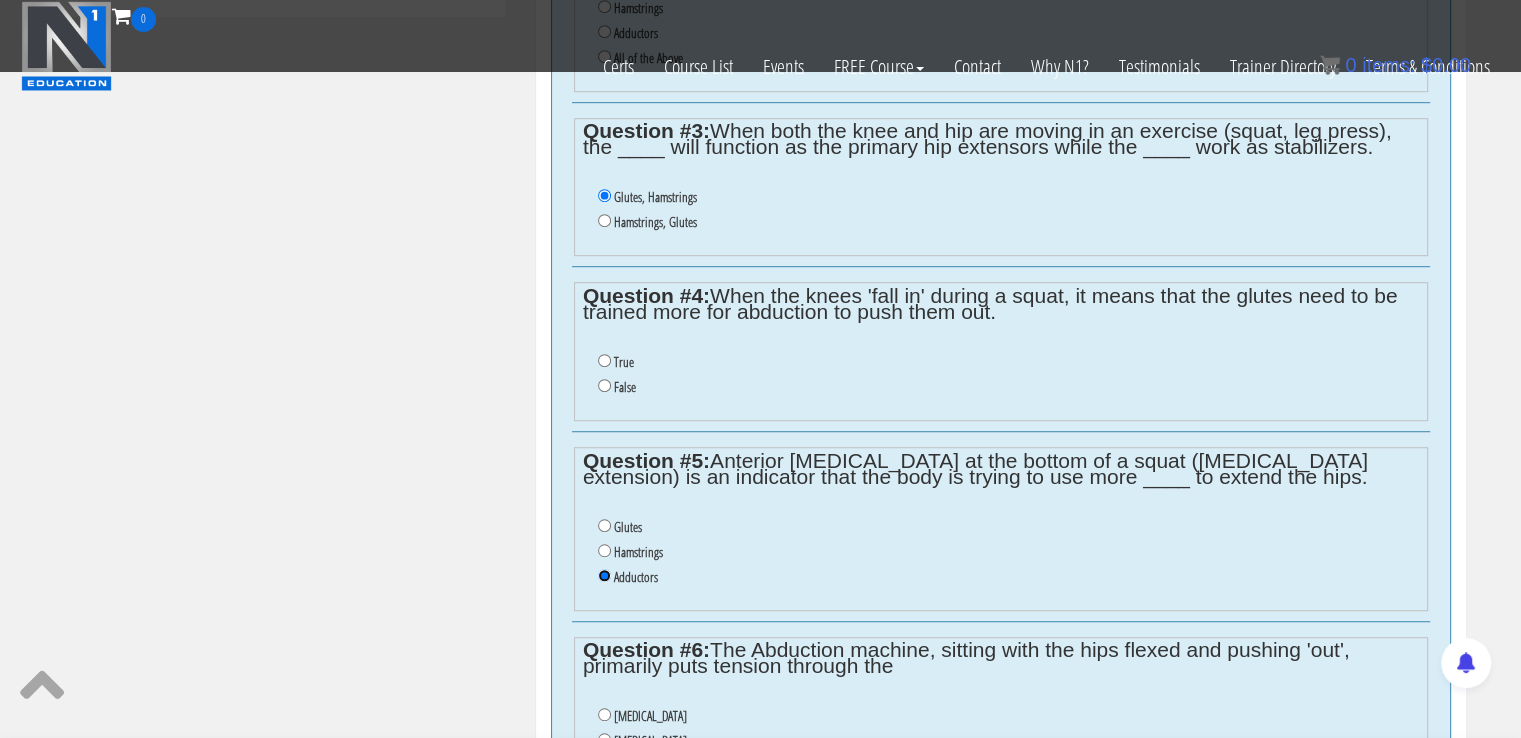 scroll, scrollTop: 1233, scrollLeft: 0, axis: vertical 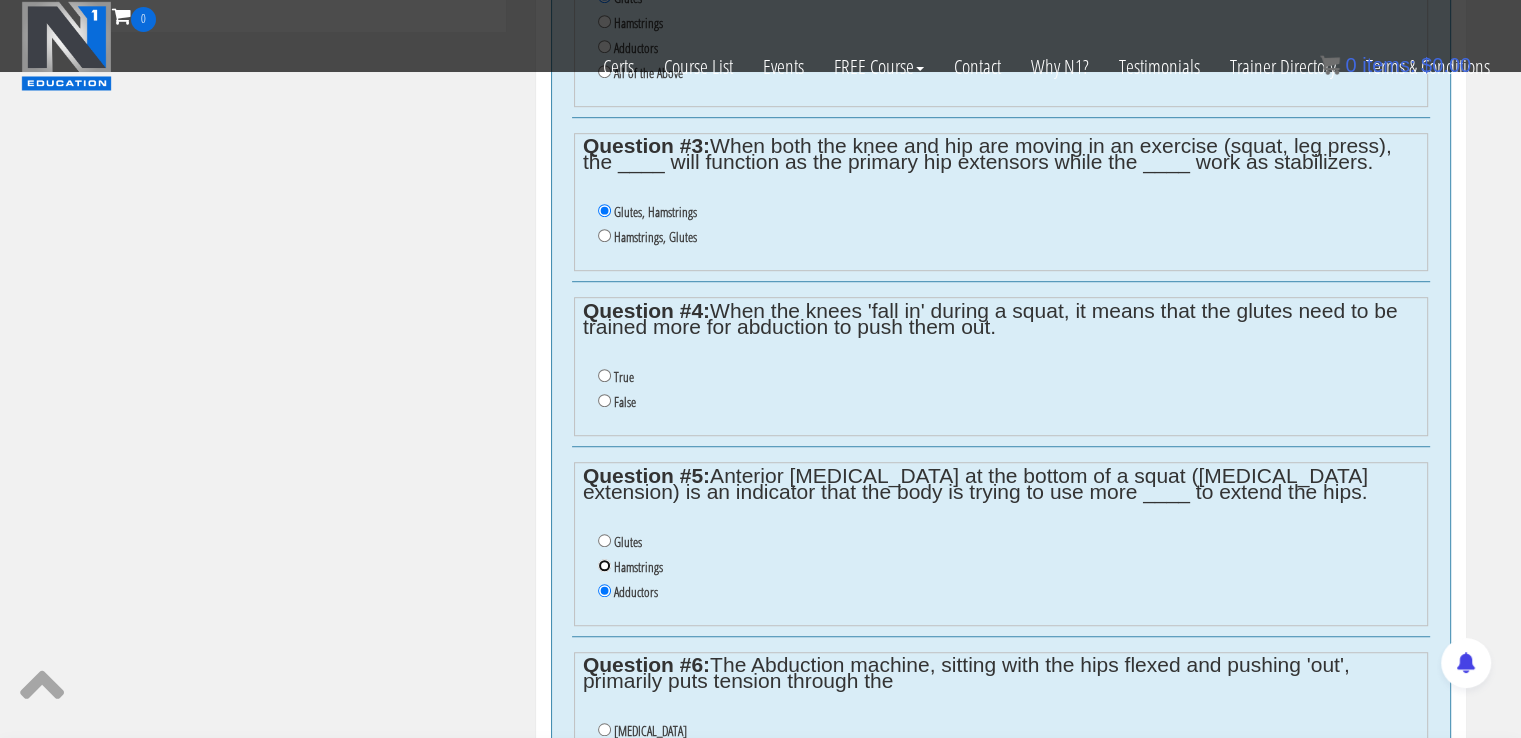 click on "Hamstrings" at bounding box center (604, 565) 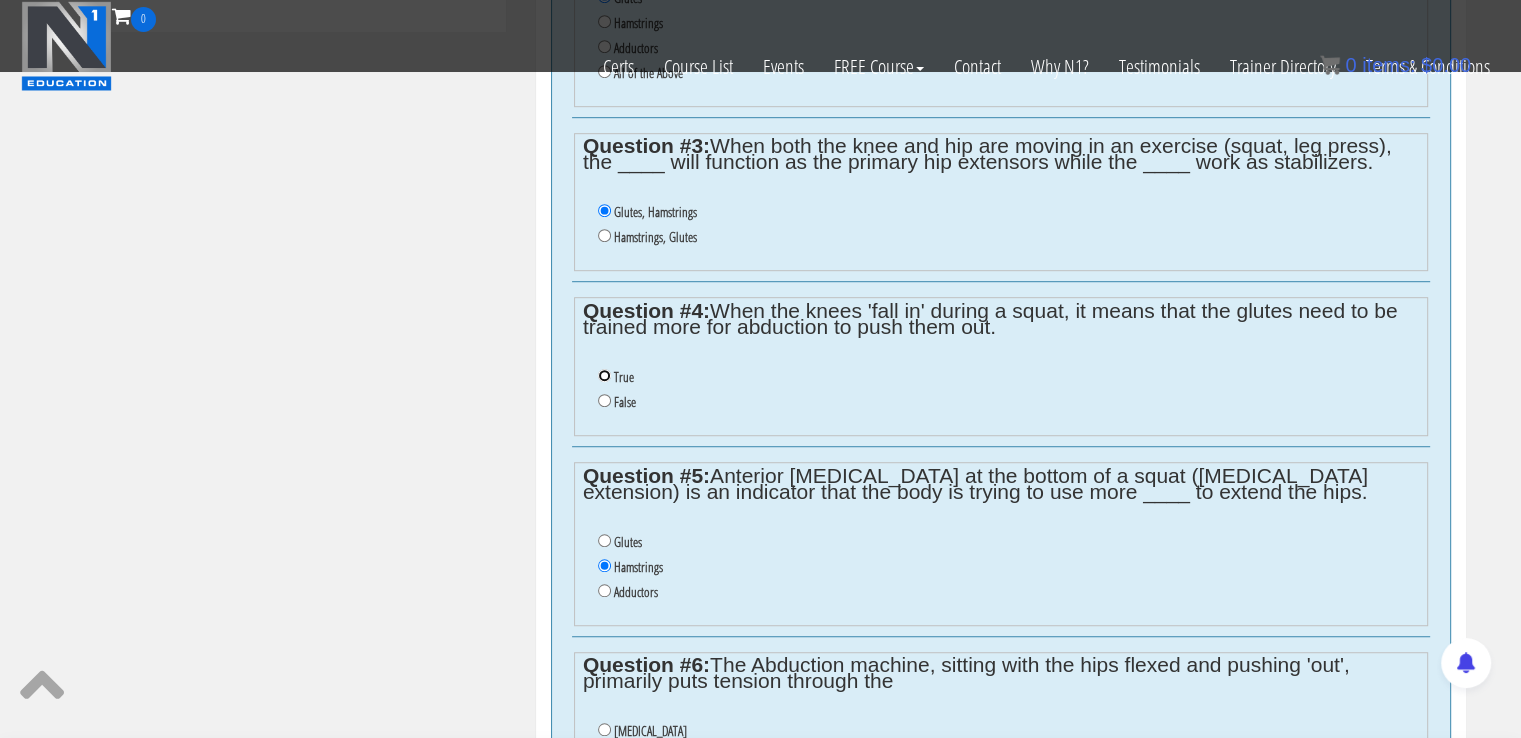 click on "True" at bounding box center (604, 375) 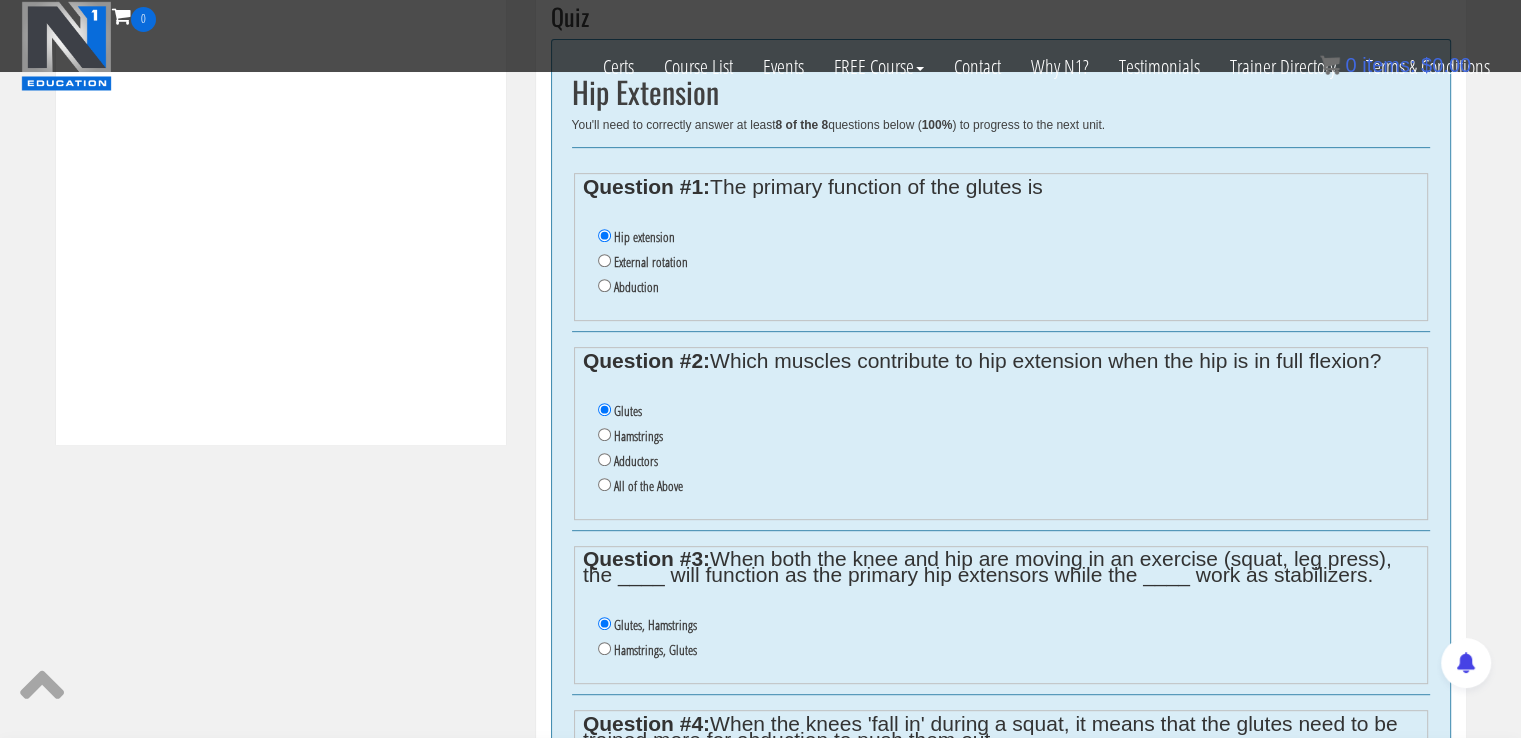 scroll, scrollTop: 812, scrollLeft: 0, axis: vertical 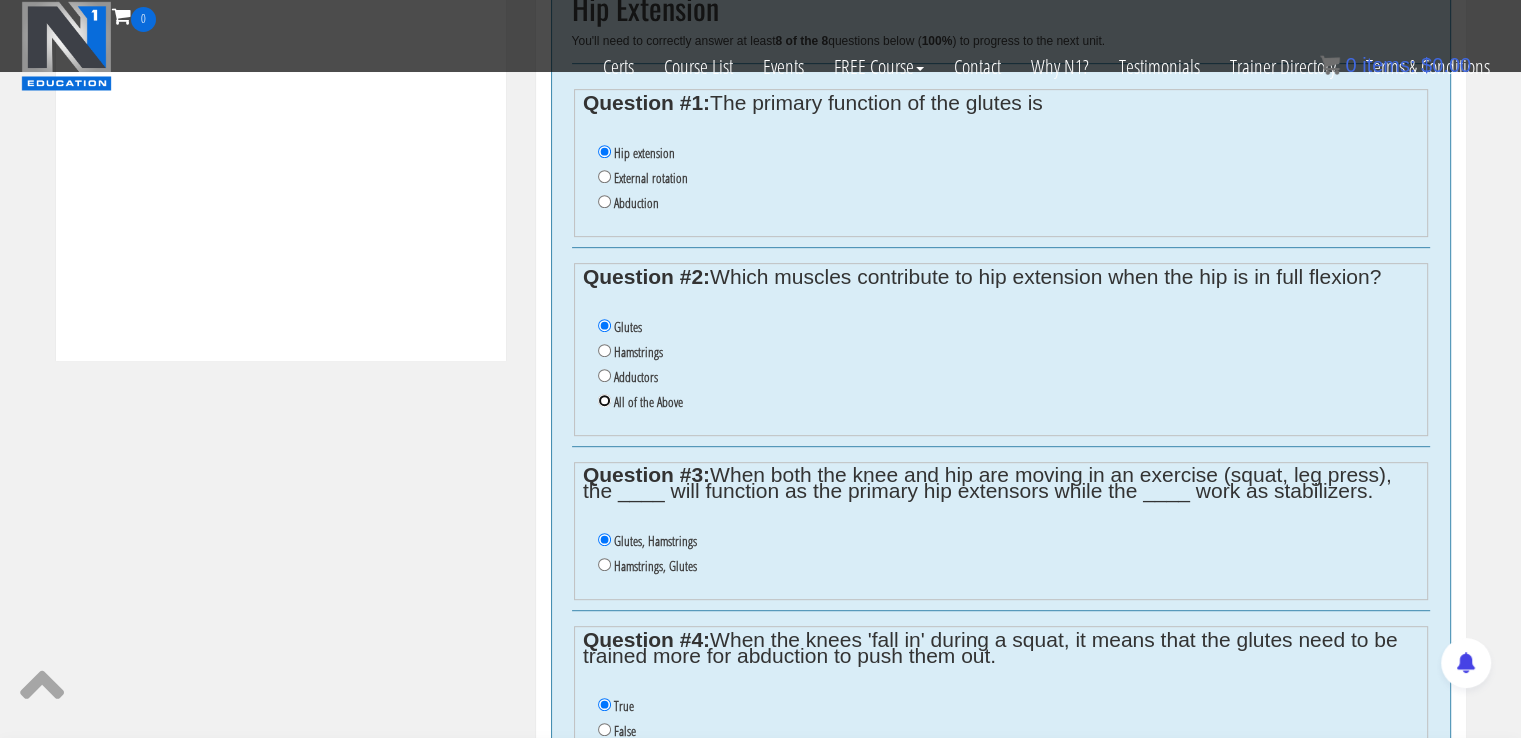 click on "All of the Above" at bounding box center (604, 400) 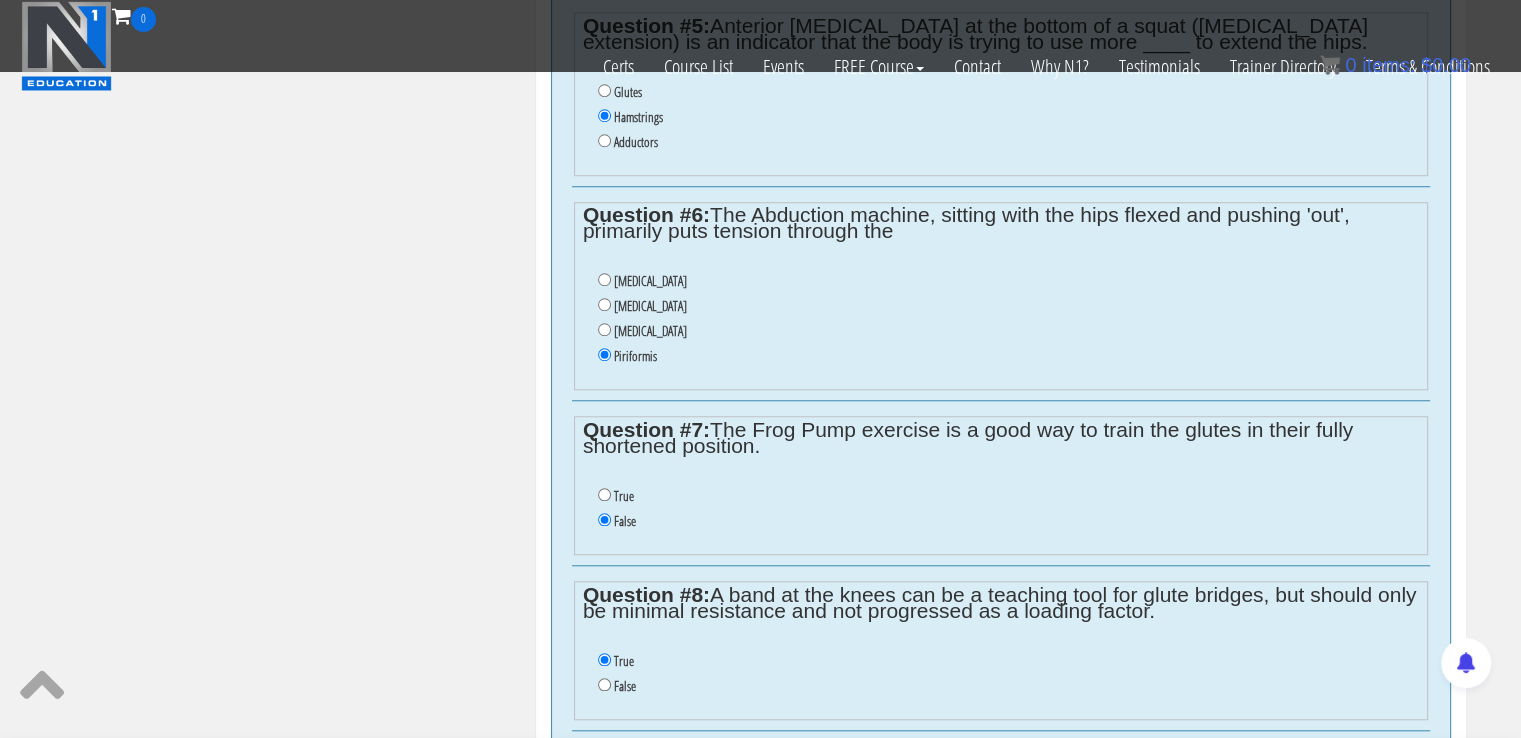 scroll, scrollTop: 1772, scrollLeft: 0, axis: vertical 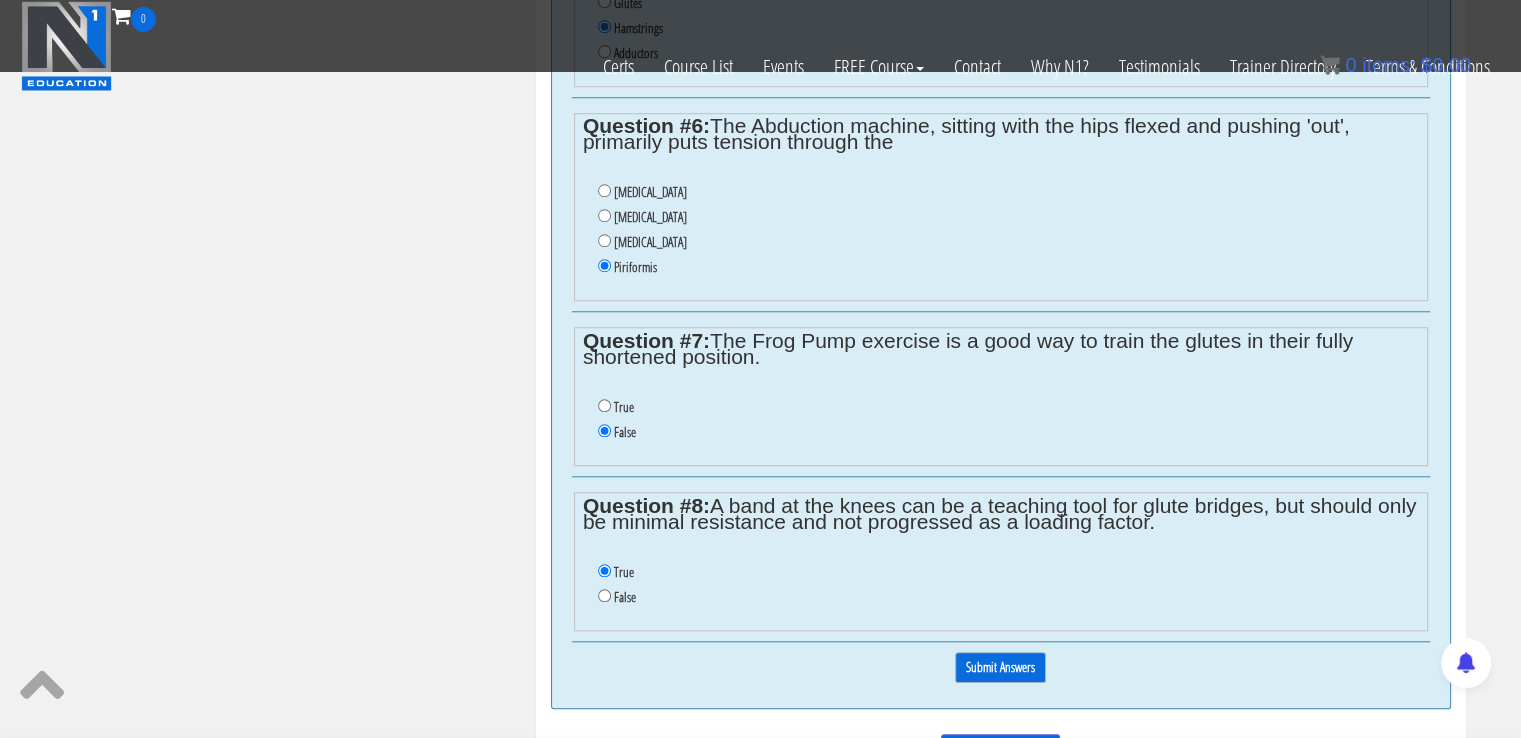 click on "Submit Answers" at bounding box center [1000, 667] 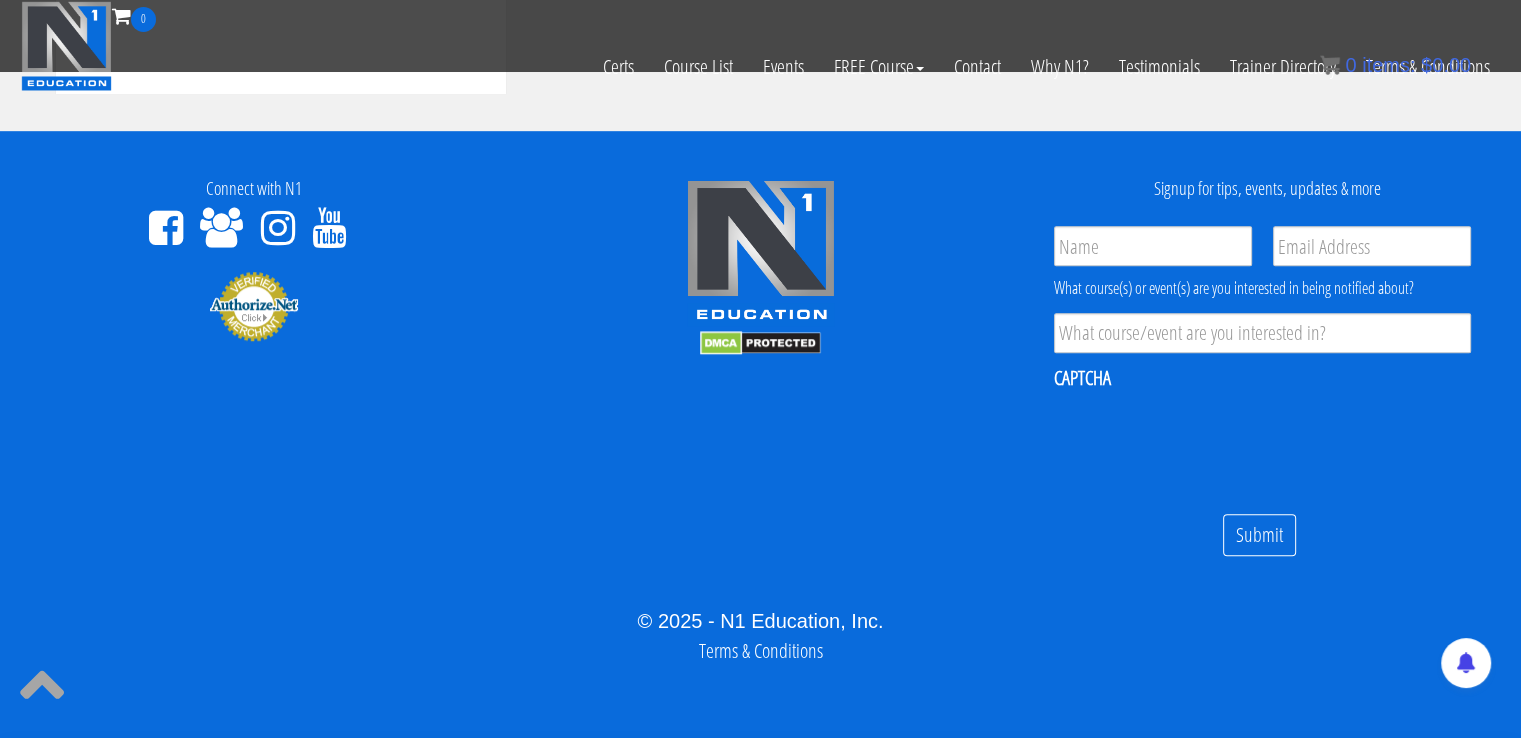 scroll, scrollTop: 758, scrollLeft: 0, axis: vertical 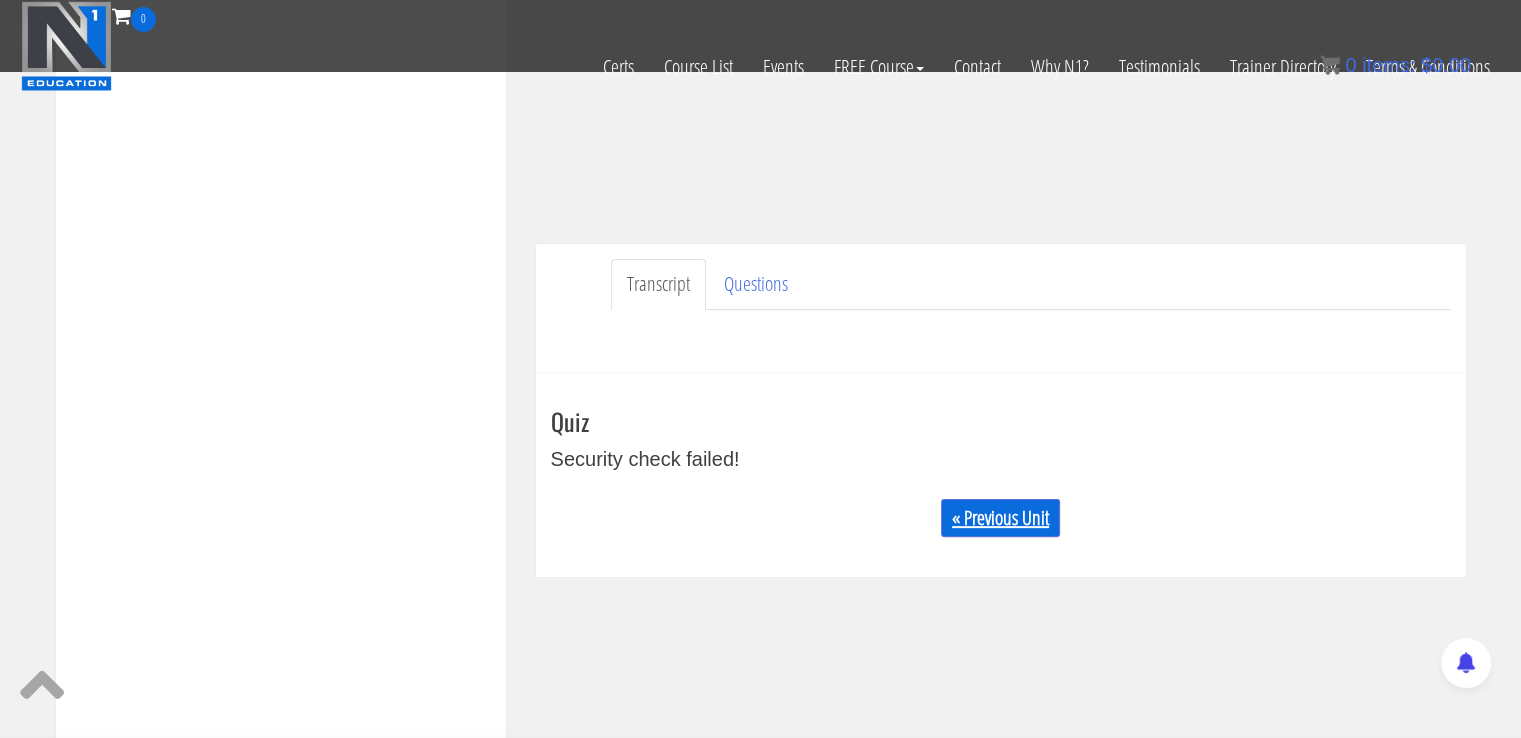 click on "« Previous Unit" at bounding box center [1000, 518] 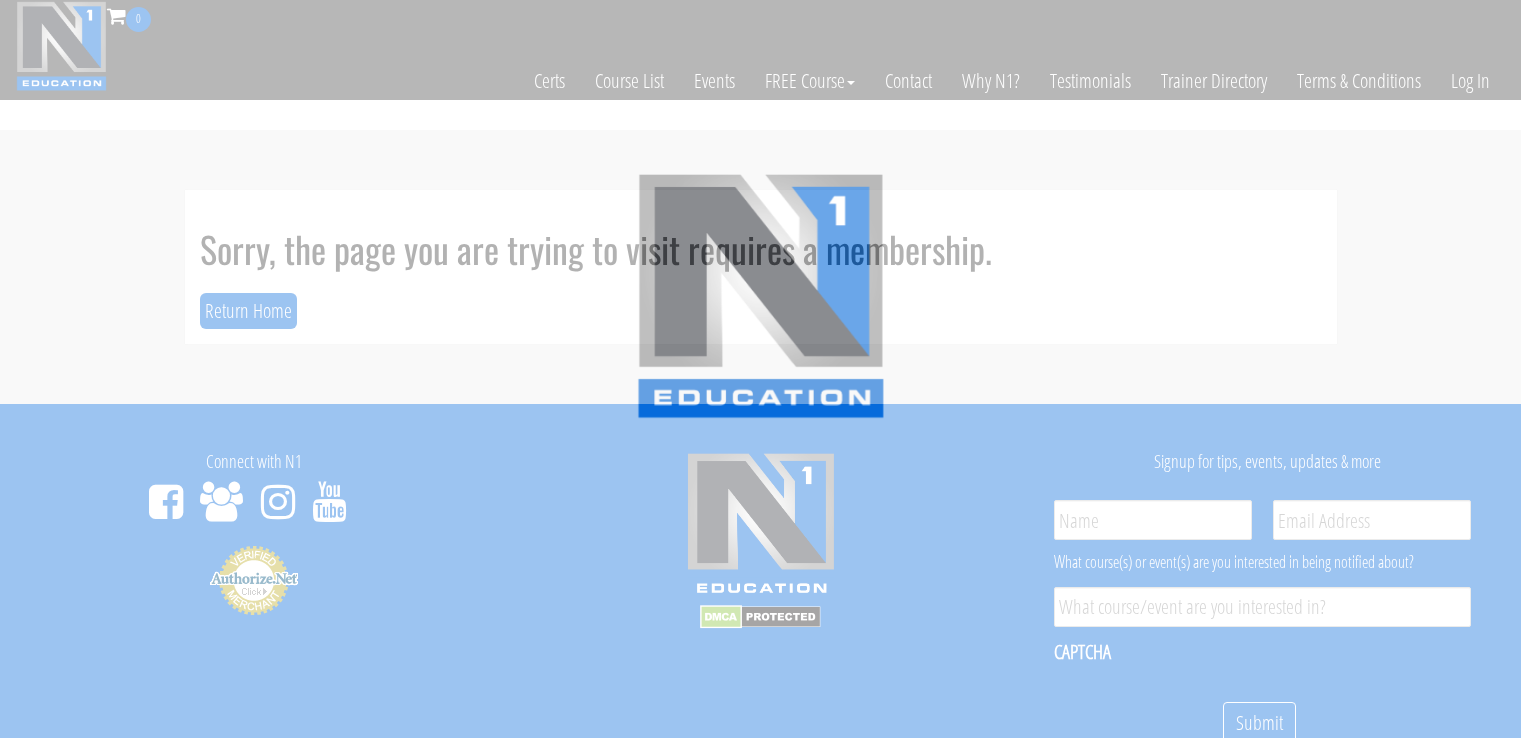 scroll, scrollTop: 0, scrollLeft: 0, axis: both 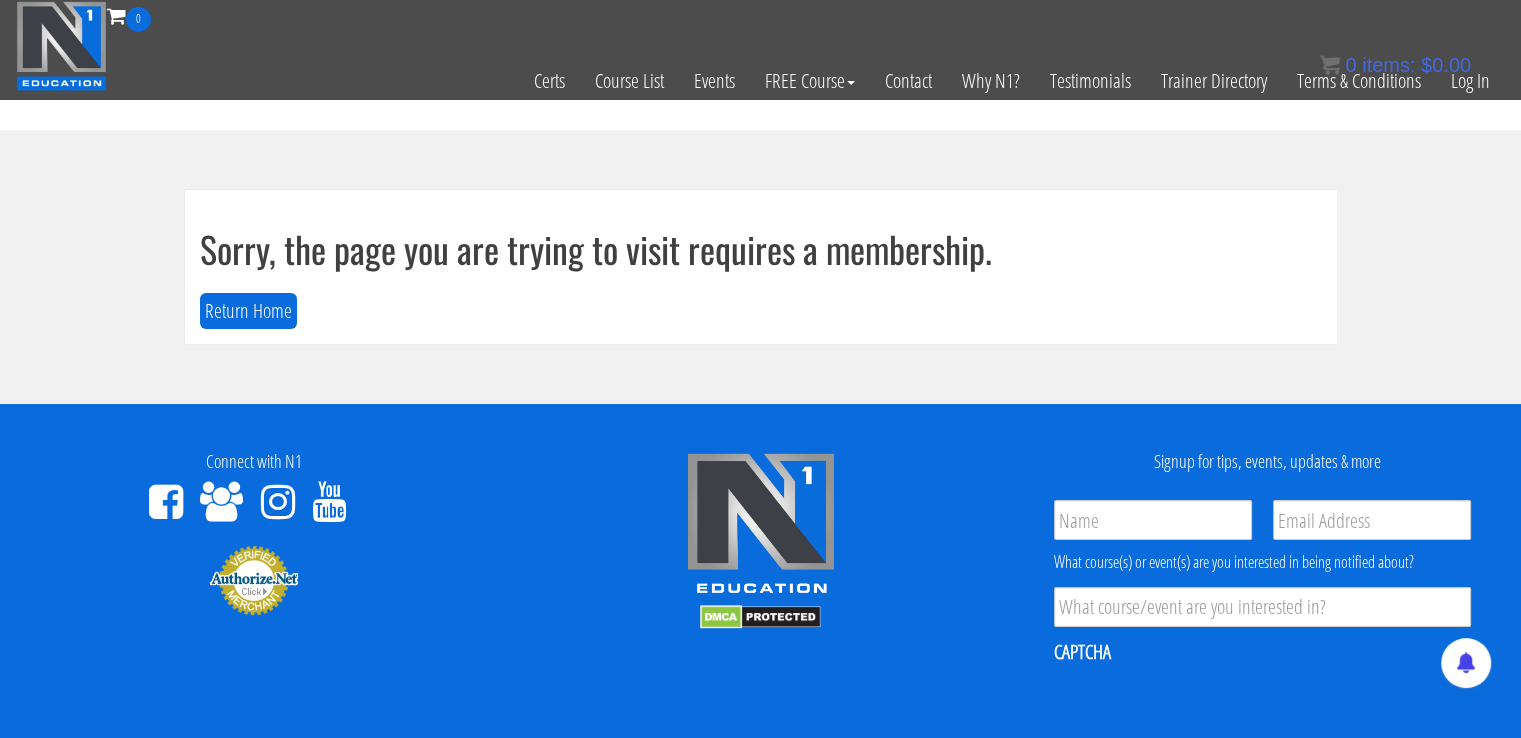 click on "Sorry, the page you are trying to visit requires a membership.
Return Home" at bounding box center [761, 267] 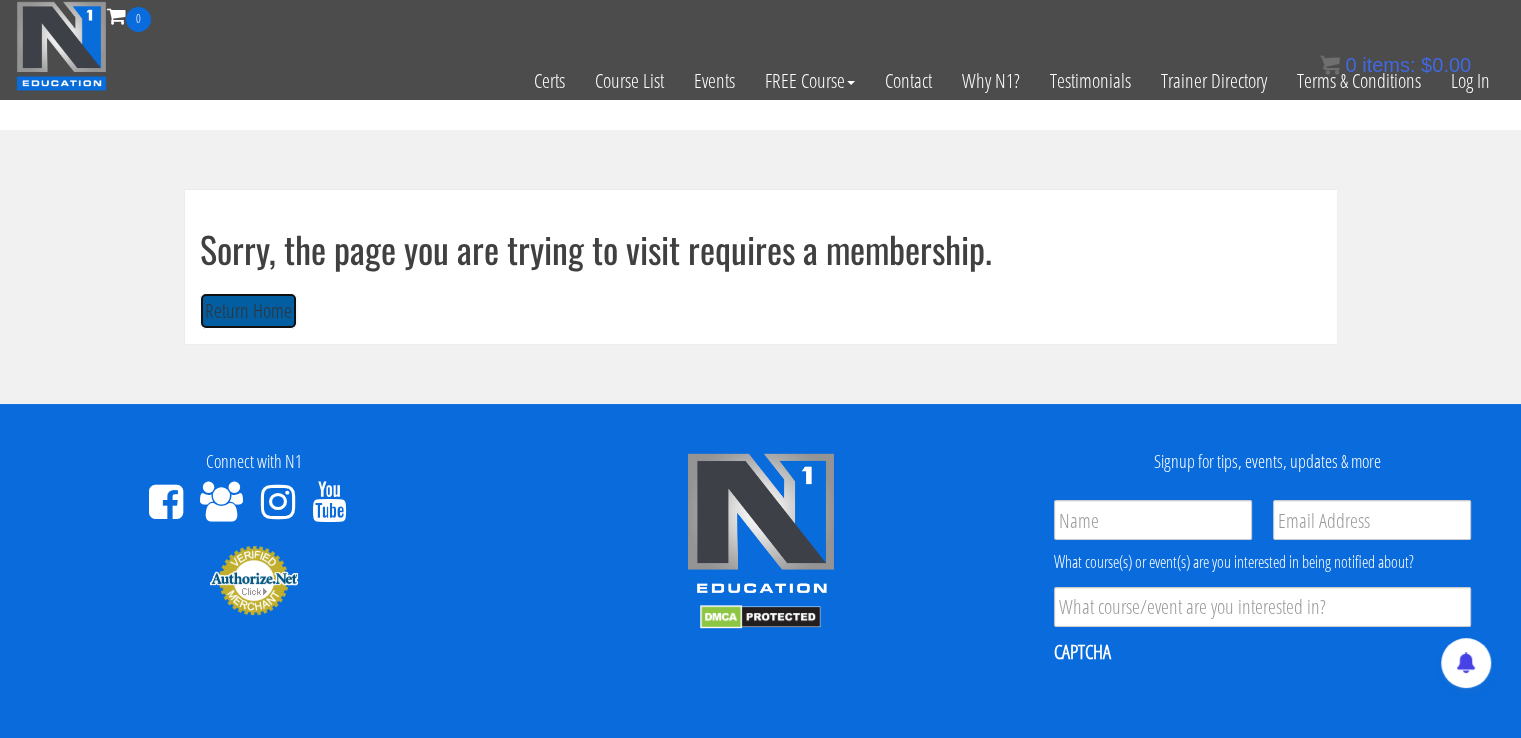 click on "Return Home" at bounding box center [248, 311] 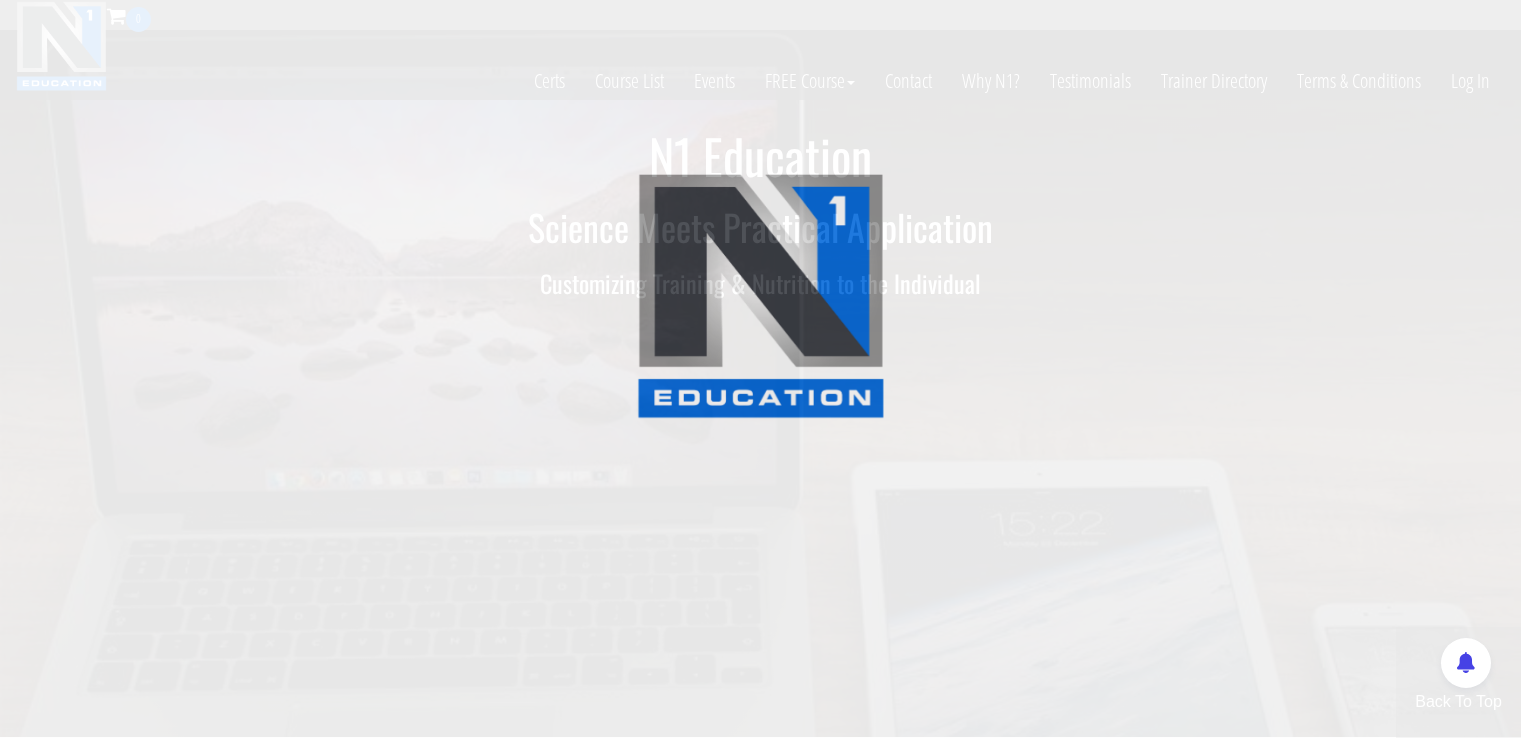 scroll, scrollTop: 0, scrollLeft: 0, axis: both 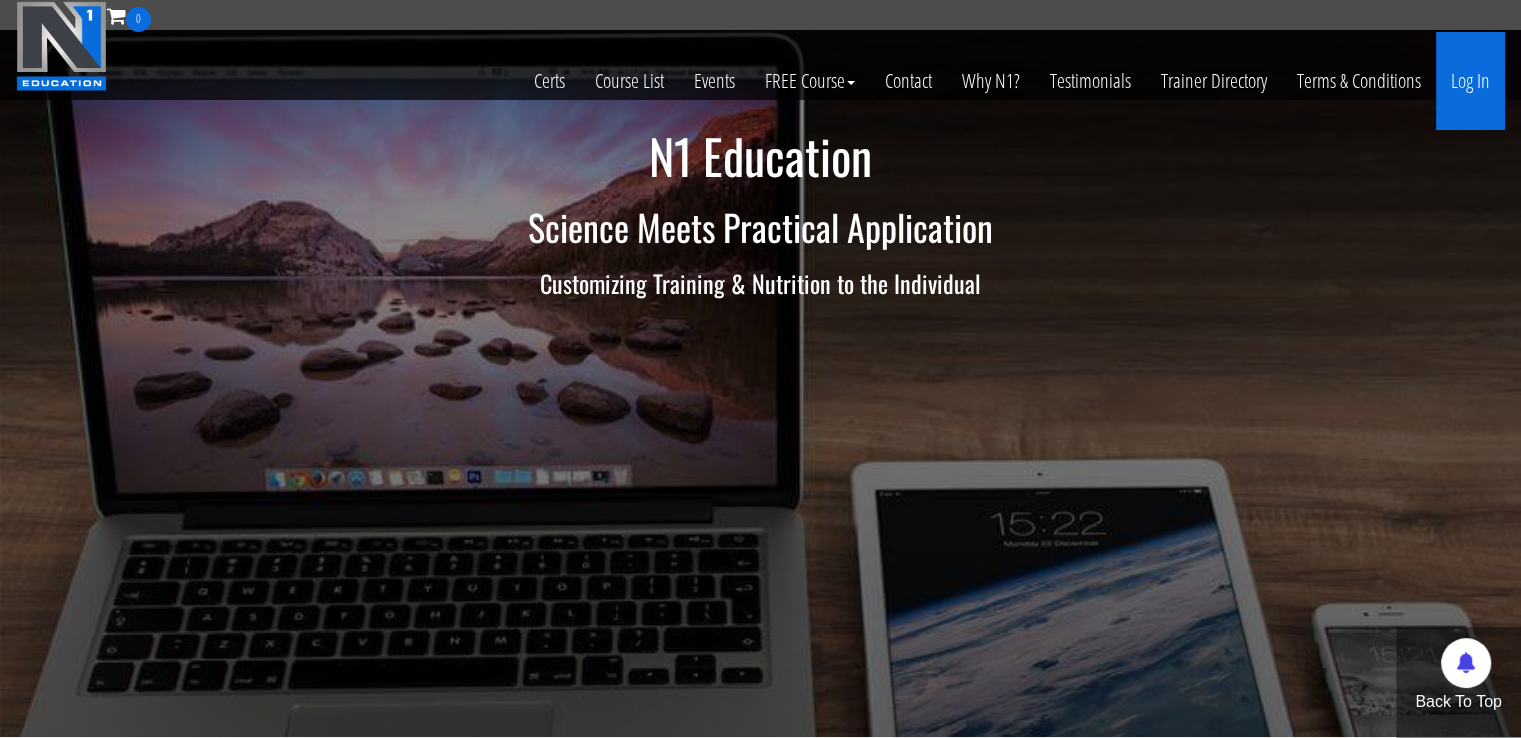 click on "Log In" at bounding box center (1470, 81) 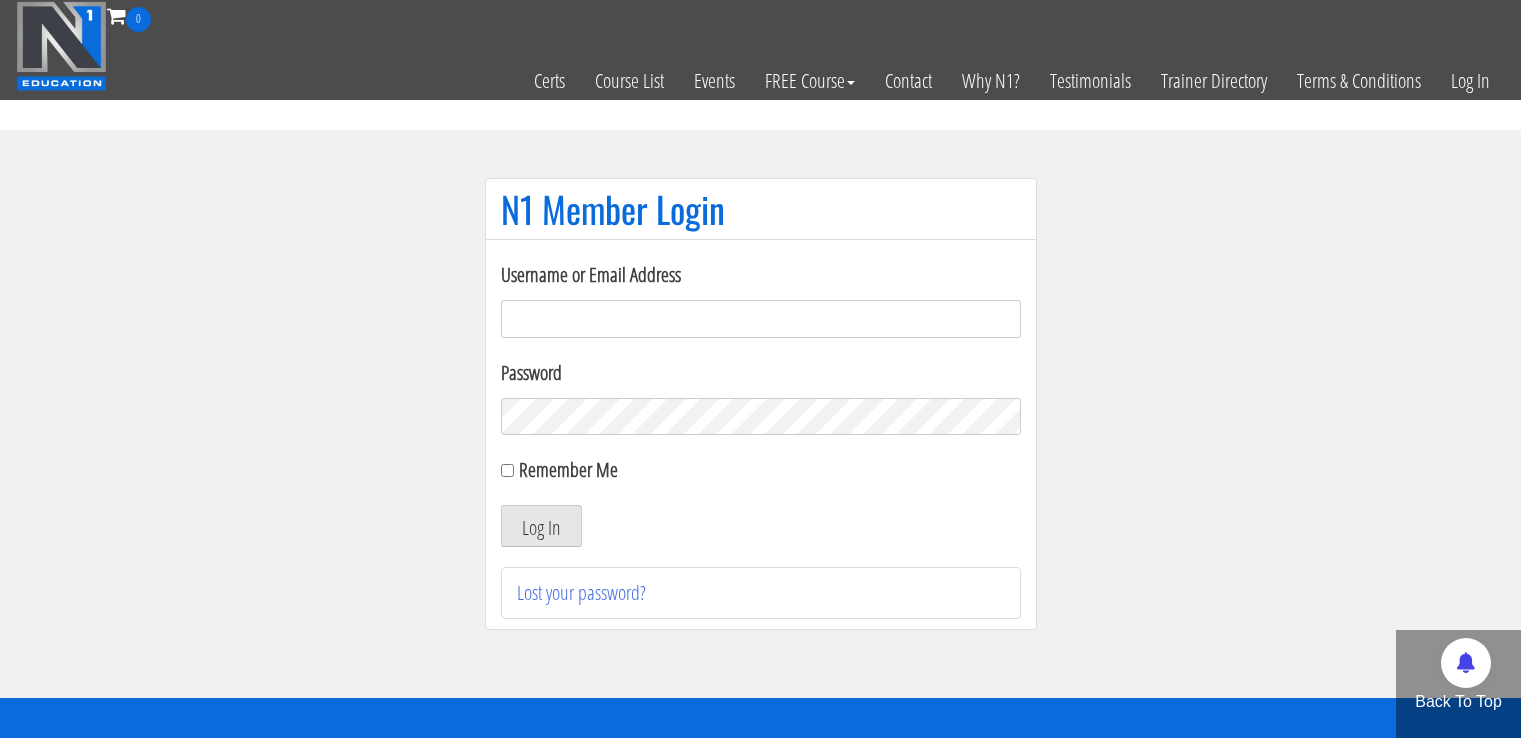 scroll, scrollTop: 0, scrollLeft: 0, axis: both 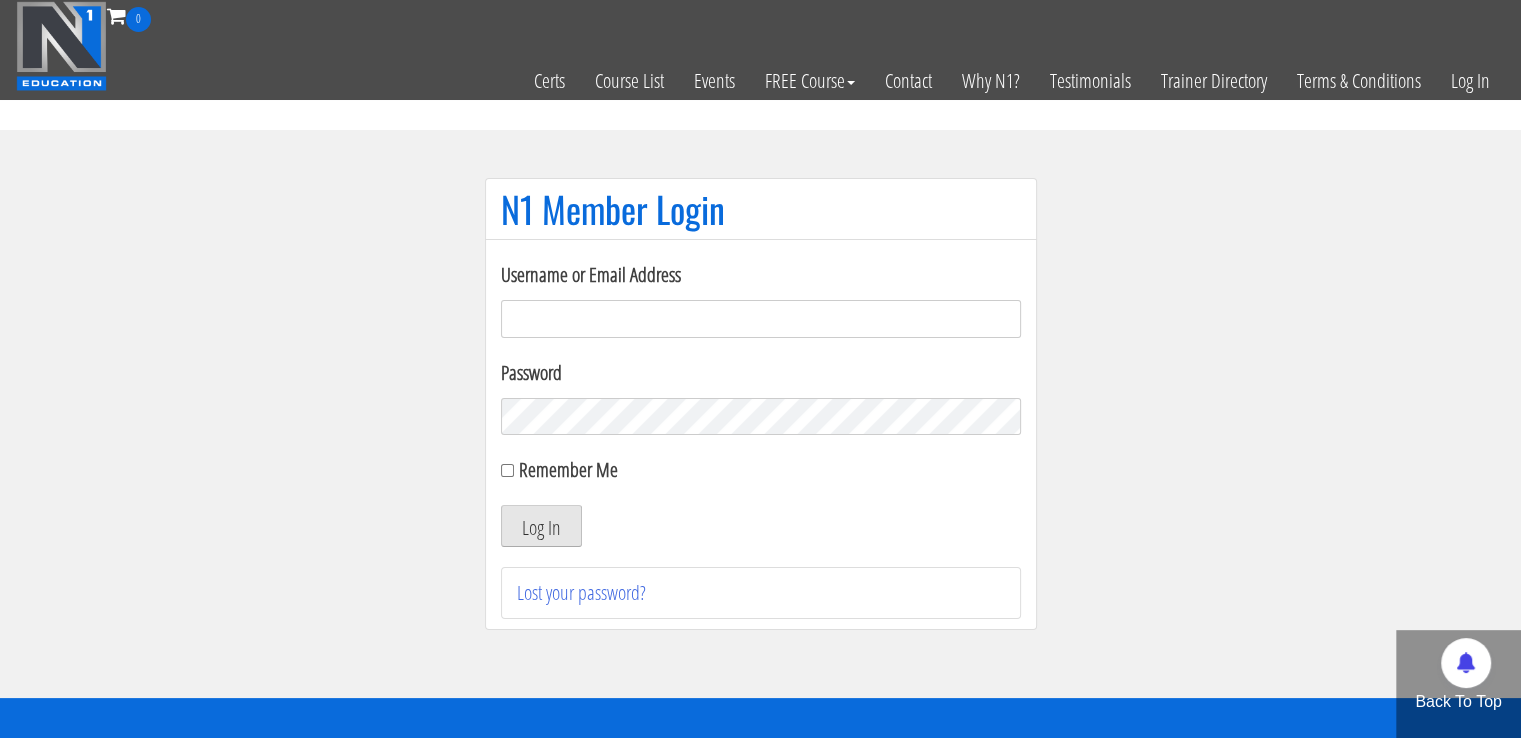 type on "[EMAIL_ADDRESS][DOMAIN_NAME]" 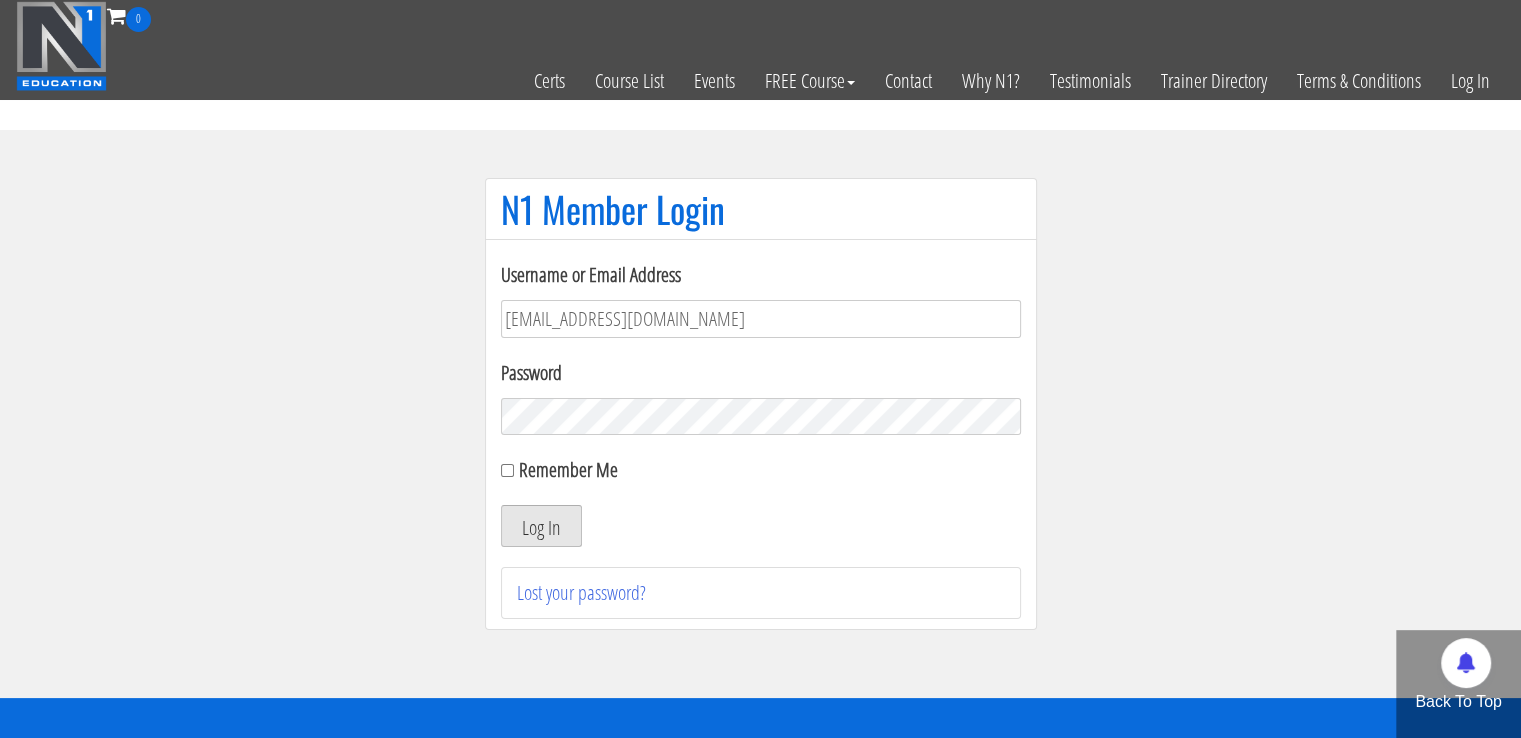 click on "Log In" at bounding box center [541, 526] 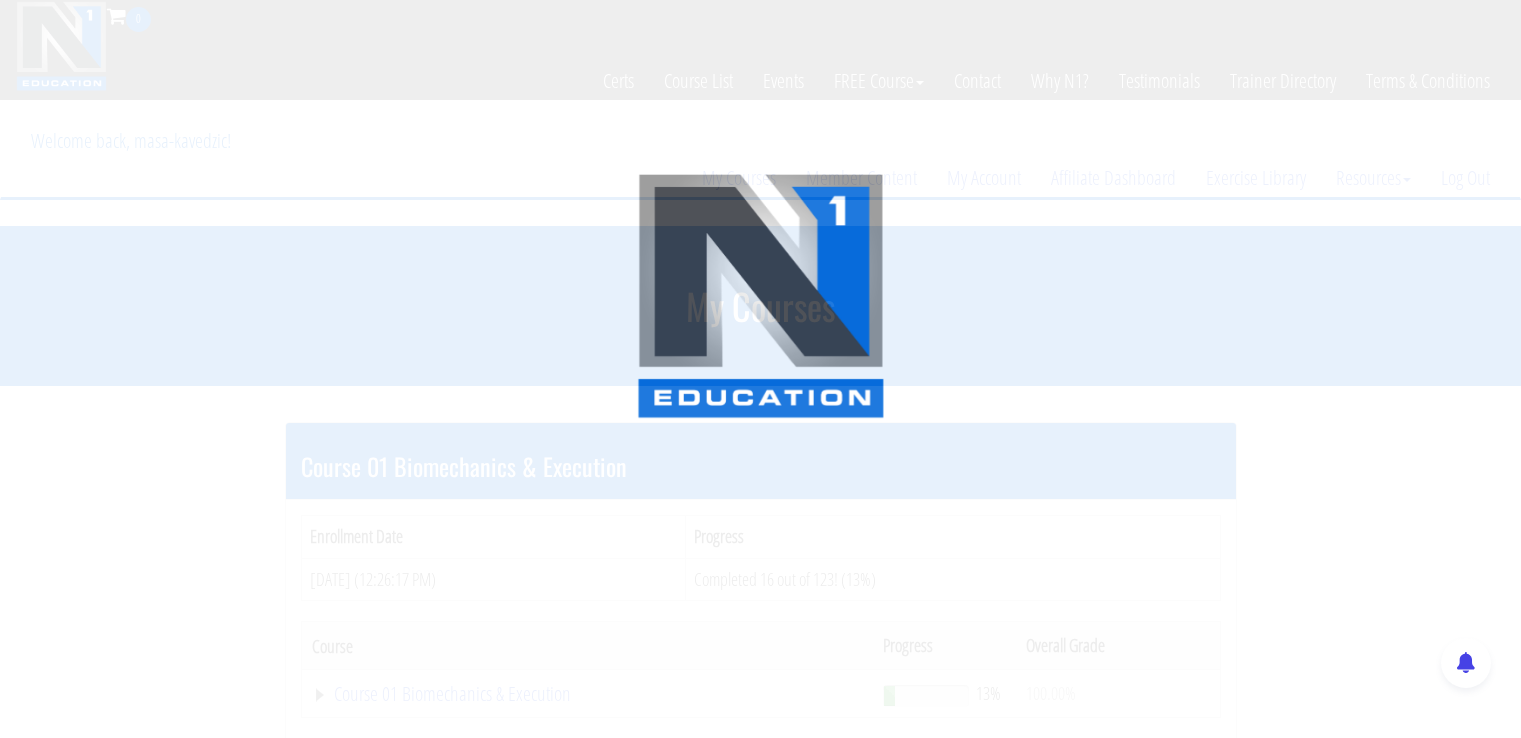 scroll, scrollTop: 0, scrollLeft: 0, axis: both 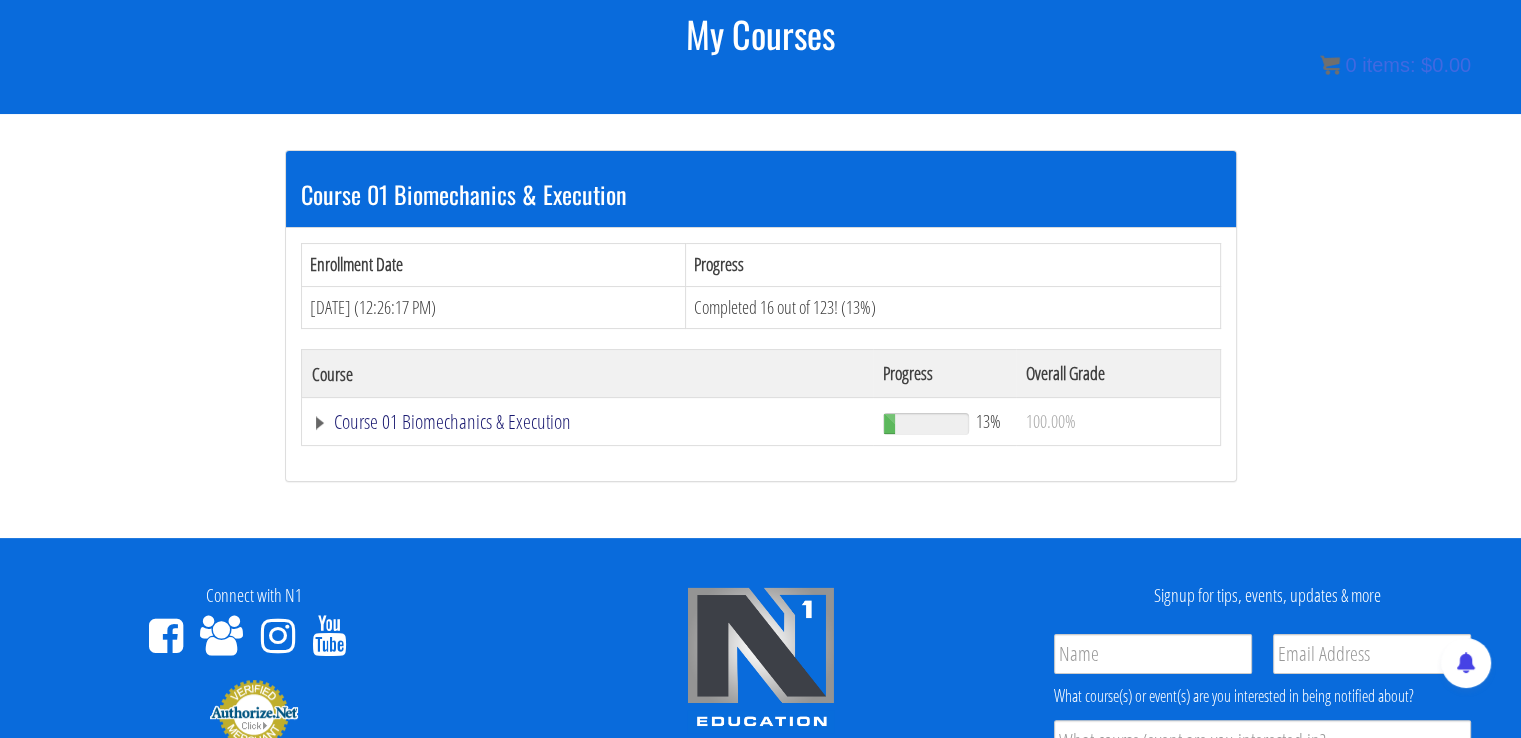 click on "Course 01 Biomechanics & Execution" at bounding box center (588, 422) 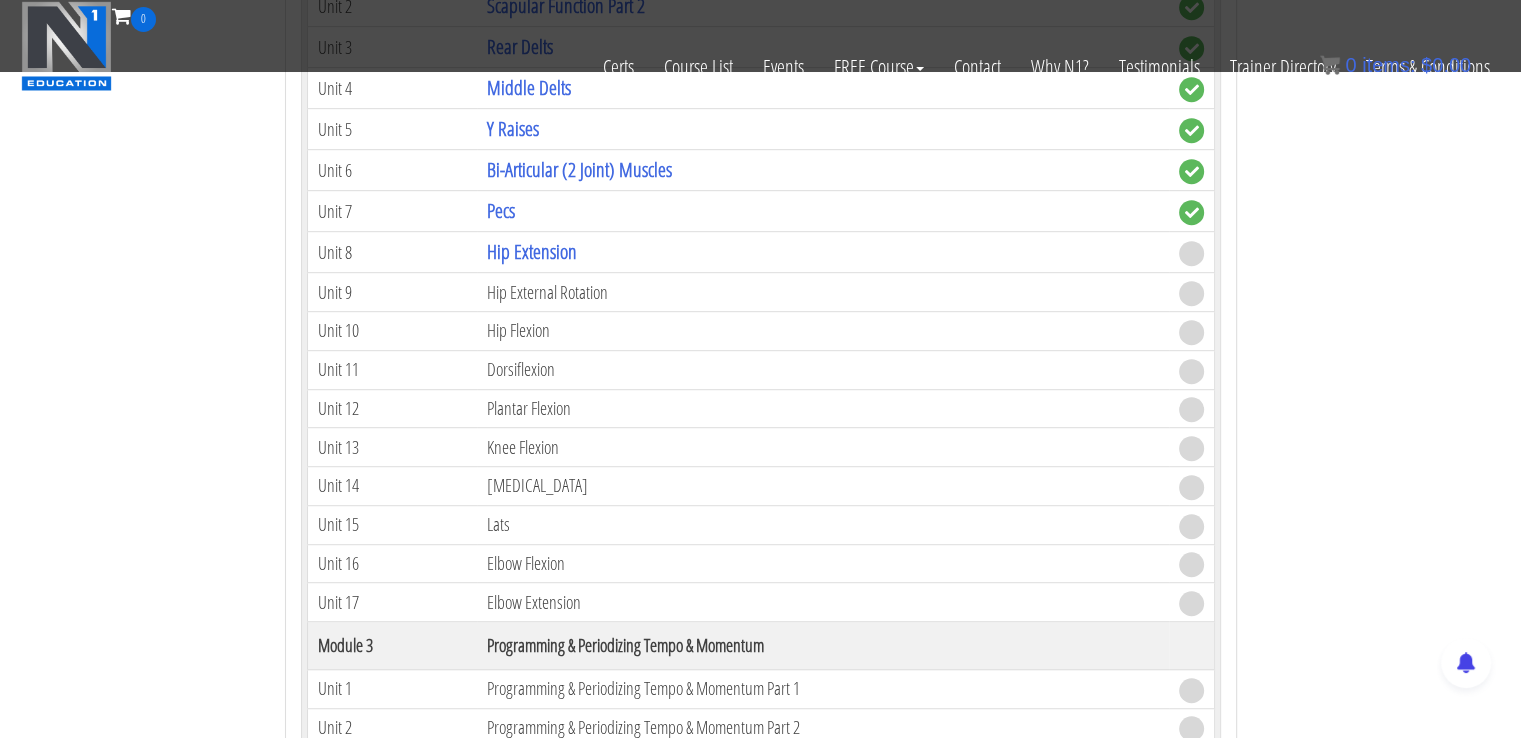 scroll, scrollTop: 1102, scrollLeft: 0, axis: vertical 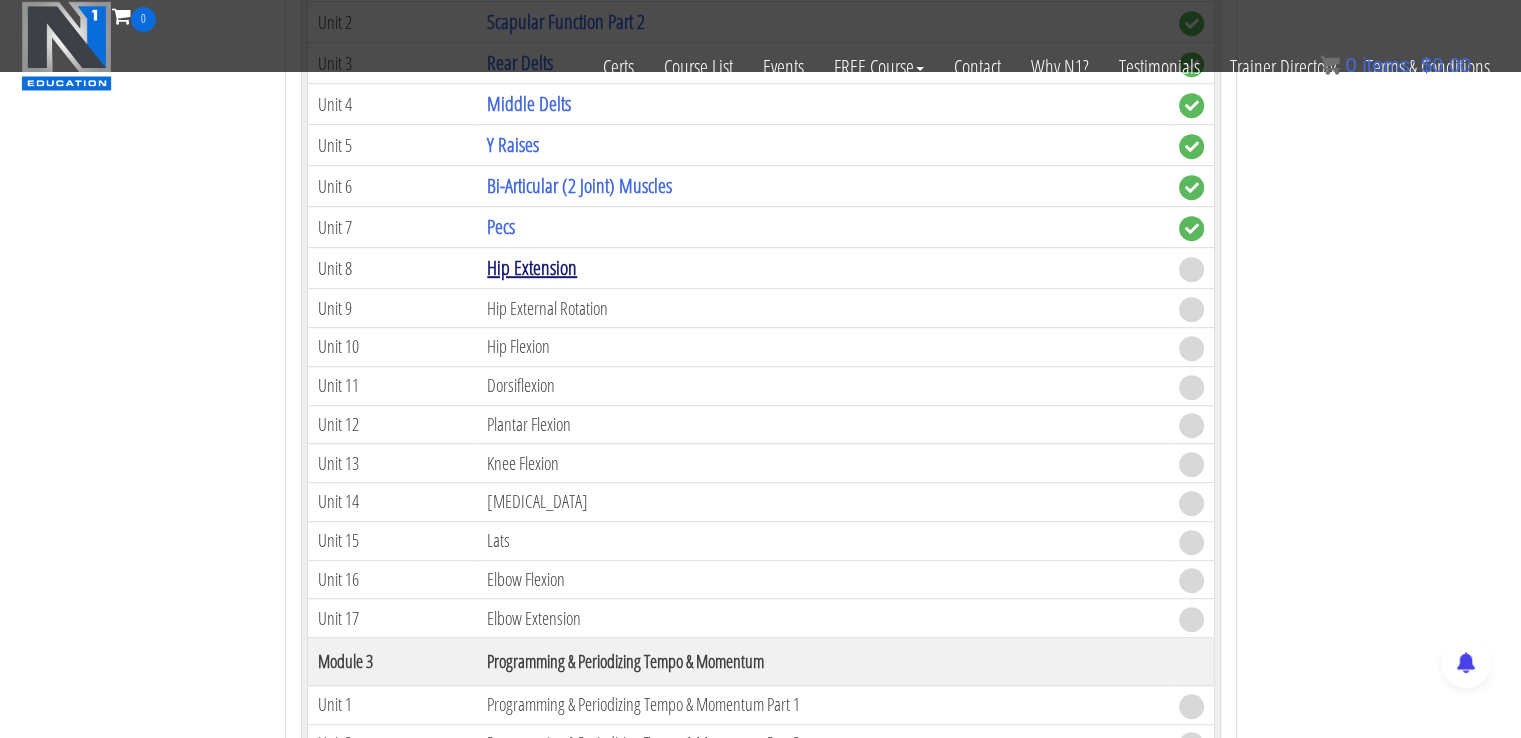 click on "Hip Extension" at bounding box center [532, 267] 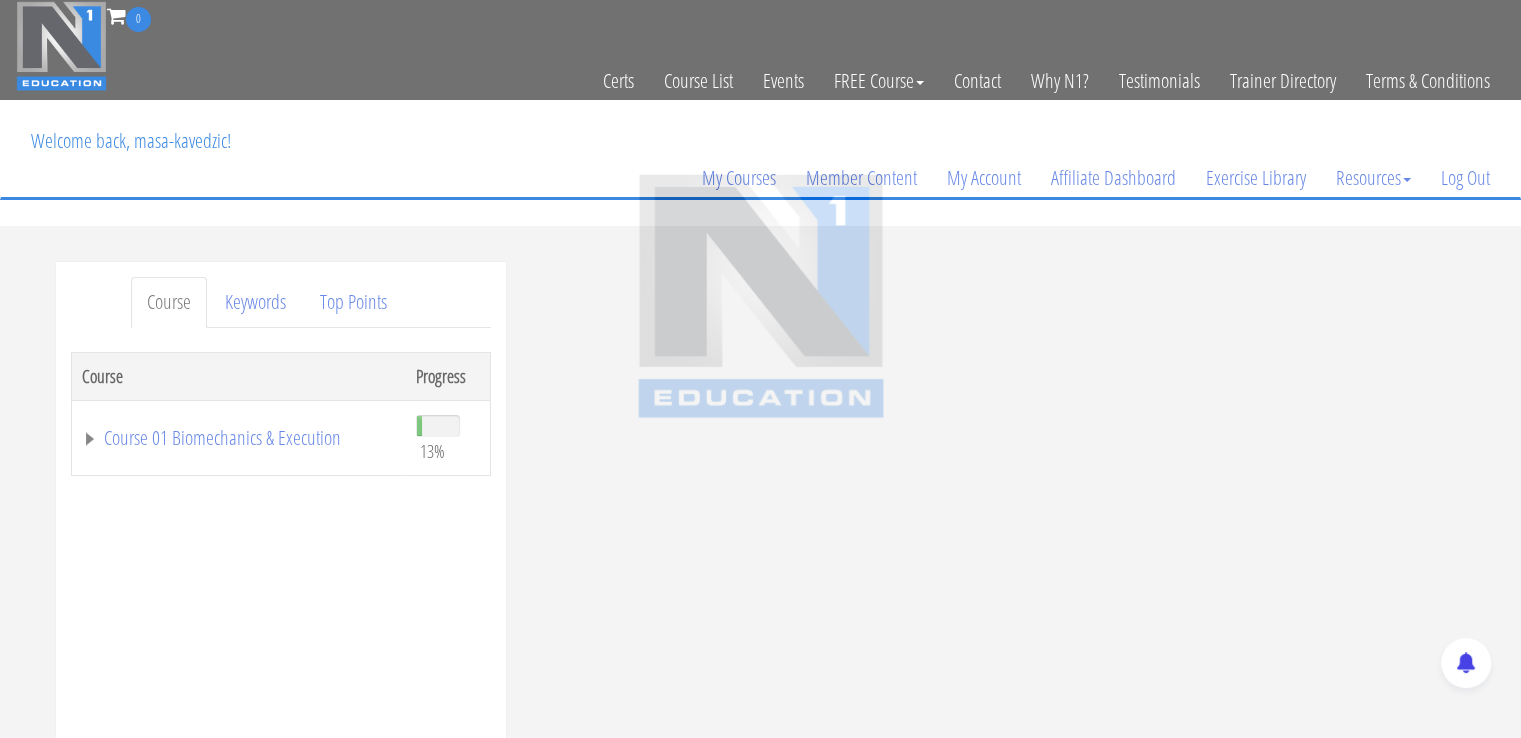 scroll, scrollTop: 0, scrollLeft: 0, axis: both 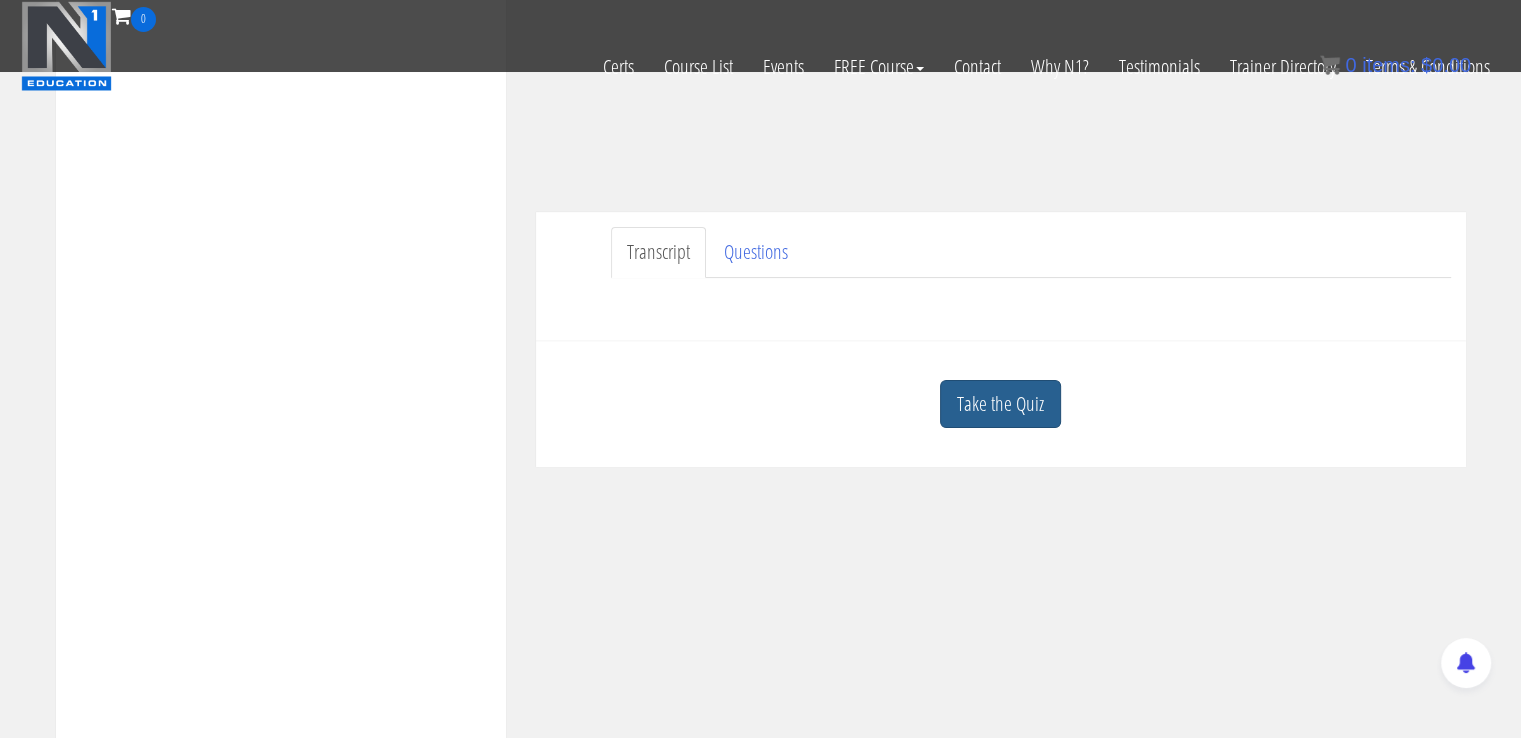 click on "Take the Quiz" at bounding box center [1000, 404] 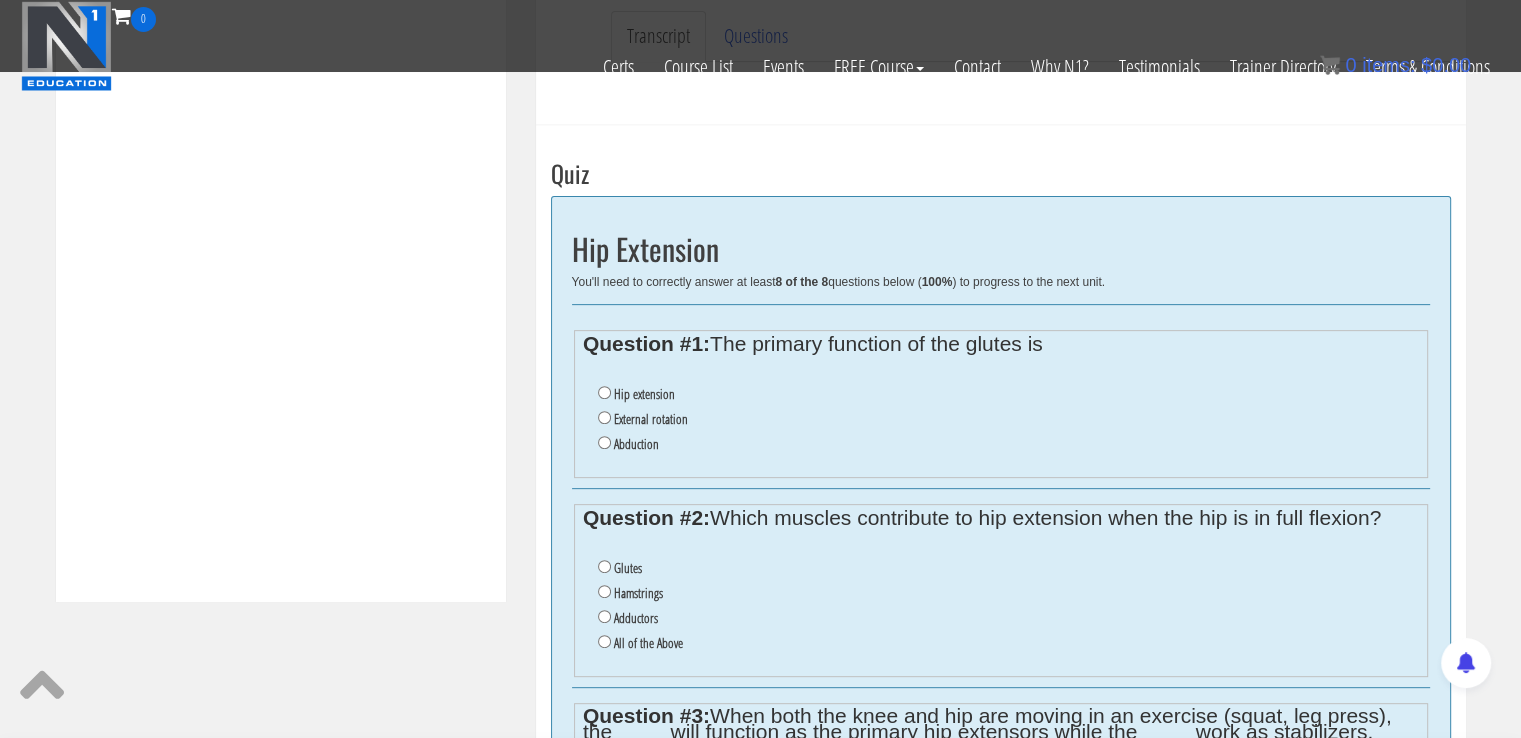 scroll, scrollTop: 685, scrollLeft: 0, axis: vertical 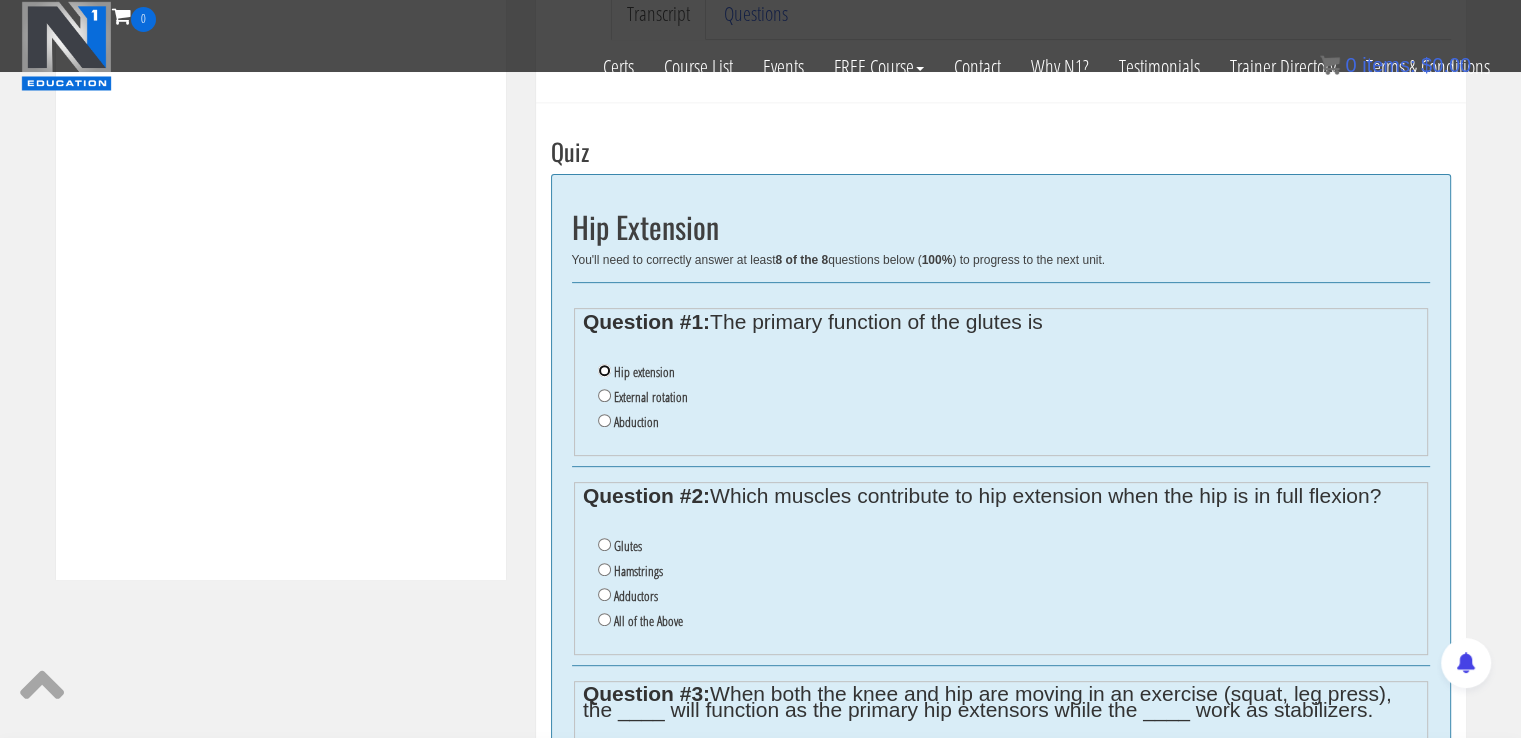 click on "Hip extension" at bounding box center (604, 370) 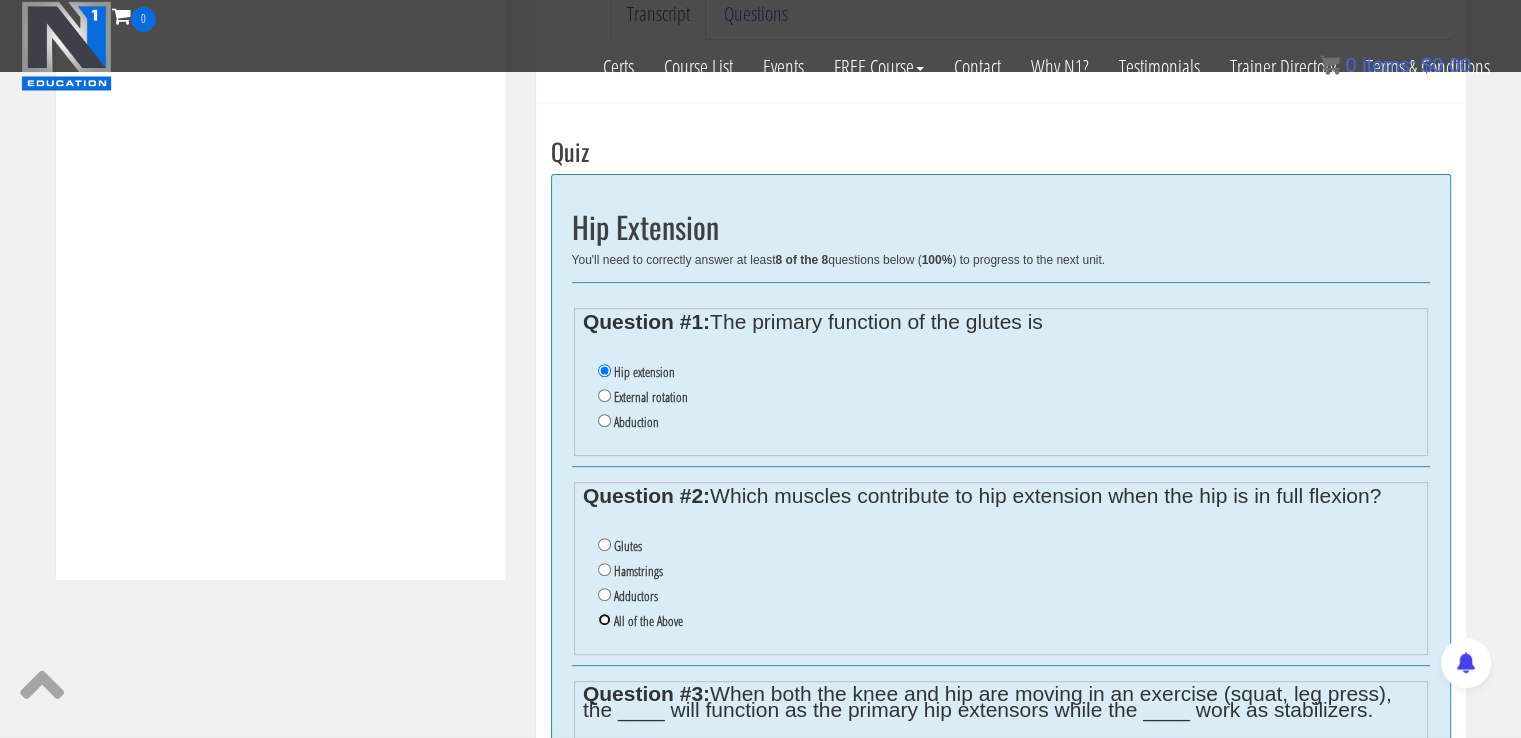 click on "All of the Above" at bounding box center (604, 619) 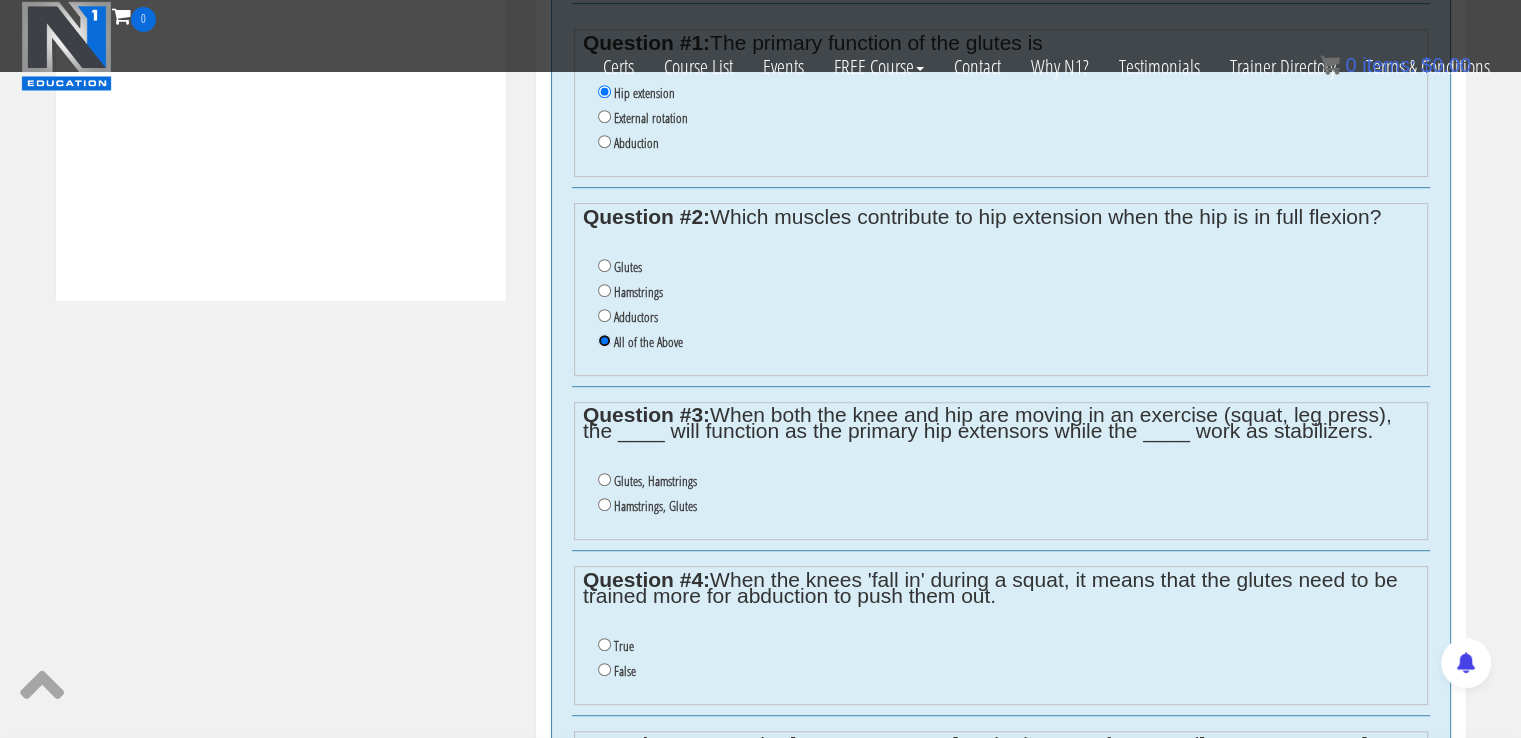 scroll, scrollTop: 1104, scrollLeft: 0, axis: vertical 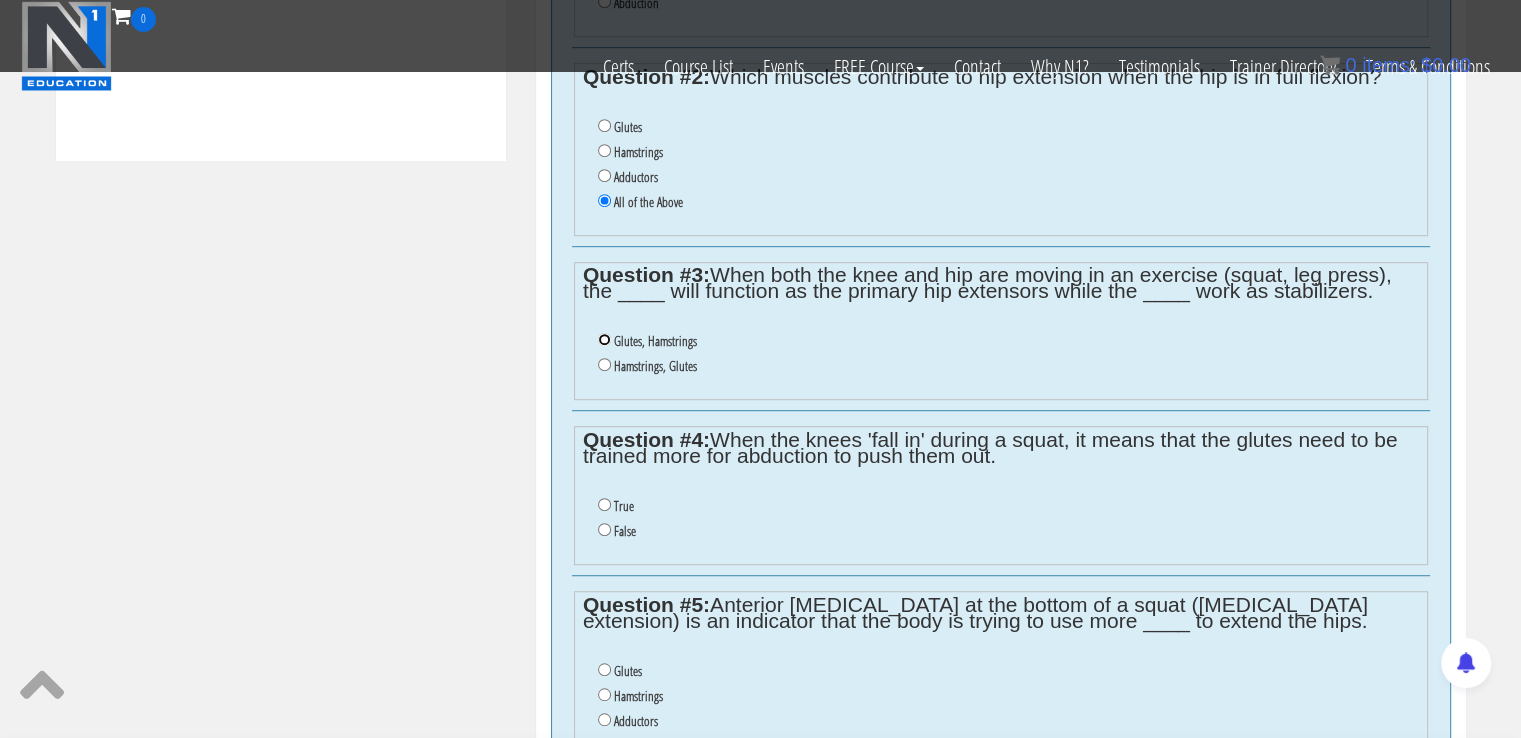 click on "Glutes, Hamstrings" at bounding box center [604, 339] 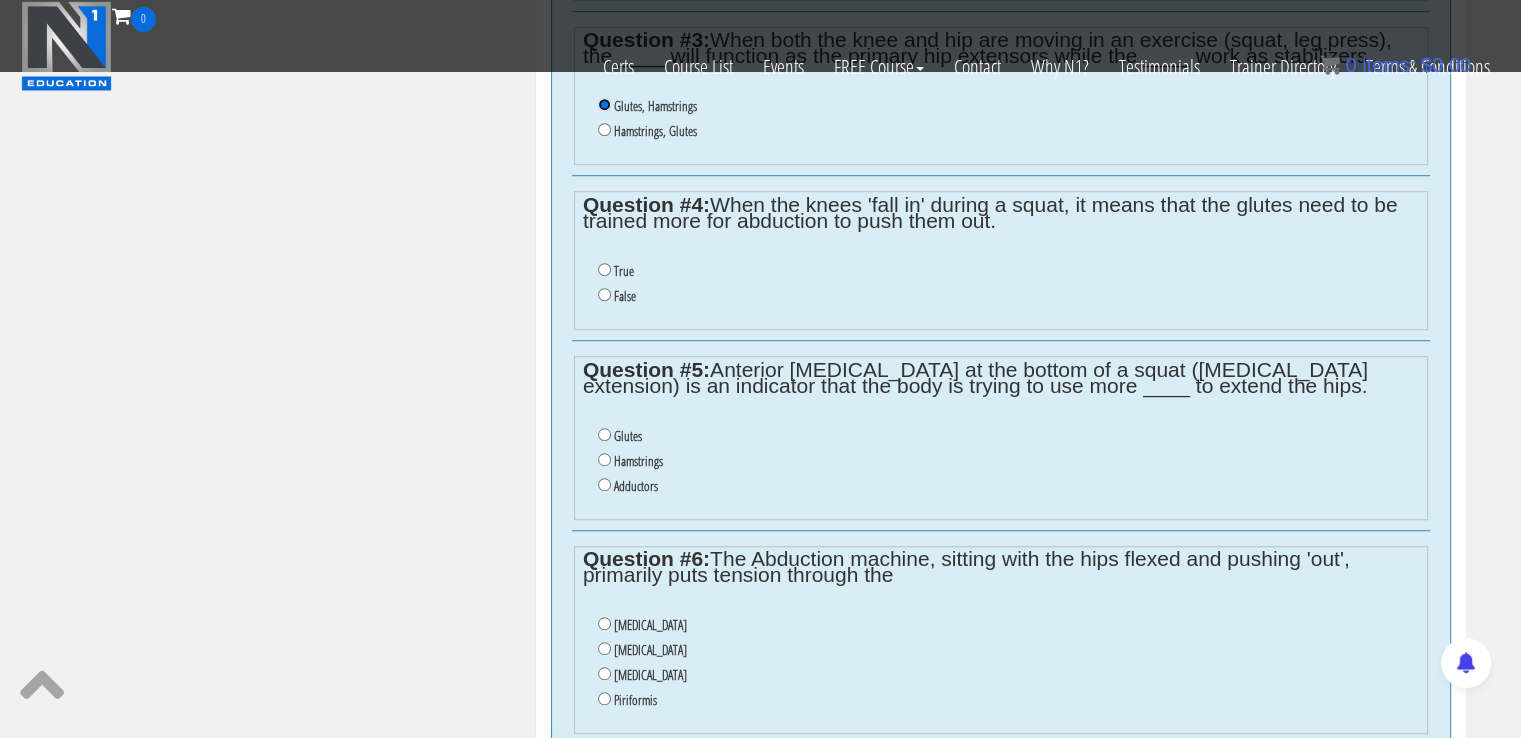 scroll, scrollTop: 1346, scrollLeft: 0, axis: vertical 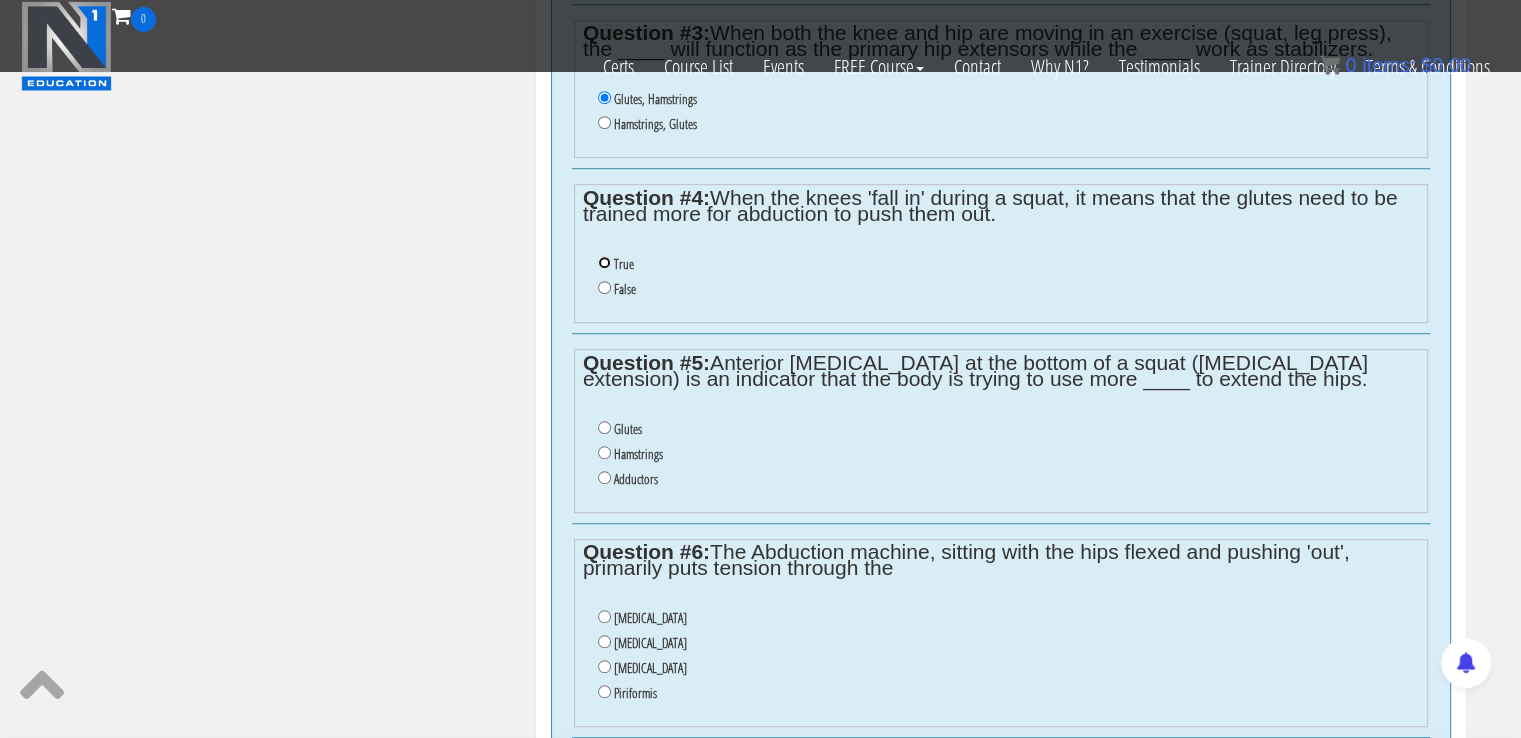 click on "True" at bounding box center [604, 262] 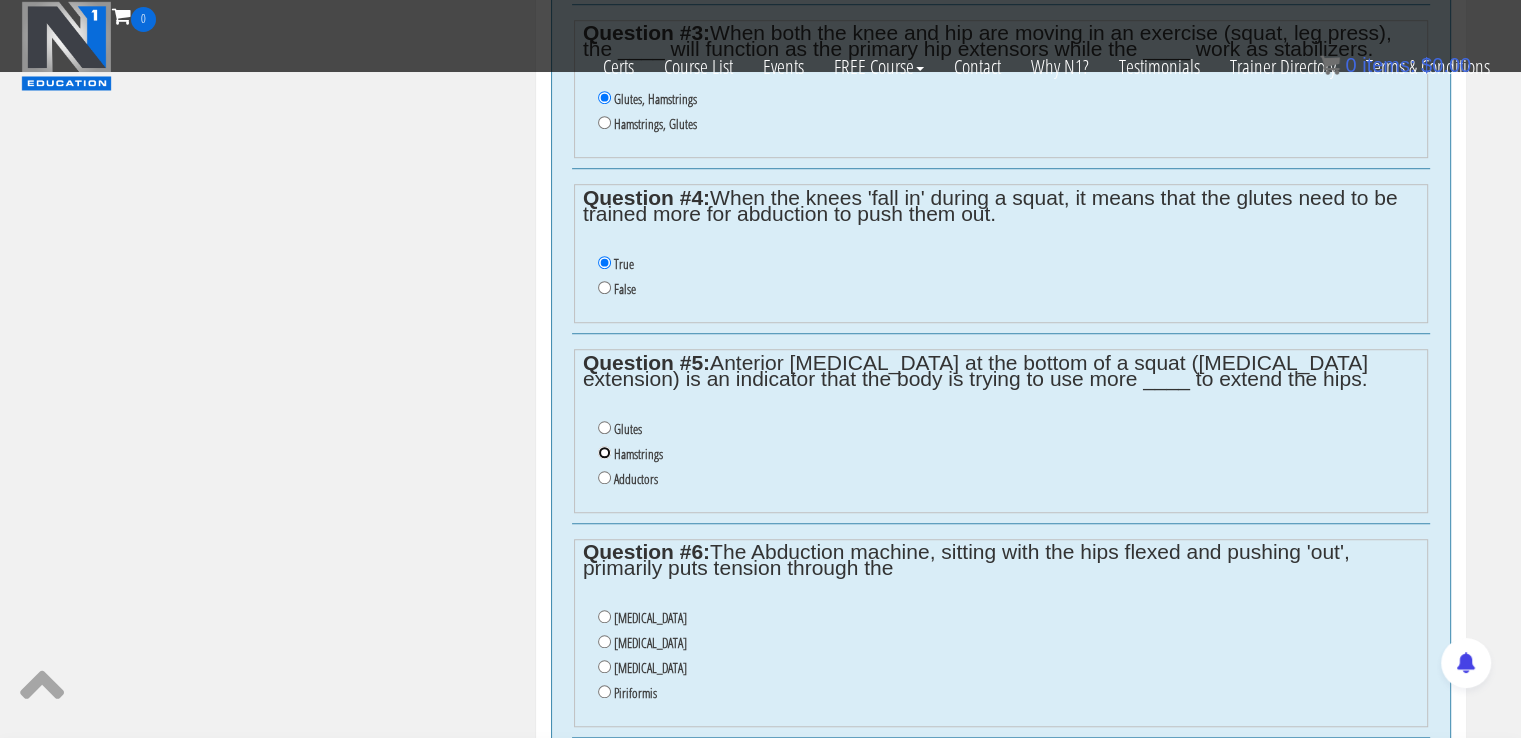 click on "Hamstrings" at bounding box center (604, 452) 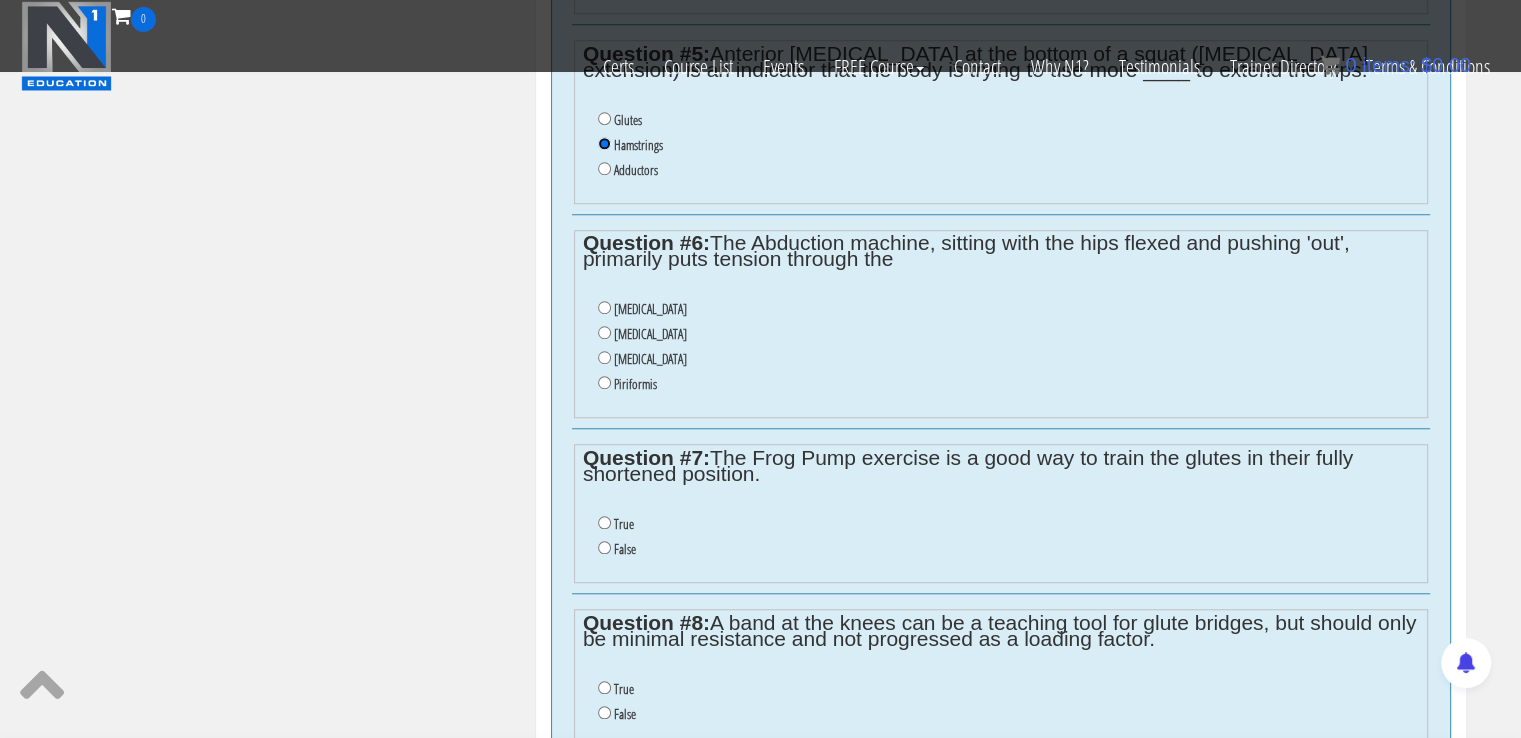 scroll, scrollTop: 1706, scrollLeft: 0, axis: vertical 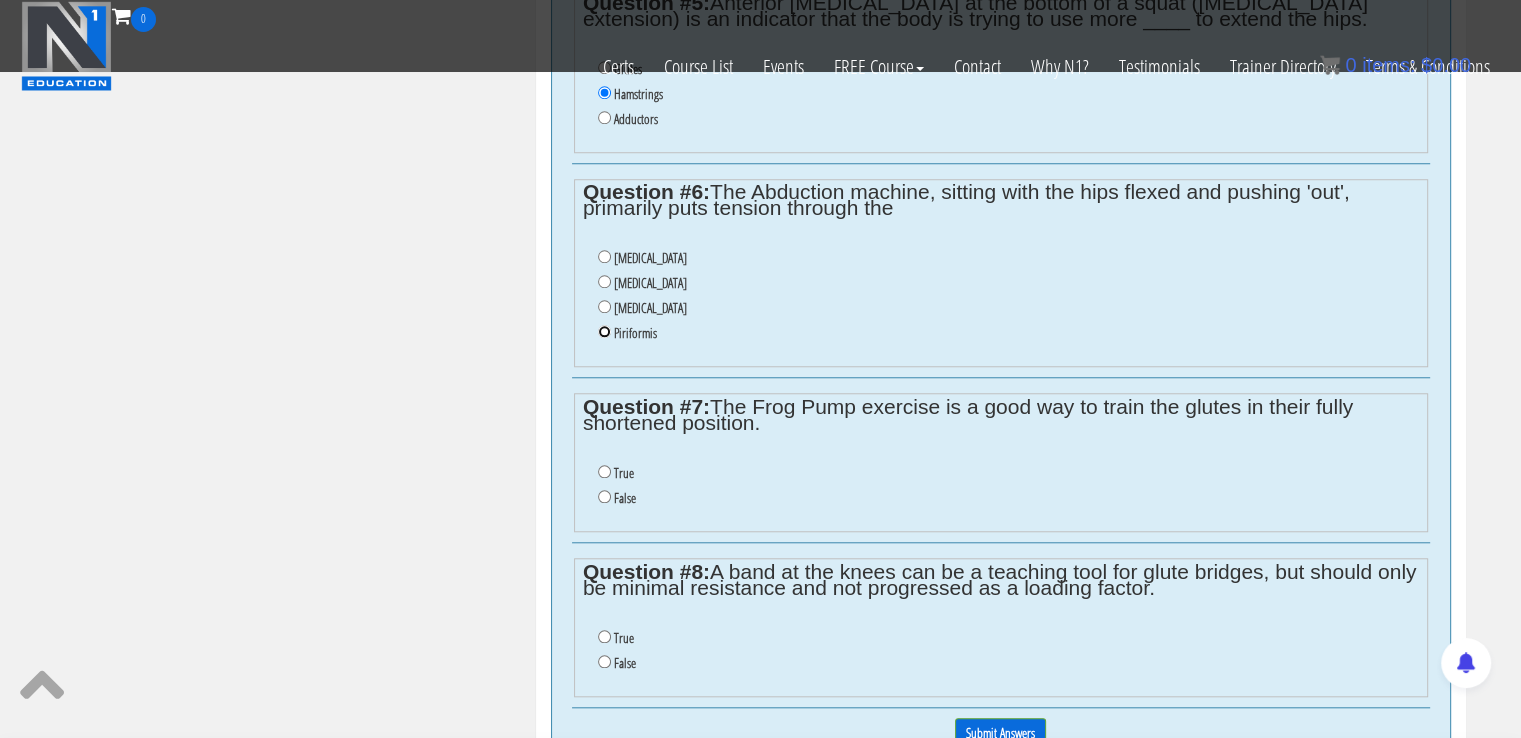 click on "Piriformis" at bounding box center (604, 331) 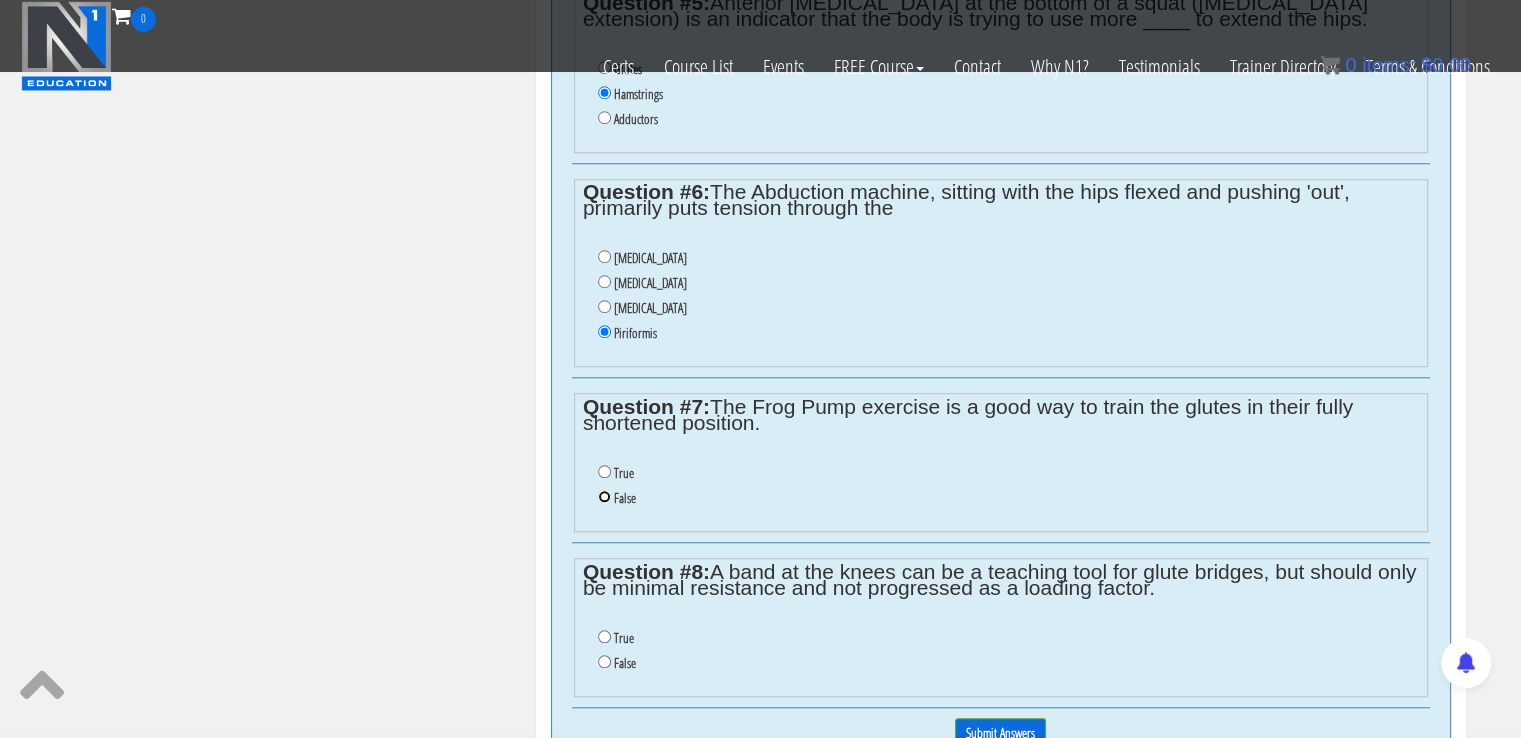 click on "False" at bounding box center (604, 496) 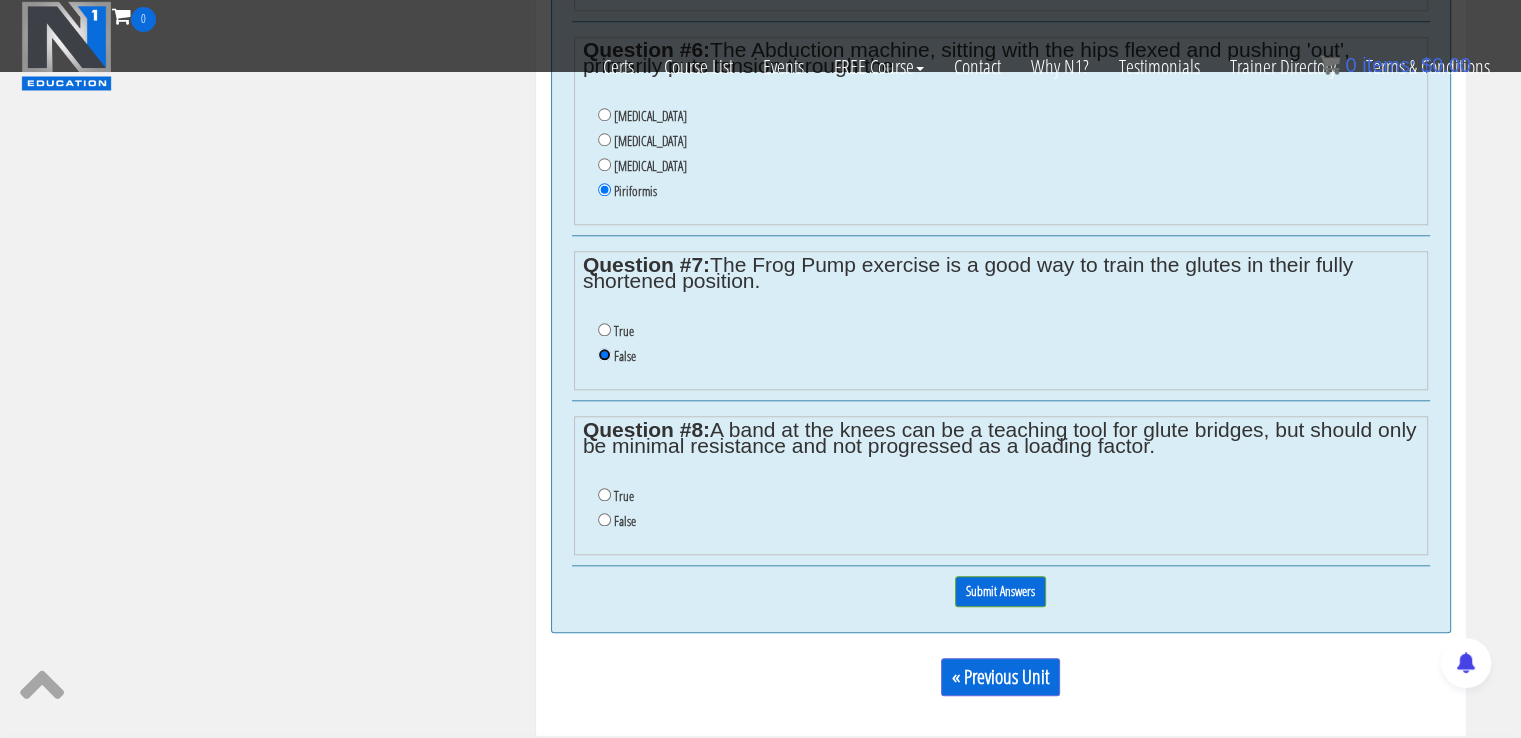 scroll, scrollTop: 1864, scrollLeft: 0, axis: vertical 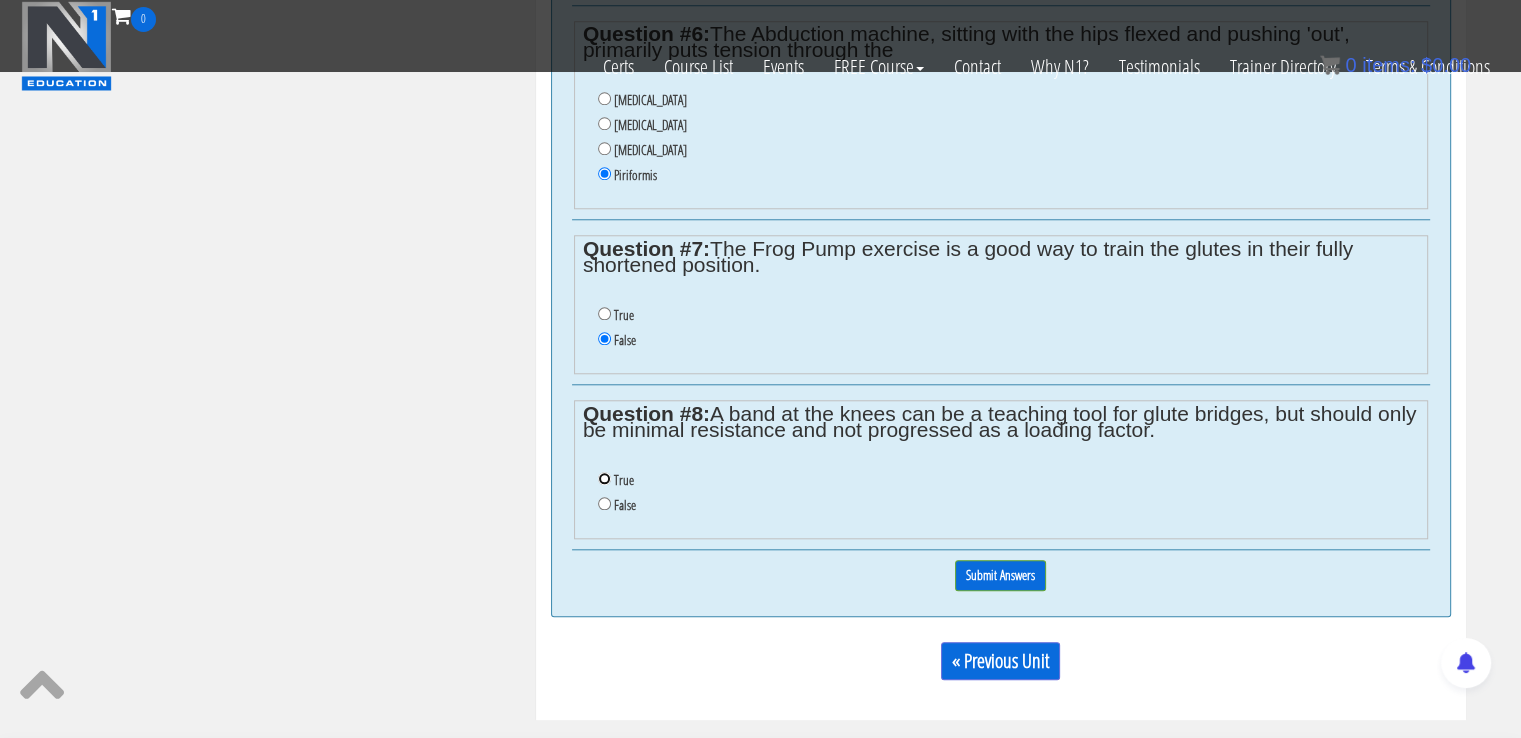 click on "True" at bounding box center (604, 478) 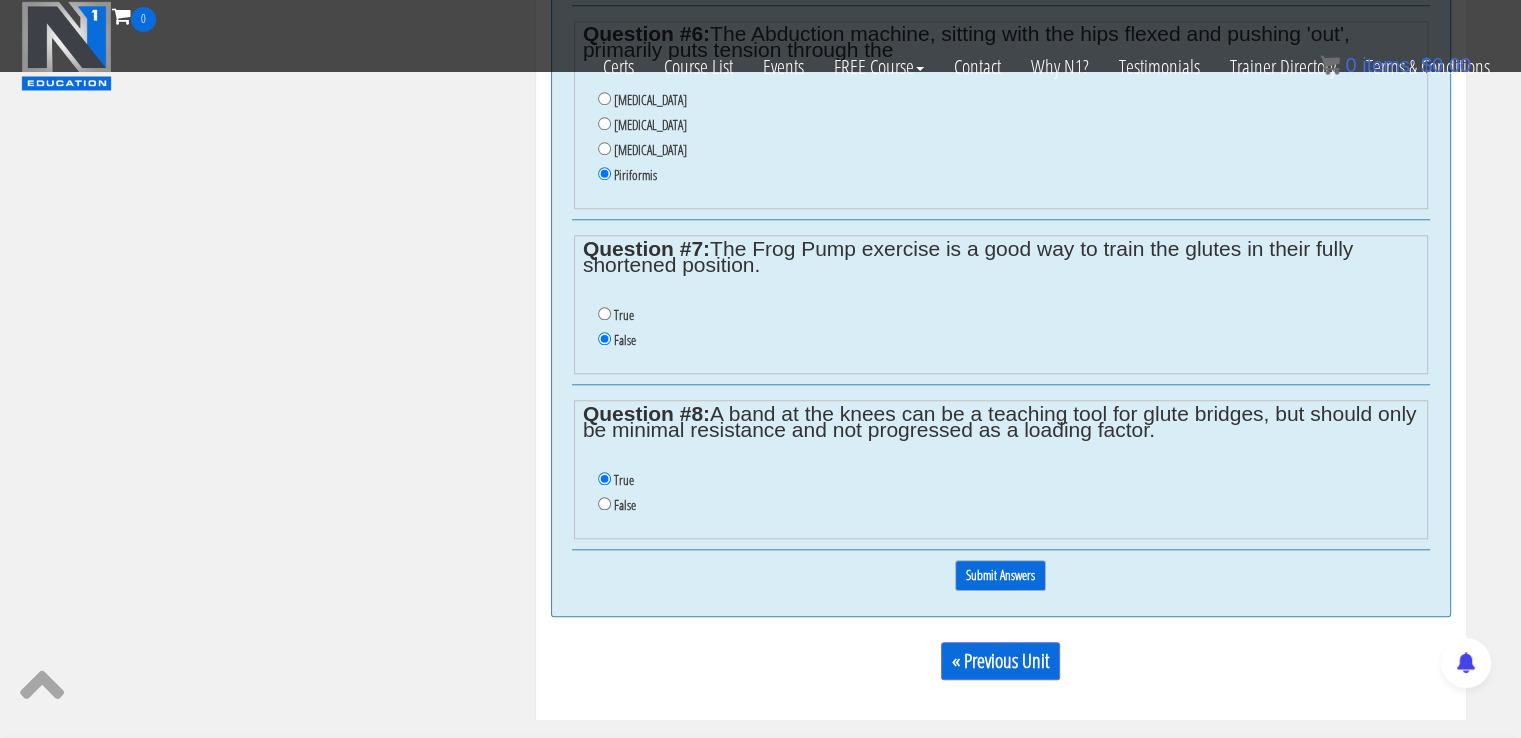 click on "Submit Answers" at bounding box center (1000, 575) 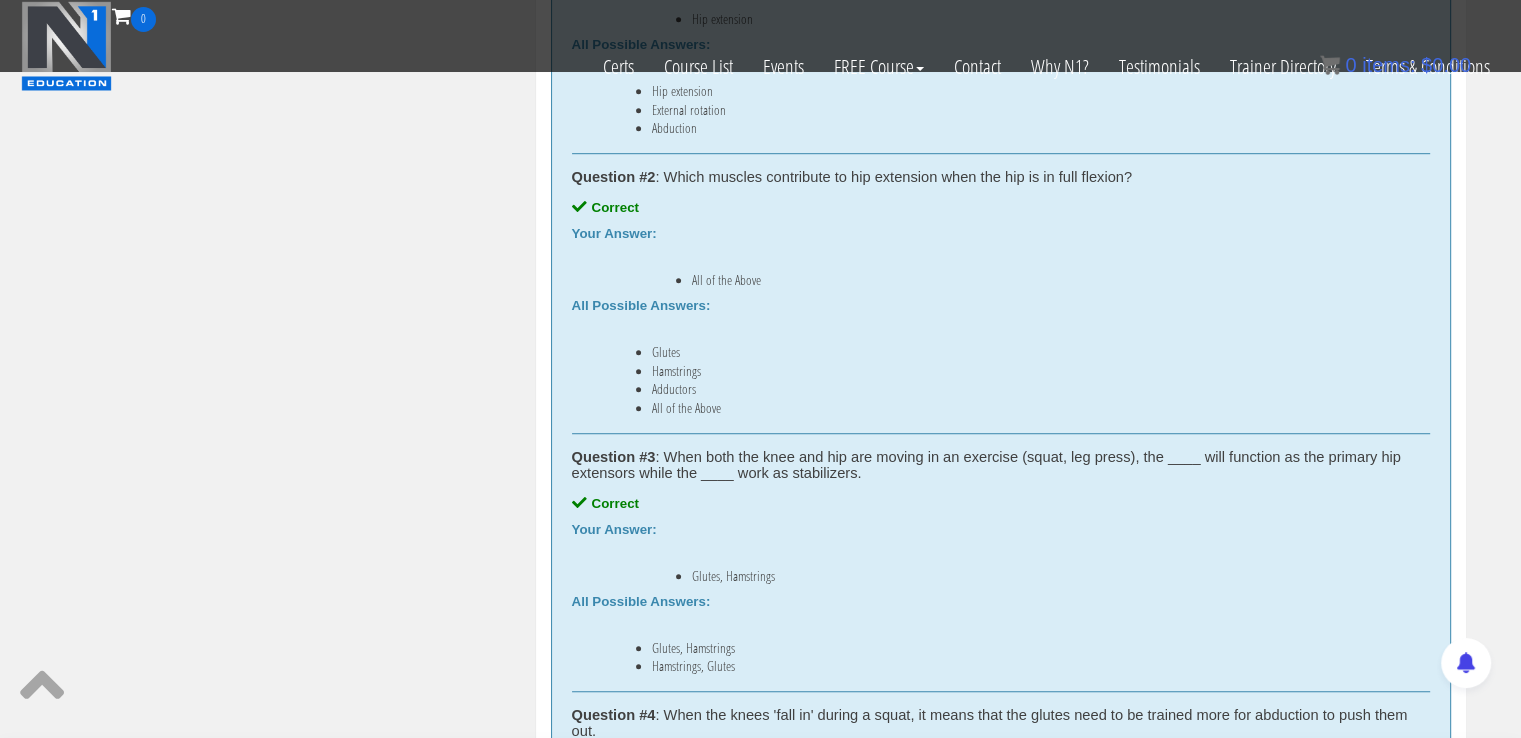scroll, scrollTop: 758, scrollLeft: 0, axis: vertical 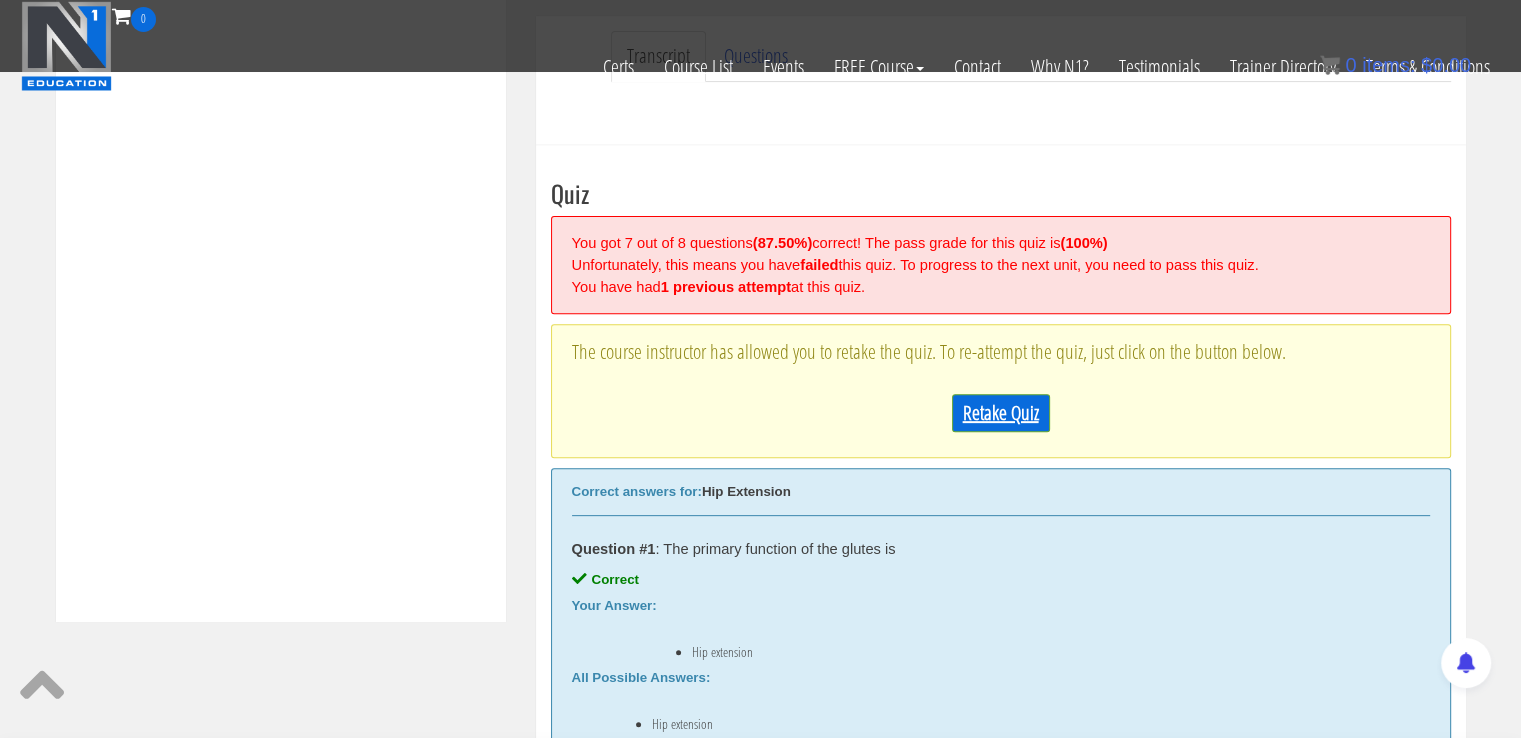 click on "Retake Quiz" at bounding box center (1001, 413) 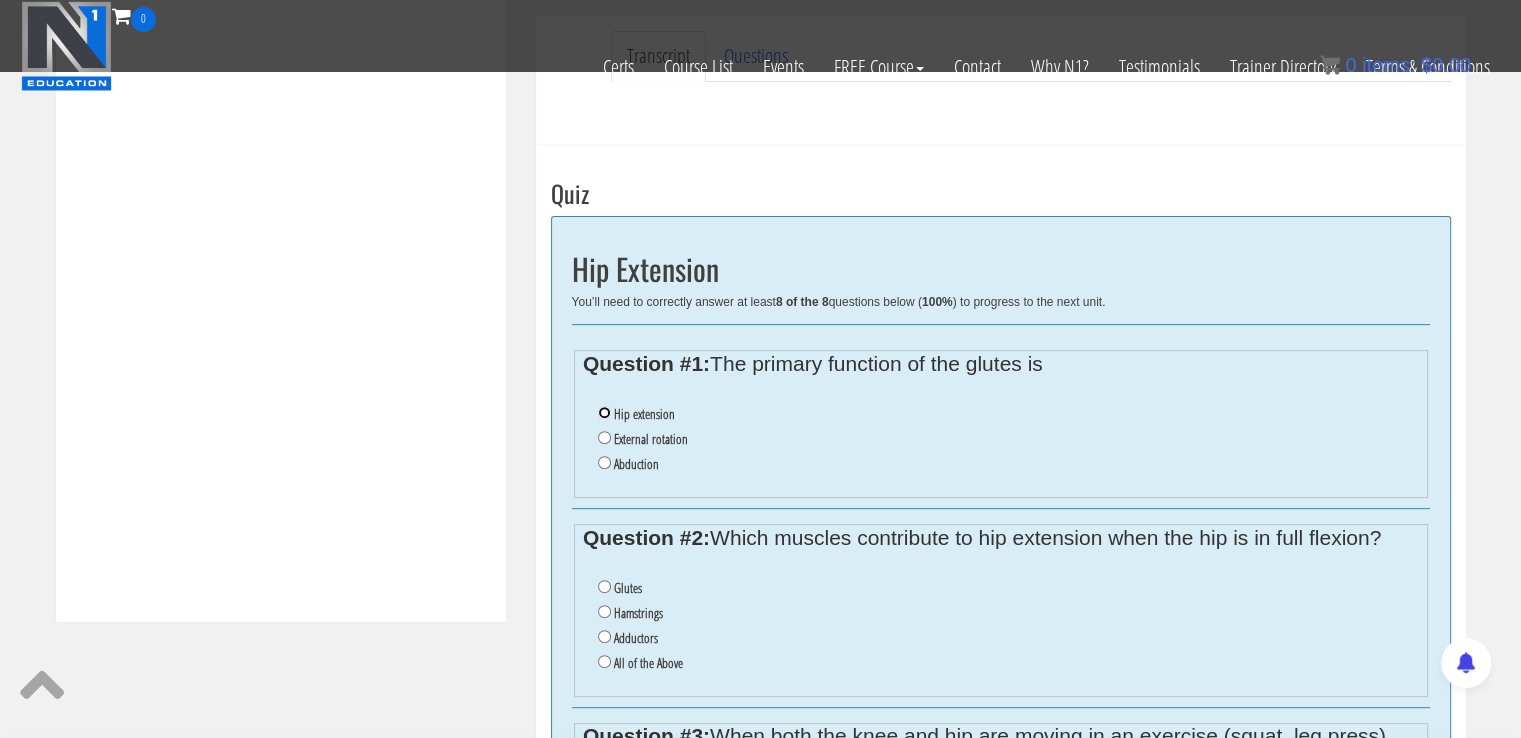 click on "Hip extension" at bounding box center (604, 412) 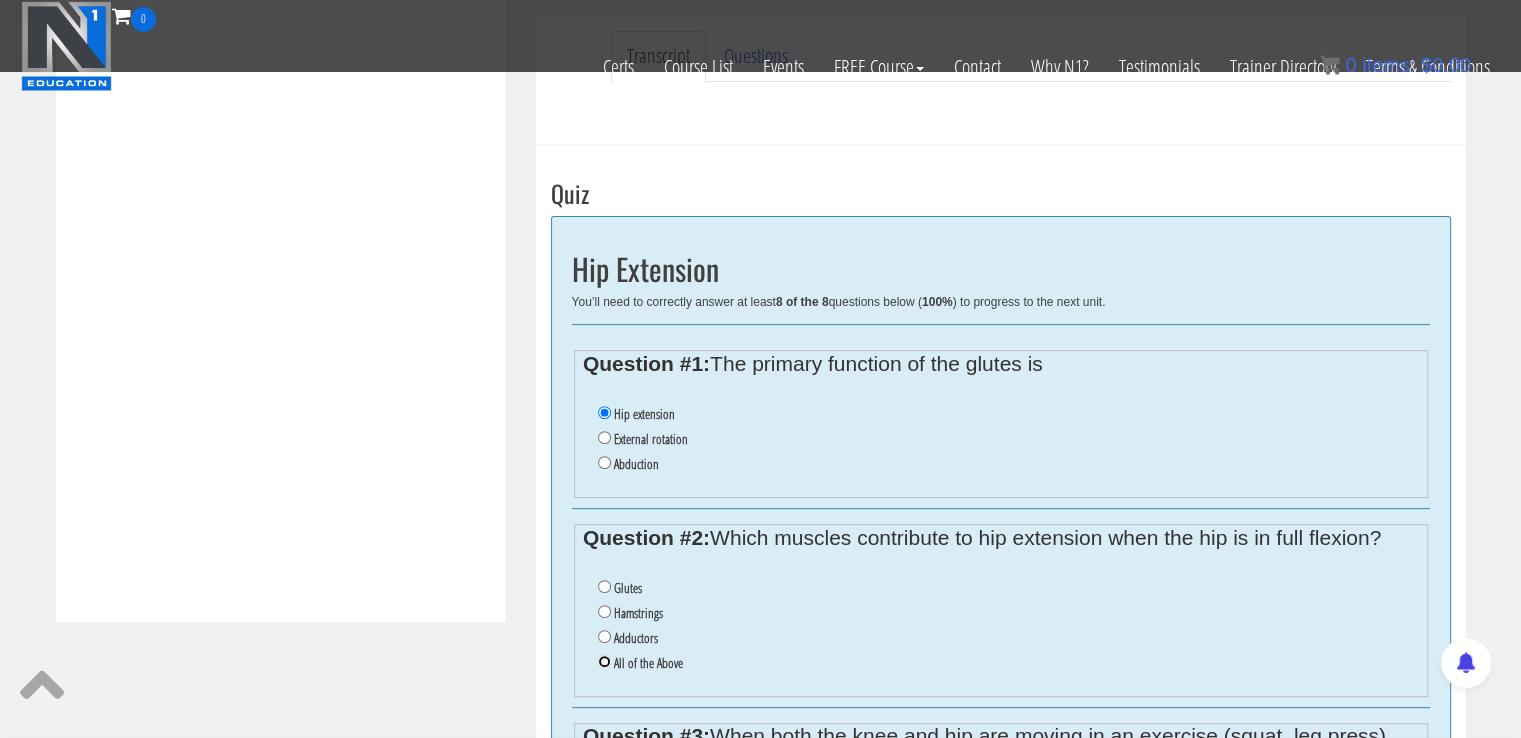 click on "All of the Above" at bounding box center [604, 661] 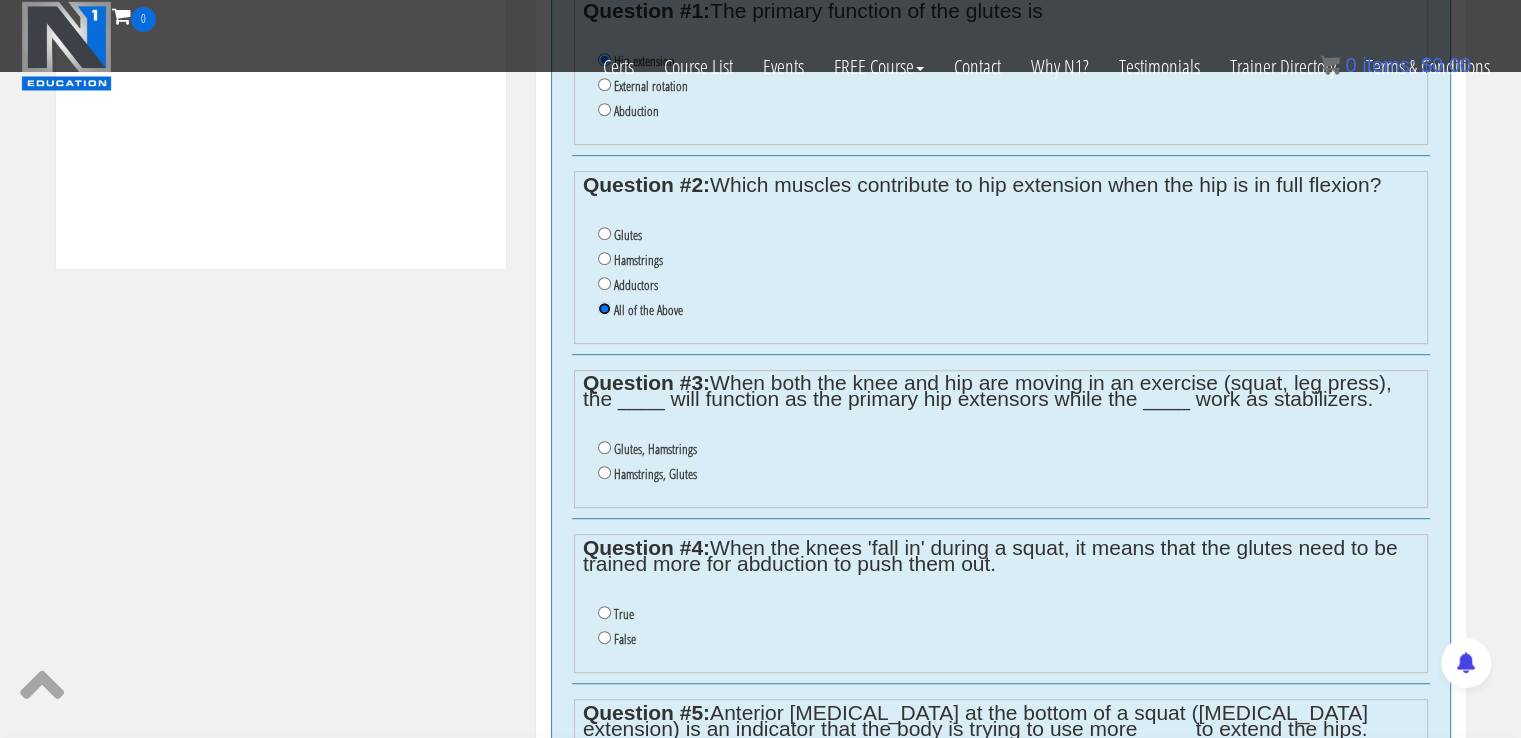 scroll, scrollTop: 1204, scrollLeft: 0, axis: vertical 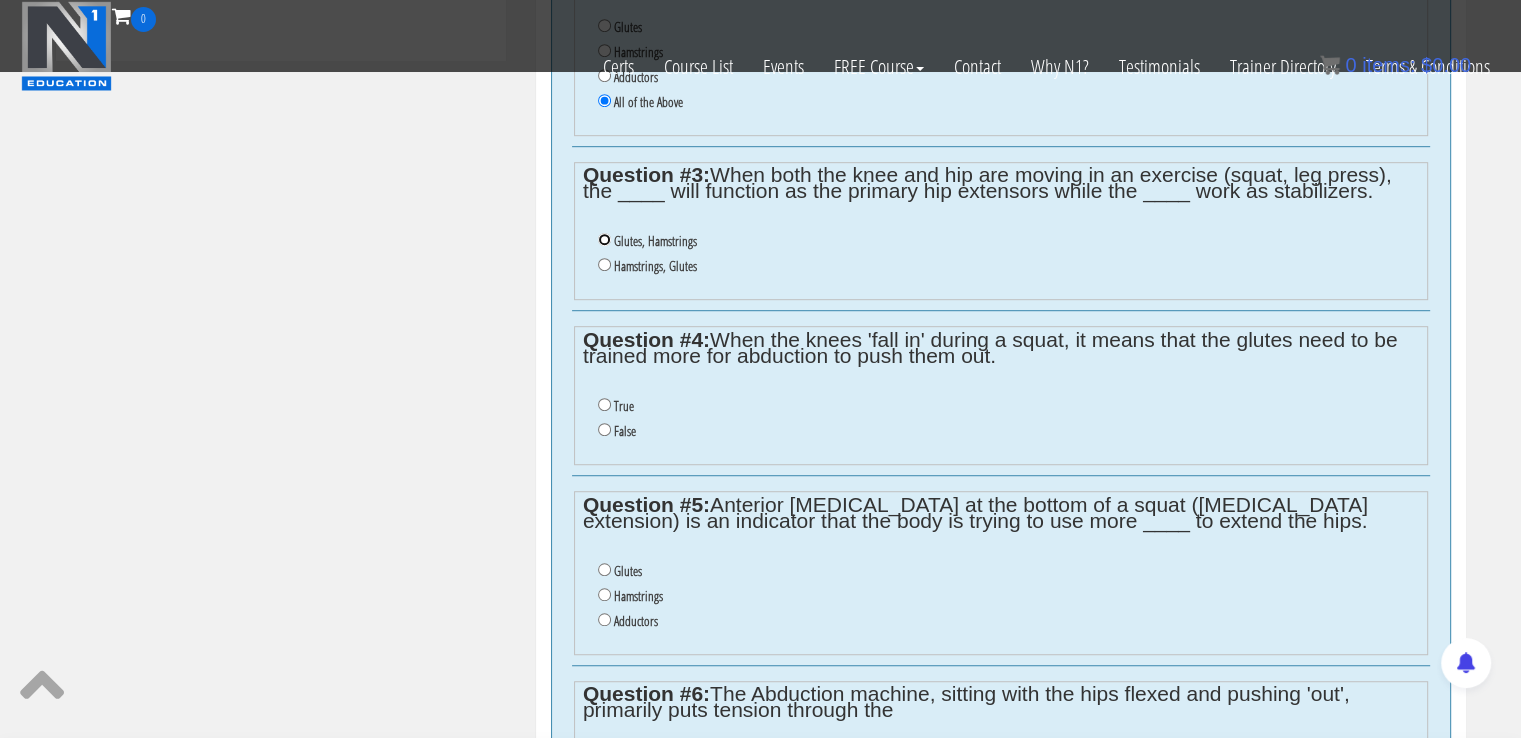 click on "Glutes, Hamstrings" at bounding box center (604, 239) 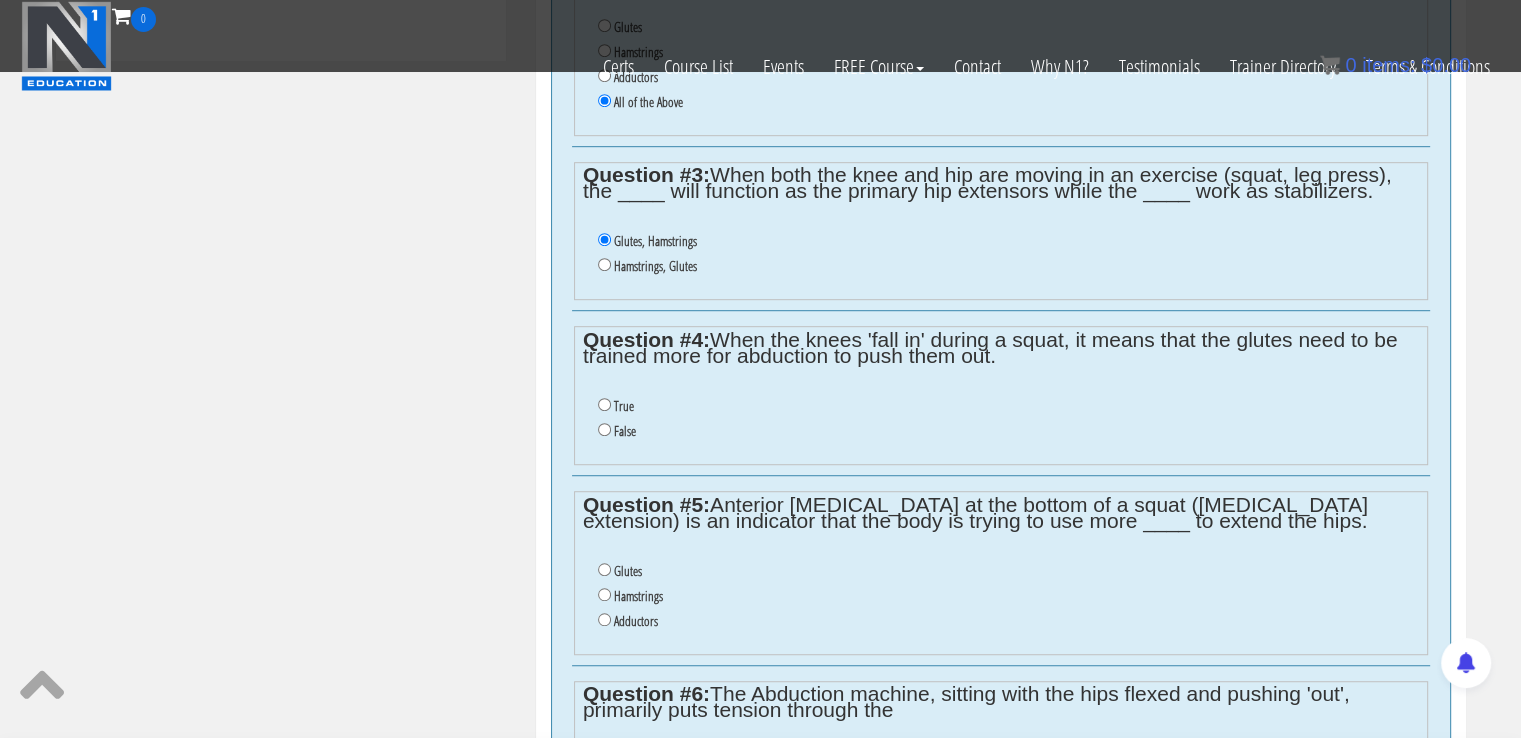 click on "False" at bounding box center (1008, 431) 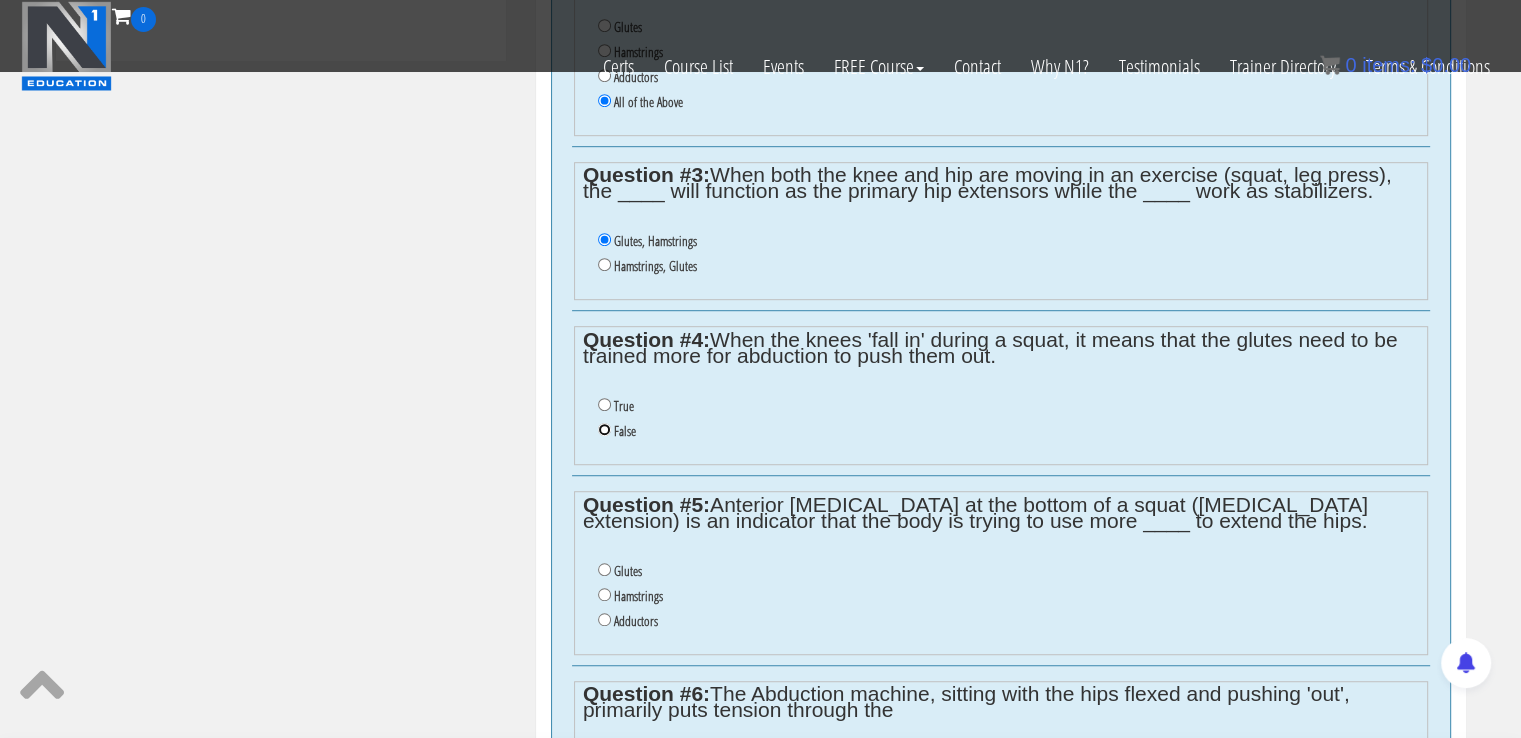 click on "False" at bounding box center [604, 429] 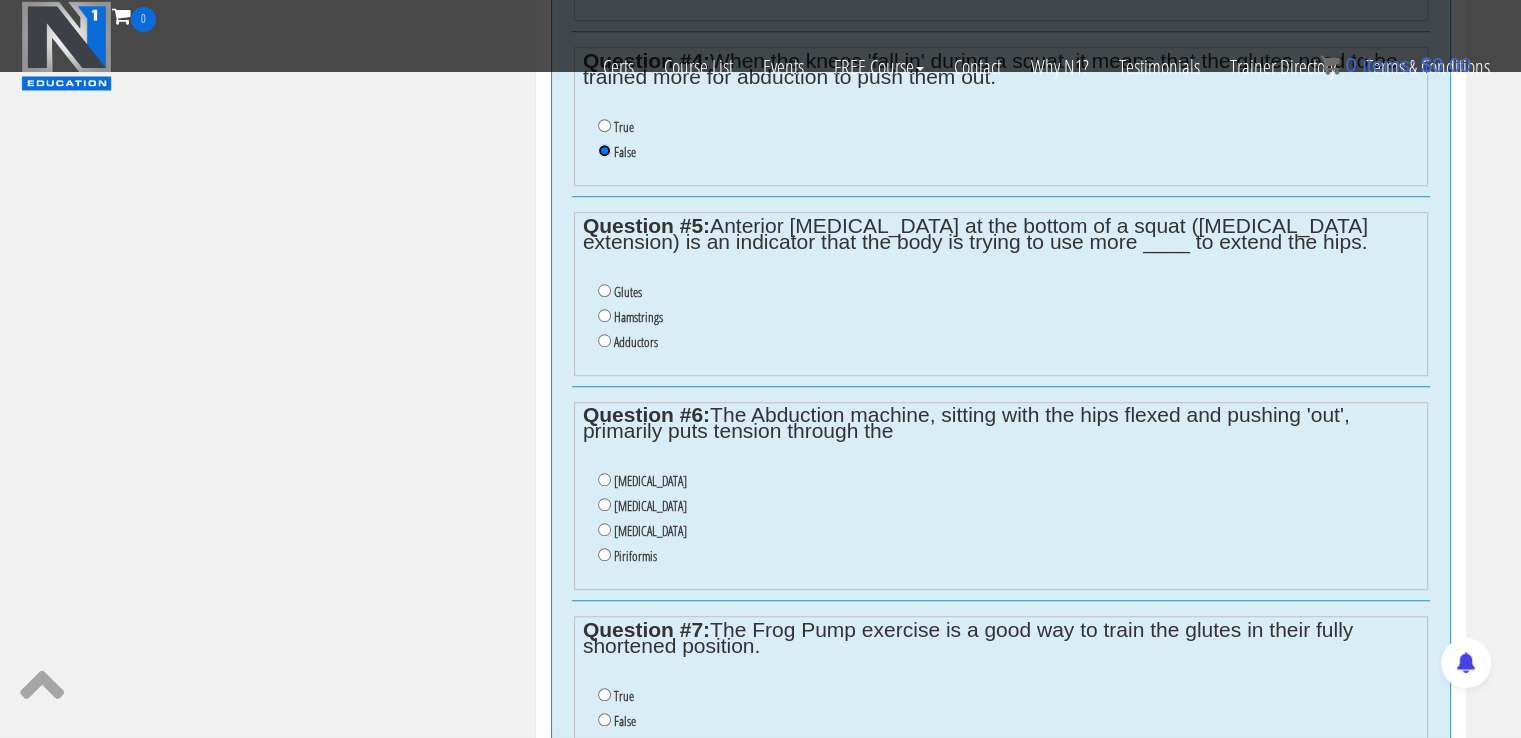 scroll, scrollTop: 1486, scrollLeft: 0, axis: vertical 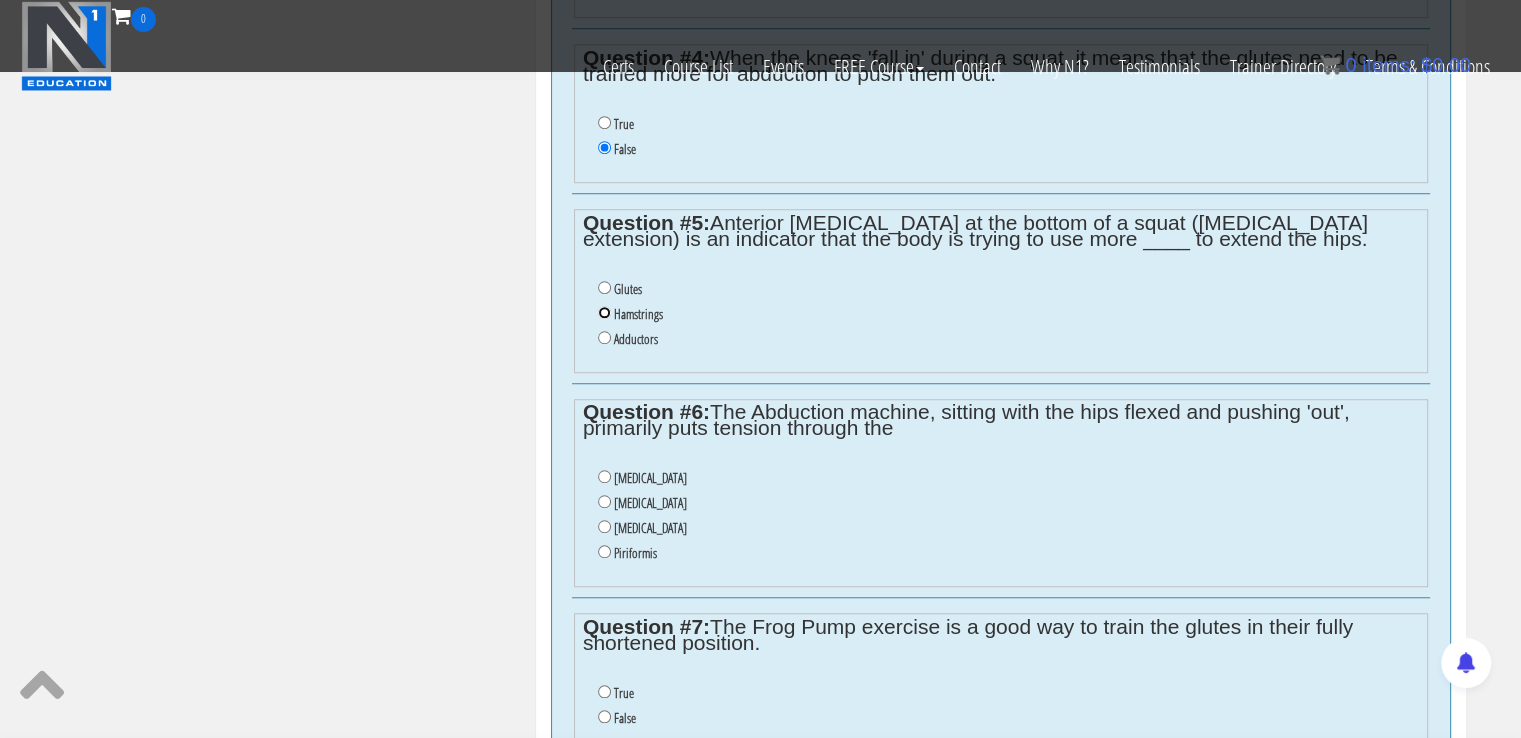 click on "Hamstrings" at bounding box center (604, 312) 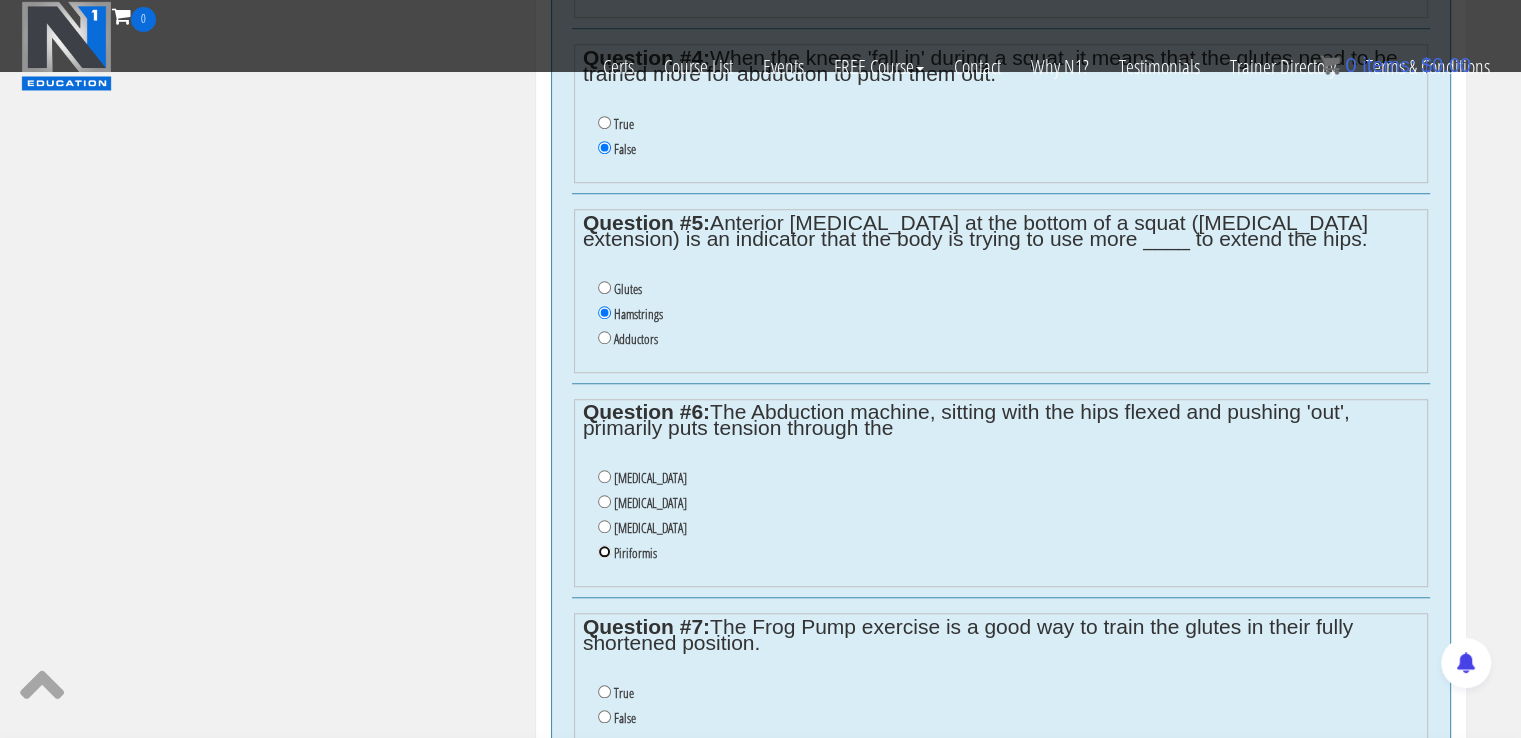 click on "Piriformis" at bounding box center [604, 551] 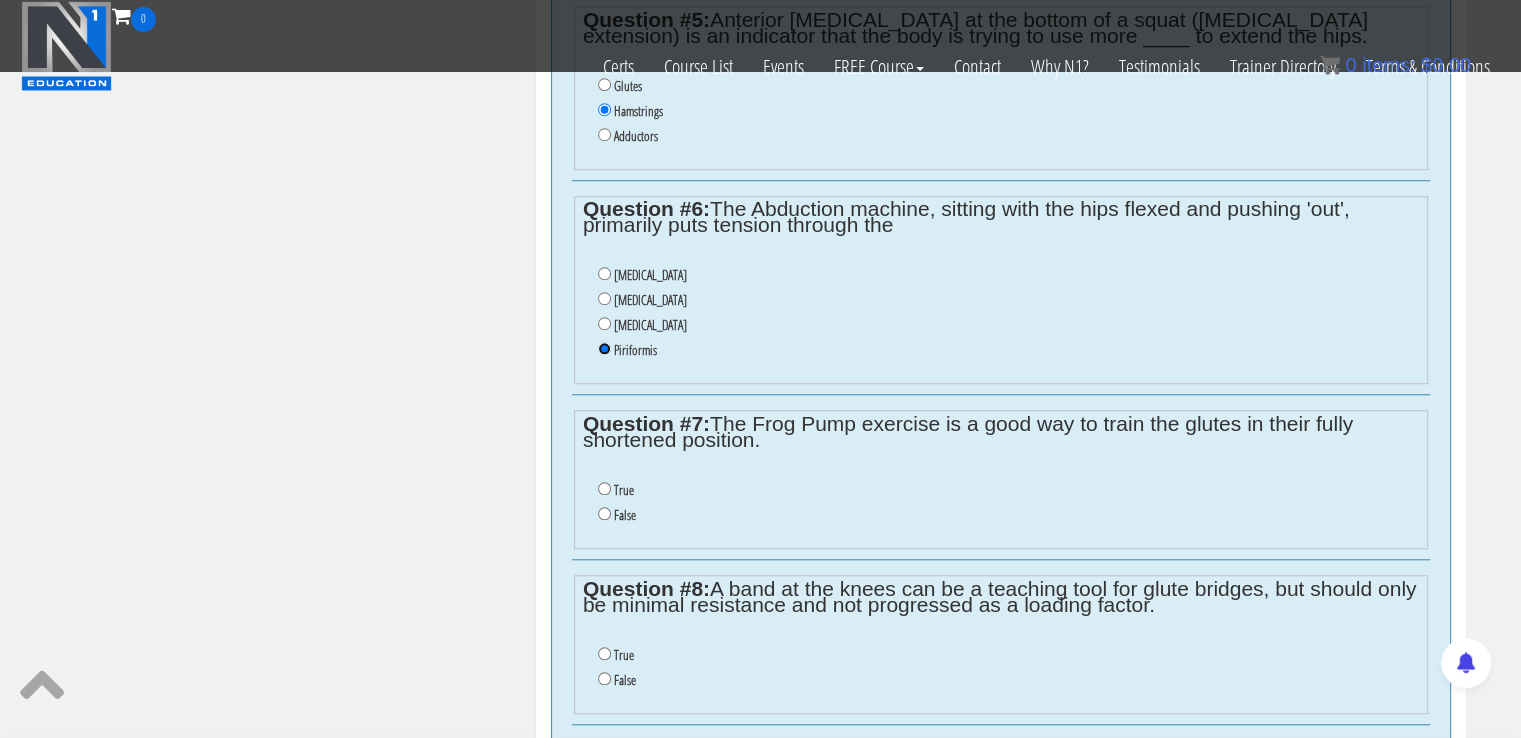 scroll, scrollTop: 1742, scrollLeft: 0, axis: vertical 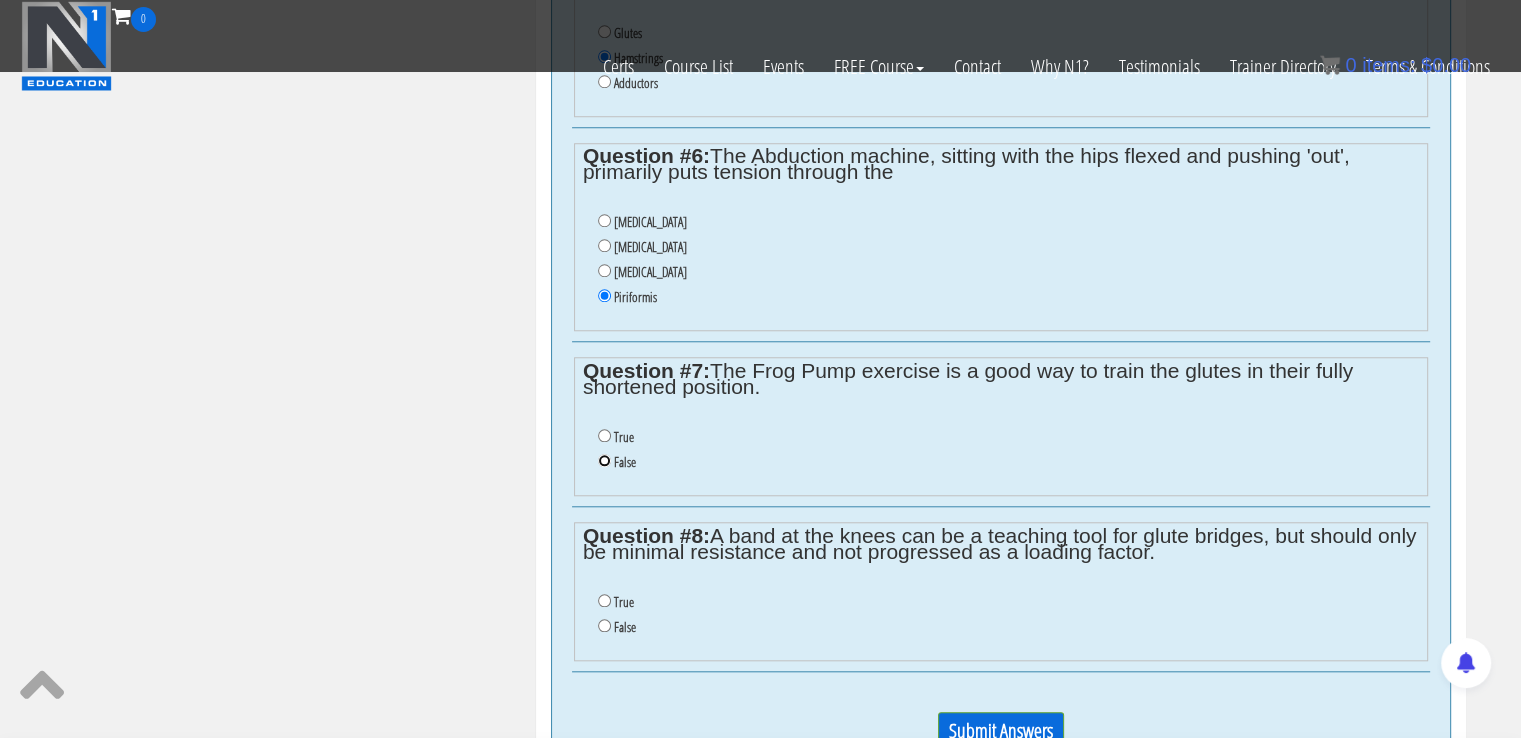click on "False" at bounding box center (604, 460) 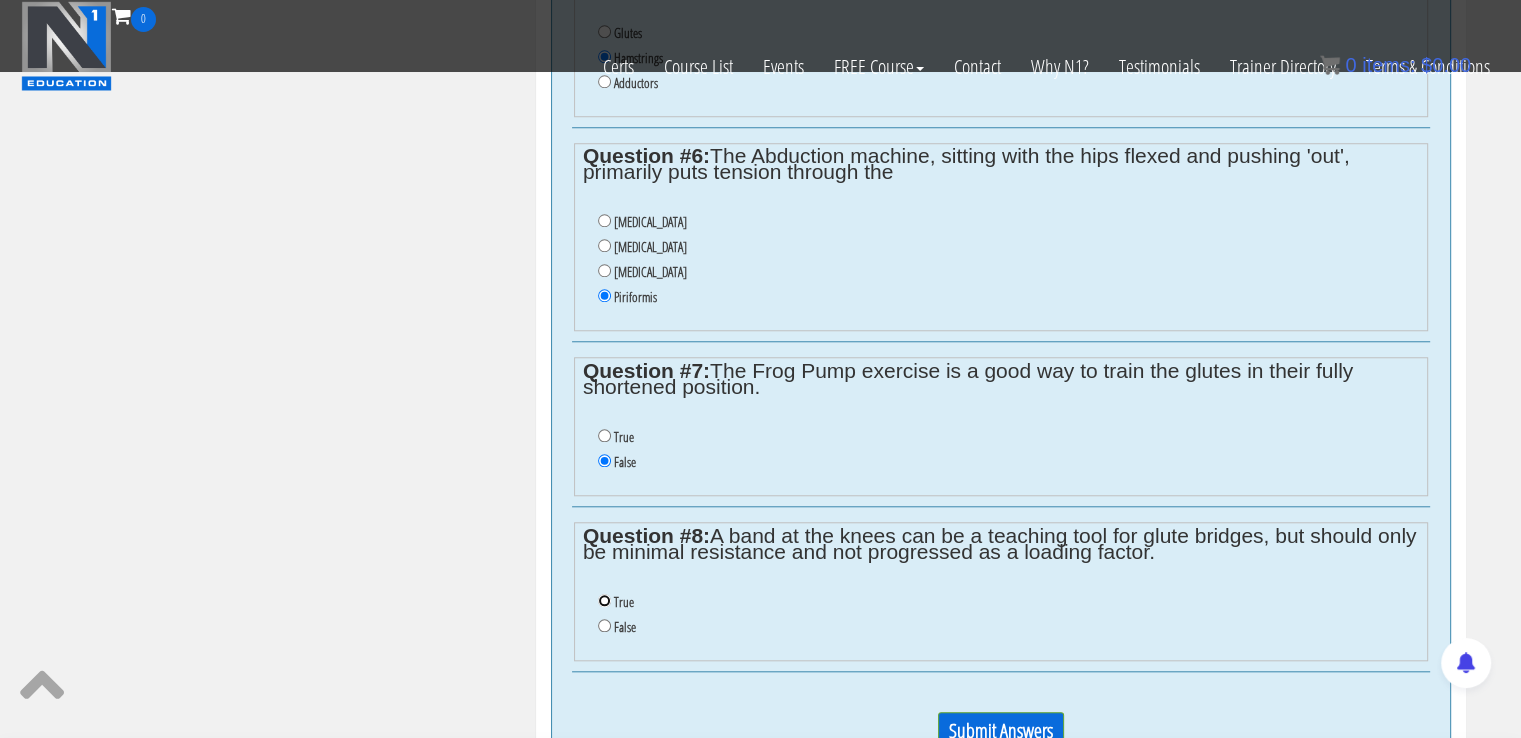 click on "True" at bounding box center [604, 600] 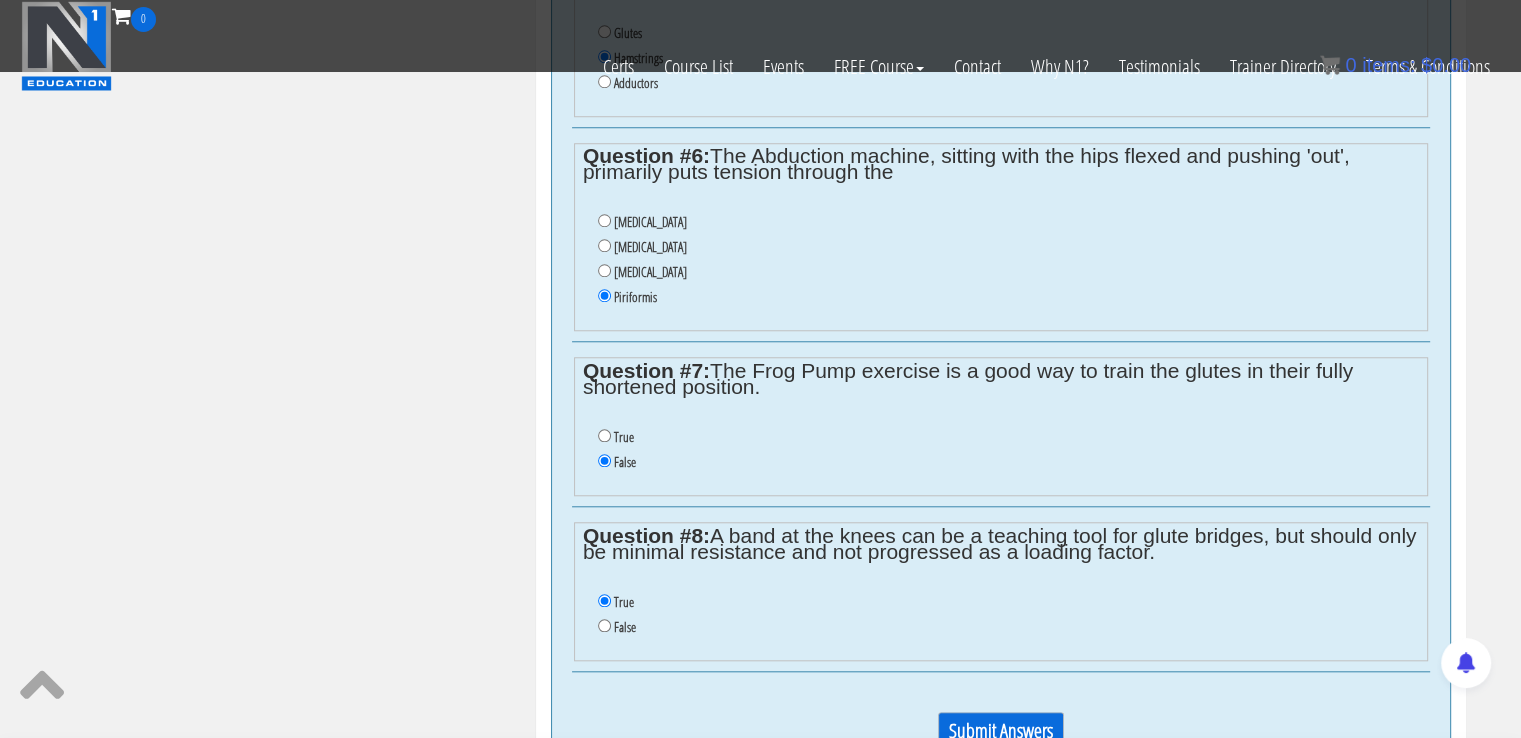 click on "Submit Answers" at bounding box center (1001, 731) 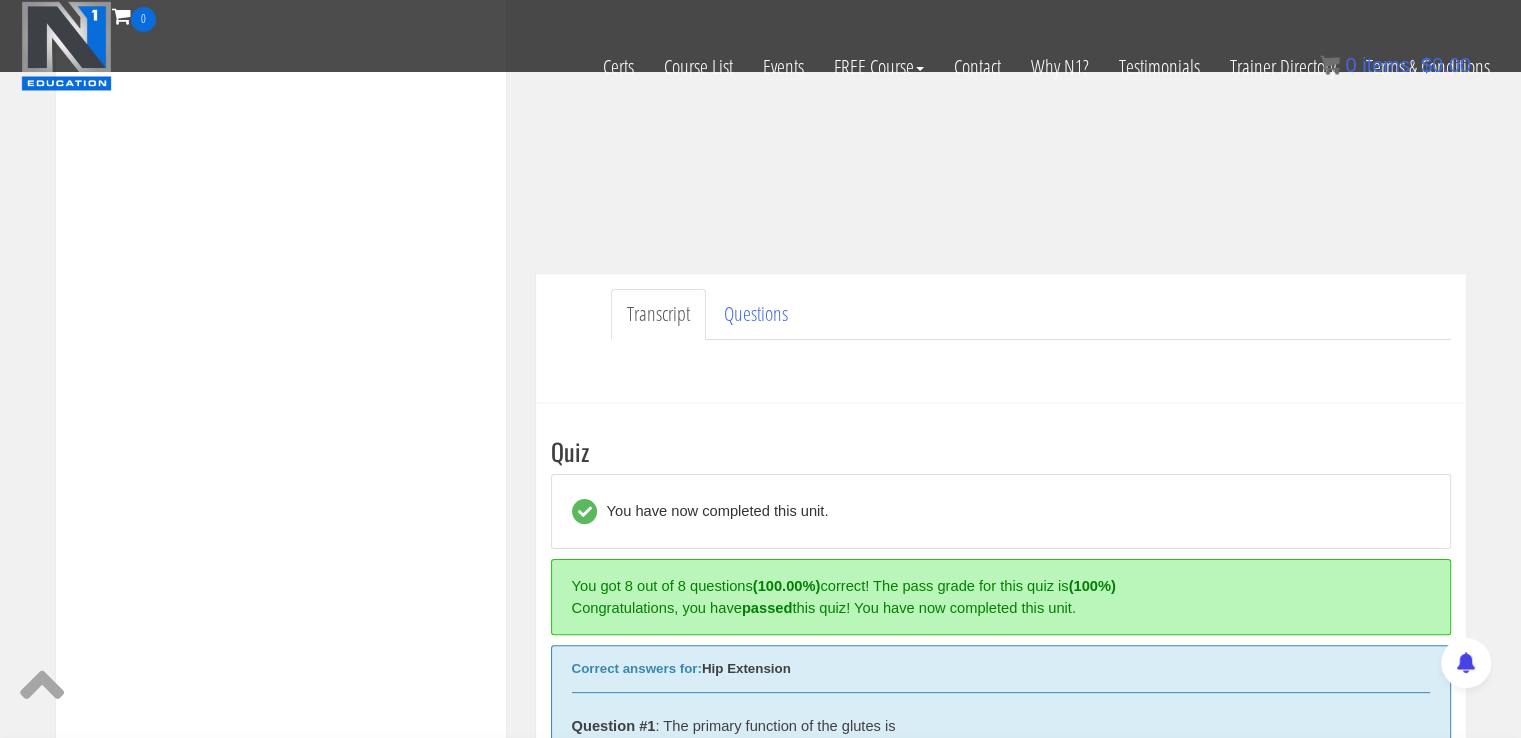 scroll, scrollTop: 397, scrollLeft: 0, axis: vertical 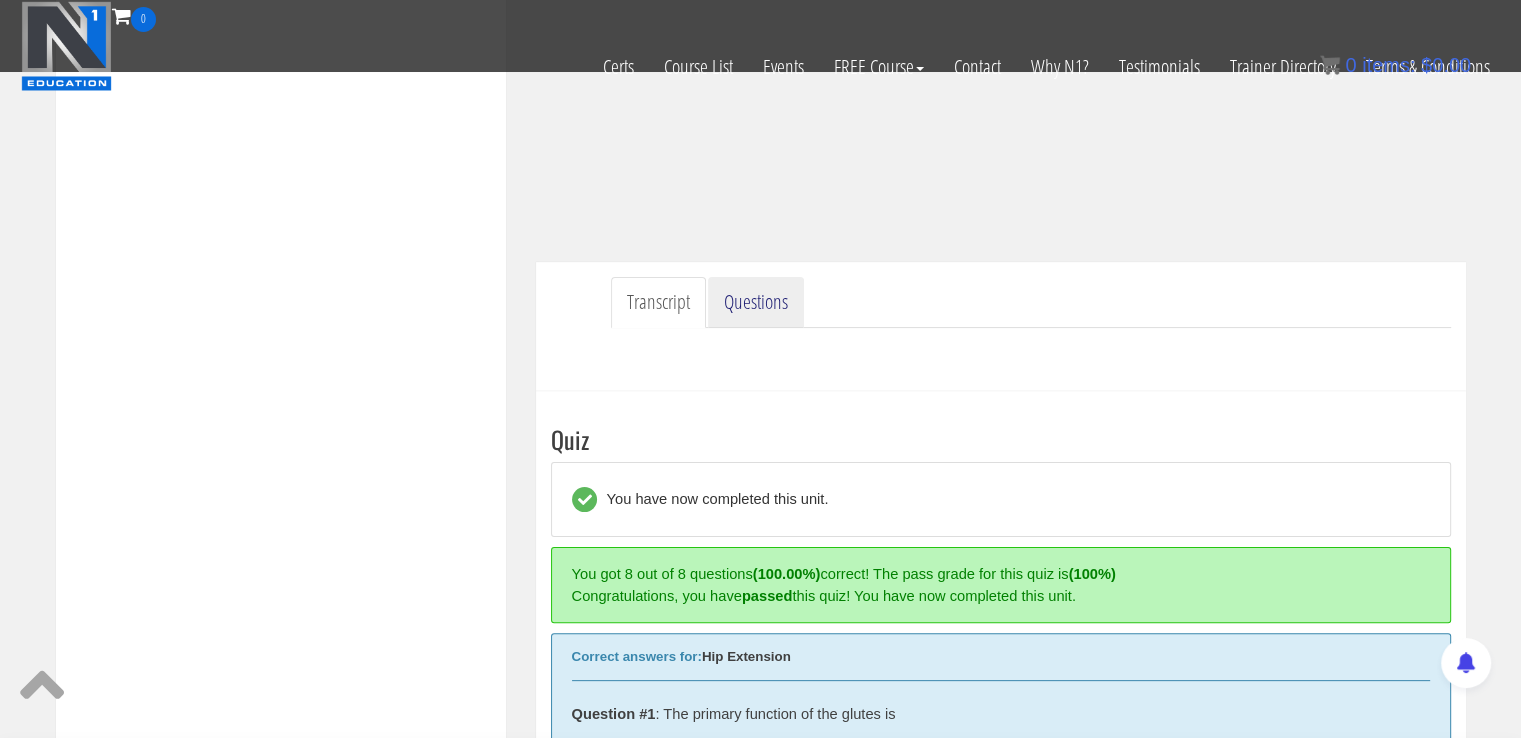 click on "Questions" at bounding box center [756, 302] 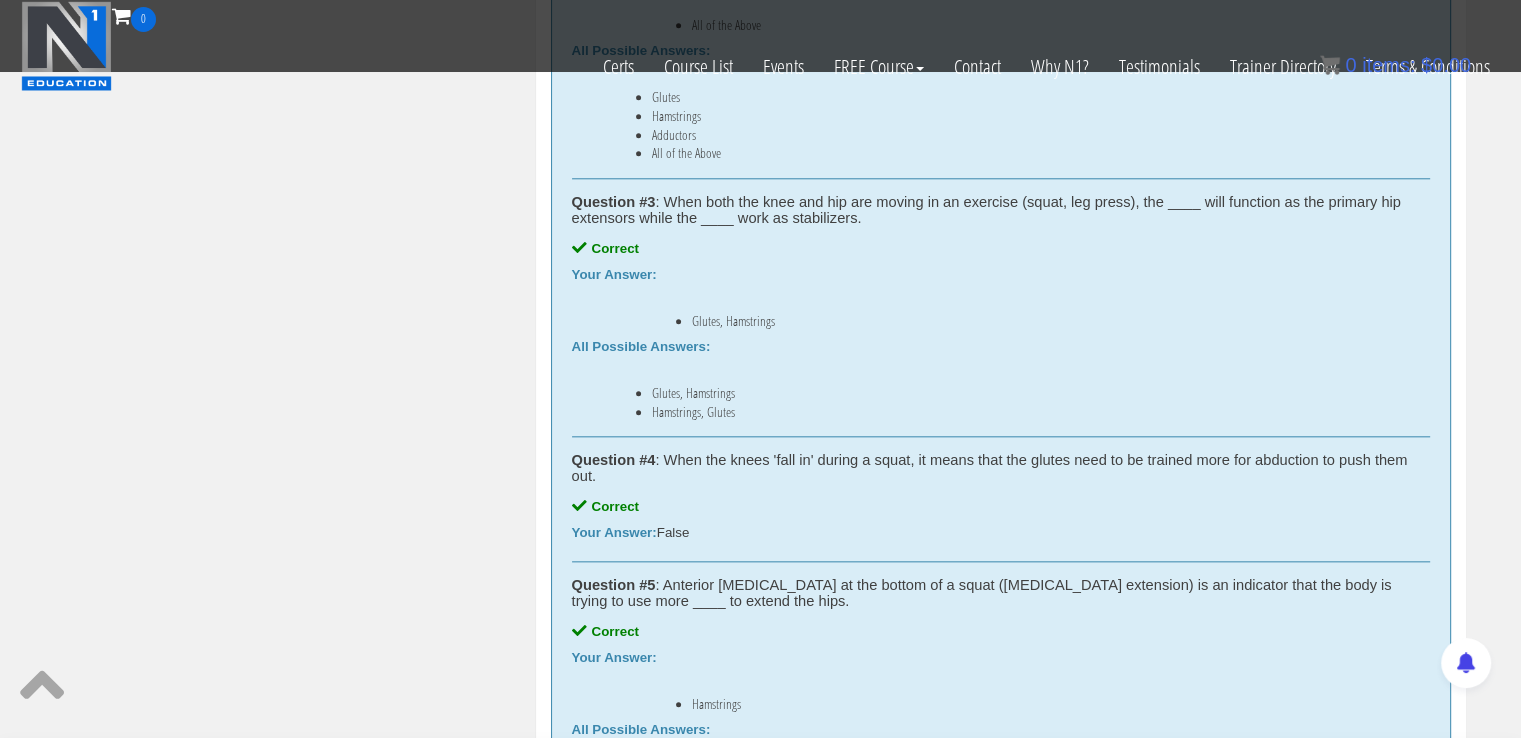 scroll, scrollTop: 2092, scrollLeft: 0, axis: vertical 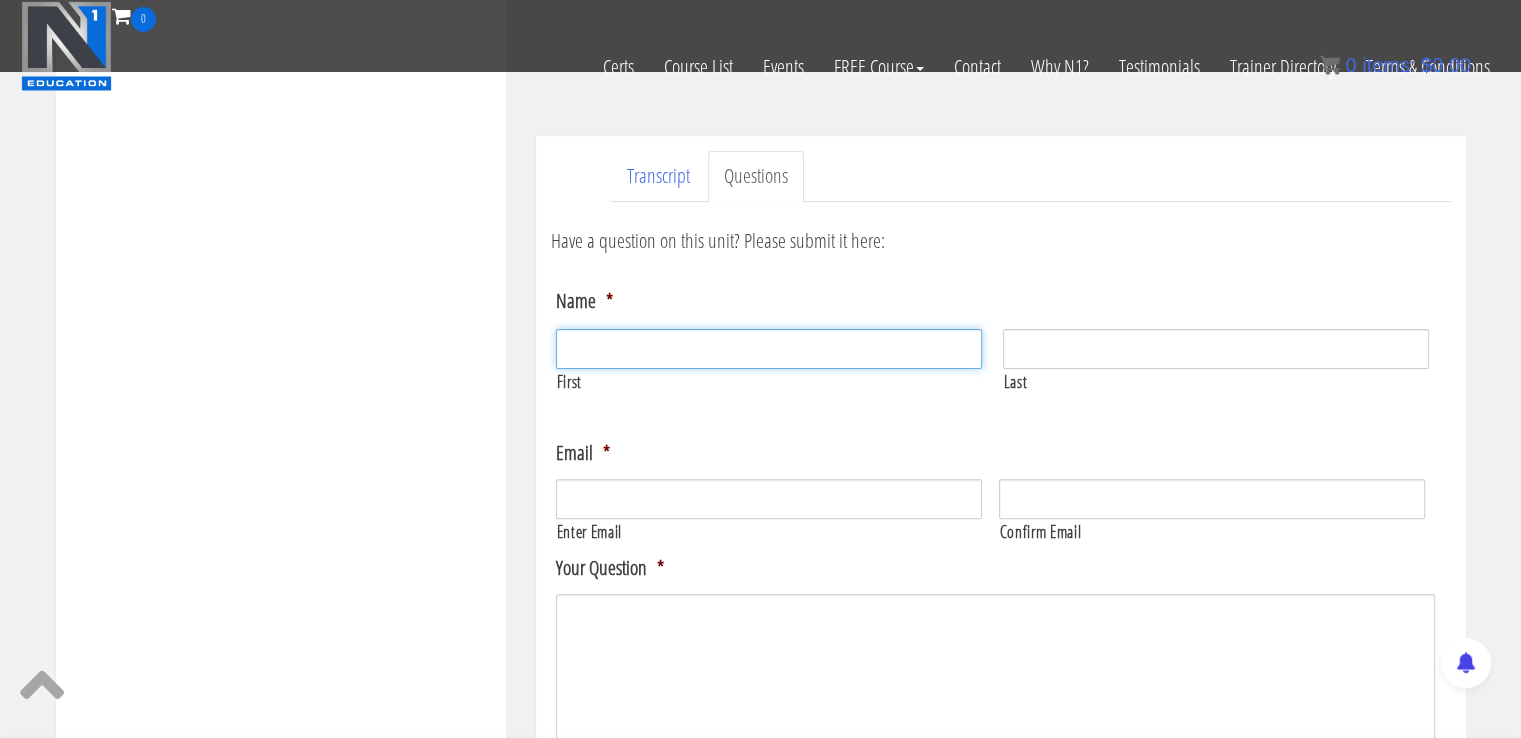 click on "First" at bounding box center (769, 349) 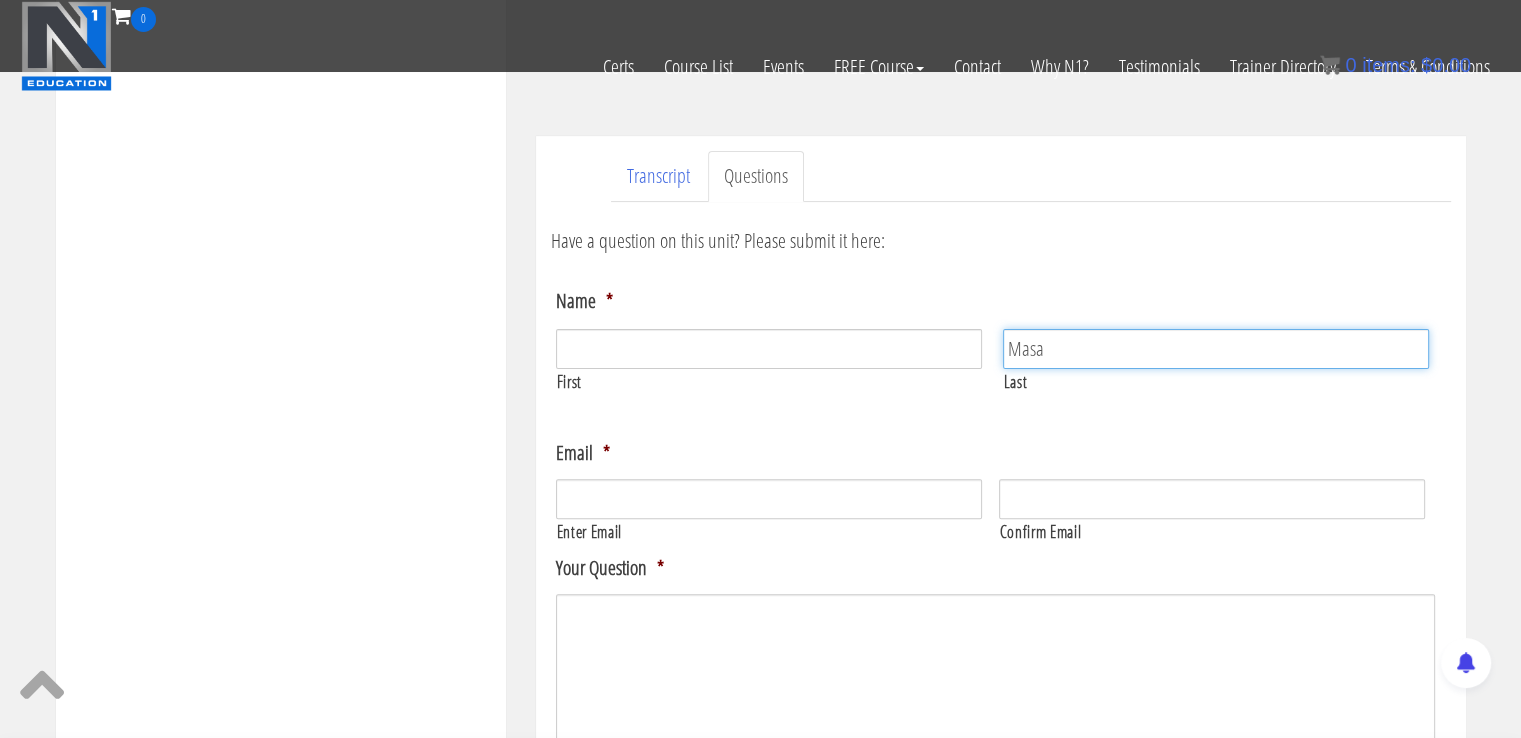 click on "Masa" at bounding box center [1216, 349] 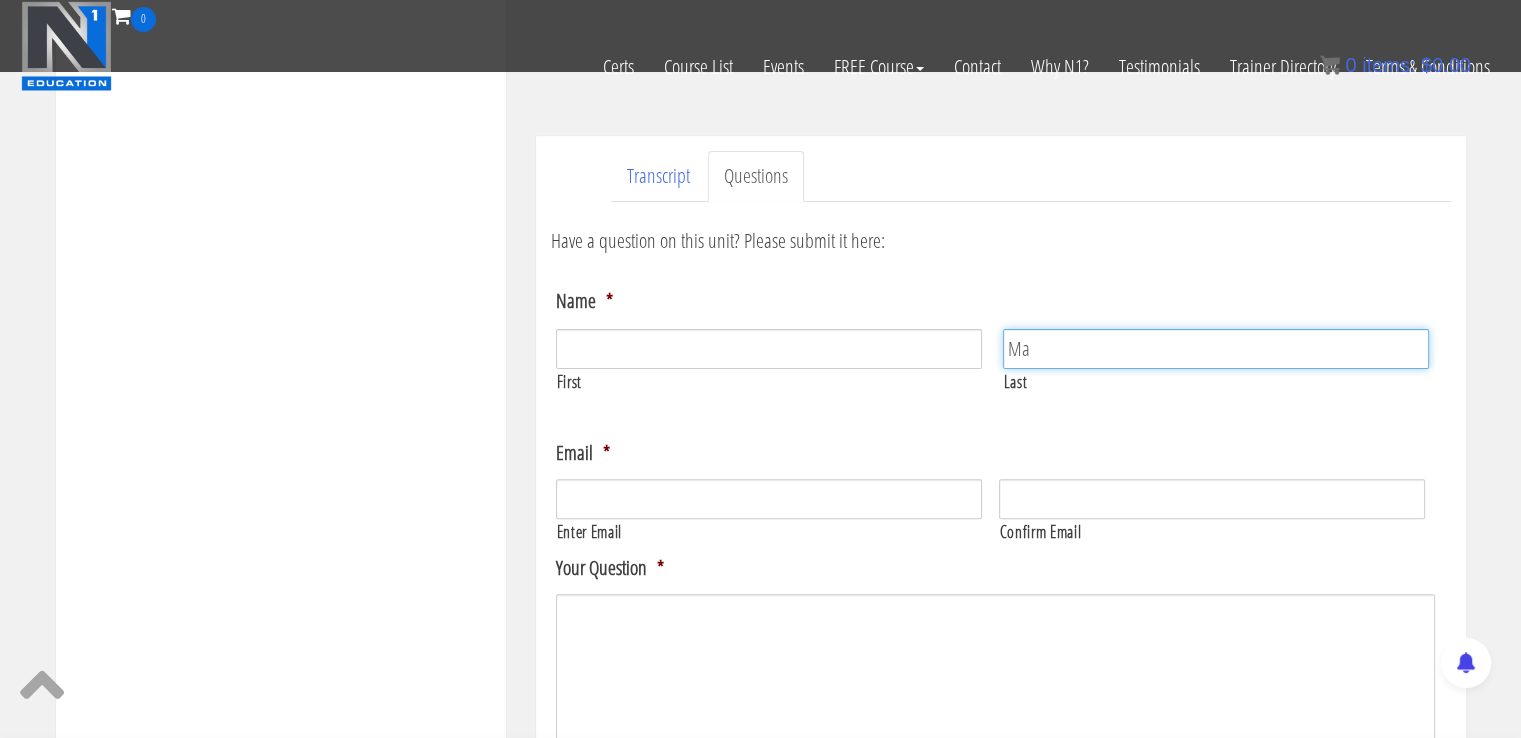 type on "M" 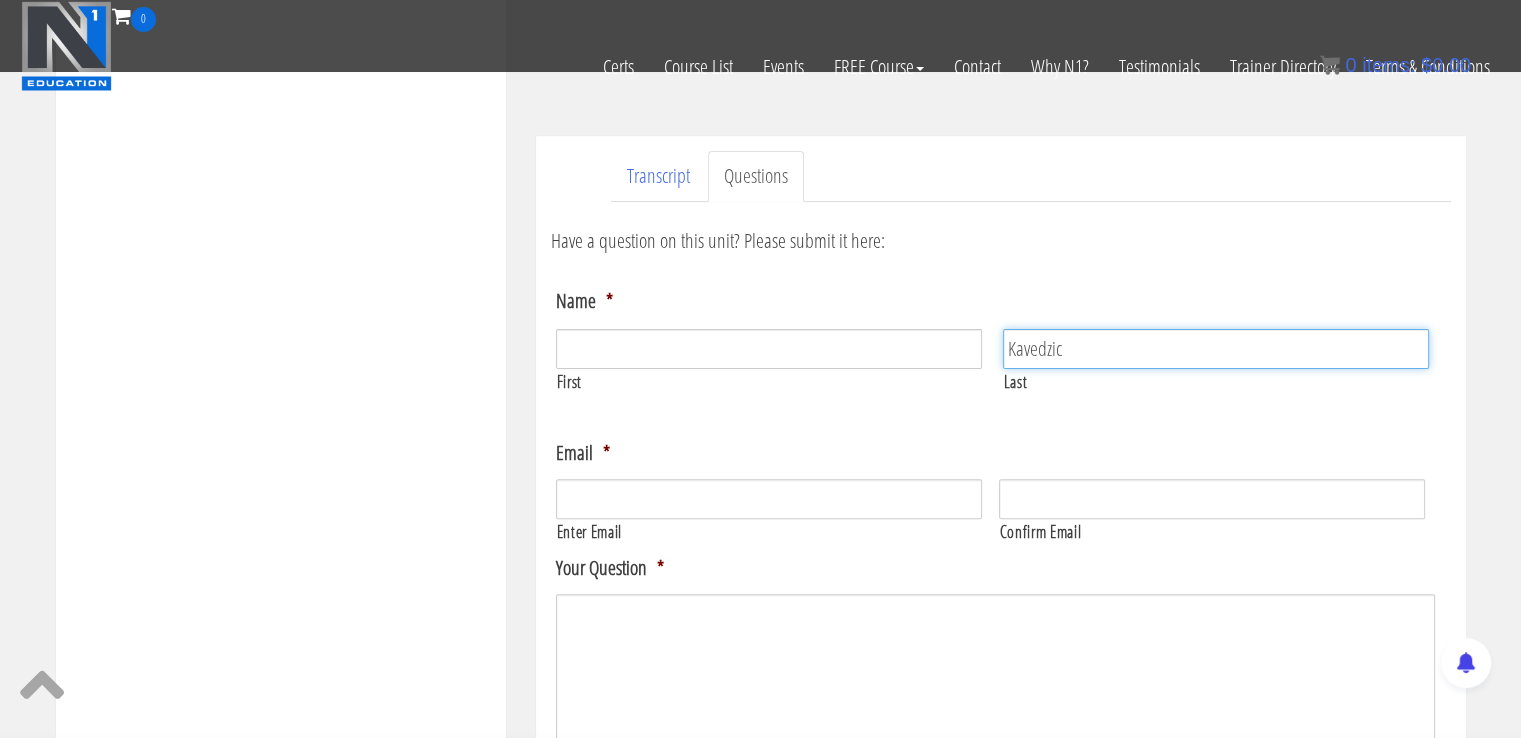 type on "Kavedzic" 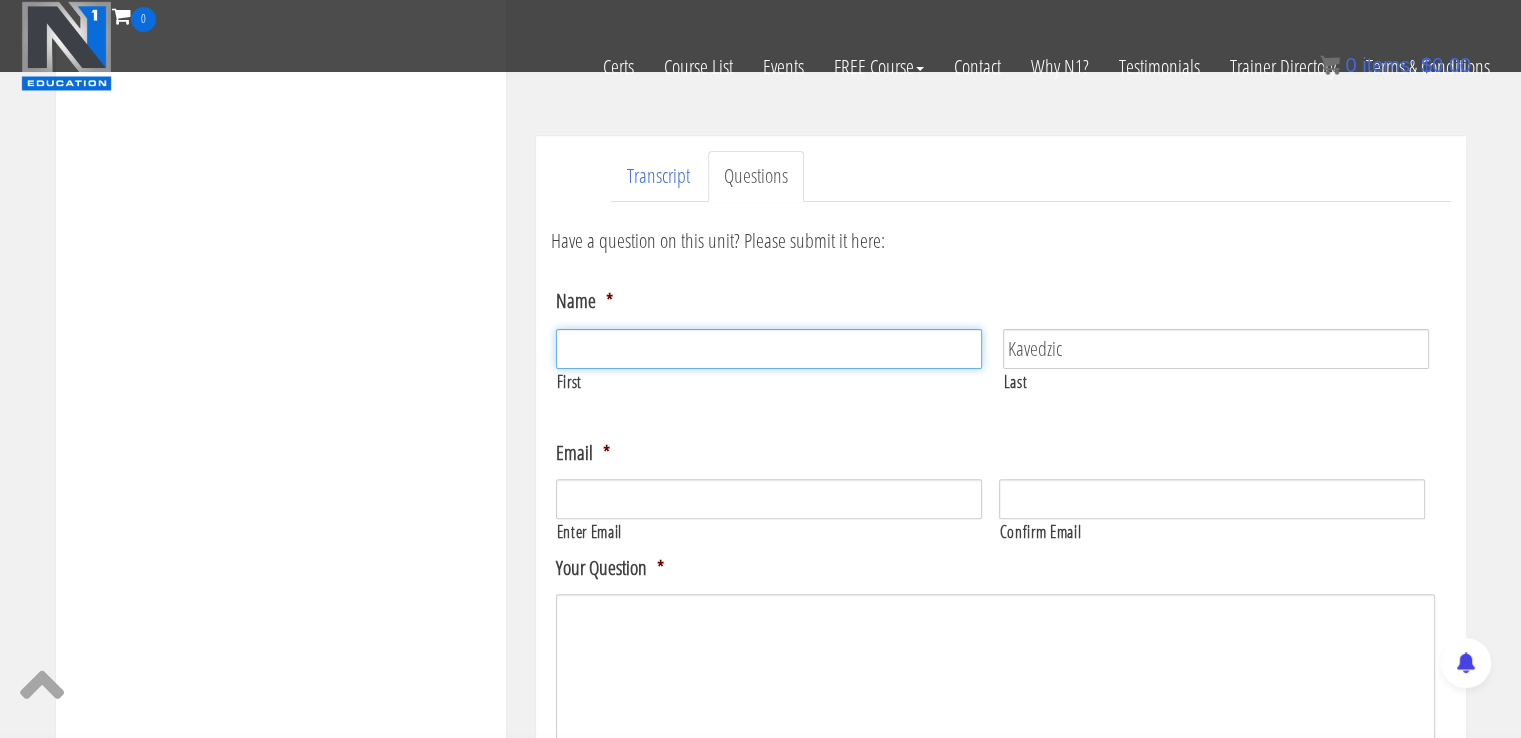 click on "First" at bounding box center [769, 349] 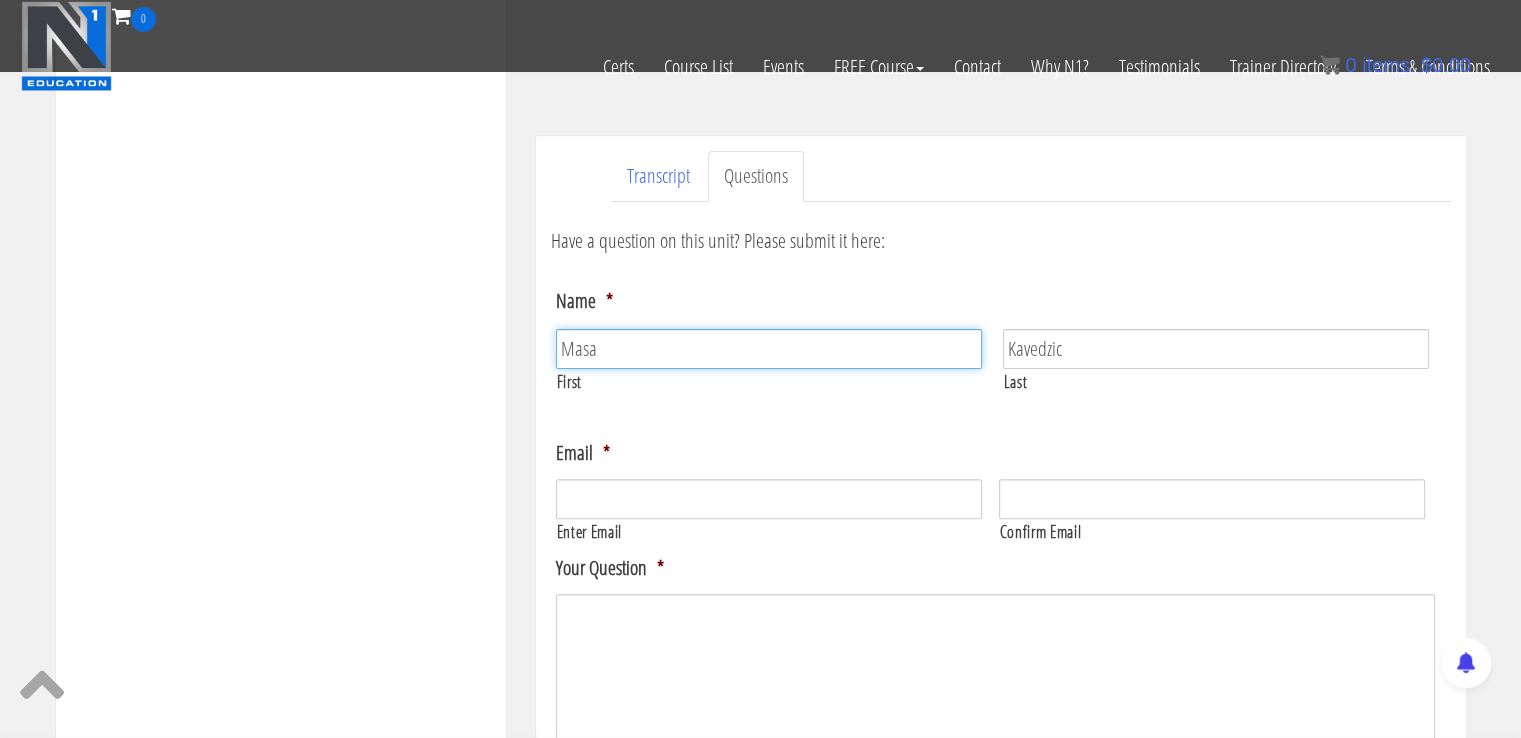 type on "Masa" 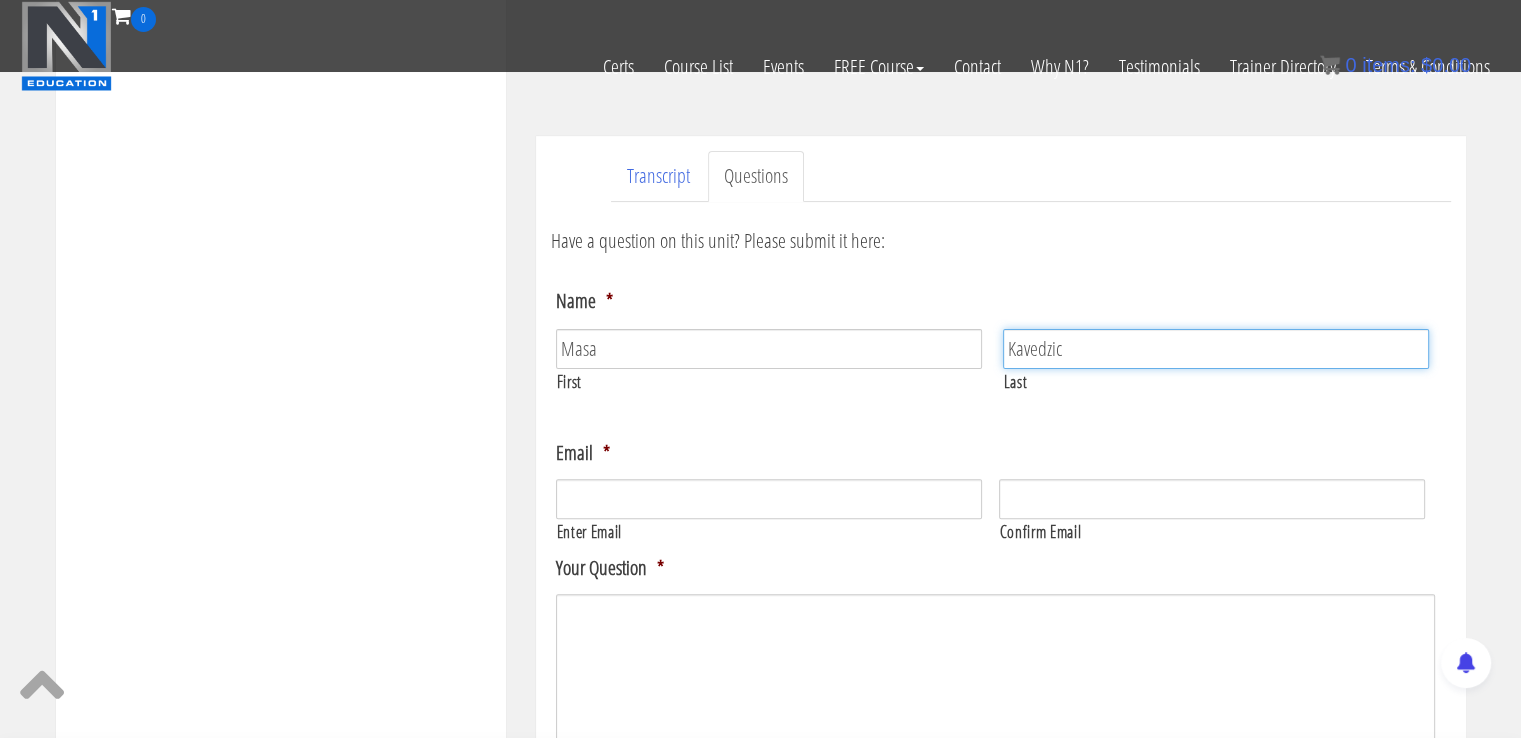 click on "Kavedzic" at bounding box center (1216, 349) 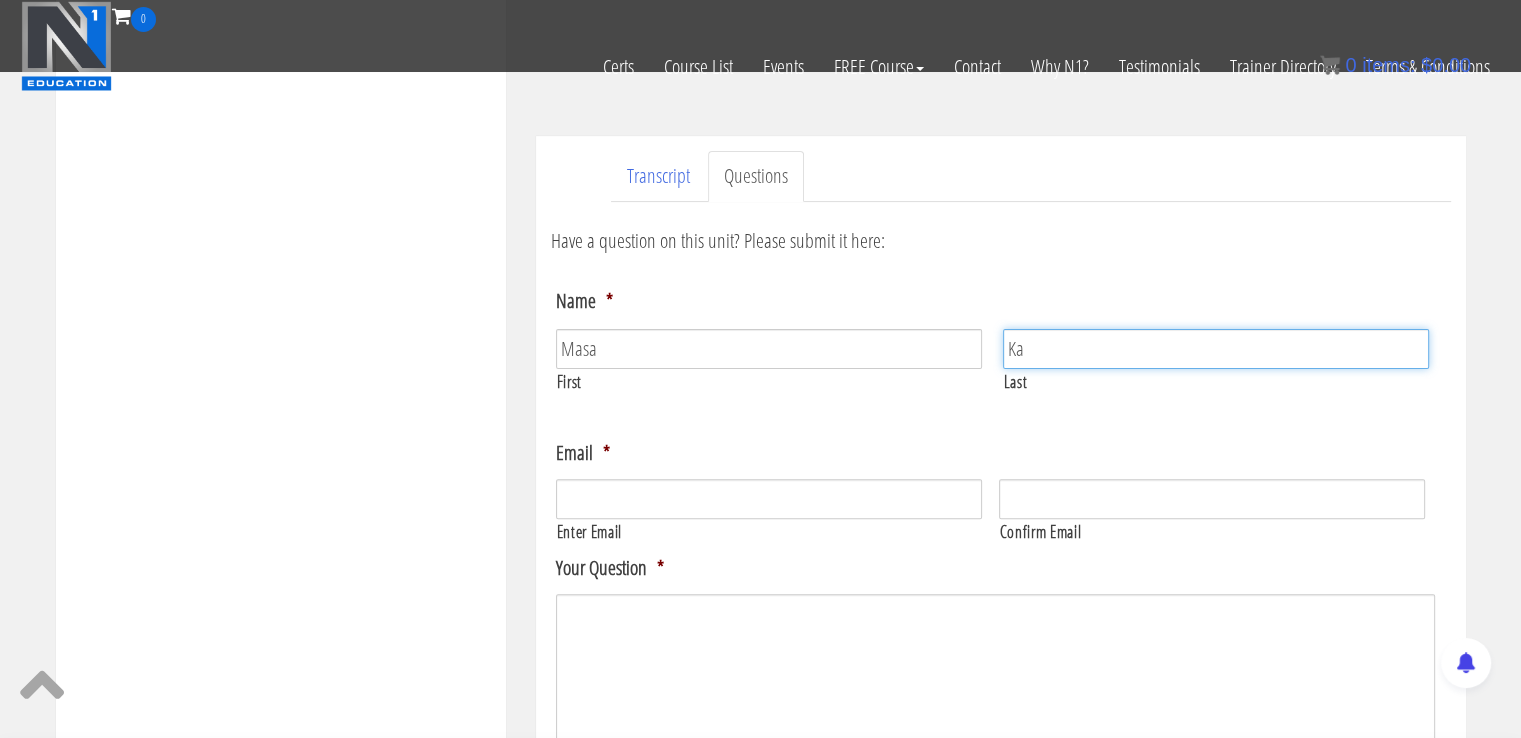 type on "K" 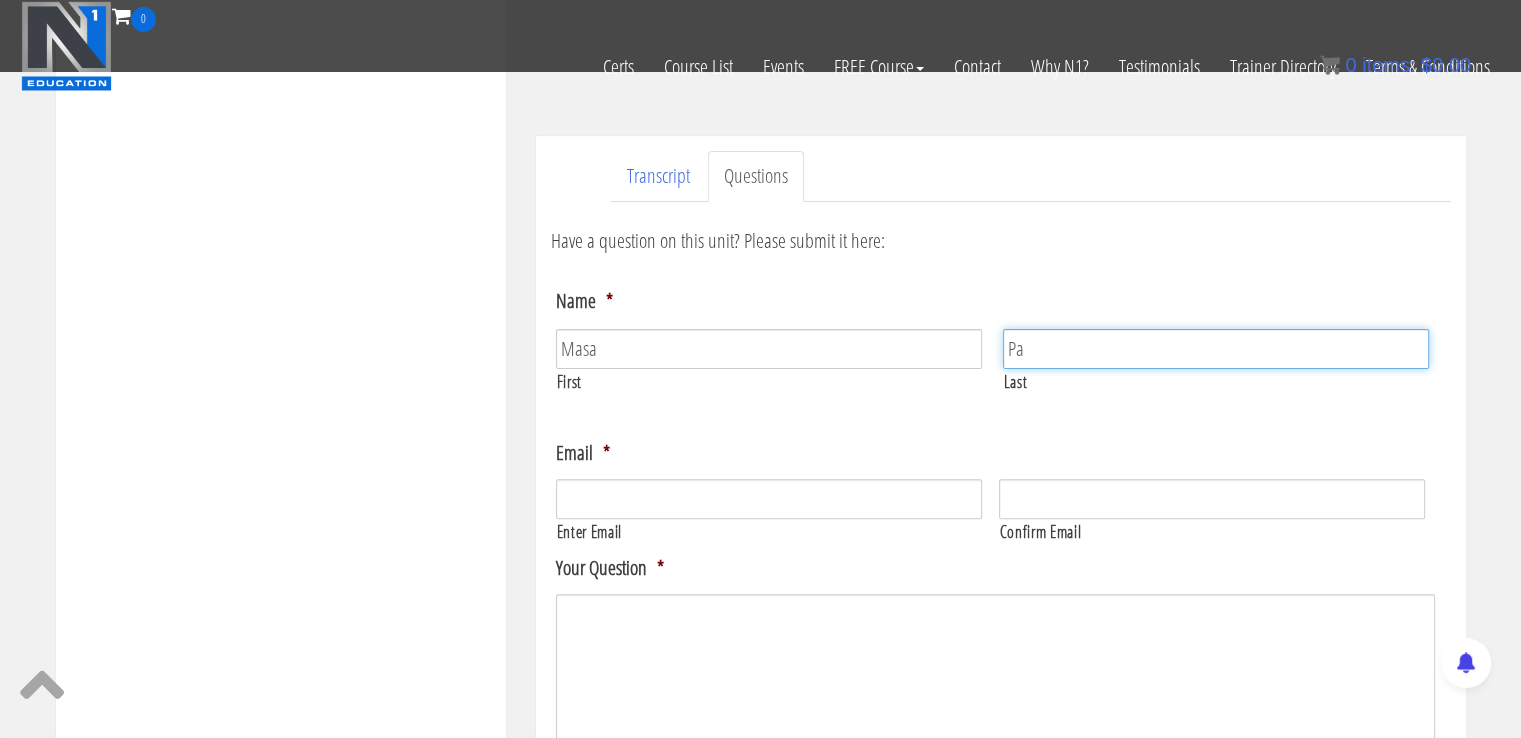 type on "P" 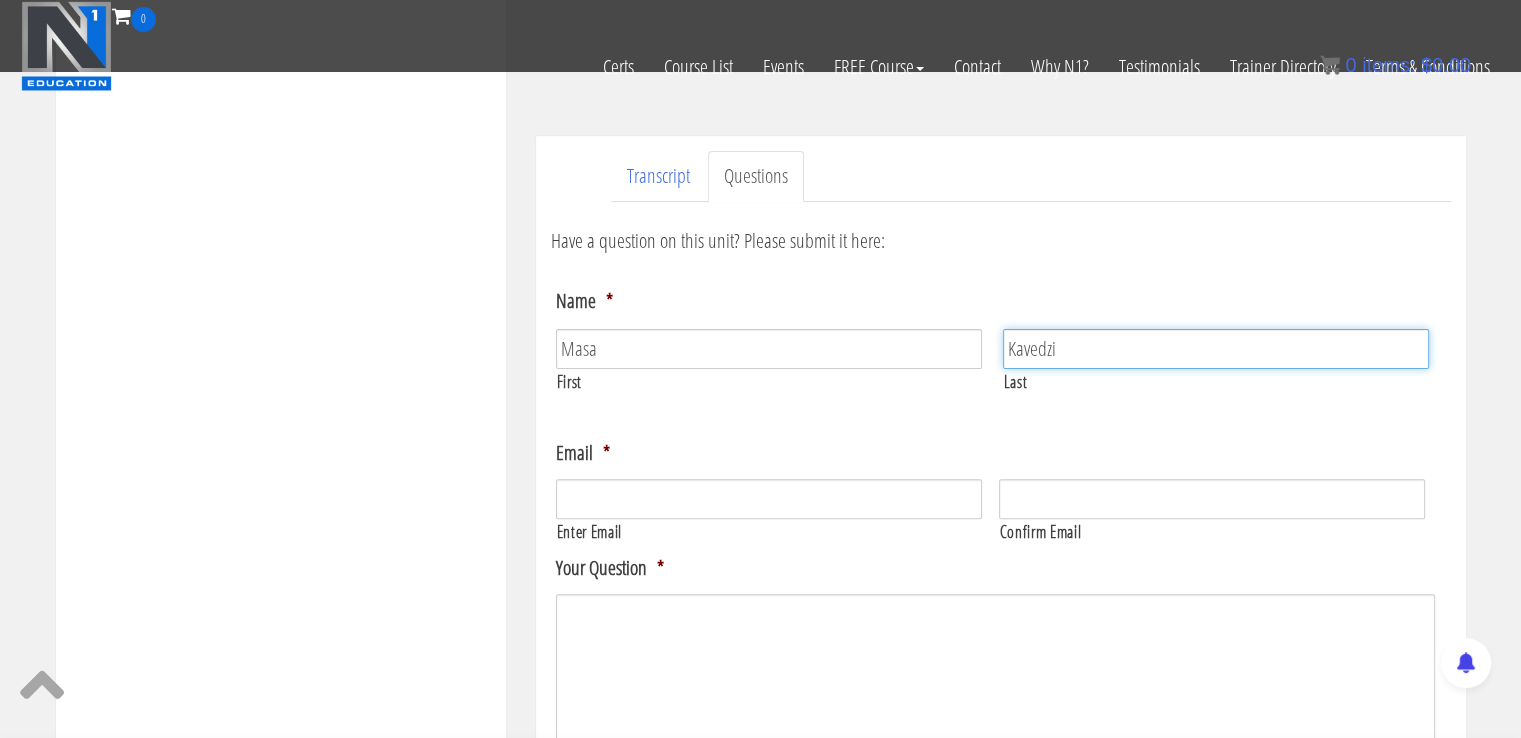 type on "Kavedzic" 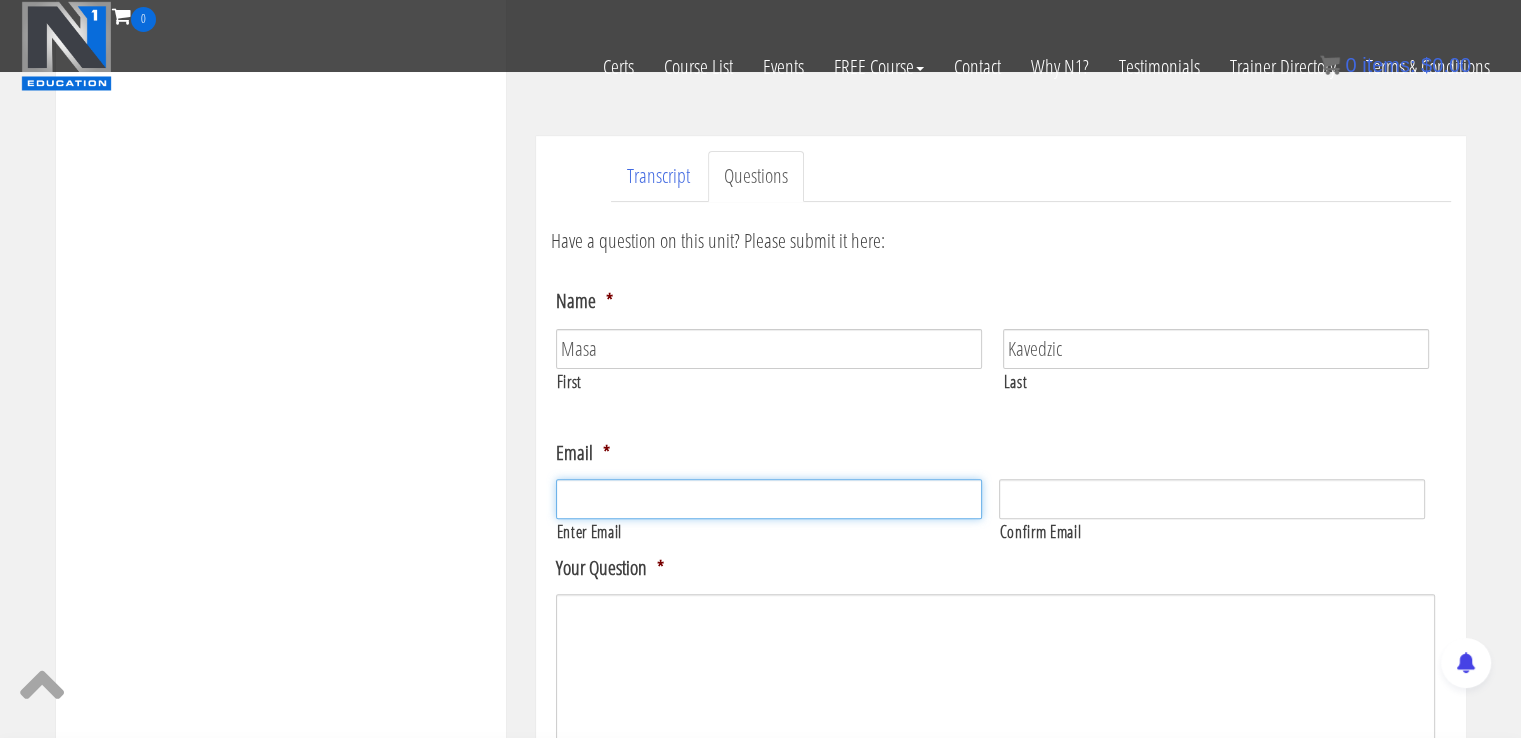 click on "Enter Email" at bounding box center (769, 499) 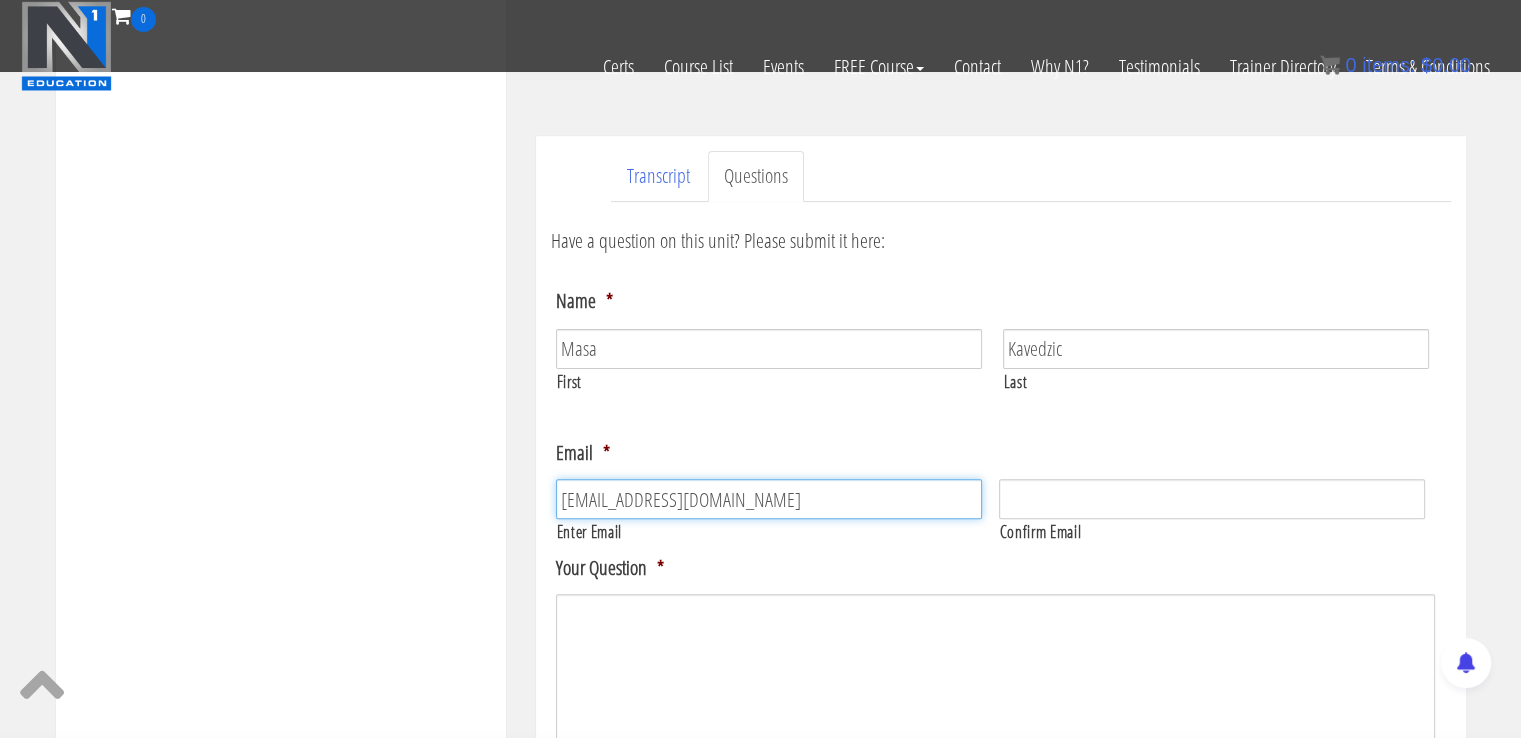 drag, startPoint x: 560, startPoint y: 494, endPoint x: 756, endPoint y: 516, distance: 197.23083 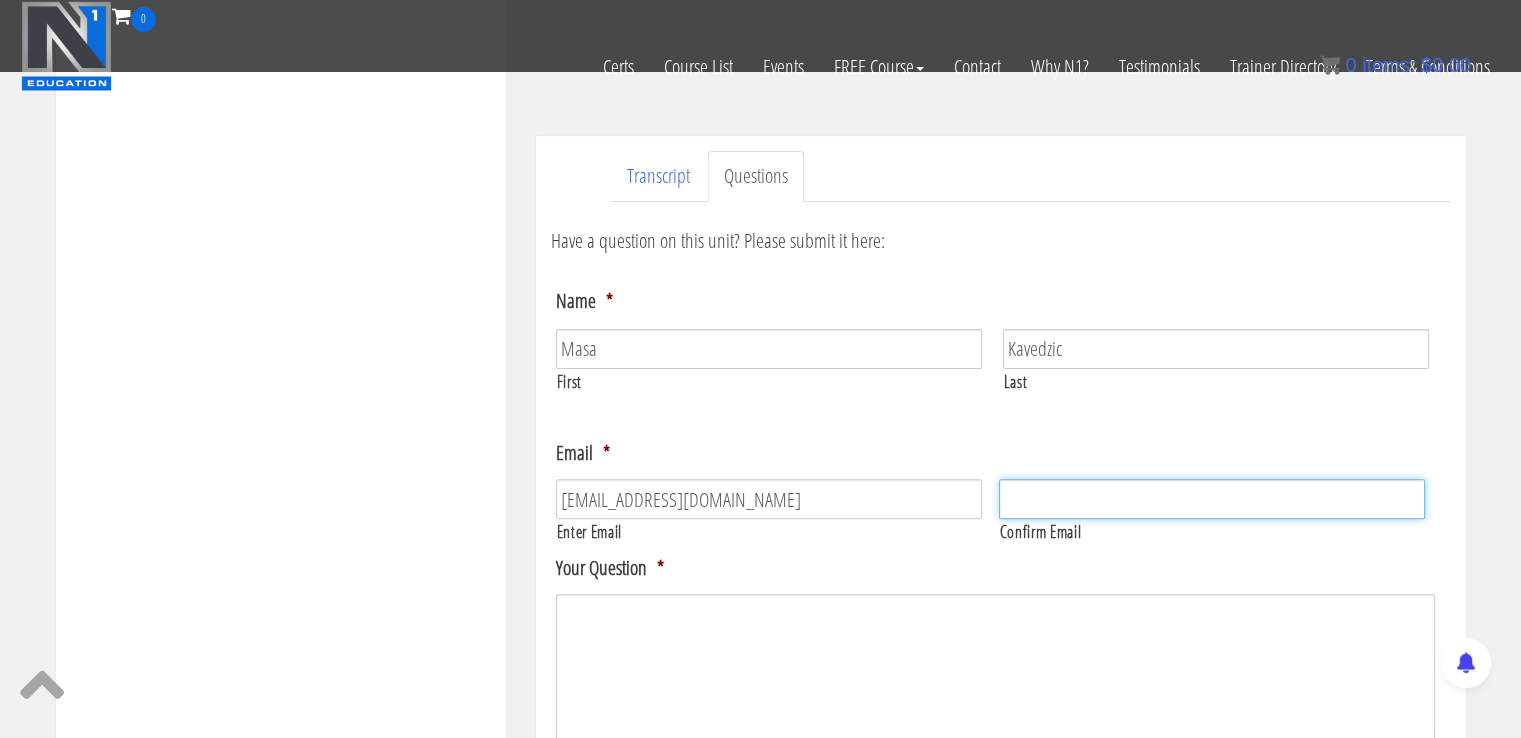 click on "Confirm Email" at bounding box center (1212, 499) 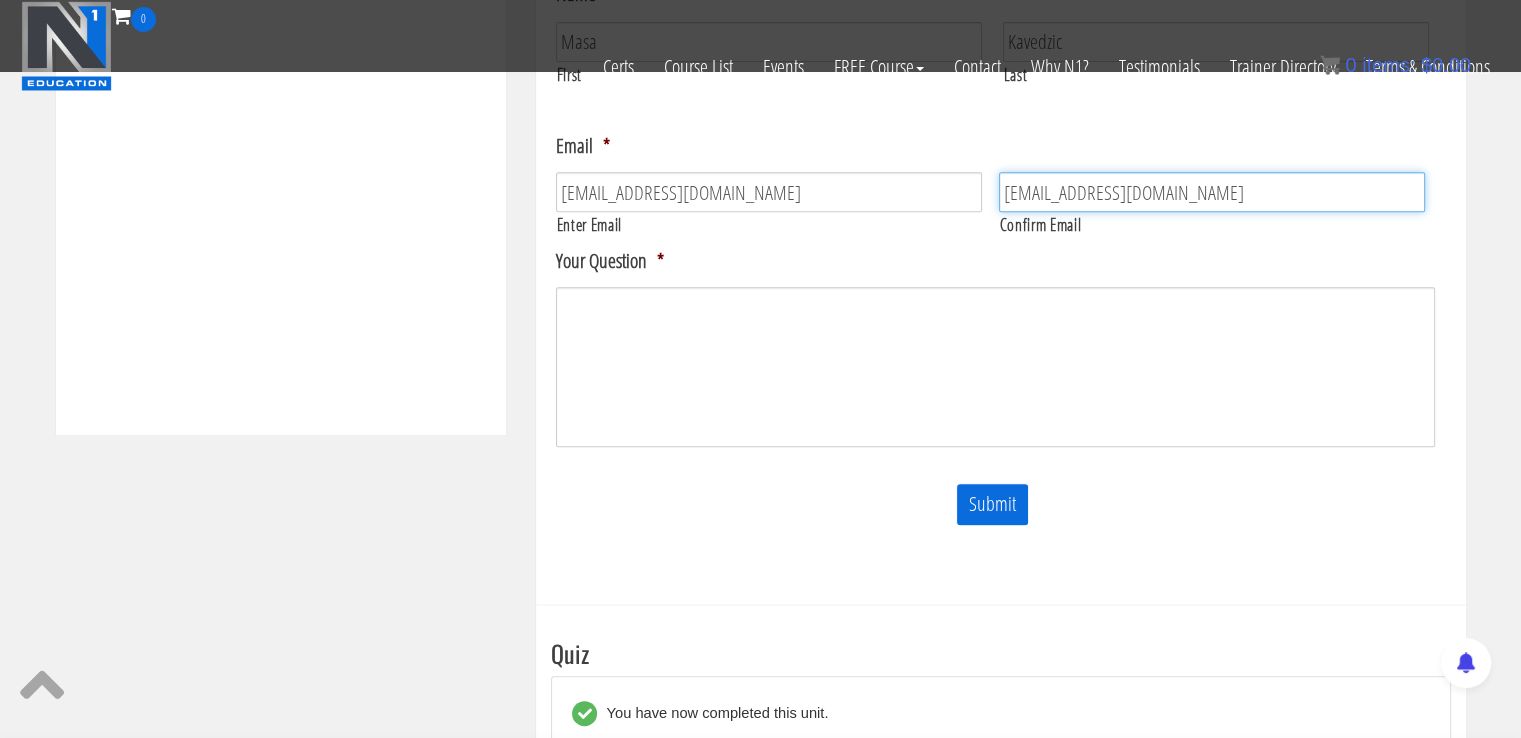 scroll, scrollTop: 873, scrollLeft: 0, axis: vertical 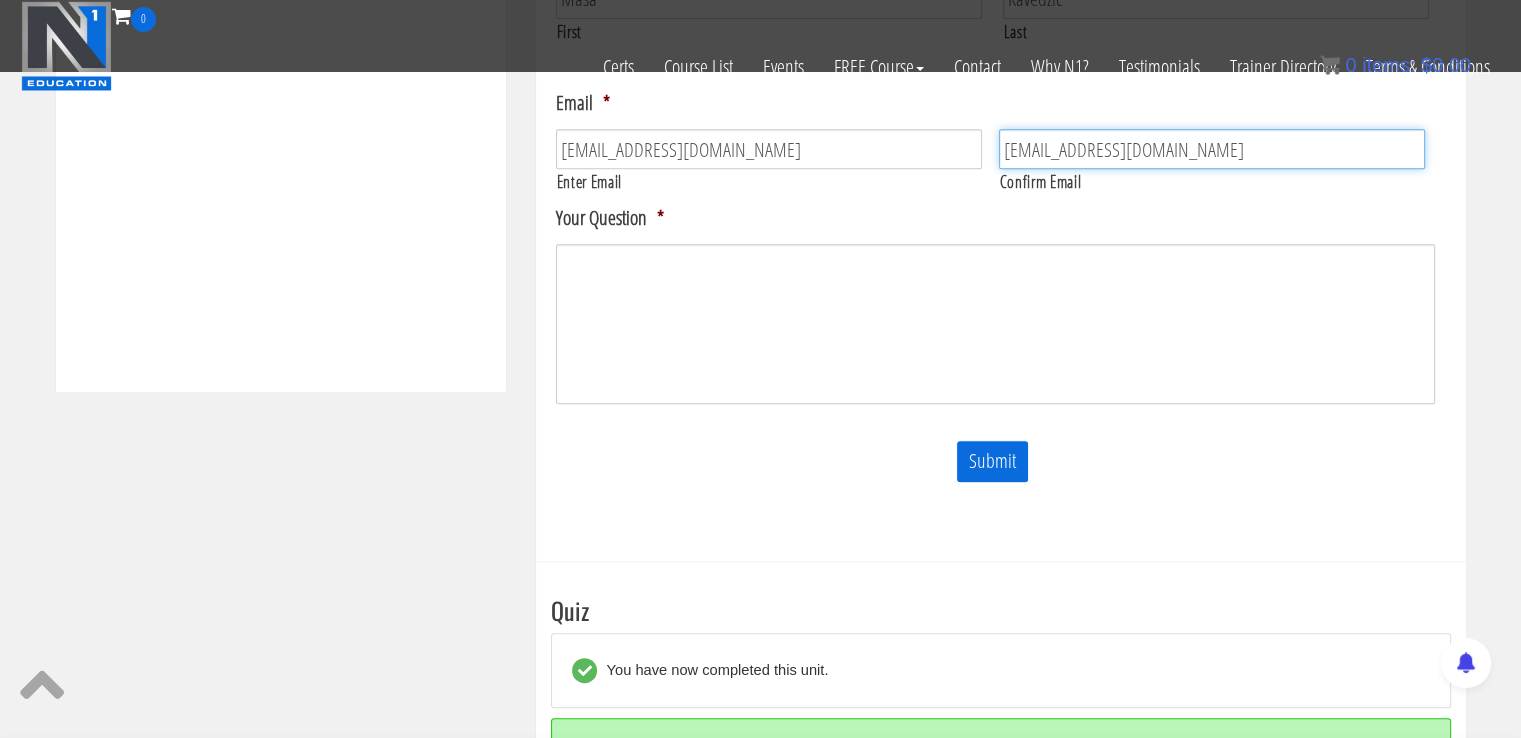 type on "[EMAIL_ADDRESS][DOMAIN_NAME]" 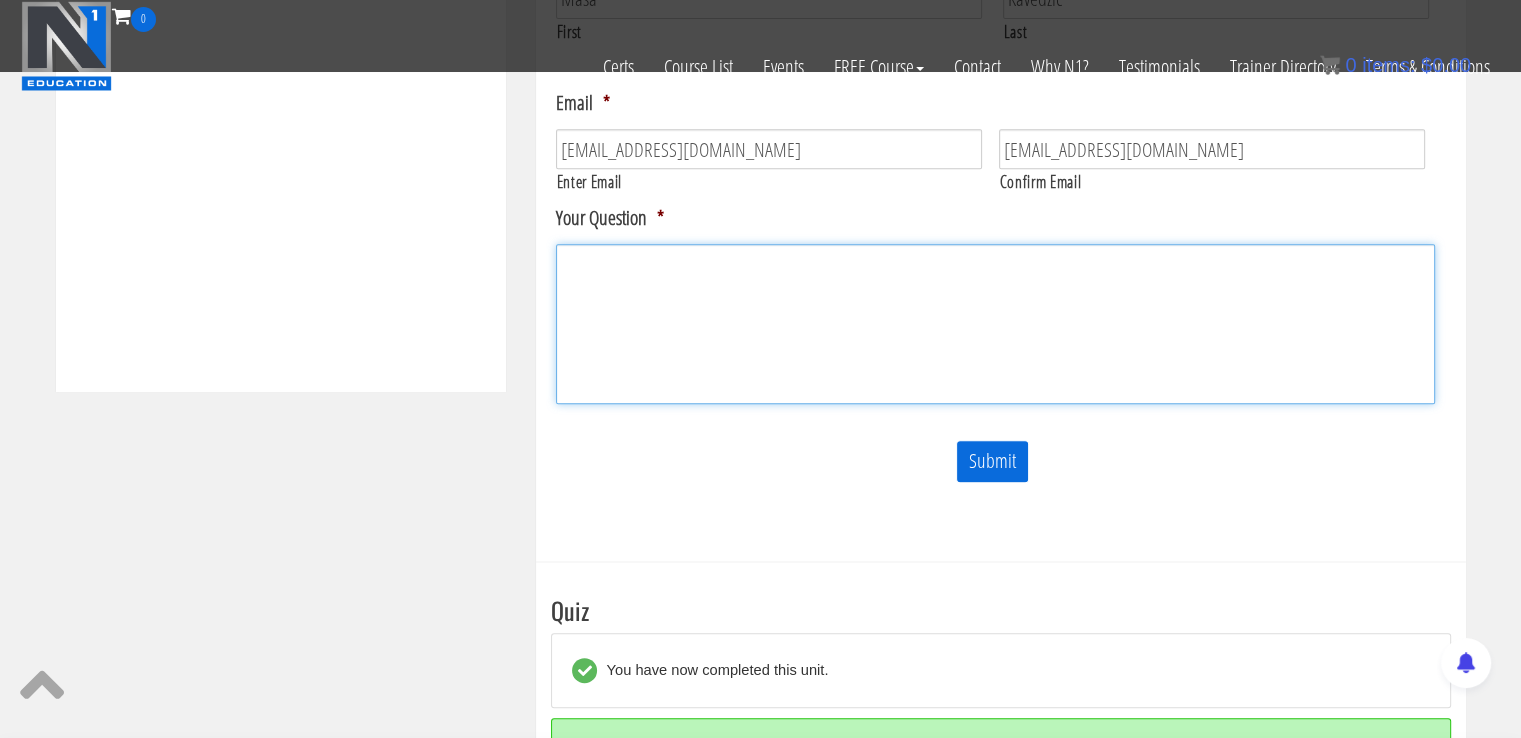 click on "Your Question *" at bounding box center (995, 324) 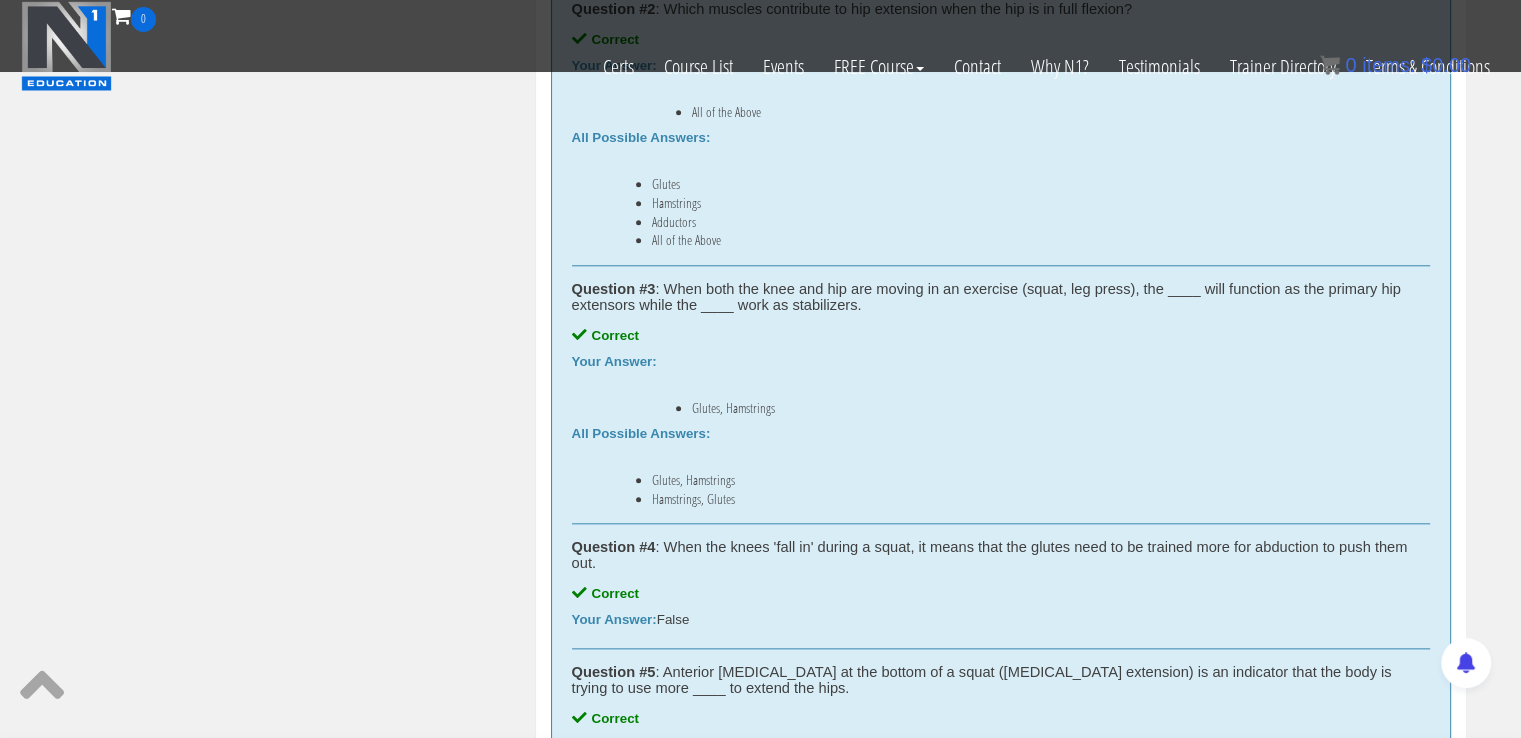 scroll, scrollTop: 2000, scrollLeft: 0, axis: vertical 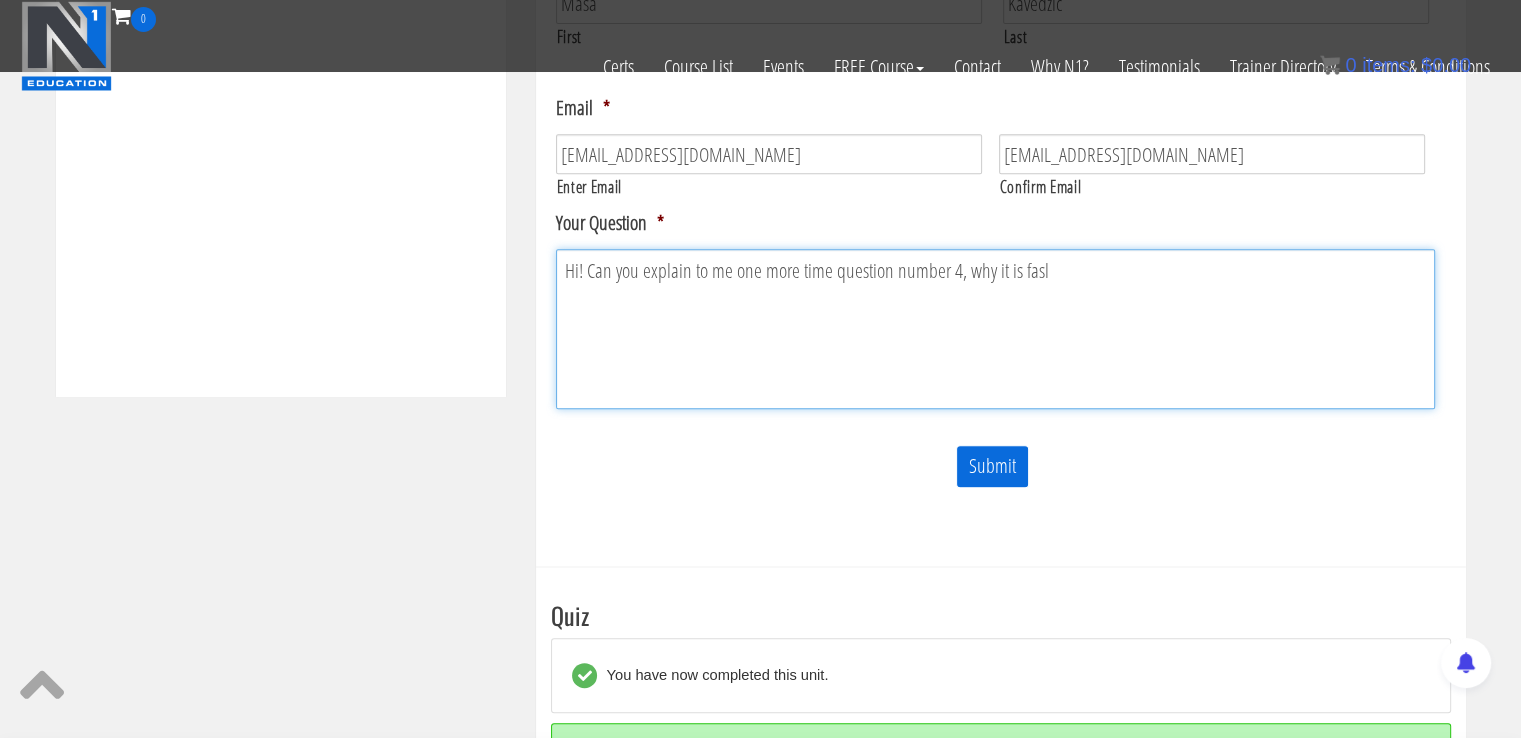 drag, startPoint x: 1068, startPoint y: 284, endPoint x: 916, endPoint y: 266, distance: 153.06207 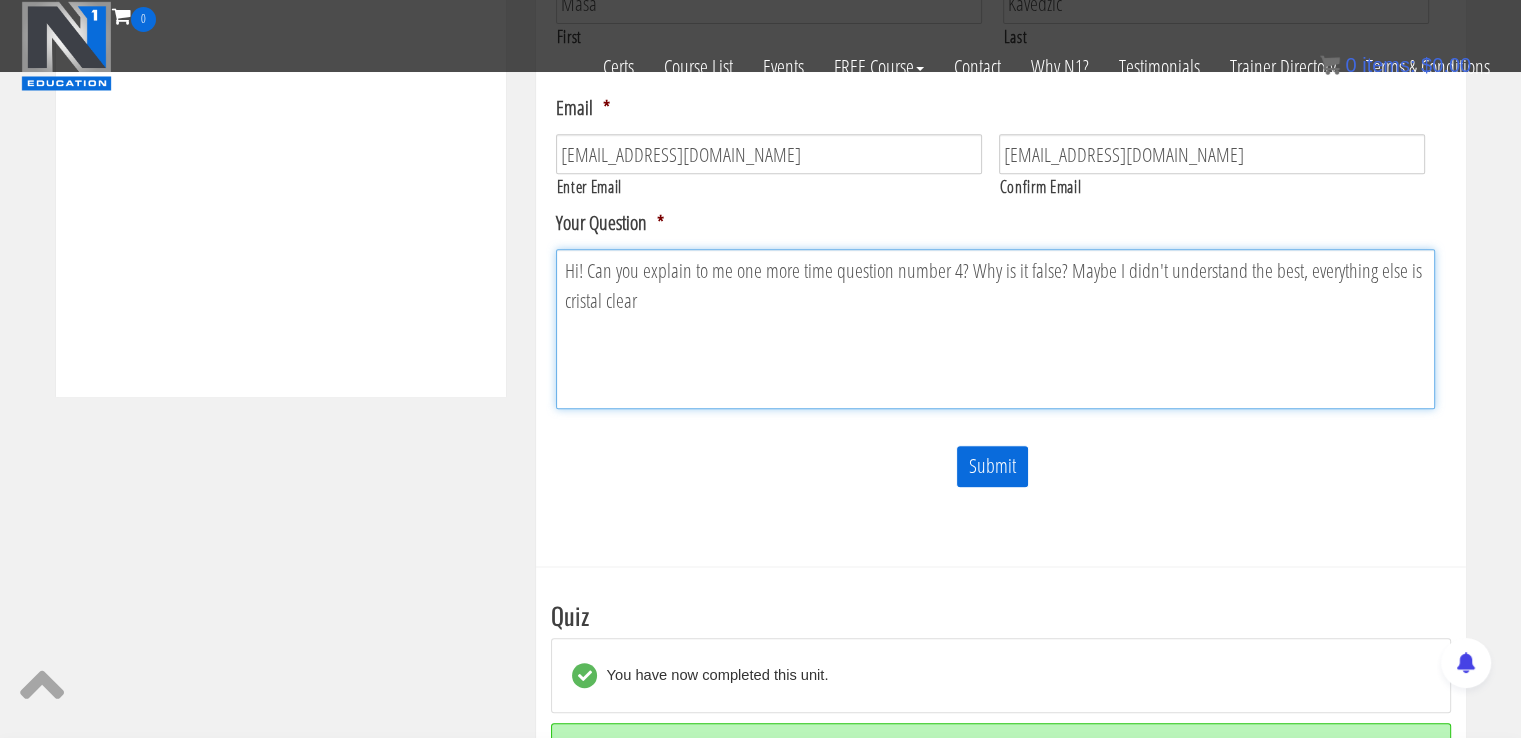 click on "Hi! Can you explain to me one more time question number 4? Why is it false? Maybe I didn't understand the best, everything else is cristal clear" at bounding box center (995, 329) 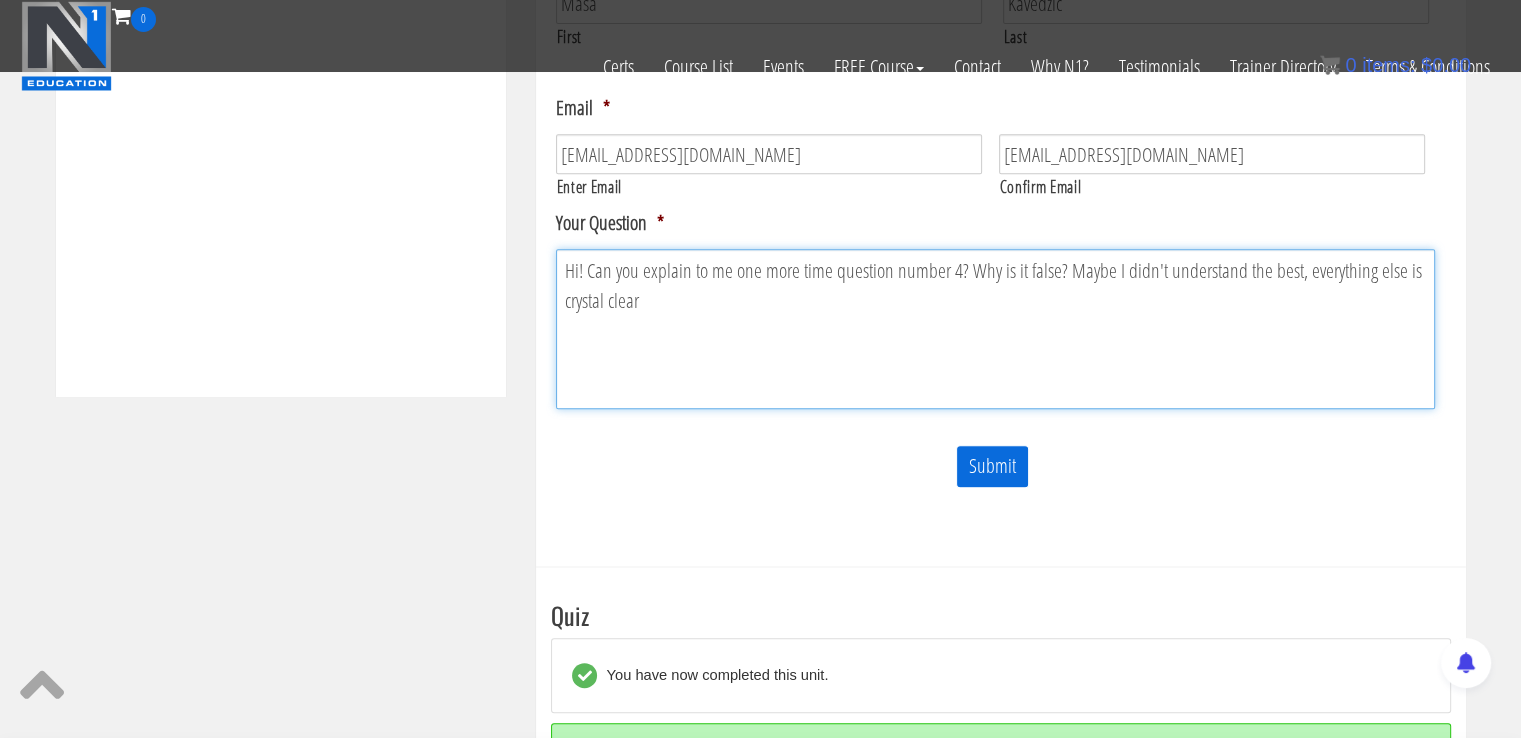 click on "Hi! Can you explain to me one more time question number 4? Why is it false? Maybe I didn't understand the best, everything else is crystal clear" at bounding box center [995, 329] 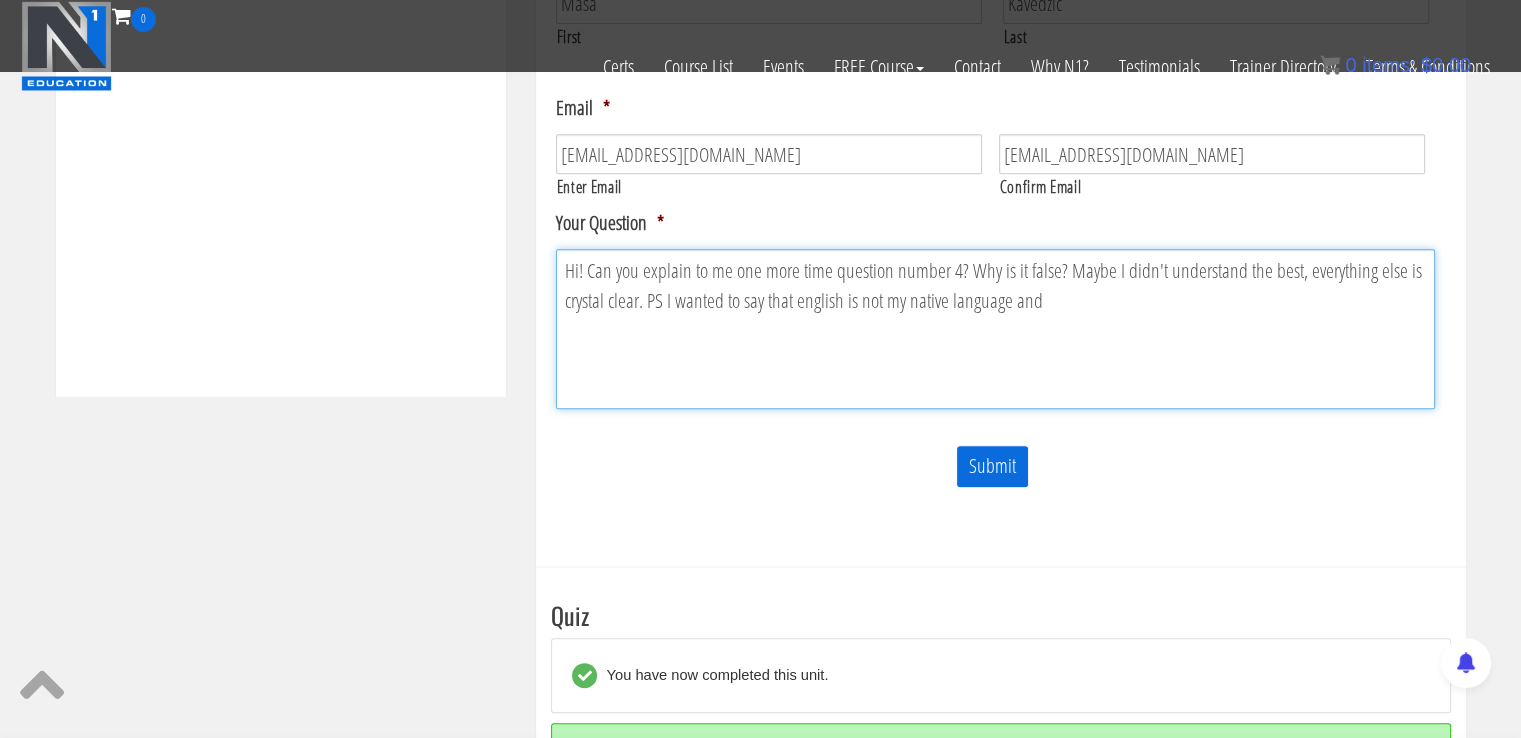 click on "Hi! Can you explain to me one more time question number 4? Why is it false? Maybe I didn't understand the best, everything else is crystal clear. PS I wanted to say that english is not my native language and" at bounding box center (995, 329) 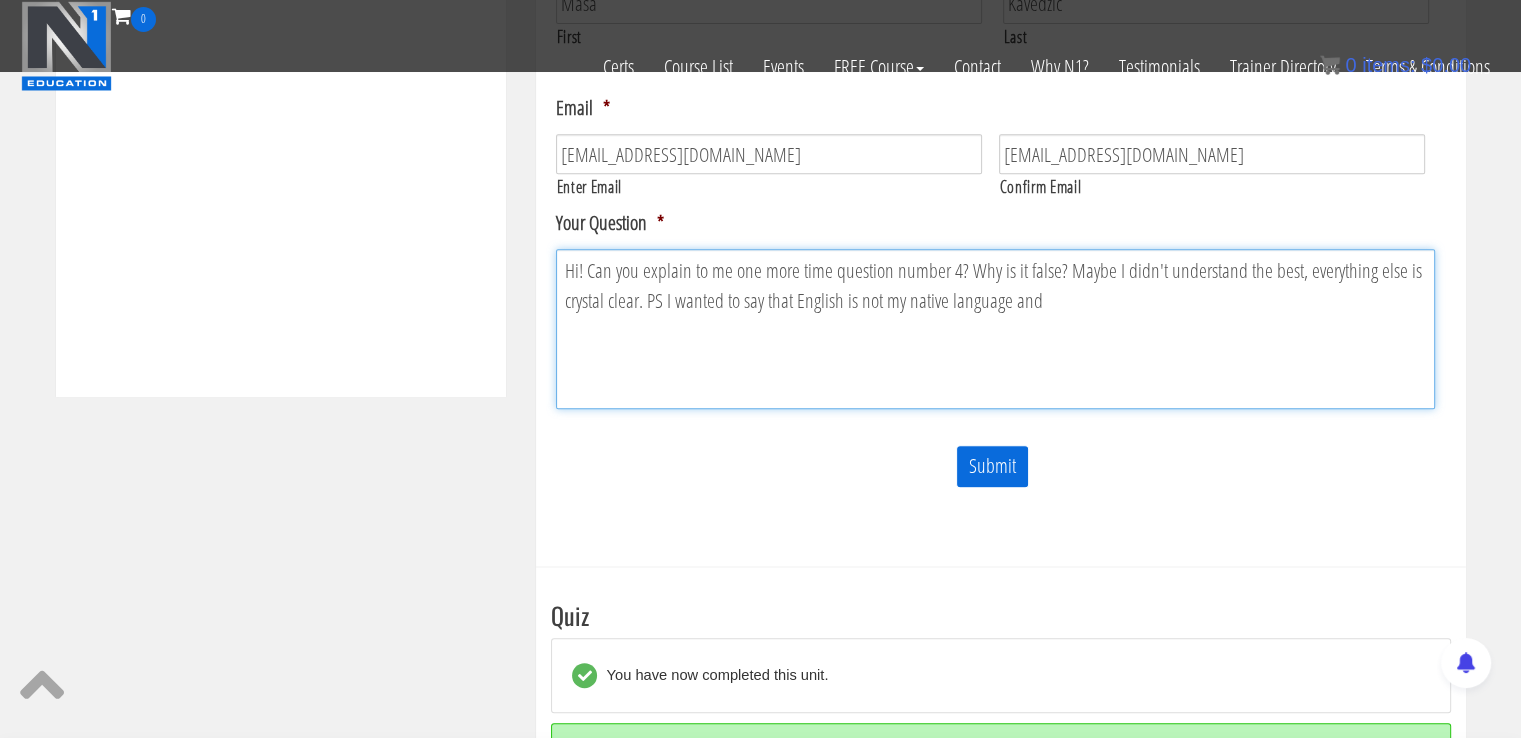 click on "Hi! Can you explain to me one more time question number 4? Why is it false? Maybe I didn't understand the best, everything else is crystal clear. PS I wanted to say that English is not my native language and" at bounding box center [995, 329] 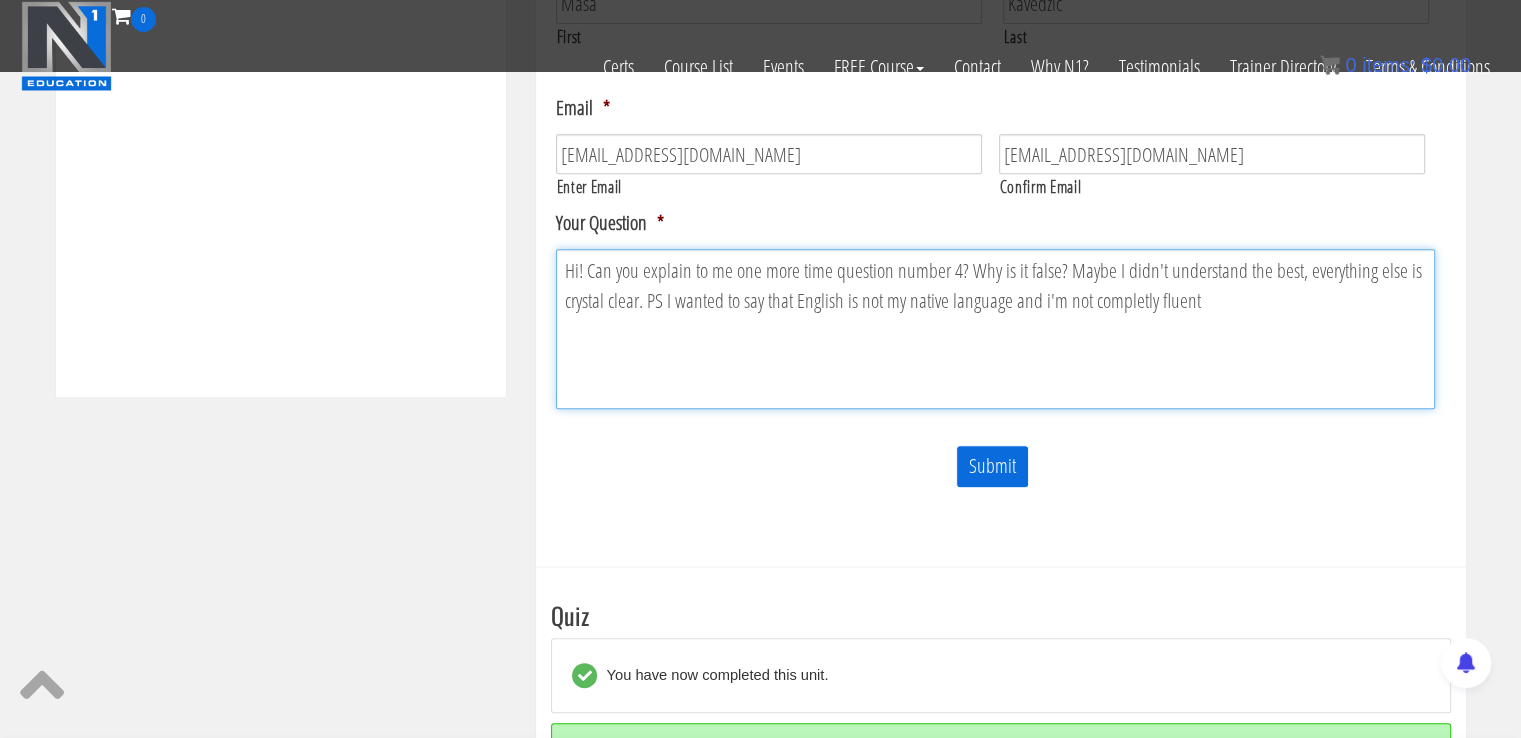 click on "Hi! Can you explain to me one more time question number 4? Why is it false? Maybe I didn't understand the best, everything else is crystal clear. PS I wanted to say that English is not my native language and i'm not completly fluent" at bounding box center (995, 329) 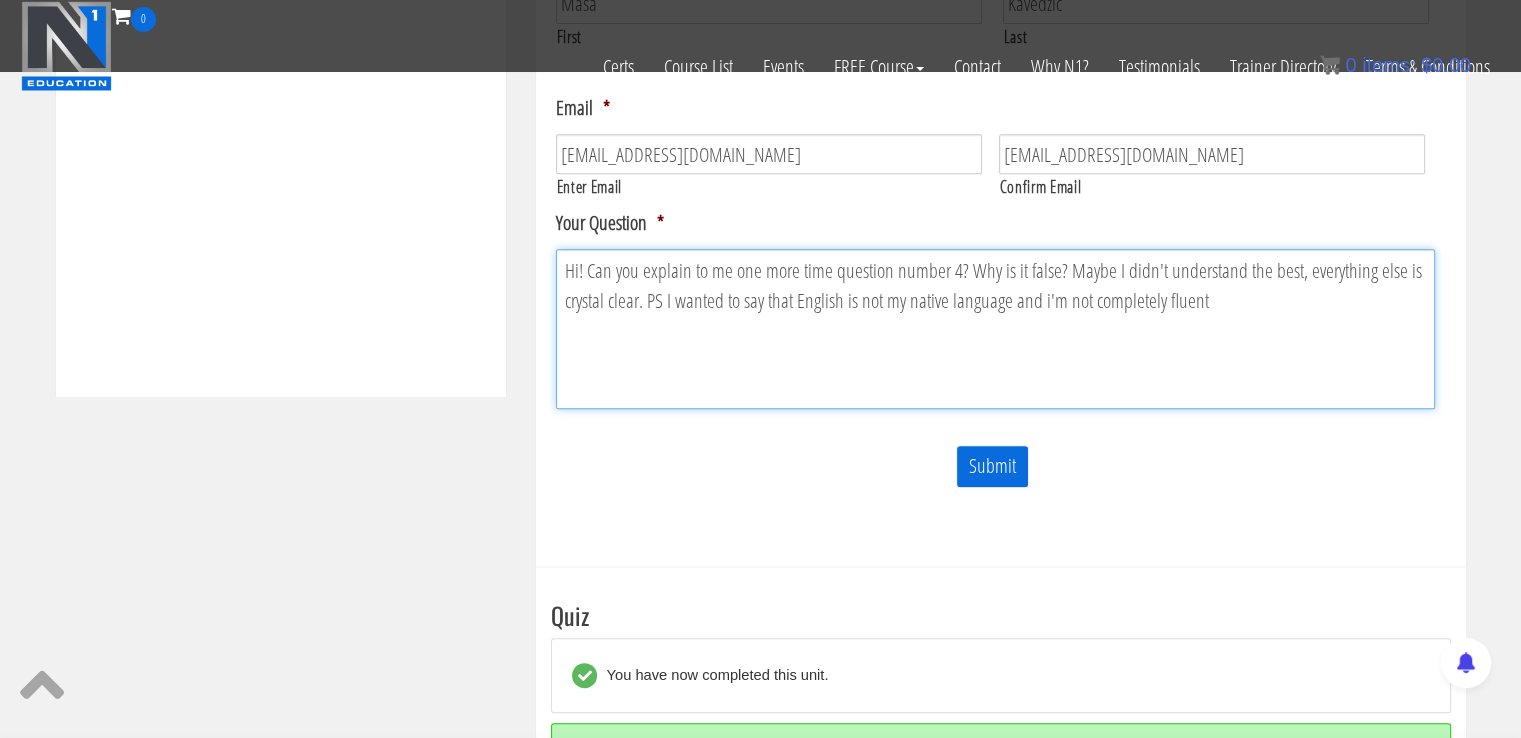 click on "Hi! Can you explain to me one more time question number 4? Why is it false? Maybe I didn't understand the best, everything else is crystal clear. PS I wanted to say that English is not my native language and i'm not completely fluent" at bounding box center (995, 329) 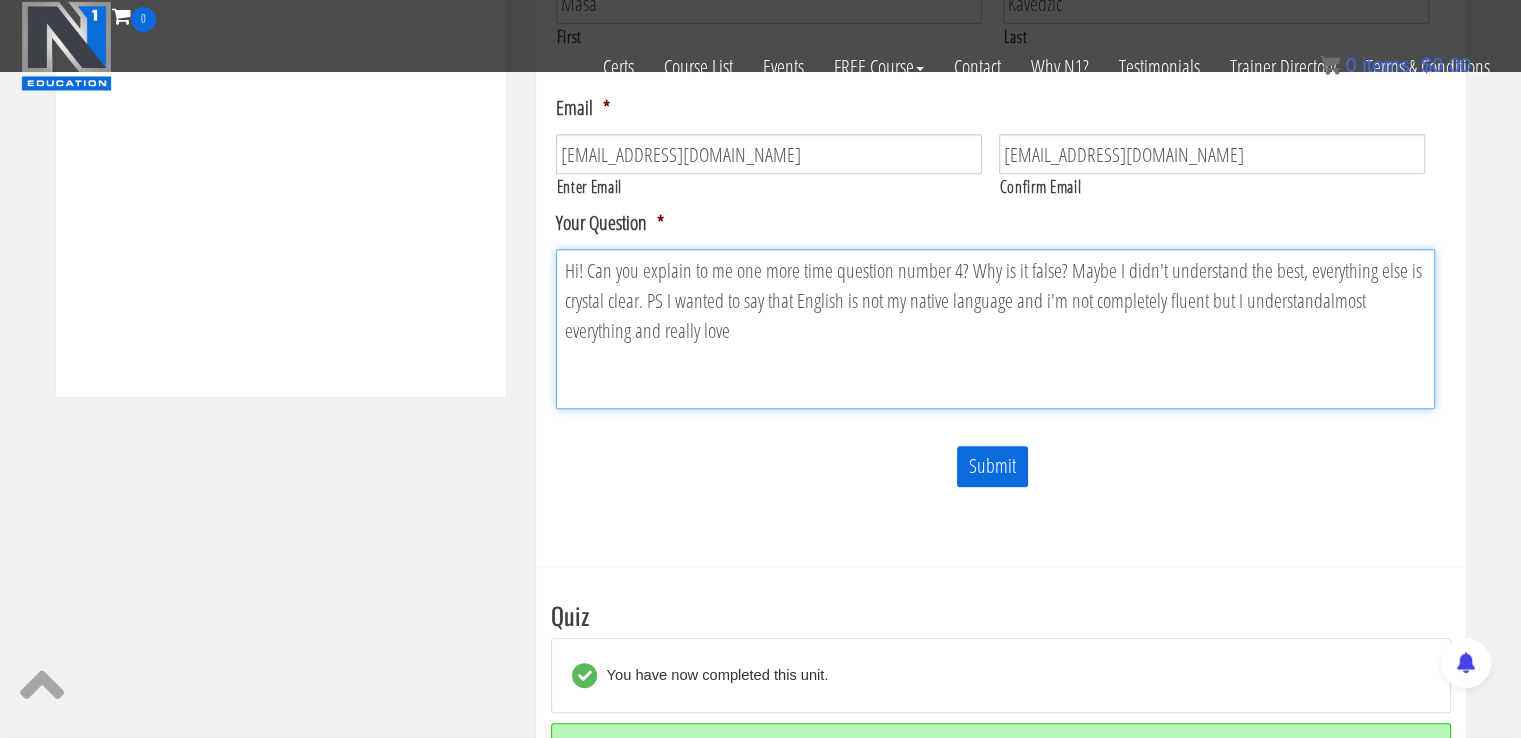 click on "Hi! Can you explain to me one more time question number 4? Why is it false? Maybe I didn't understand the best, everything else is crystal clear. PS I wanted to say that English is not my native language and i'm not completely fluent but I understandalmost everything and really love" at bounding box center (995, 329) 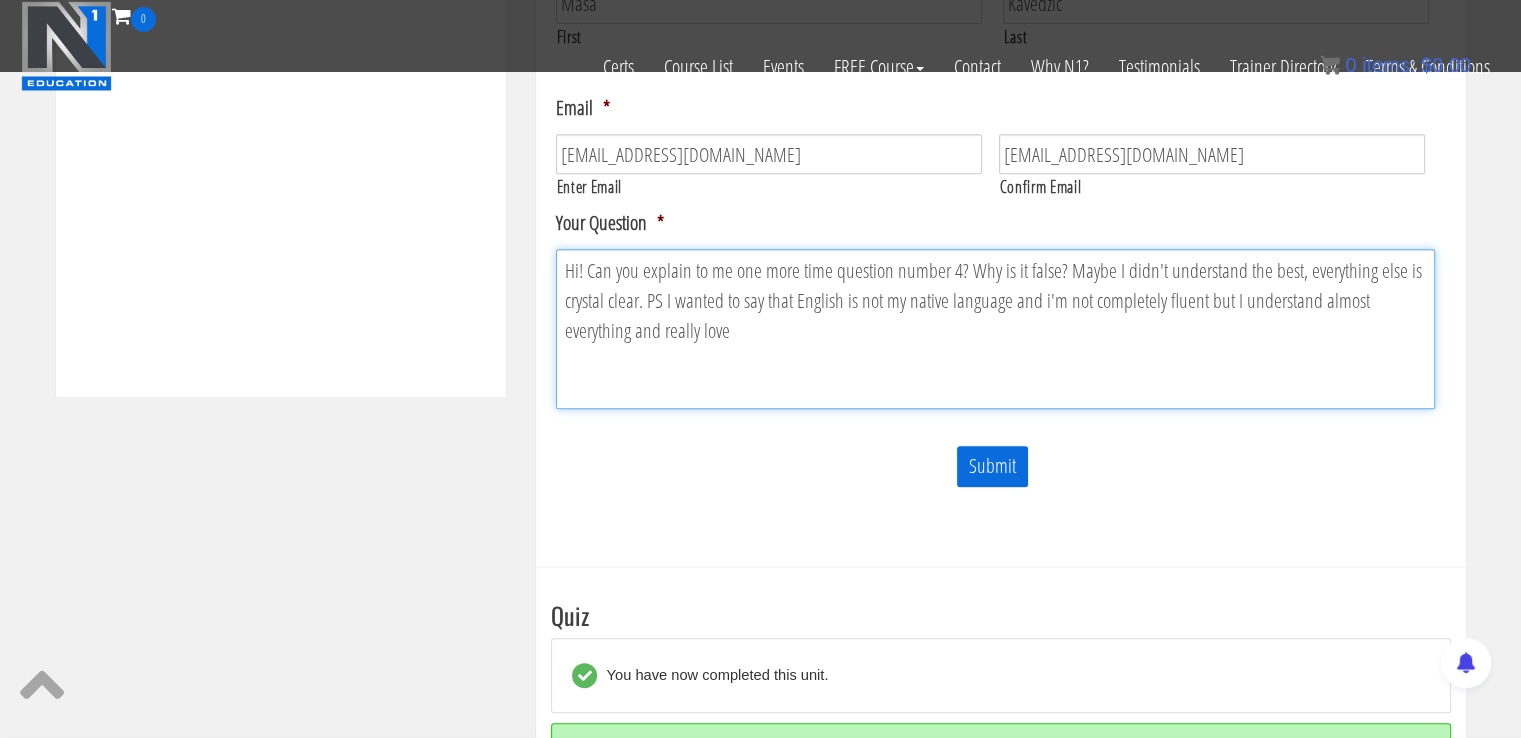 click on "Hi! Can you explain to me one more time question number 4? Why is it false? Maybe I didn't understand the best, everything else is crystal clear. PS I wanted to say that English is not my native language and i'm not completely fluent but I understand almost everything and really love" at bounding box center [995, 329] 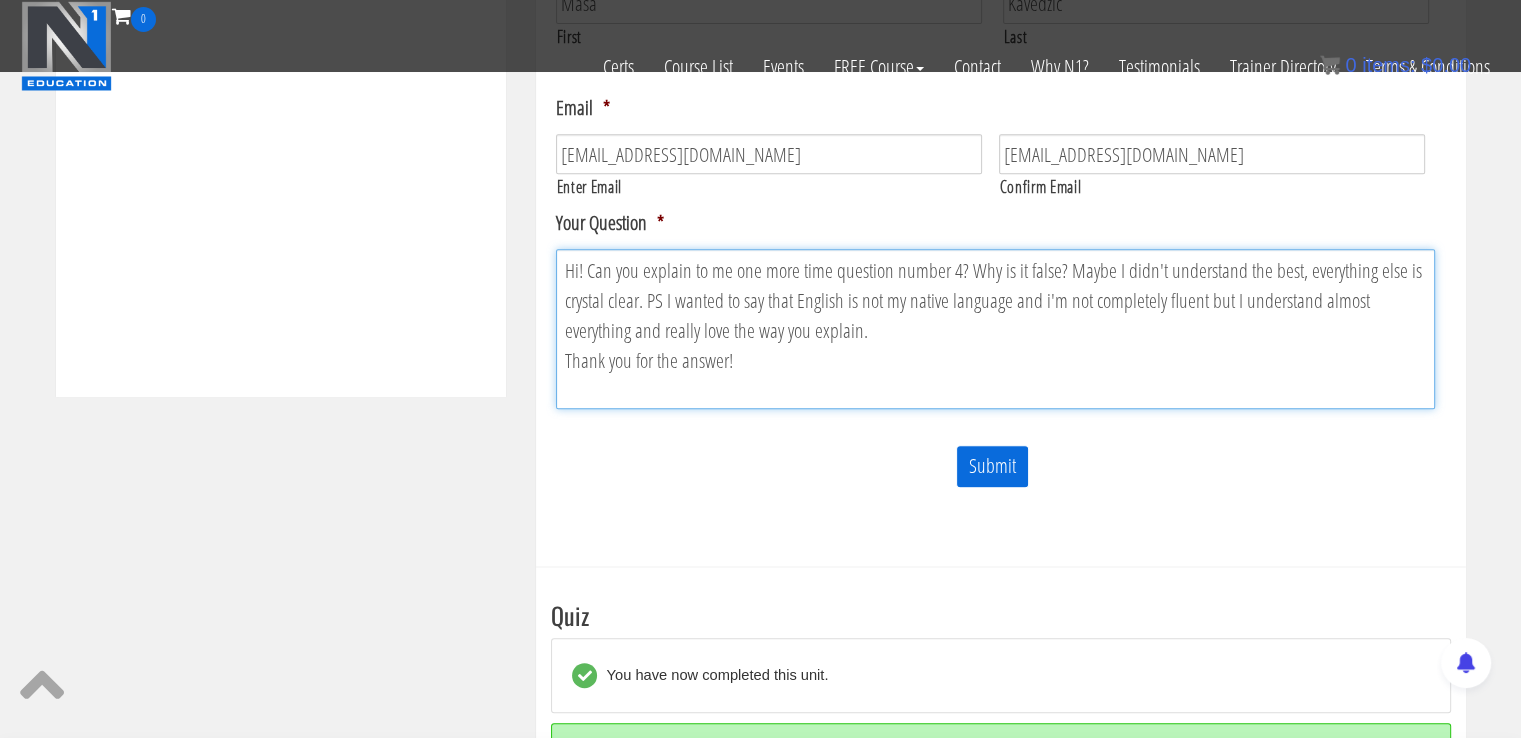 click on "Hi! Can you explain to me one more time question number 4? Why is it false? Maybe I didn't understand the best, everything else is crystal clear. PS I wanted to say that English is not my native language and i'm not completely fluent but I understand almost everything and really love the way you explain.
Thank you for the answer!" at bounding box center [995, 329] 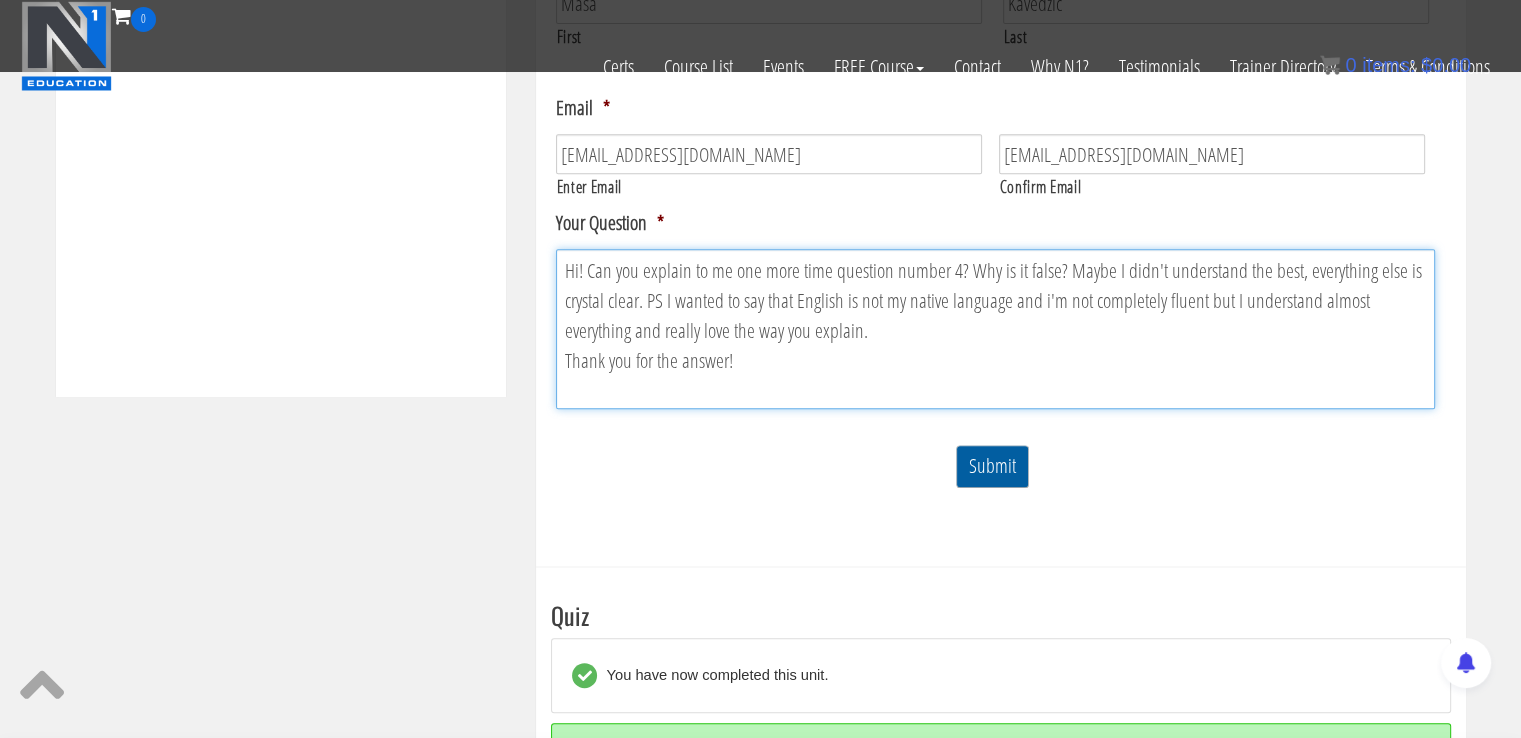 type on "Hi! Can you explain to me one more time question number 4? Why is it false? Maybe I didn't understand the best, everything else is crystal clear. PS I wanted to say that English is not my native language and i'm not completely fluent but I understand almost everything and really love the way you explain.
Thank you for the answer!" 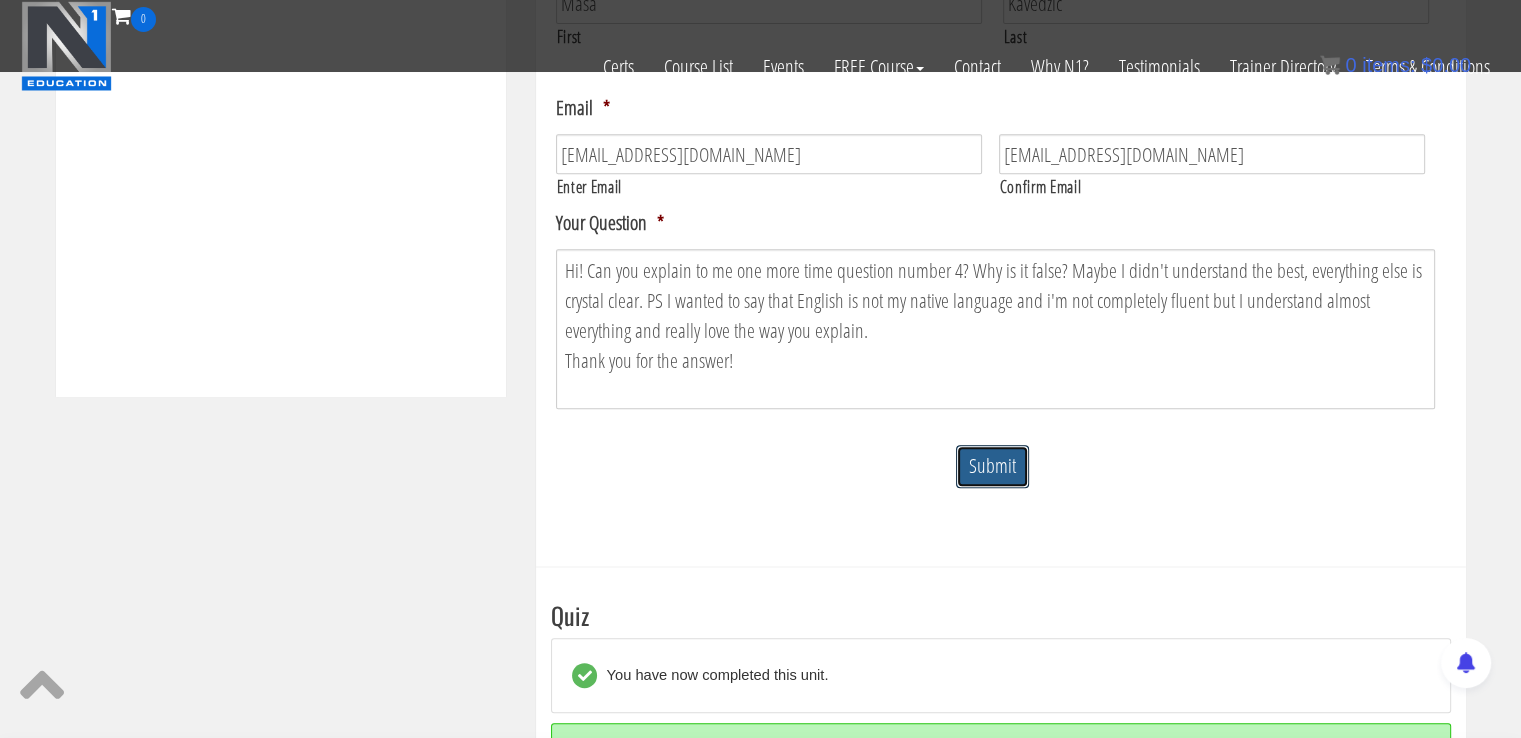 click on "Submit" at bounding box center (992, 466) 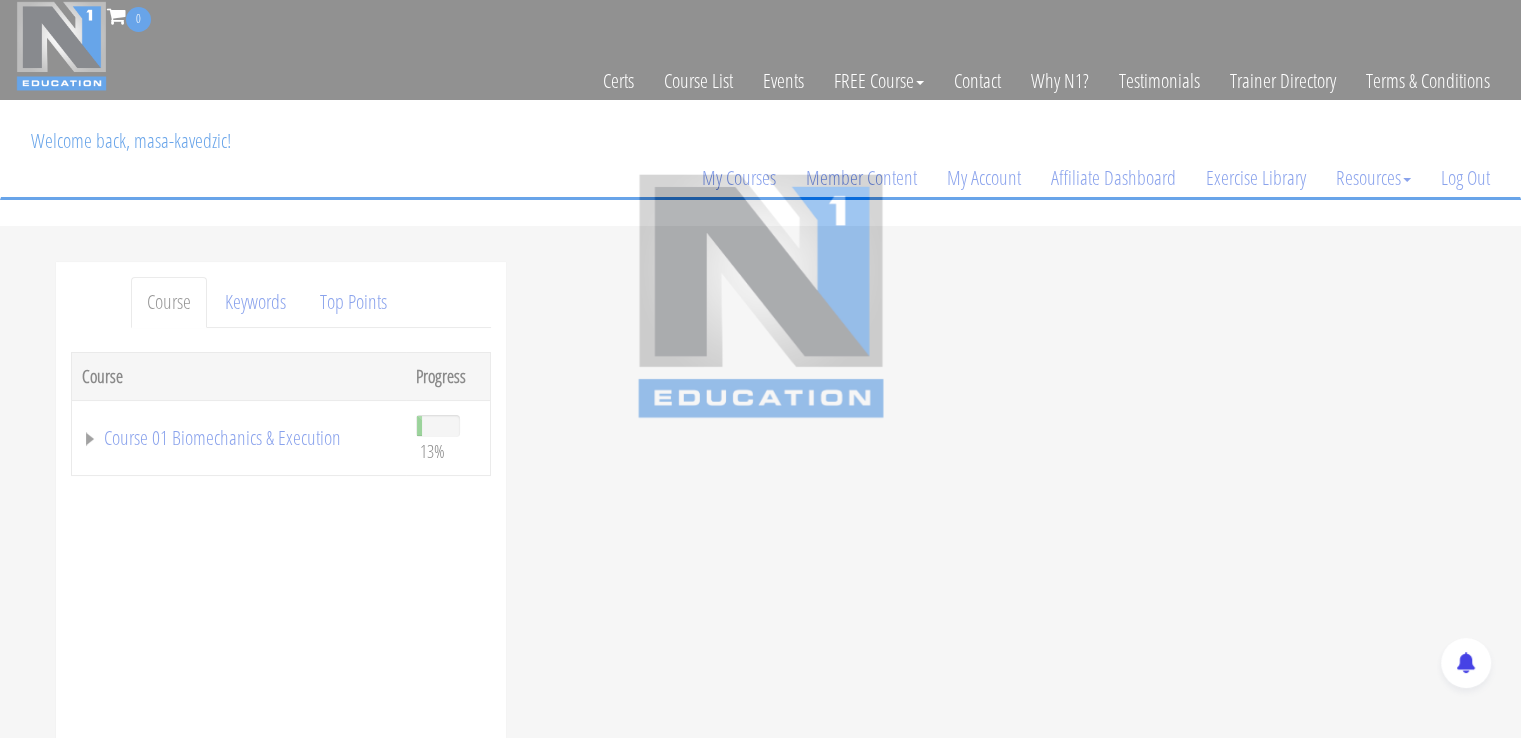 scroll, scrollTop: 0, scrollLeft: 0, axis: both 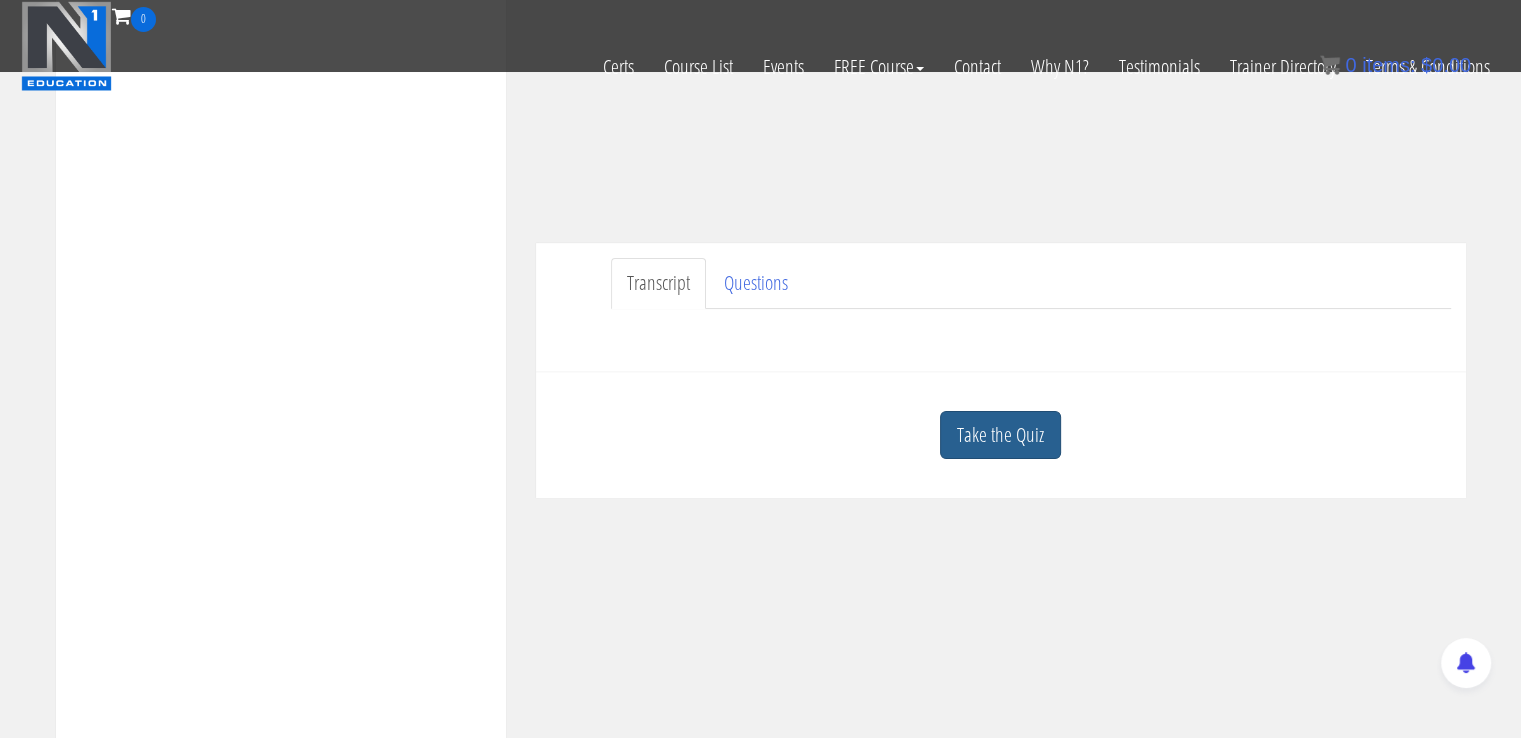 click on "Take the Quiz" at bounding box center [1000, 435] 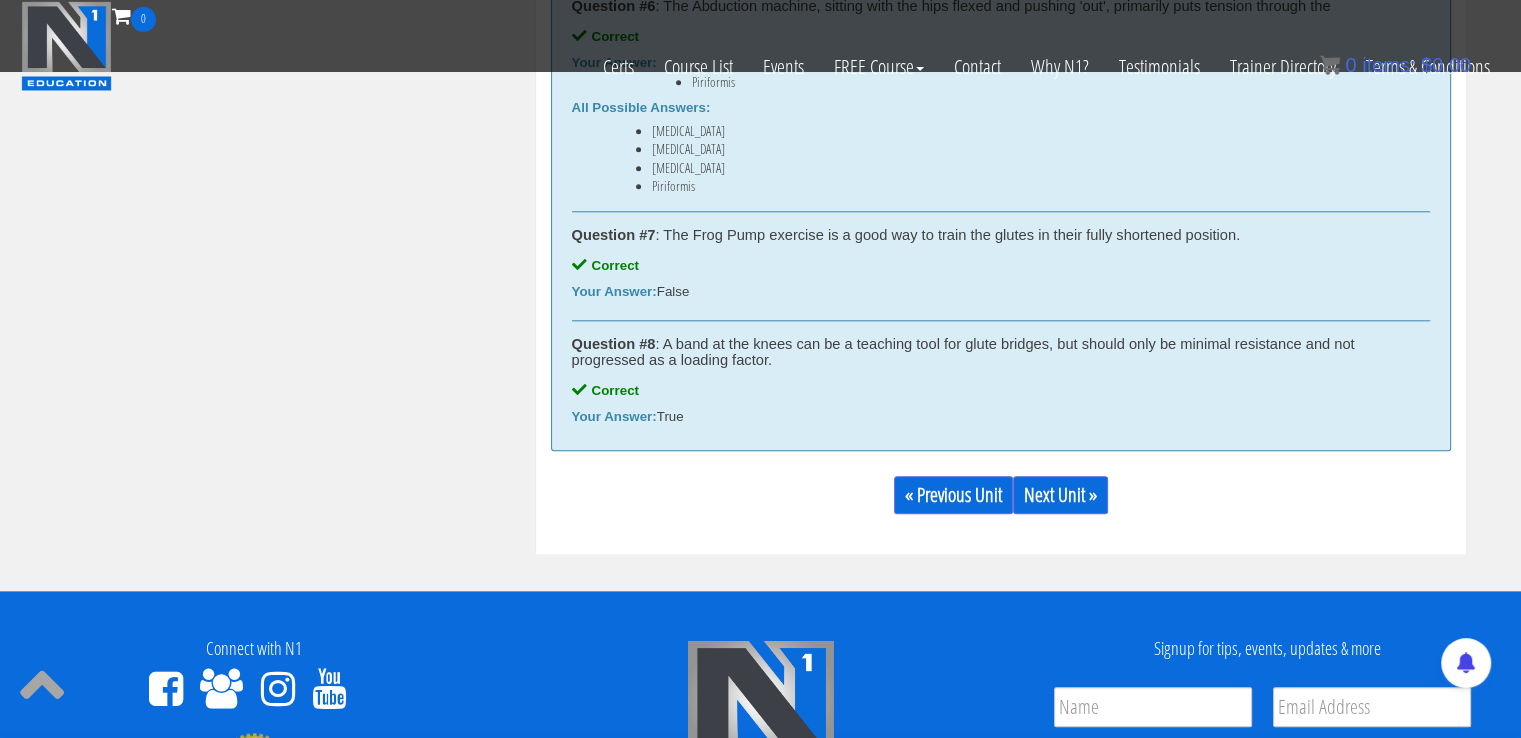scroll, scrollTop: 2164, scrollLeft: 0, axis: vertical 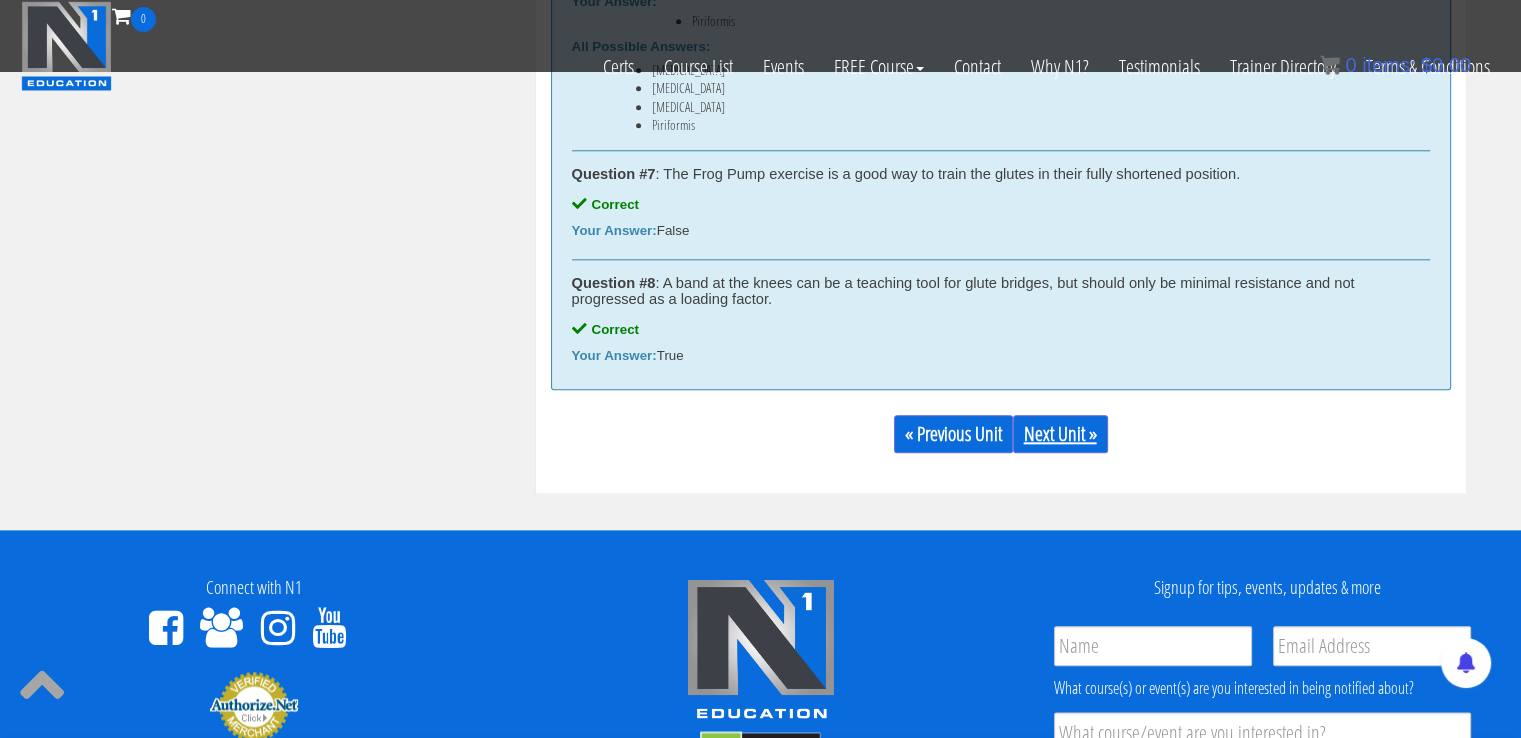 click on "Next Unit »" at bounding box center (1060, 434) 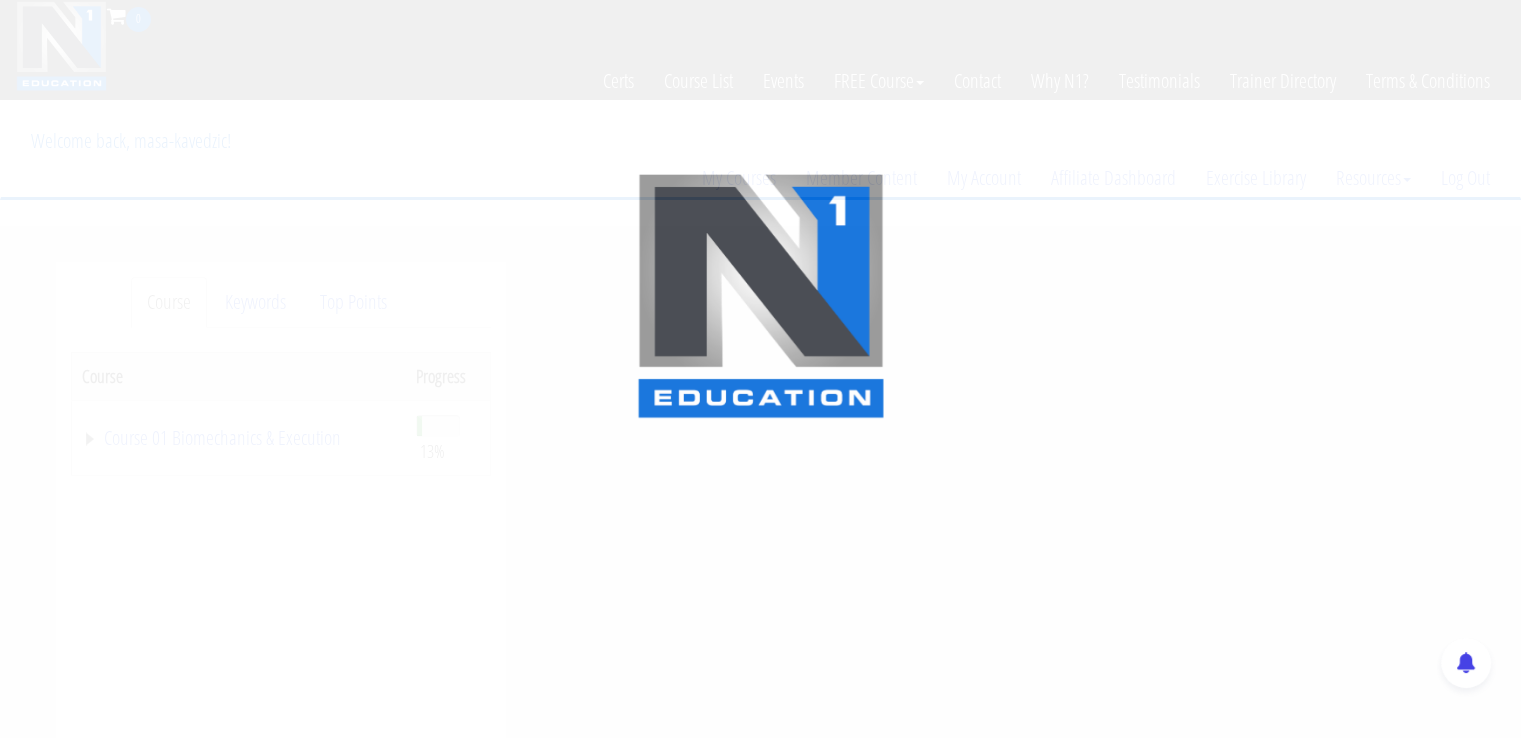 scroll, scrollTop: 0, scrollLeft: 0, axis: both 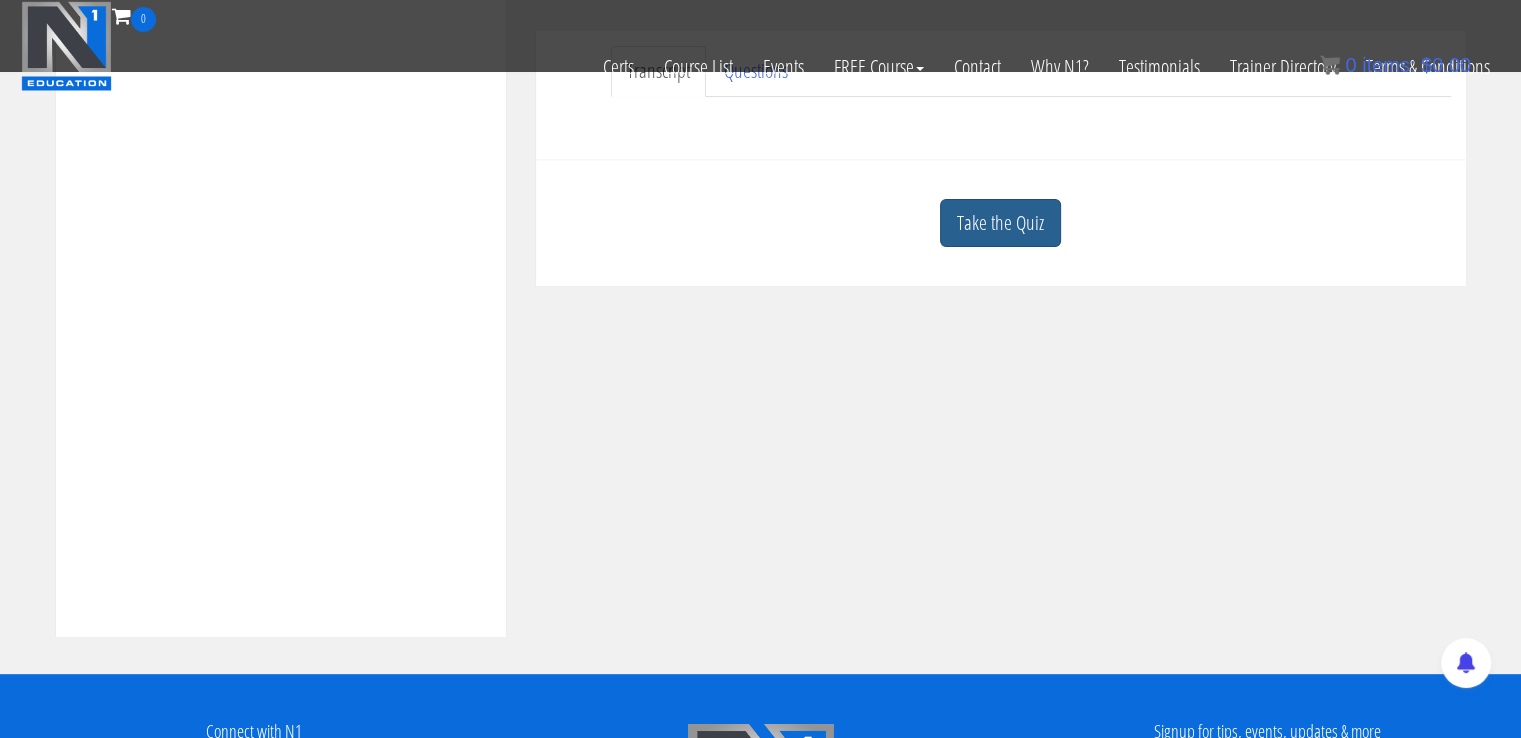 click on "Take the Quiz" at bounding box center (1000, 223) 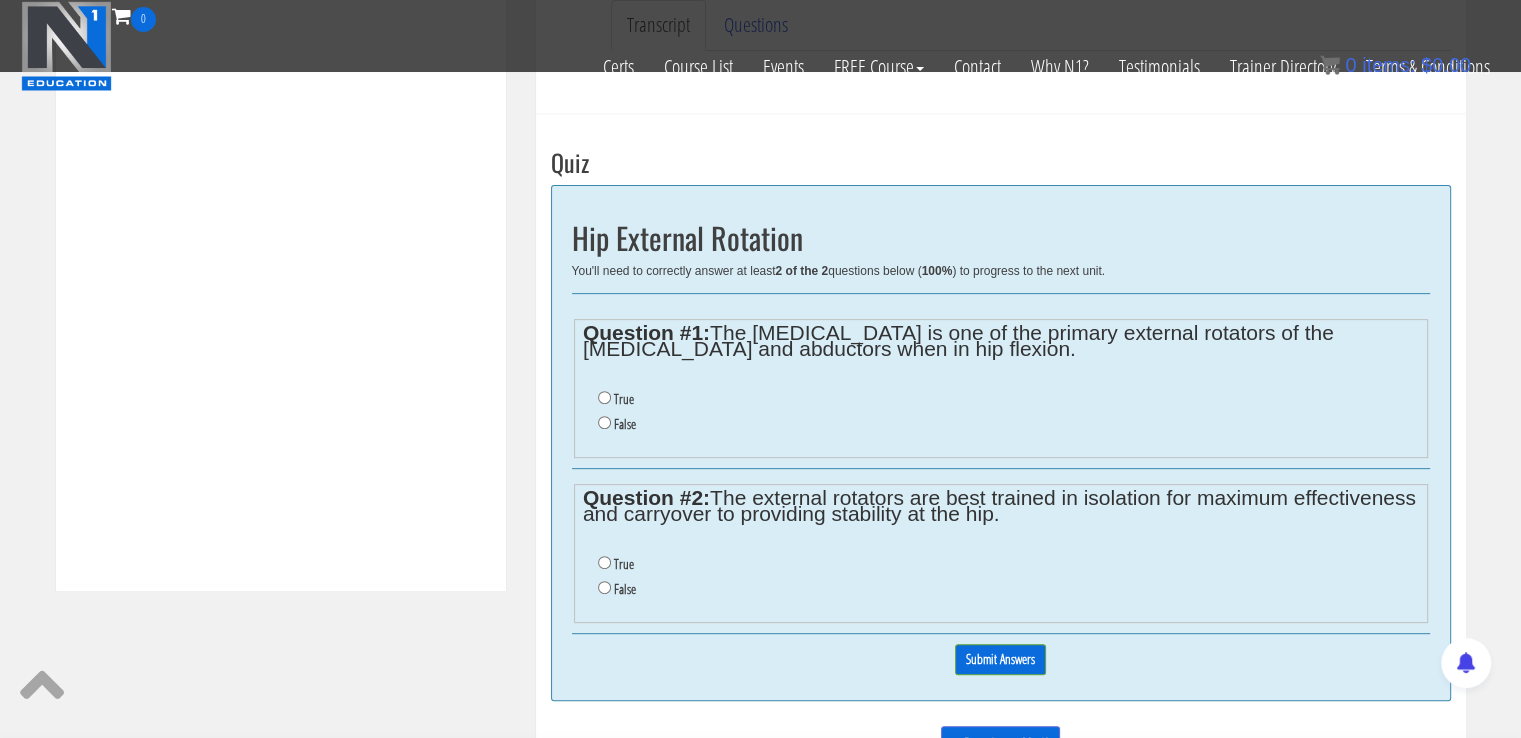 scroll, scrollTop: 684, scrollLeft: 0, axis: vertical 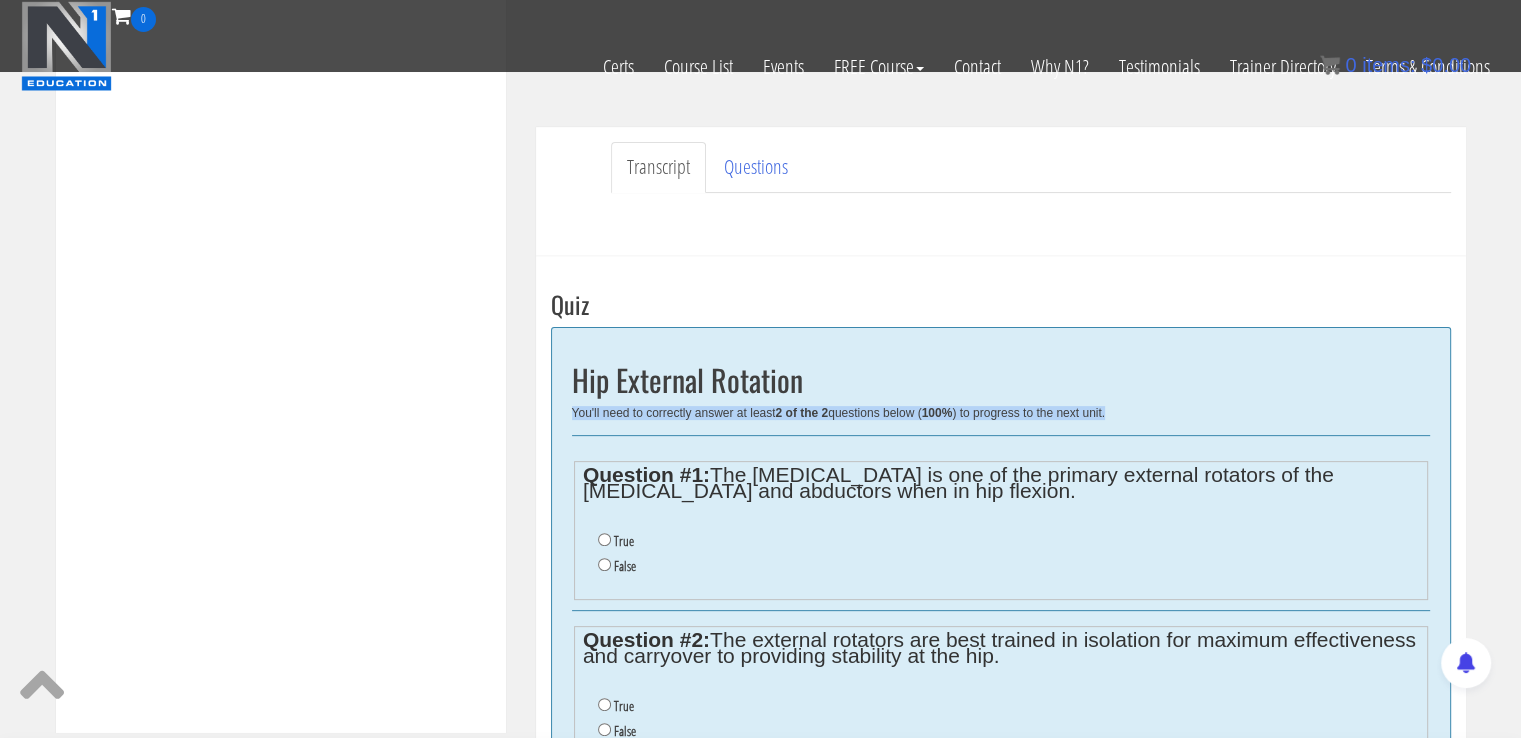 drag, startPoint x: 1519, startPoint y: 412, endPoint x: 1509, endPoint y: 325, distance: 87.57283 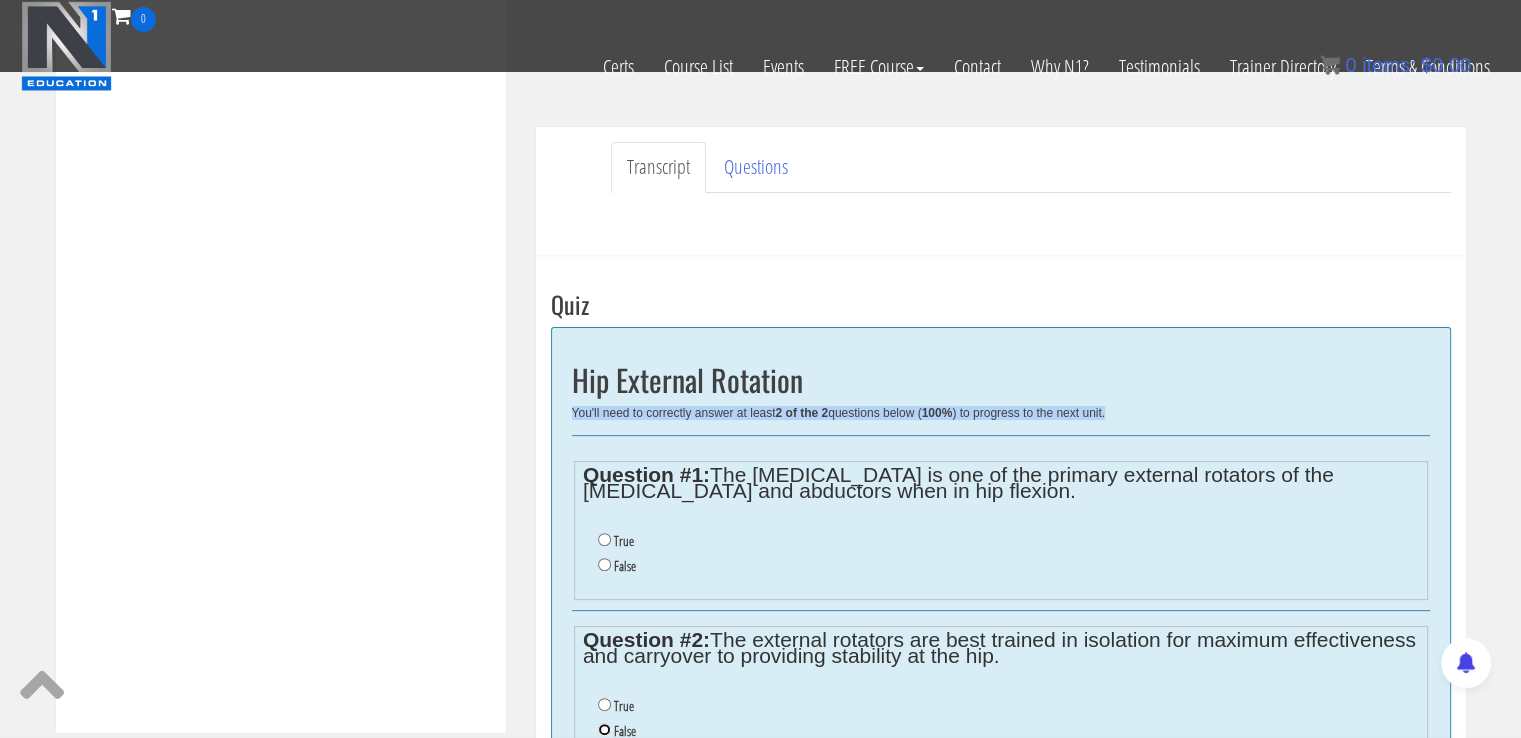 click on "False" at bounding box center (604, 729) 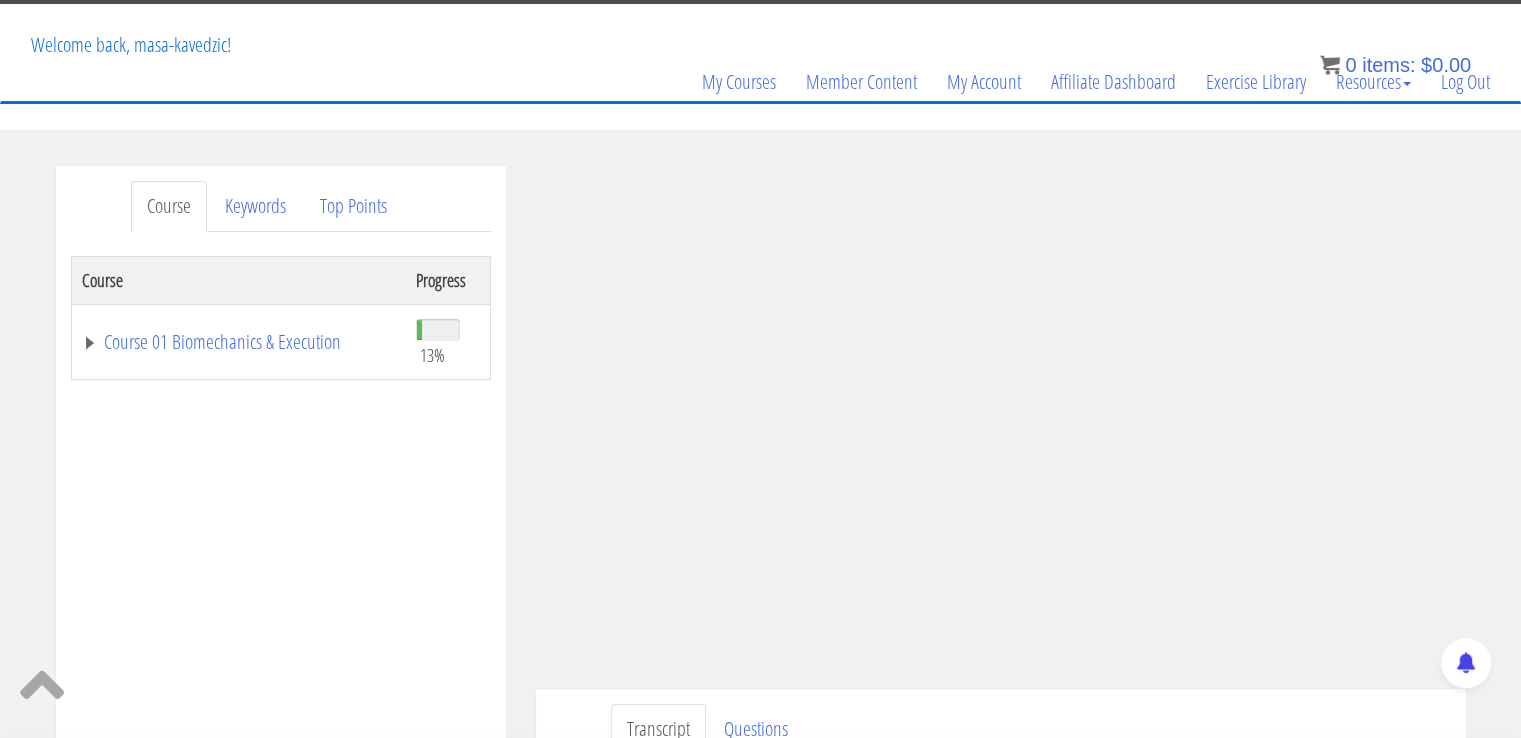 scroll, scrollTop: 72, scrollLeft: 0, axis: vertical 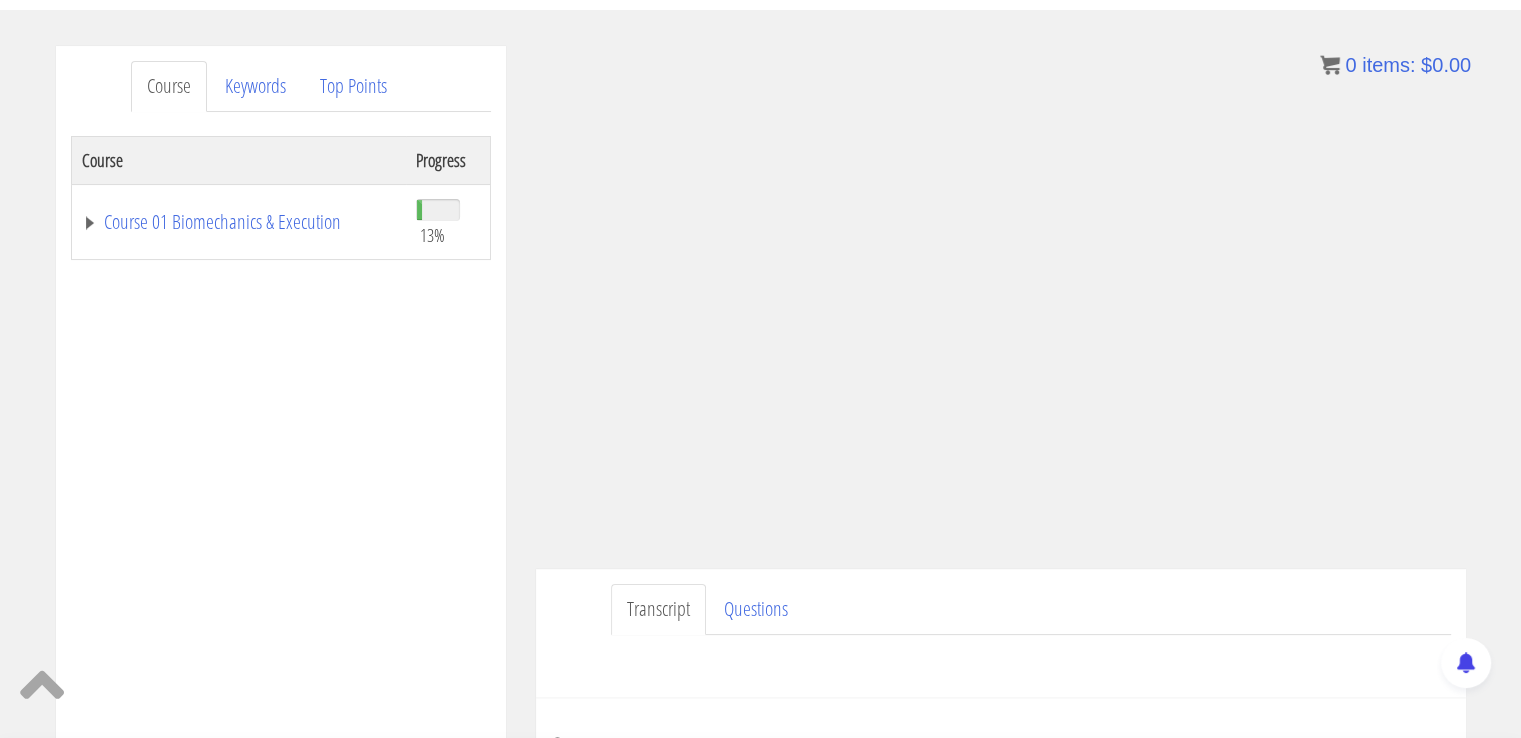 click on "Course
Keywords
Top Points
Course Progress Course 01 Biomechanics & Execution
13%
Module 1
The Science of Reps
Unit 1
Introduction
Unit 2
Range of Motion
Unit 3
Tension
Unit 4
Training Goals
Unit 5
Importance of Reps
Unit 6
Resistance Curves
Unit 7
Moment Arms
Unit 8
Physics of Exercise" at bounding box center [760, 717] 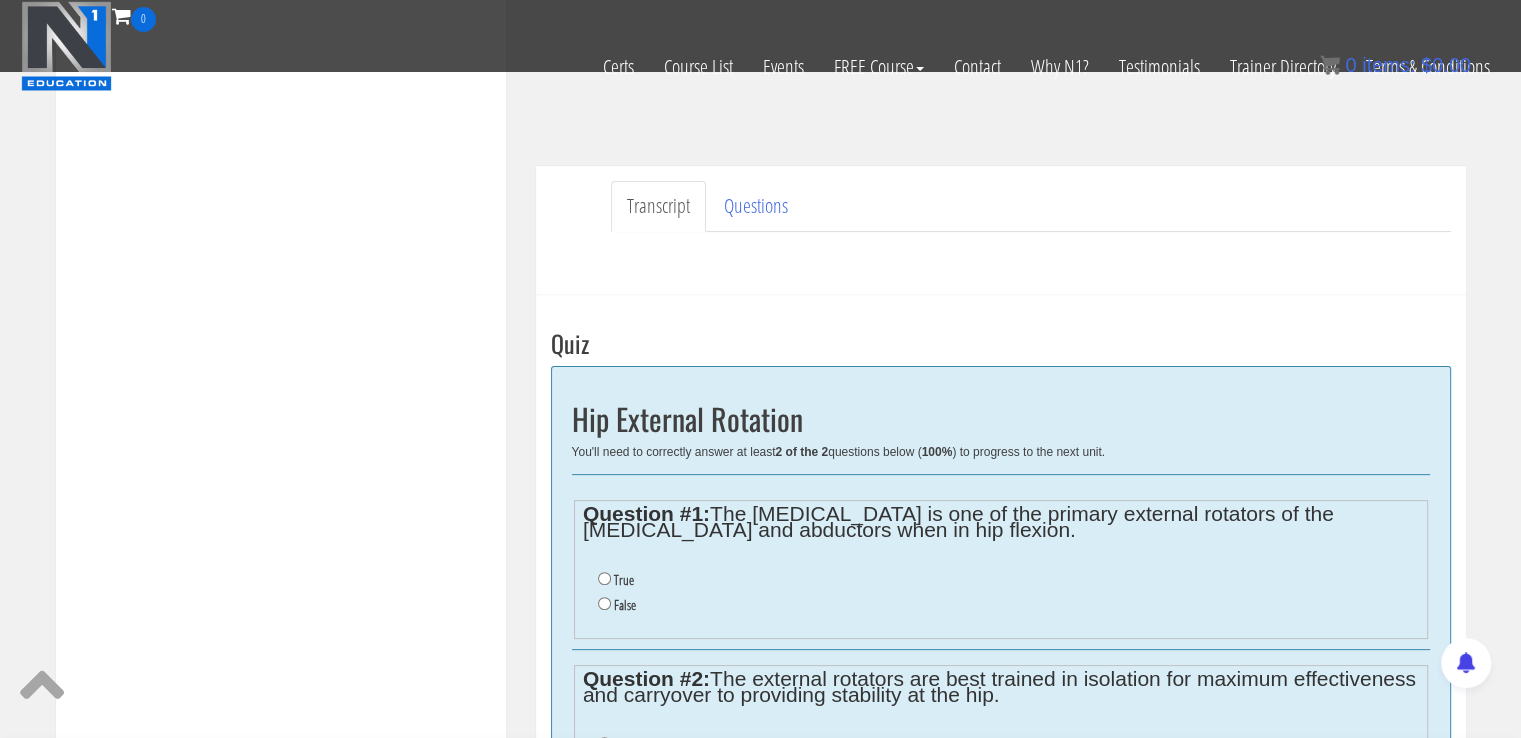 scroll, scrollTop: 498, scrollLeft: 0, axis: vertical 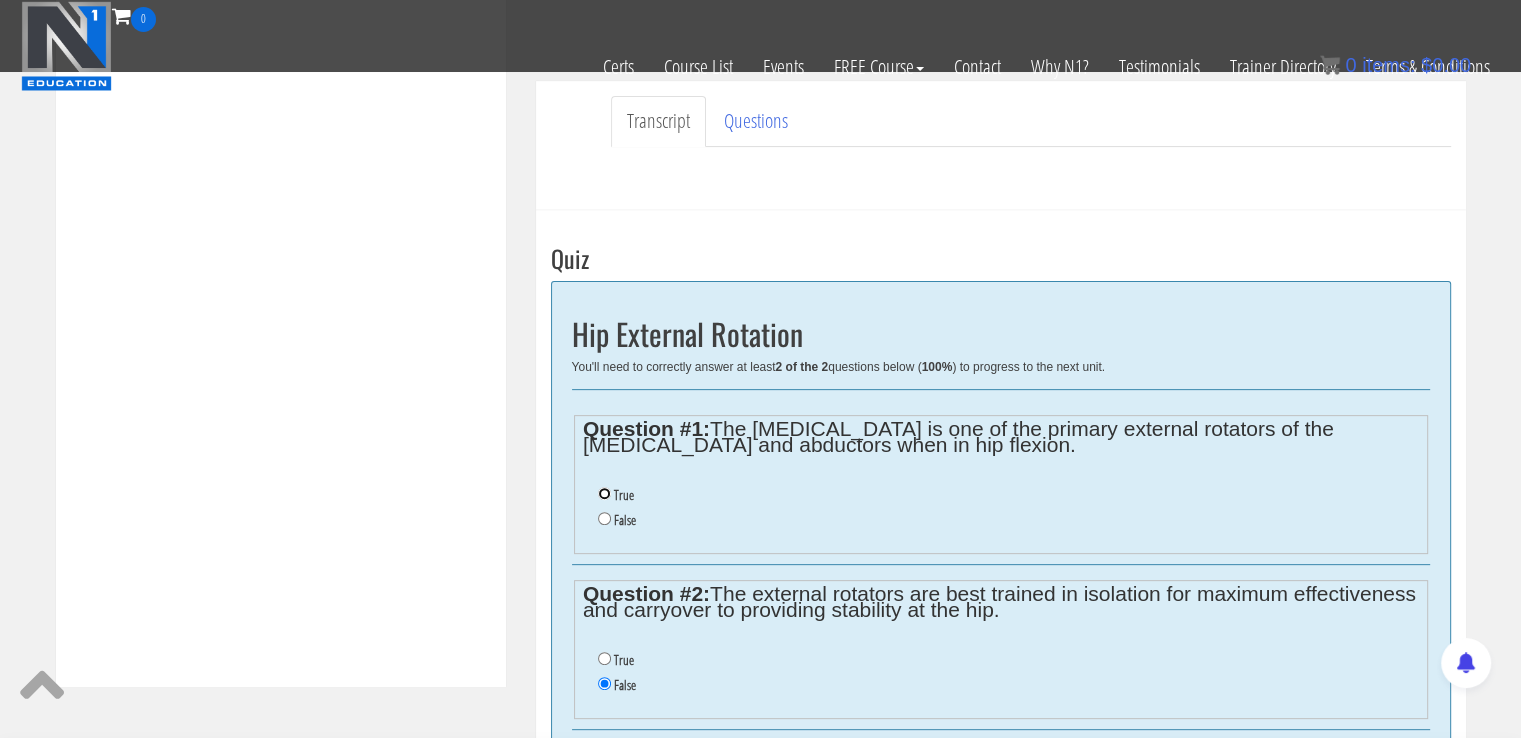 click on "True" at bounding box center [604, 493] 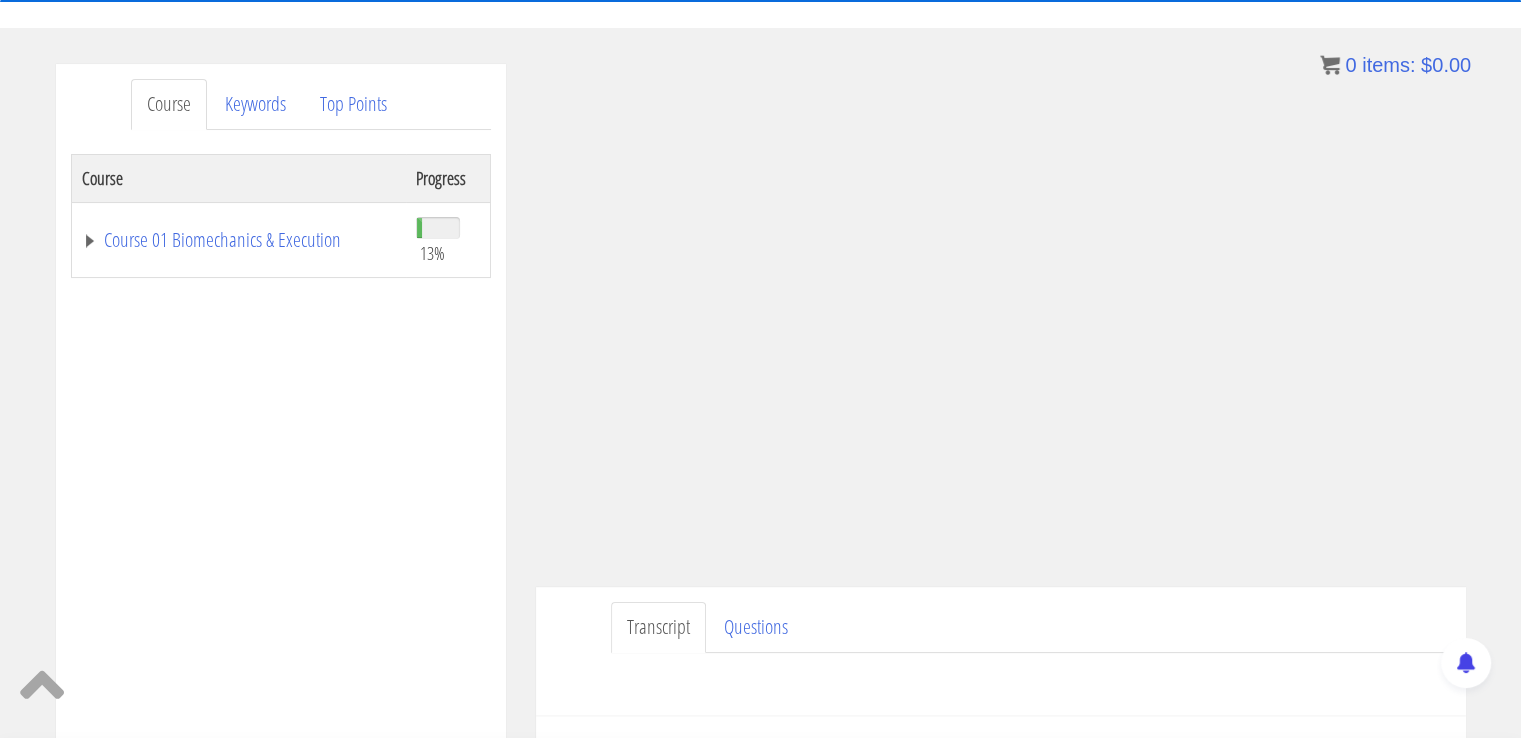 scroll, scrollTop: 170, scrollLeft: 0, axis: vertical 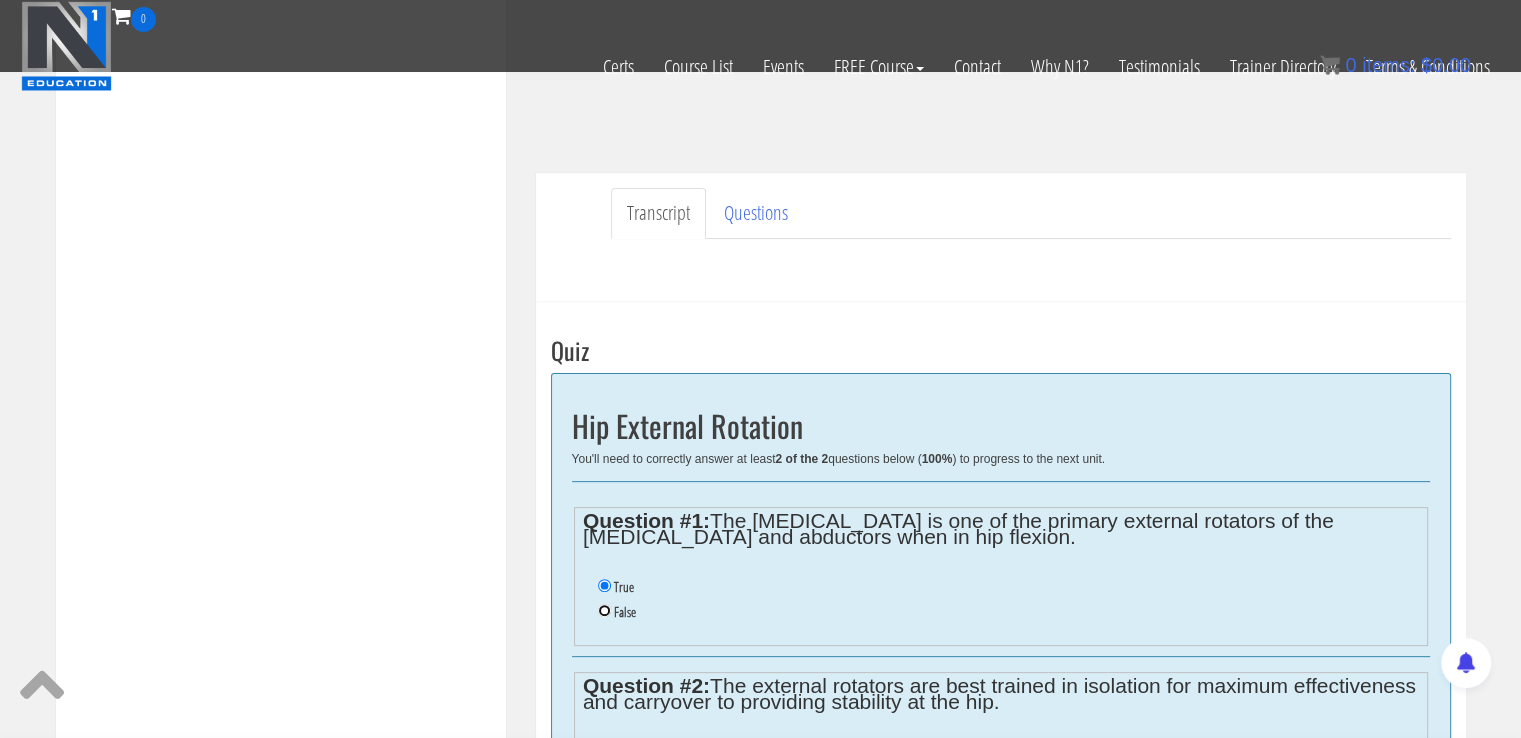 click on "False" at bounding box center (604, 610) 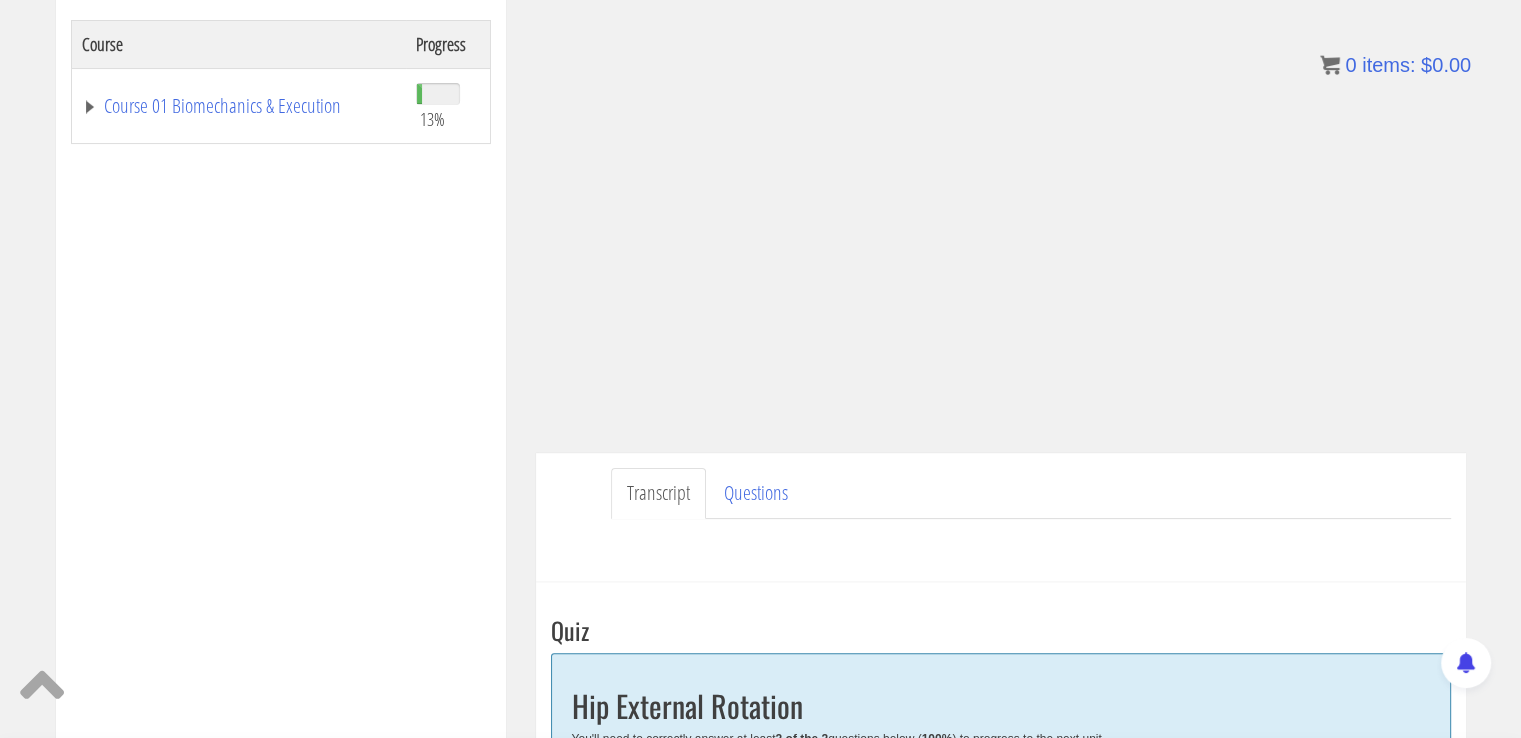 scroll, scrollTop: 334, scrollLeft: 0, axis: vertical 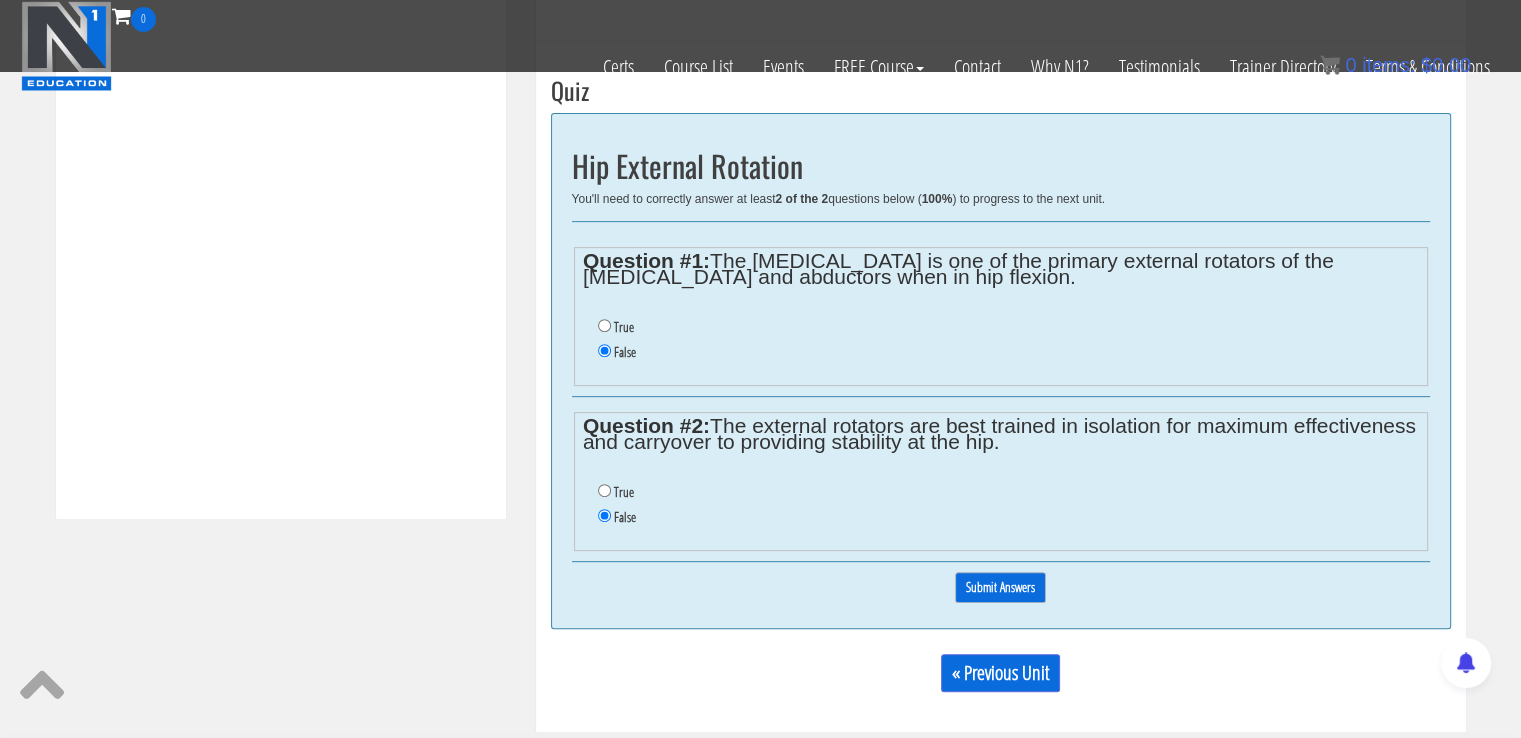 click on "Submit Answers" at bounding box center (1000, 587) 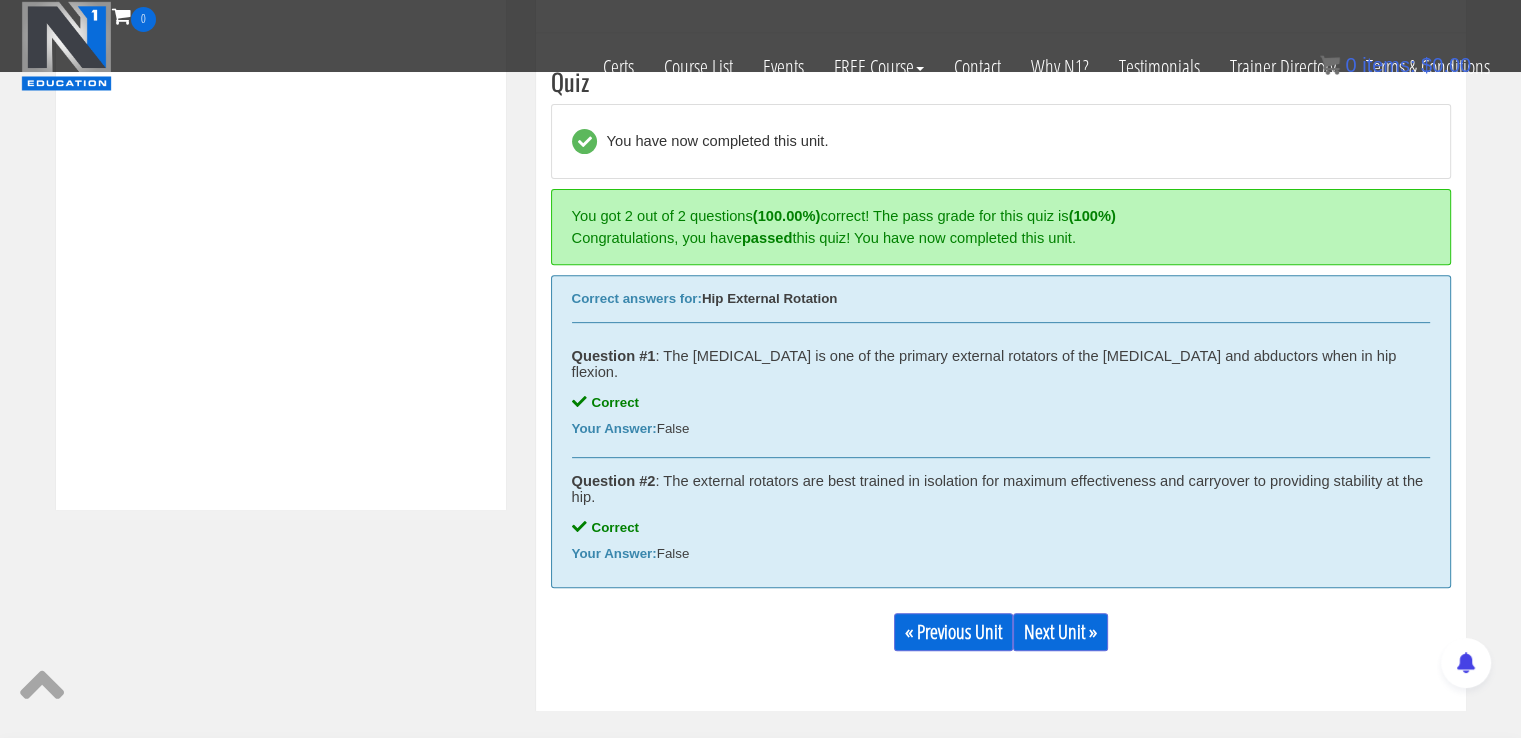 scroll, scrollTop: 758, scrollLeft: 0, axis: vertical 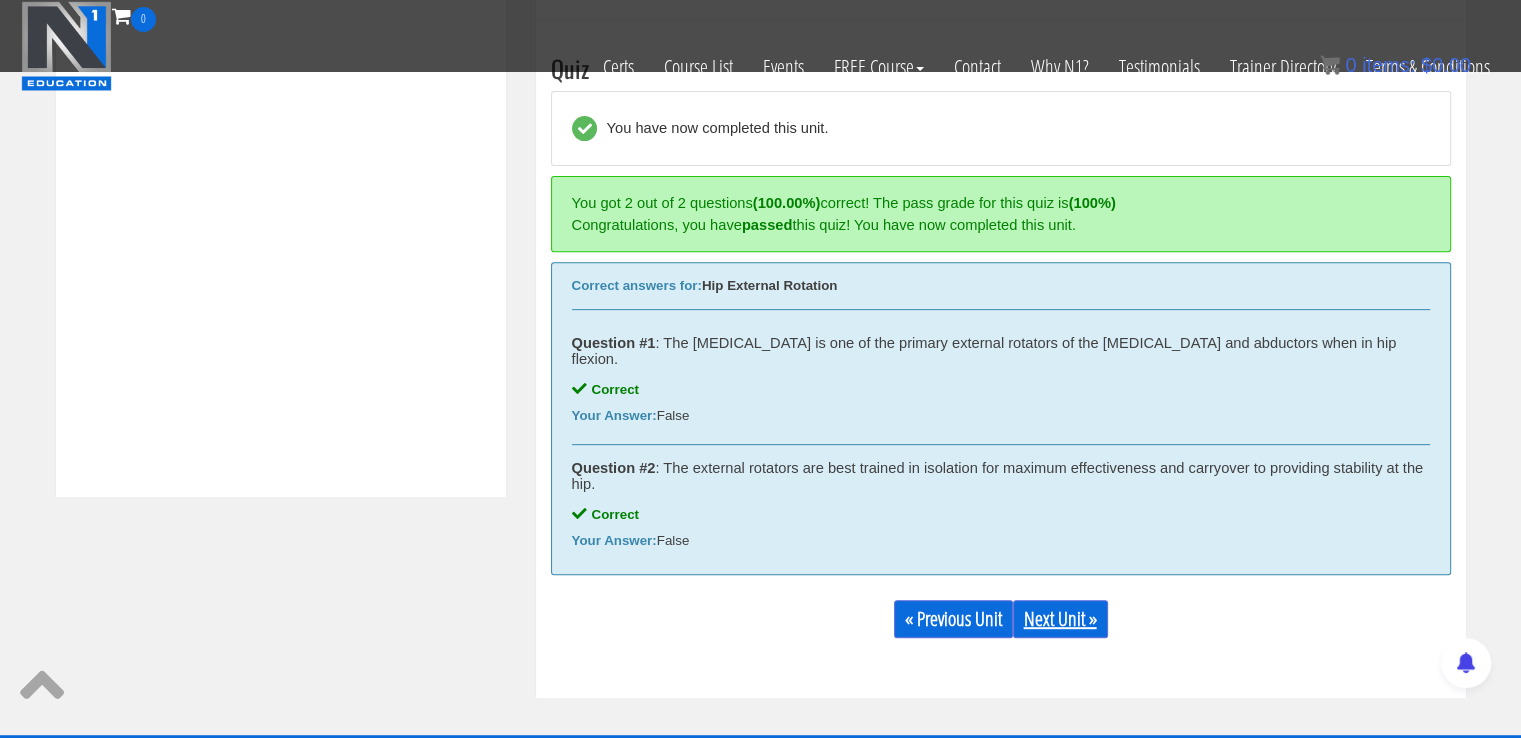 click on "Next Unit »" at bounding box center [1060, 619] 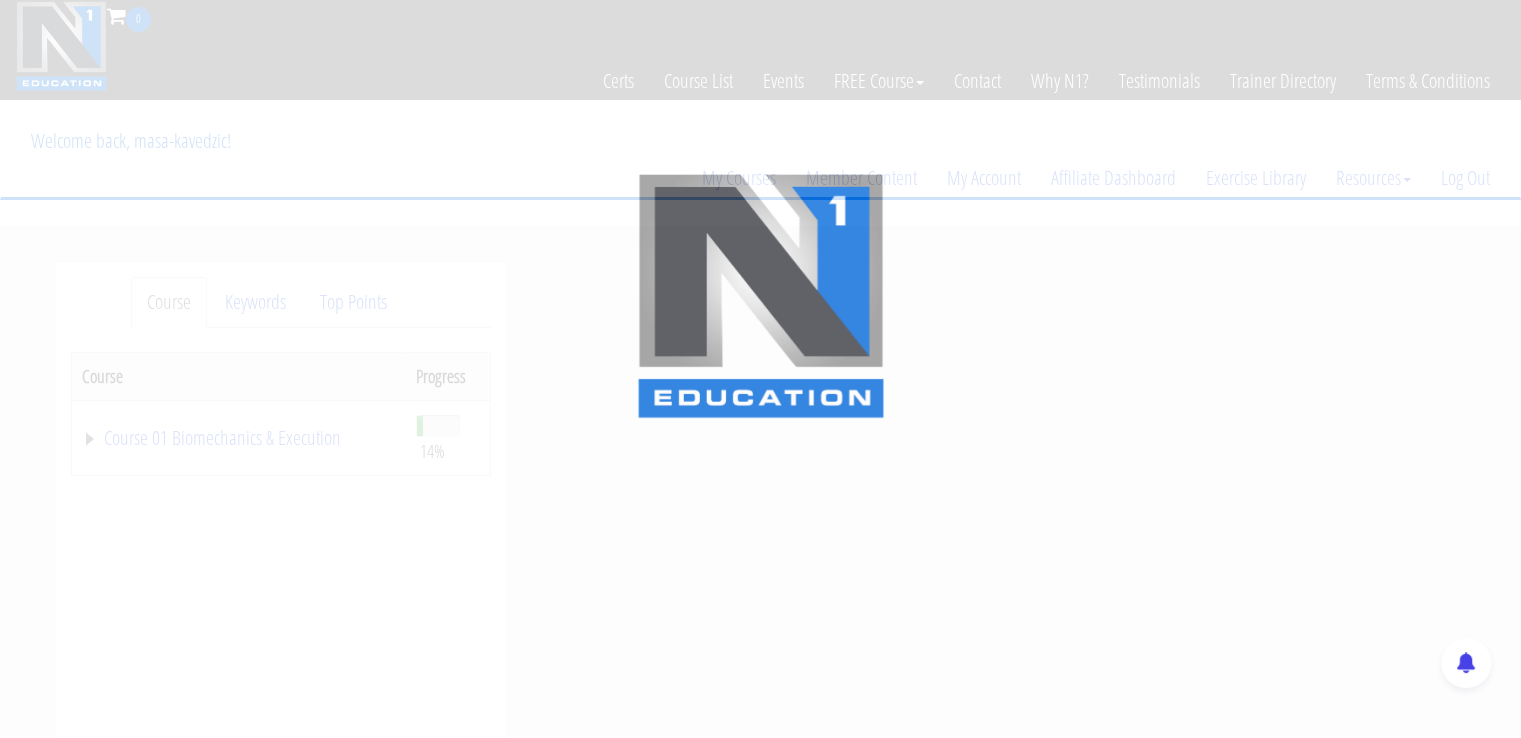 scroll, scrollTop: 0, scrollLeft: 0, axis: both 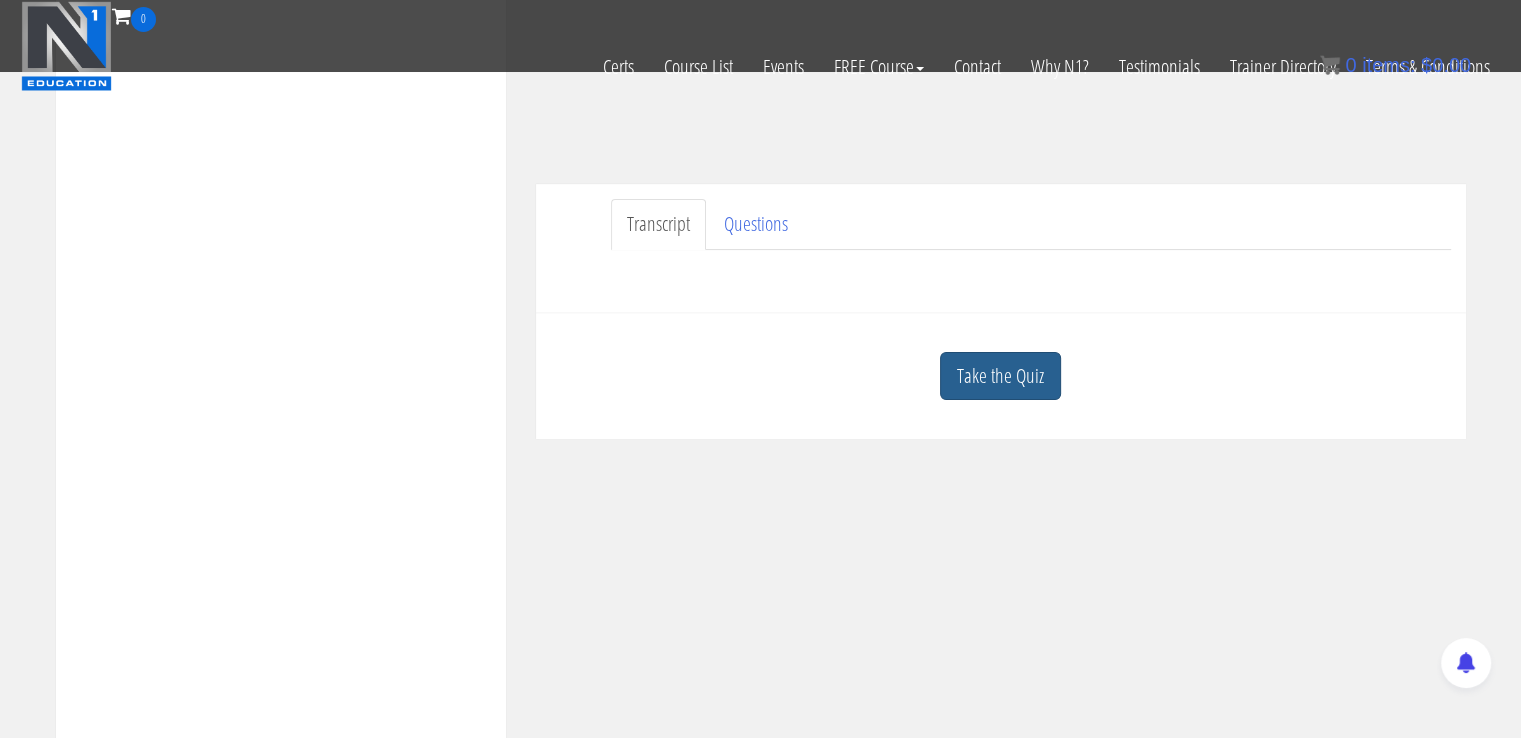 click on "Take the Quiz" at bounding box center (1000, 376) 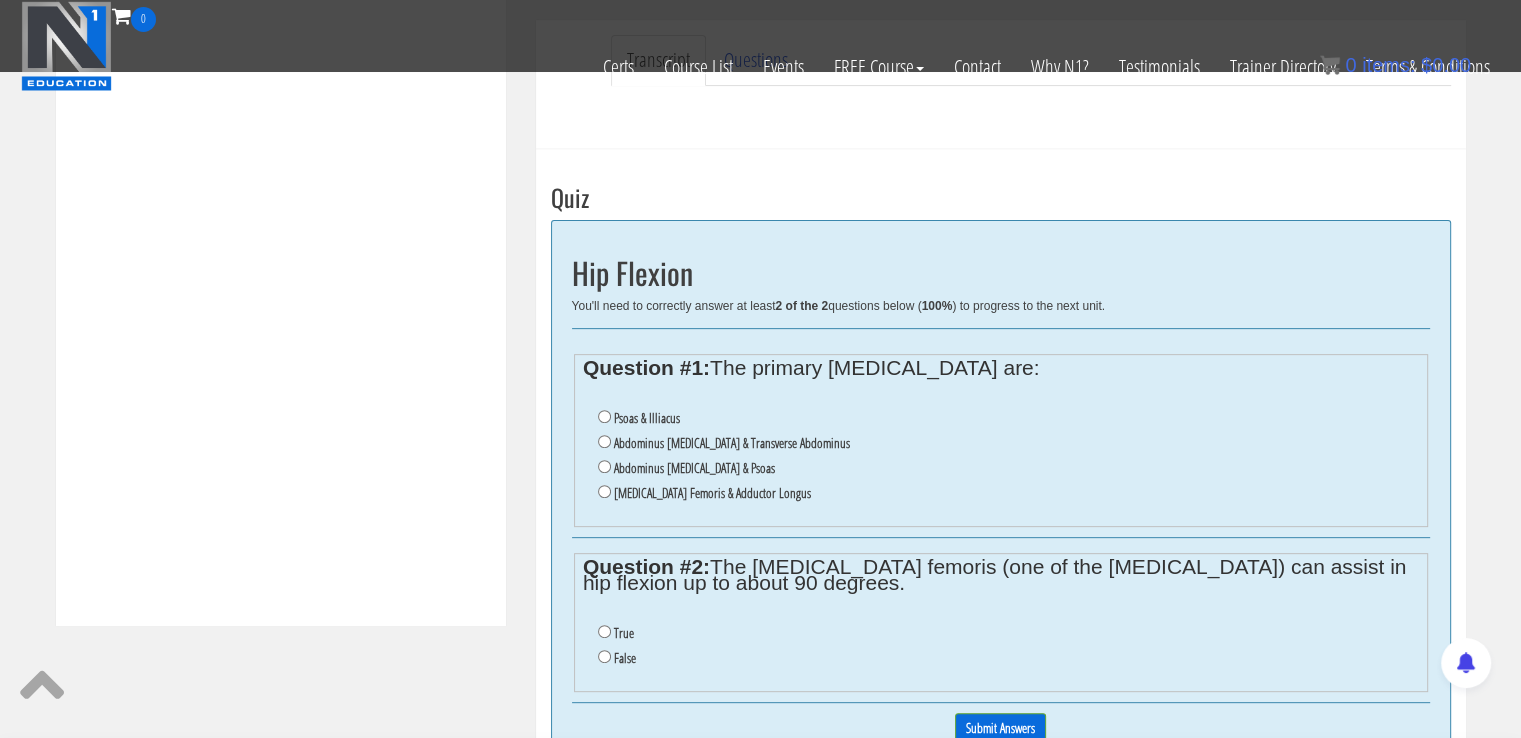 scroll, scrollTop: 646, scrollLeft: 0, axis: vertical 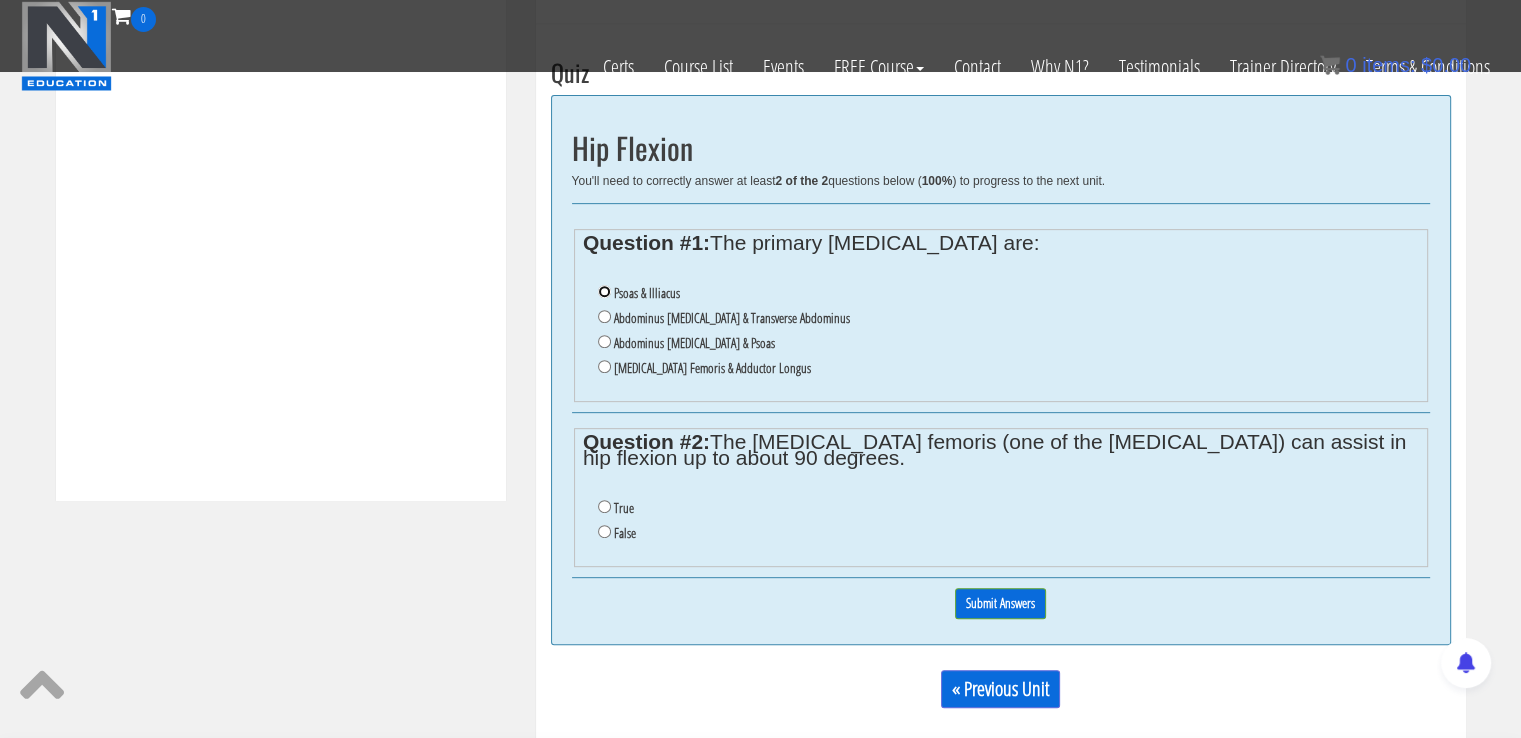 click on "Psoas & Illiacus" at bounding box center (604, 291) 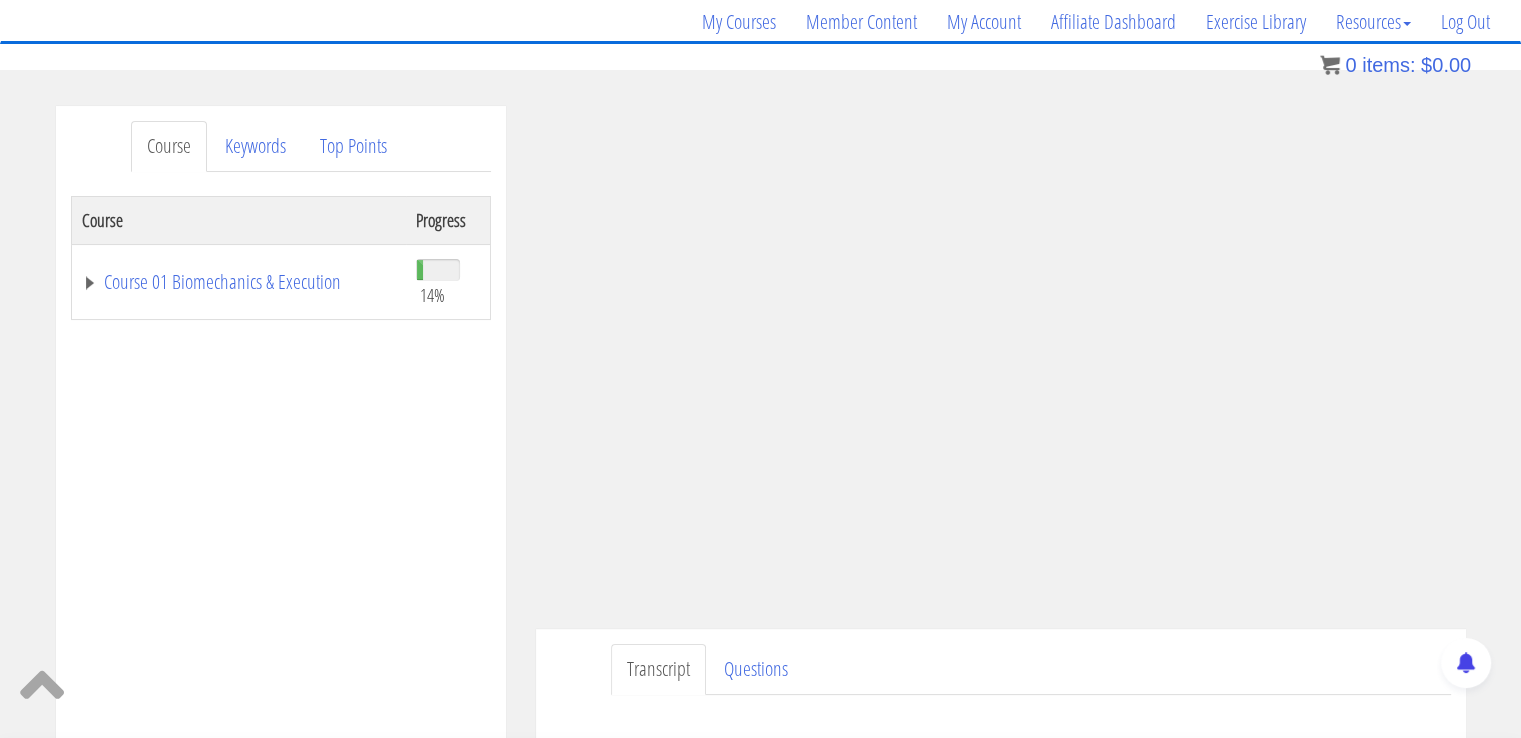 scroll, scrollTop: 128, scrollLeft: 0, axis: vertical 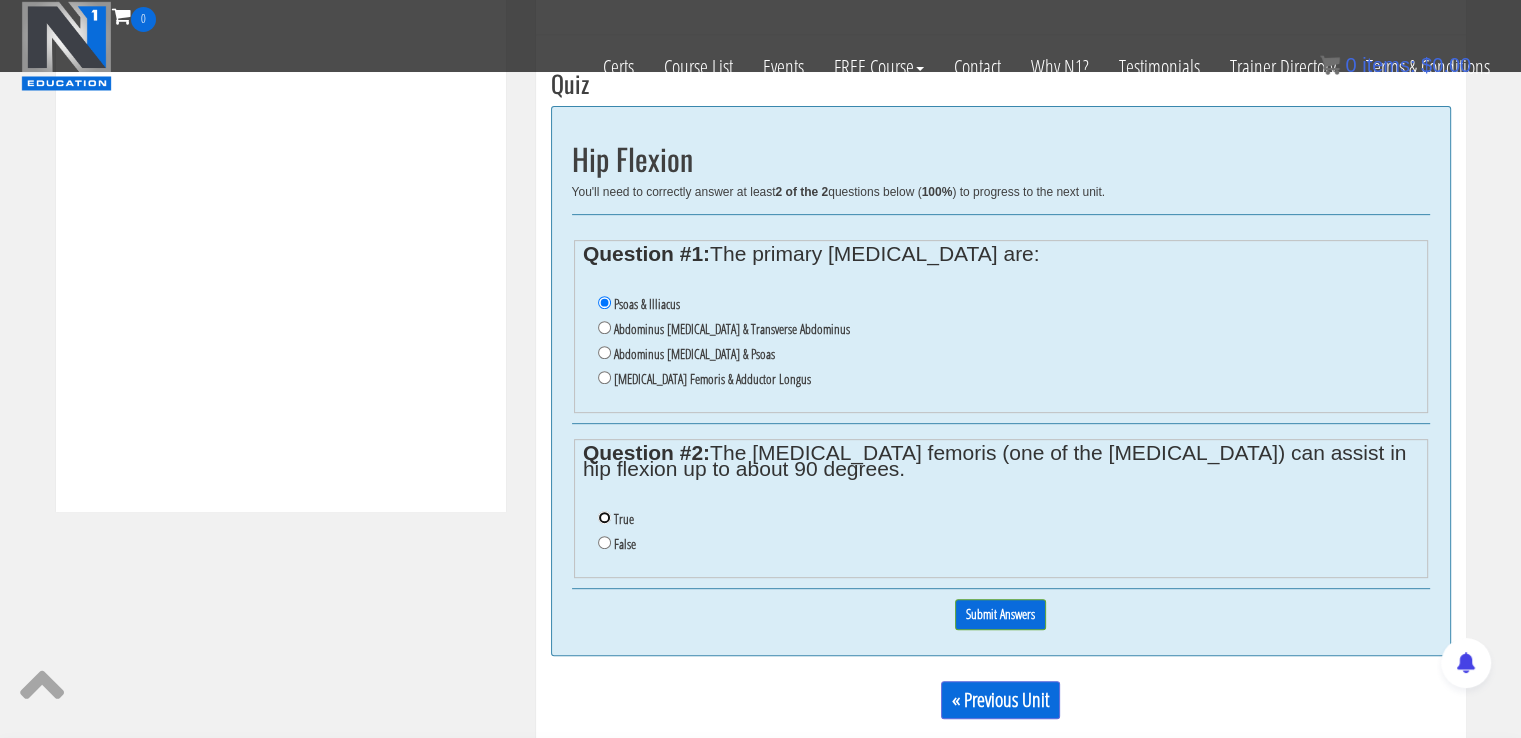 click on "True" at bounding box center (604, 517) 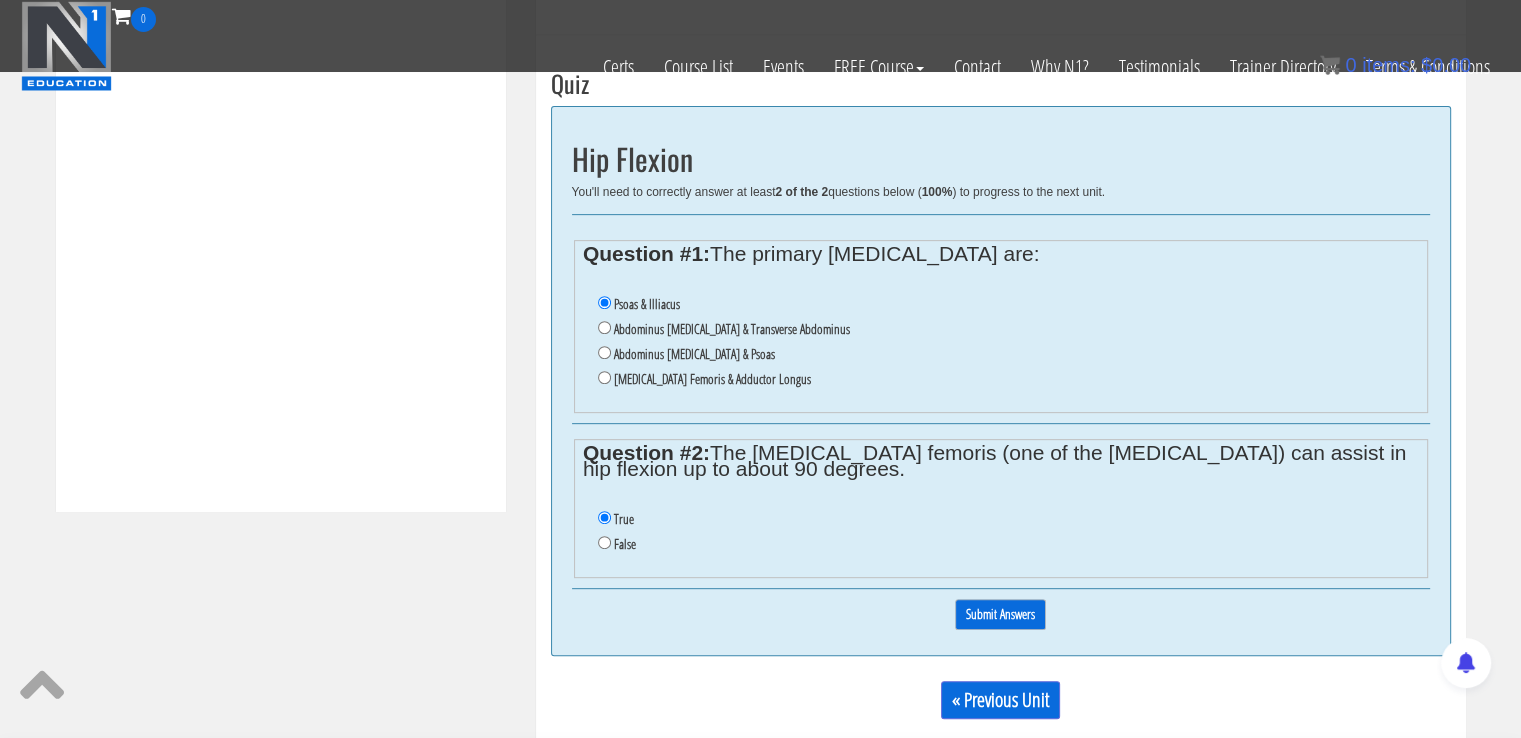 click on "Submit Answers" at bounding box center (1000, 614) 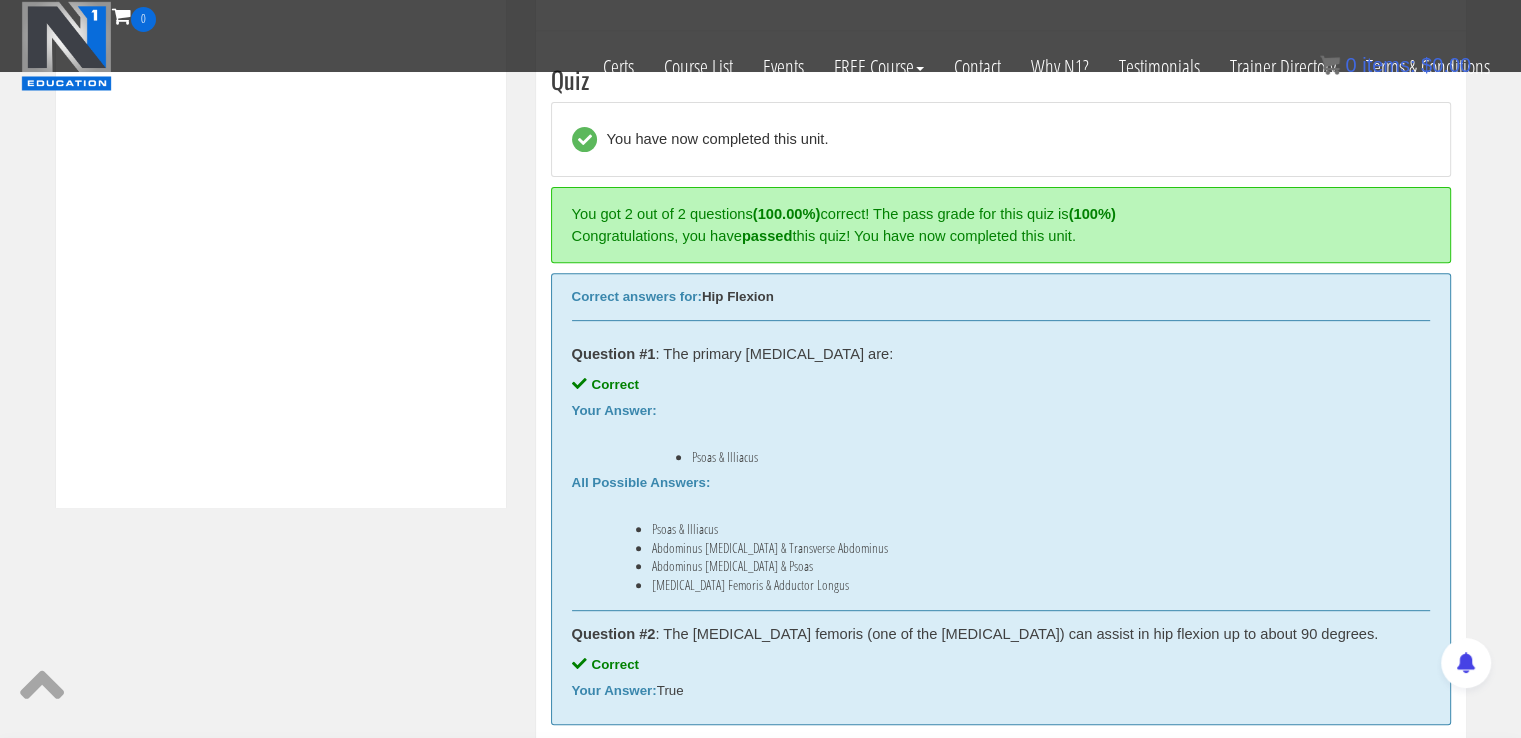 scroll, scrollTop: 758, scrollLeft: 0, axis: vertical 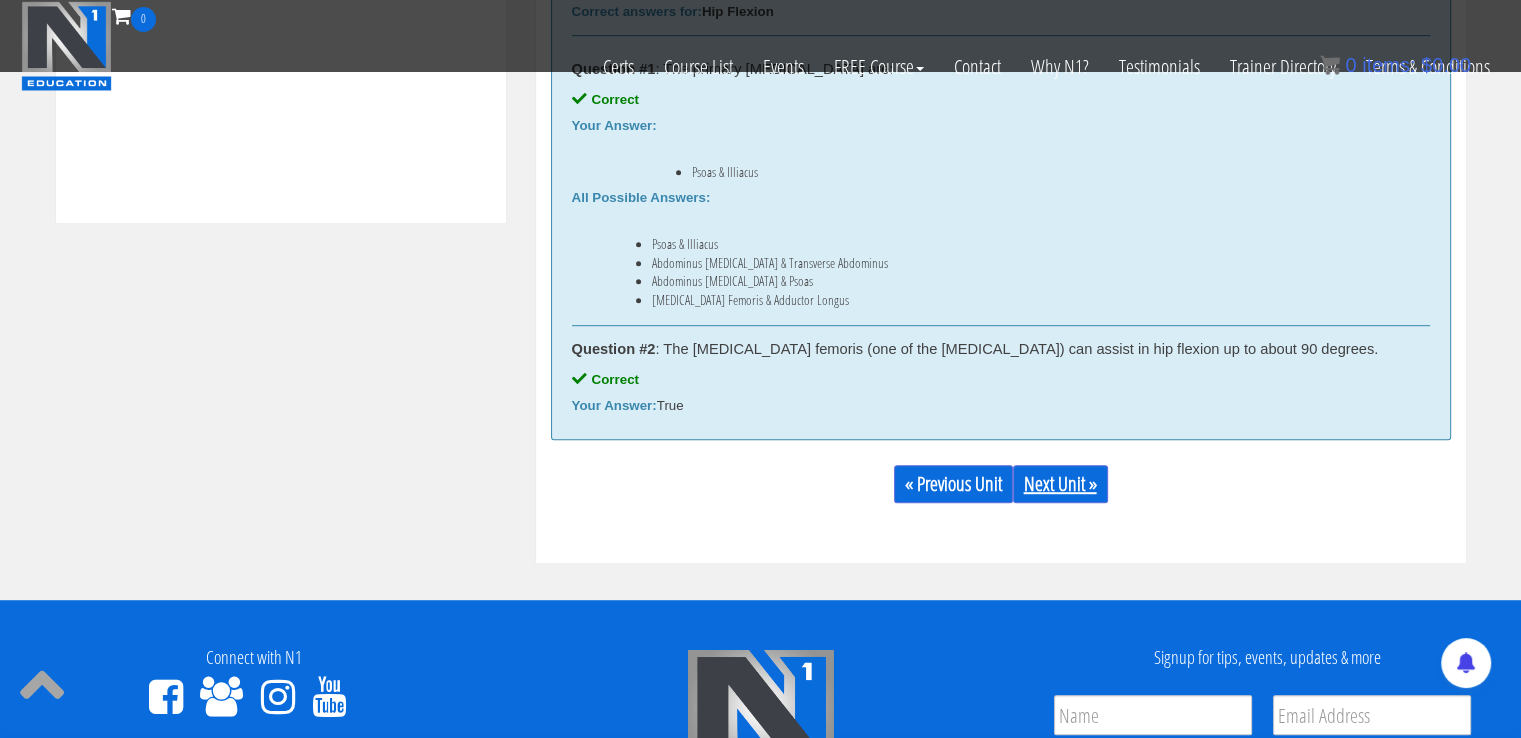 click on "Next Unit »" at bounding box center [1060, 484] 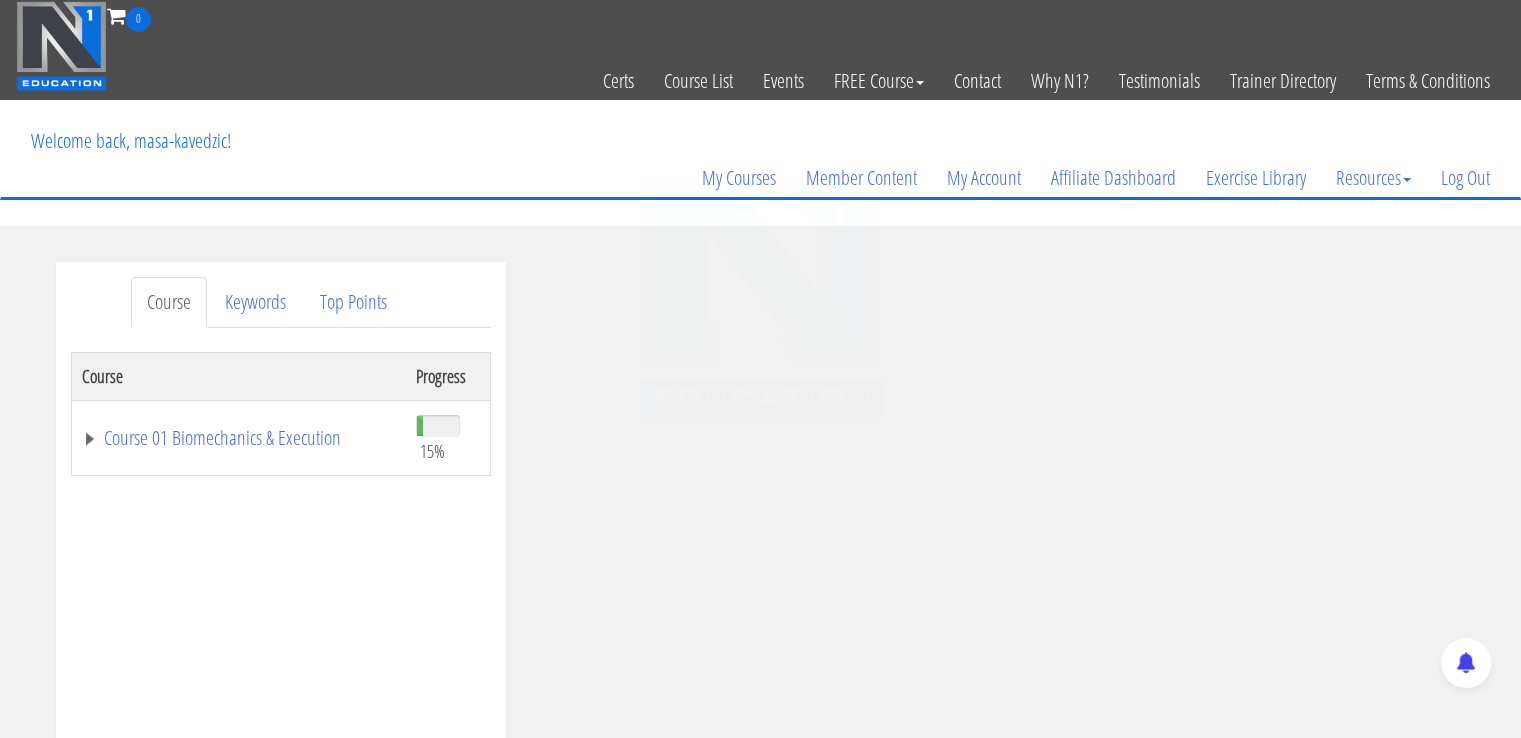 scroll, scrollTop: 0, scrollLeft: 0, axis: both 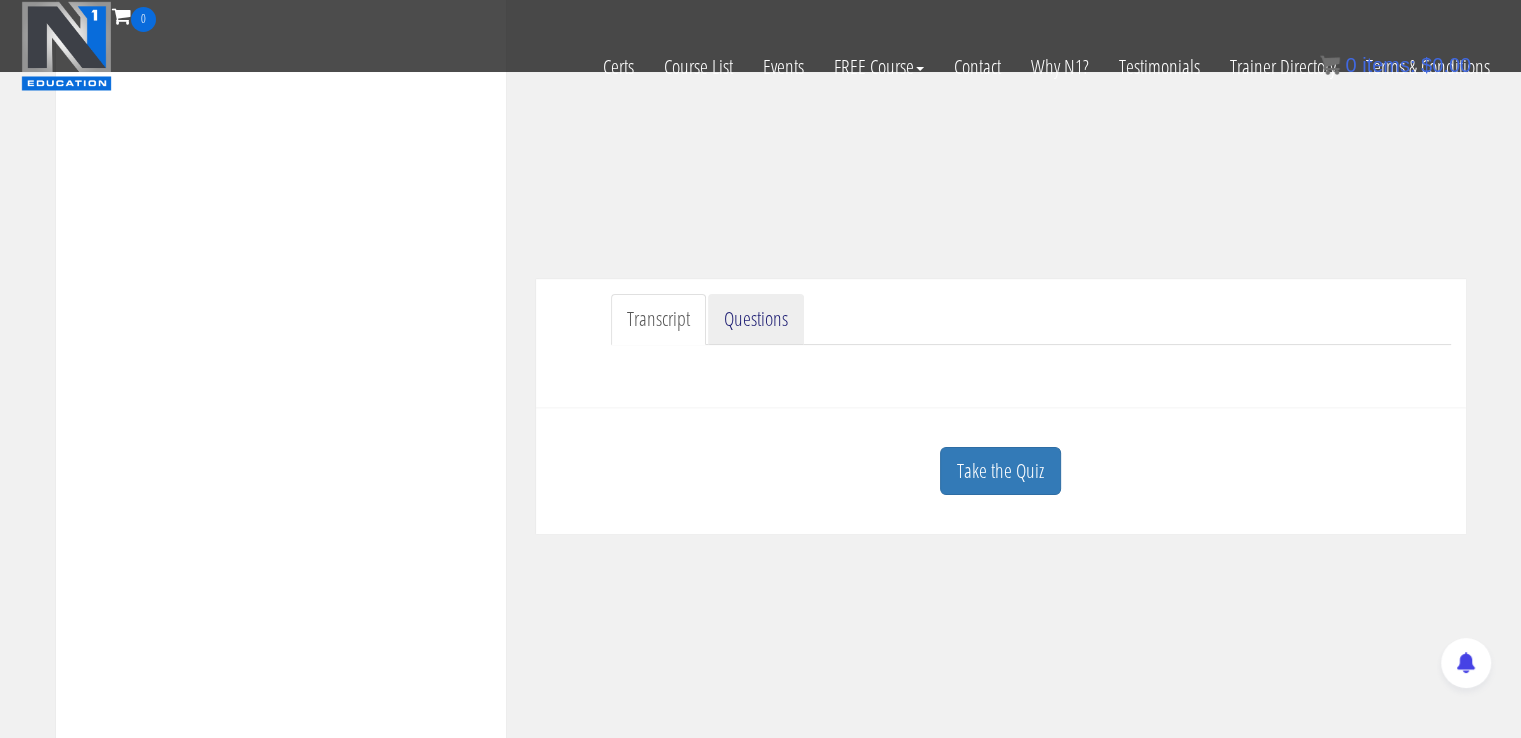 click on "Questions" at bounding box center (756, 319) 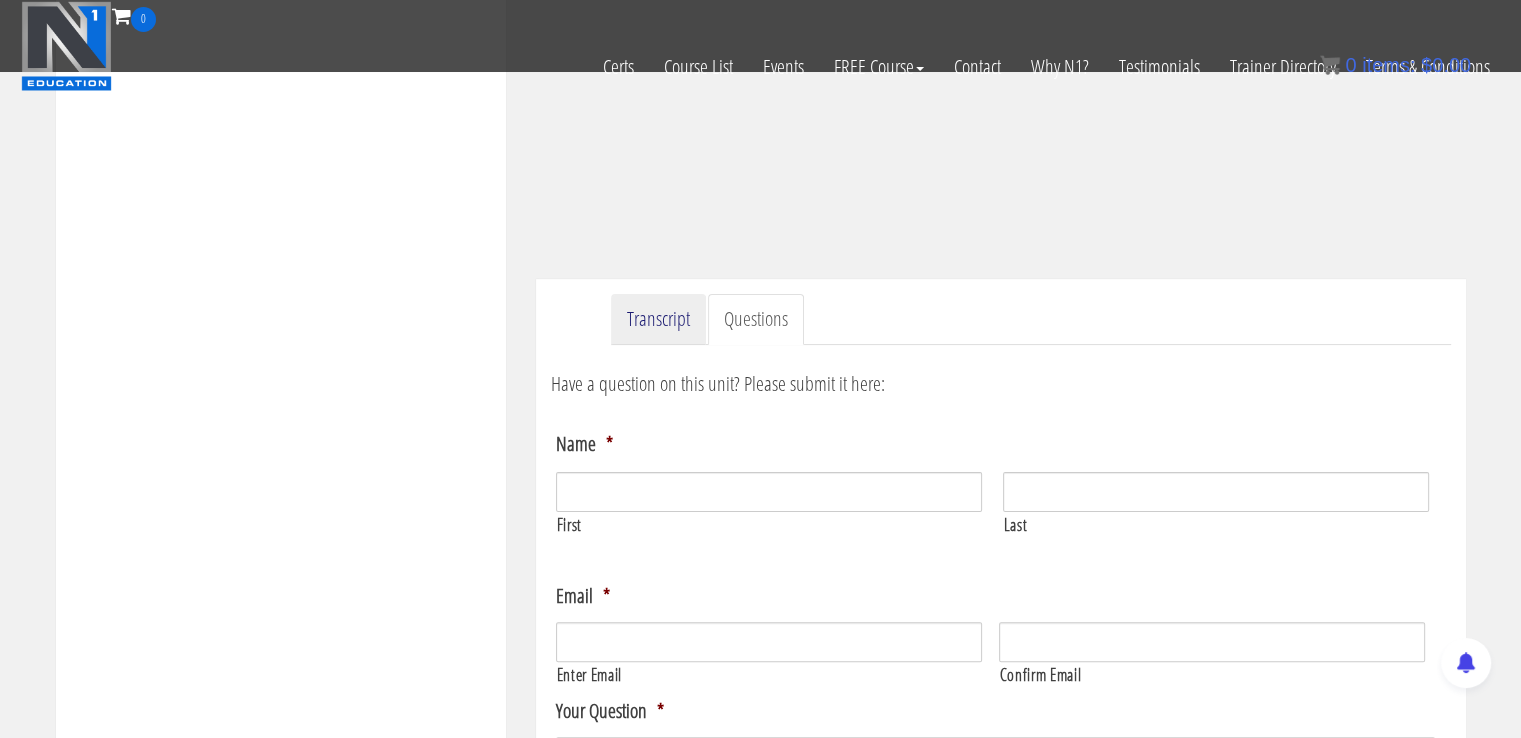 click on "Transcript" at bounding box center (658, 319) 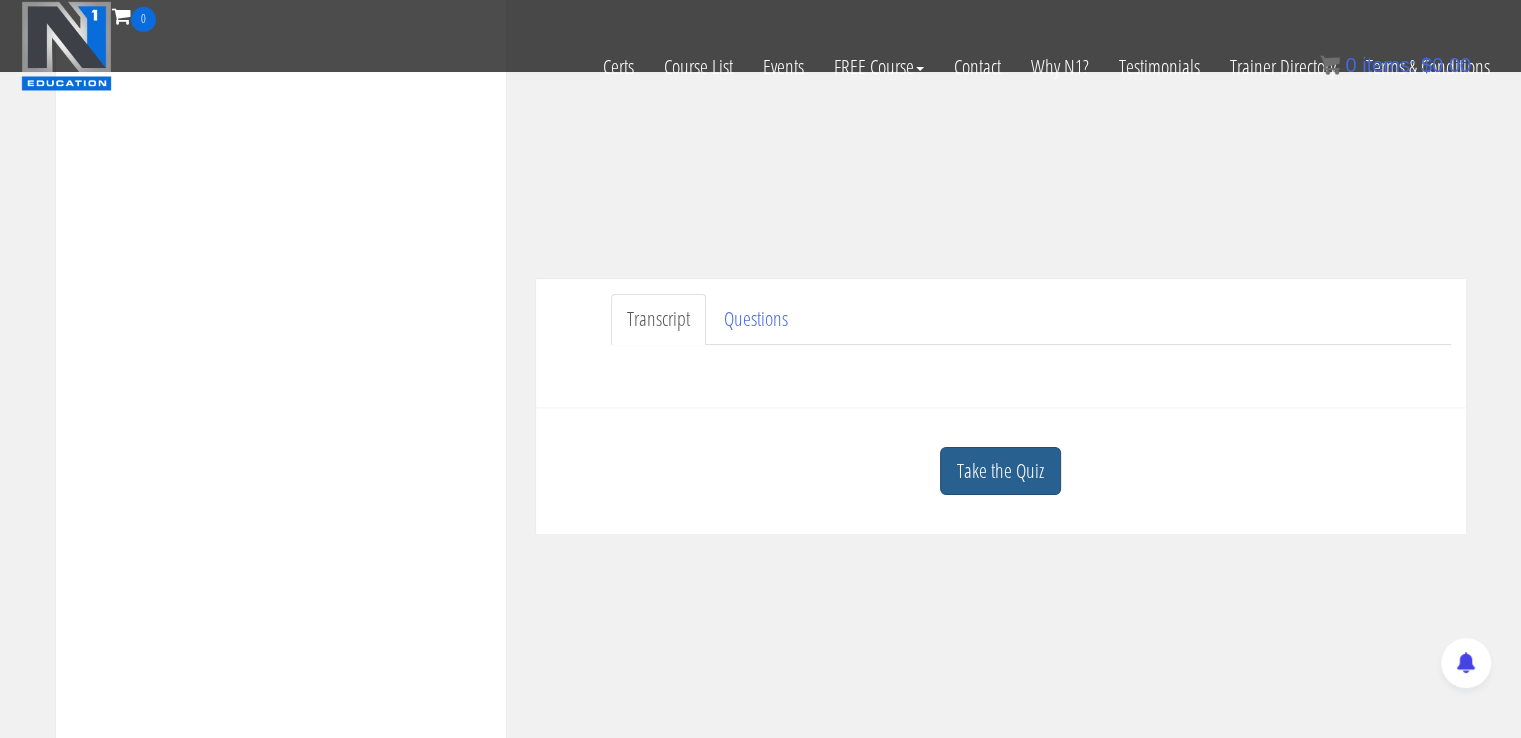 click on "Take the Quiz" at bounding box center (1000, 471) 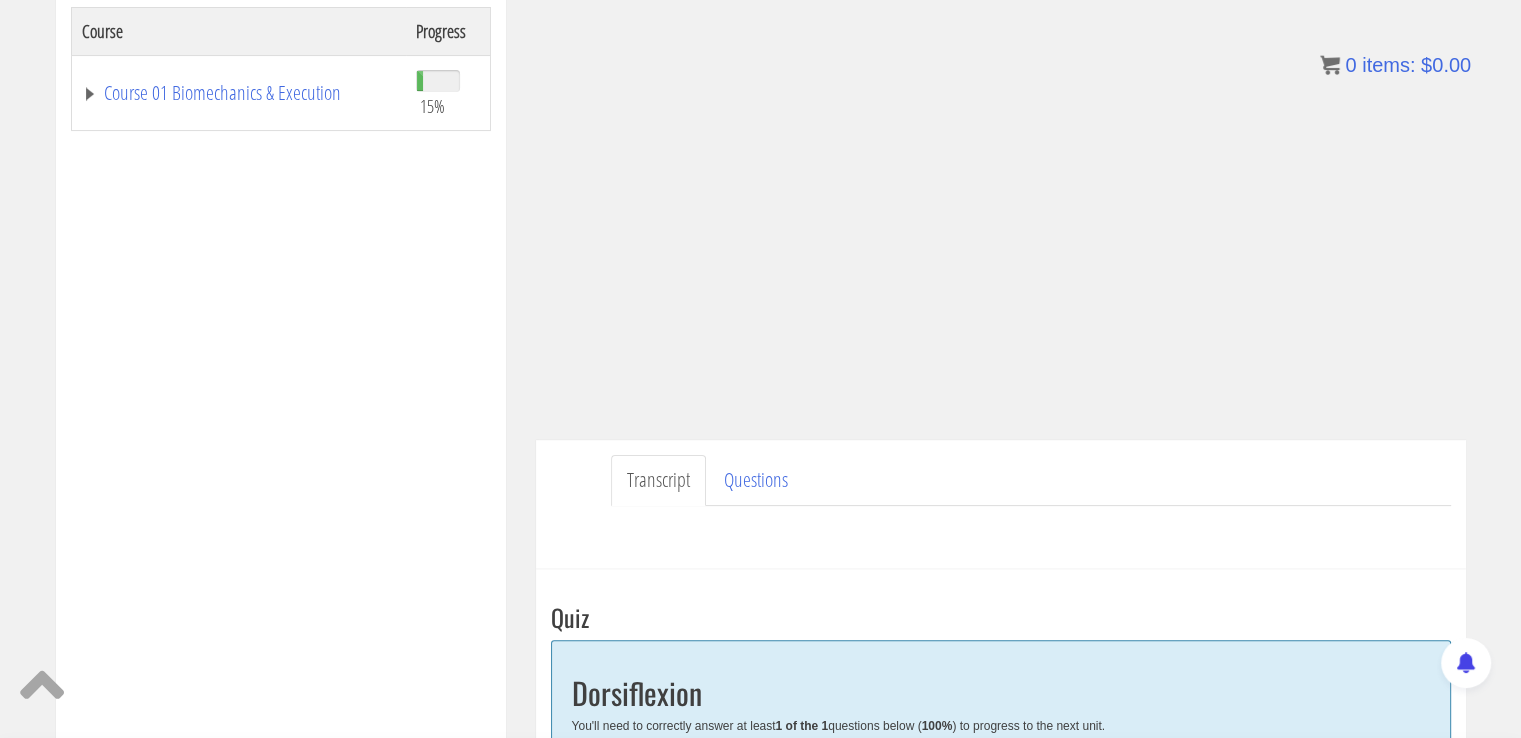 scroll, scrollTop: 349, scrollLeft: 0, axis: vertical 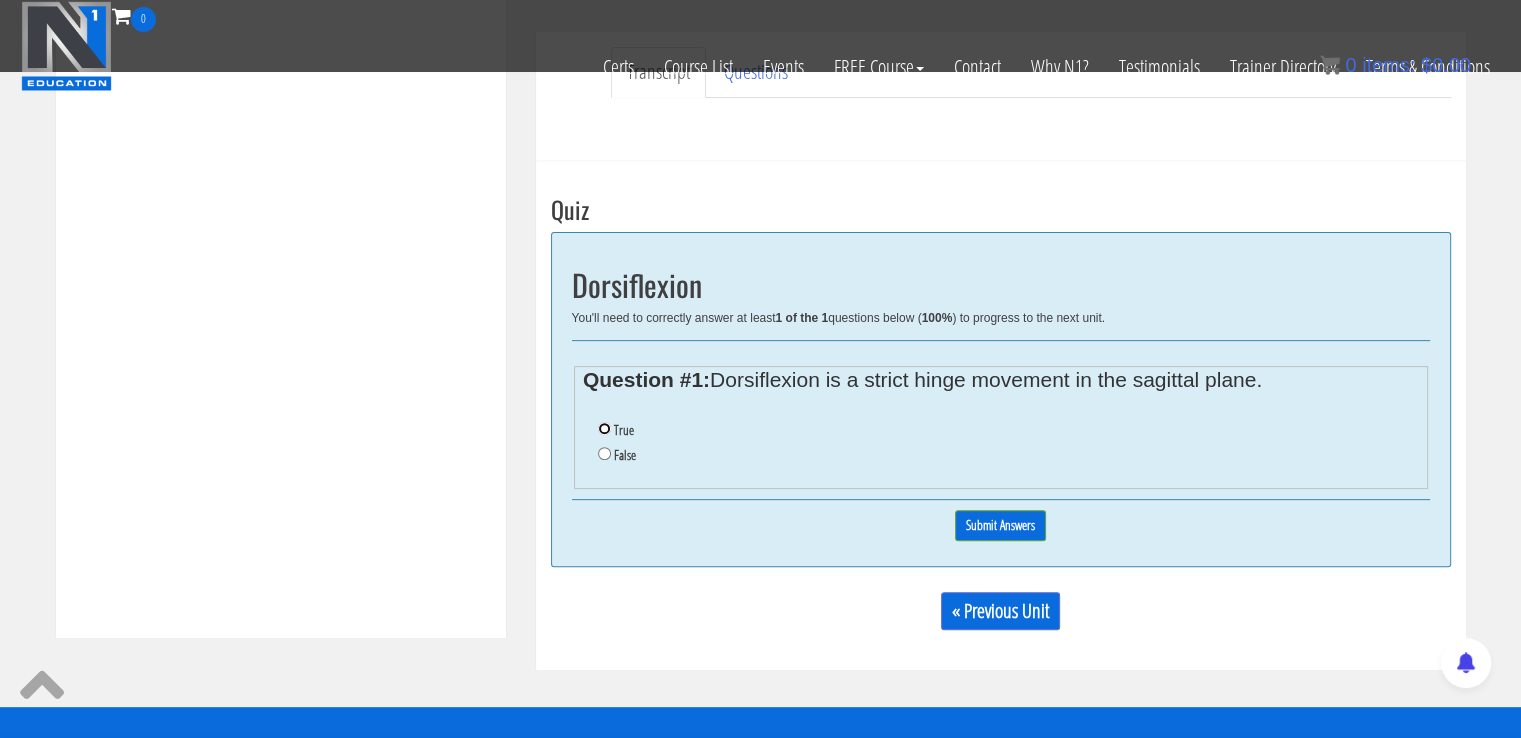 click on "True" at bounding box center (604, 428) 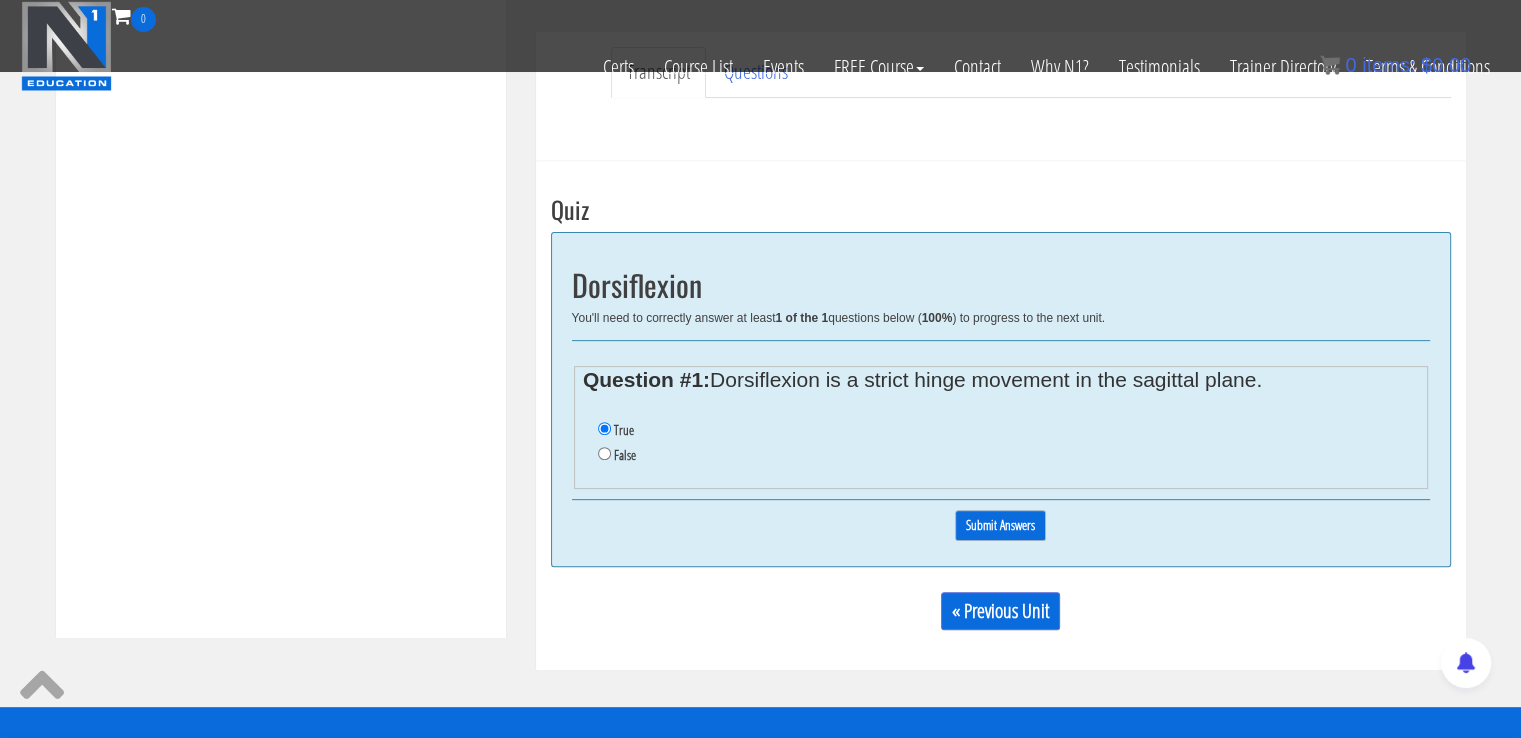 click on "Submit Answers" at bounding box center [1000, 525] 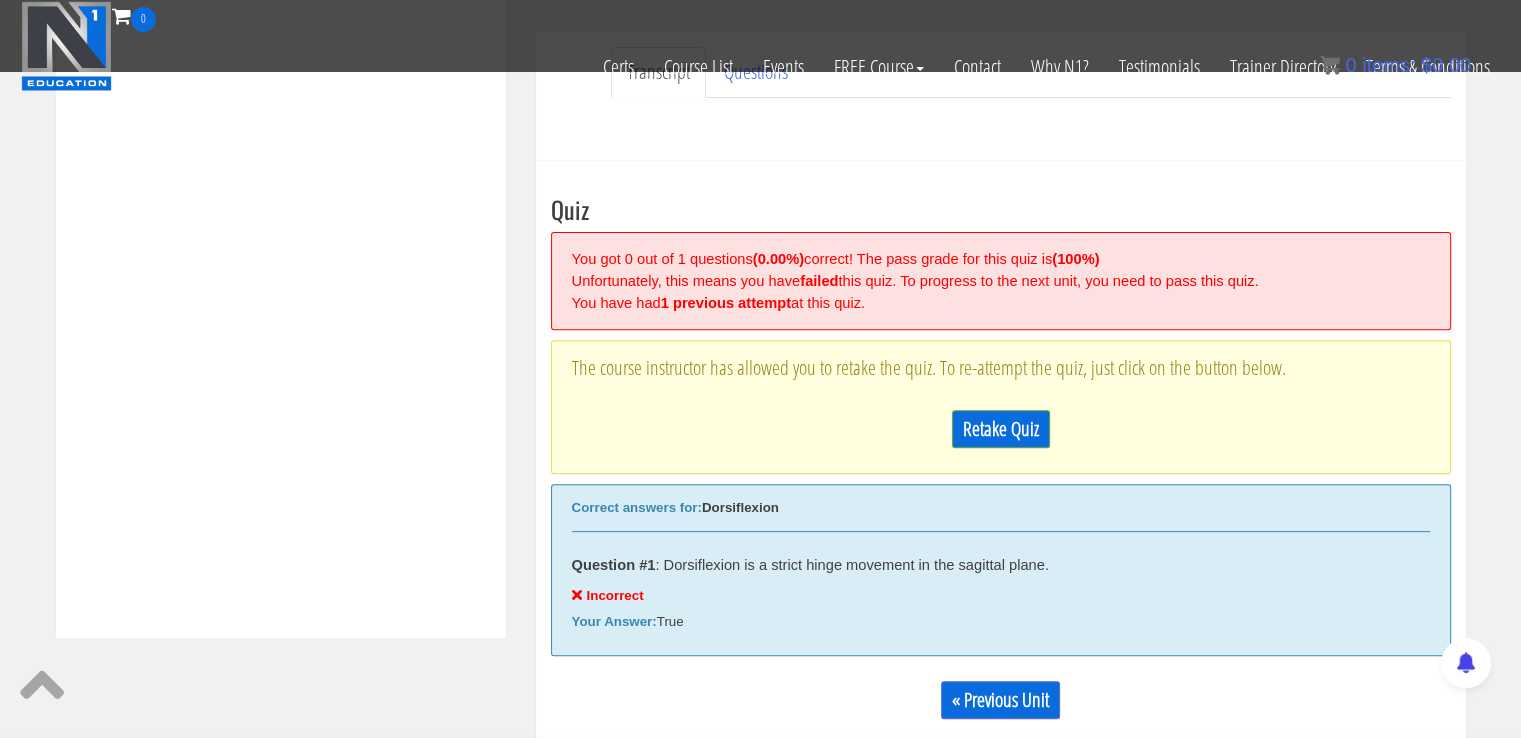 scroll, scrollTop: 758, scrollLeft: 0, axis: vertical 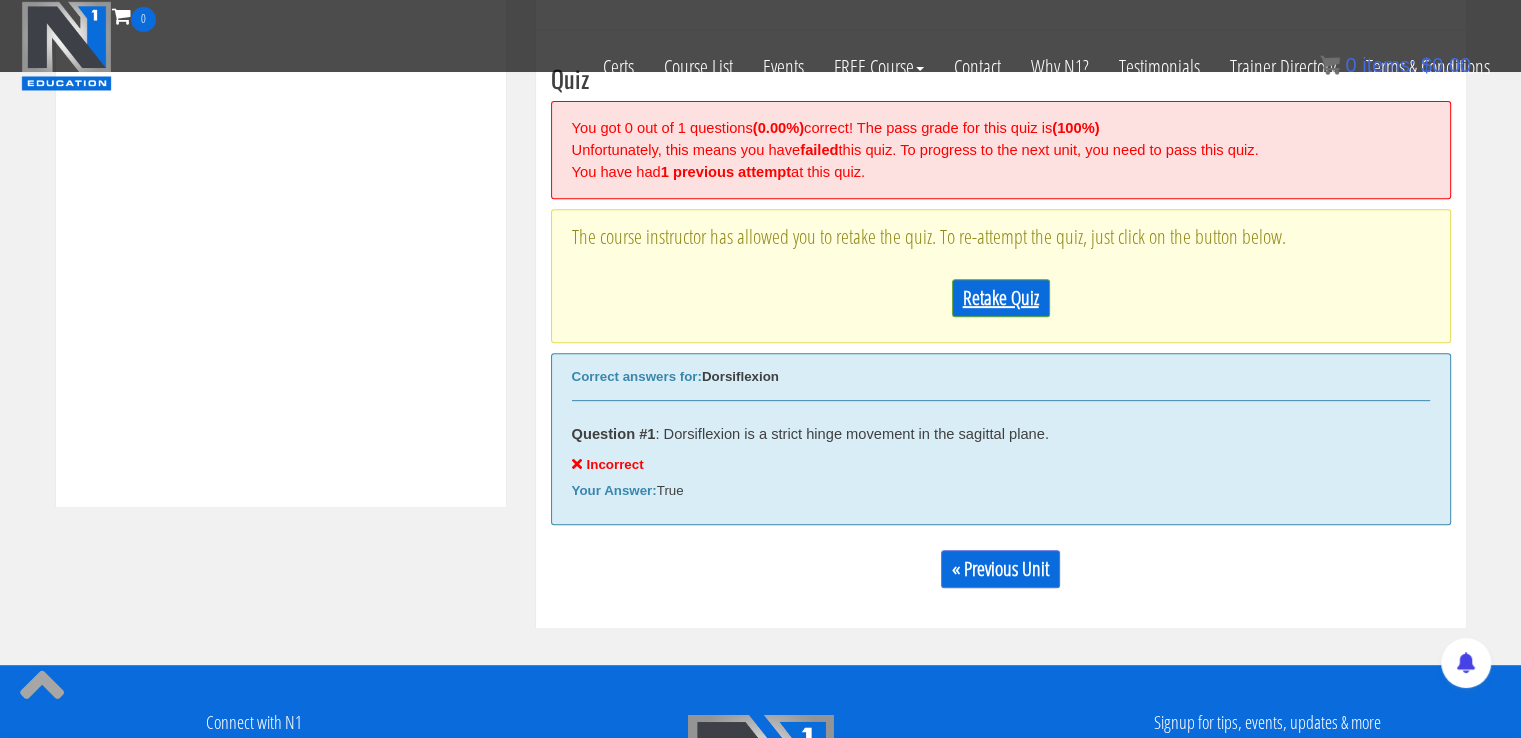 click on "Retake Quiz" at bounding box center (1001, 298) 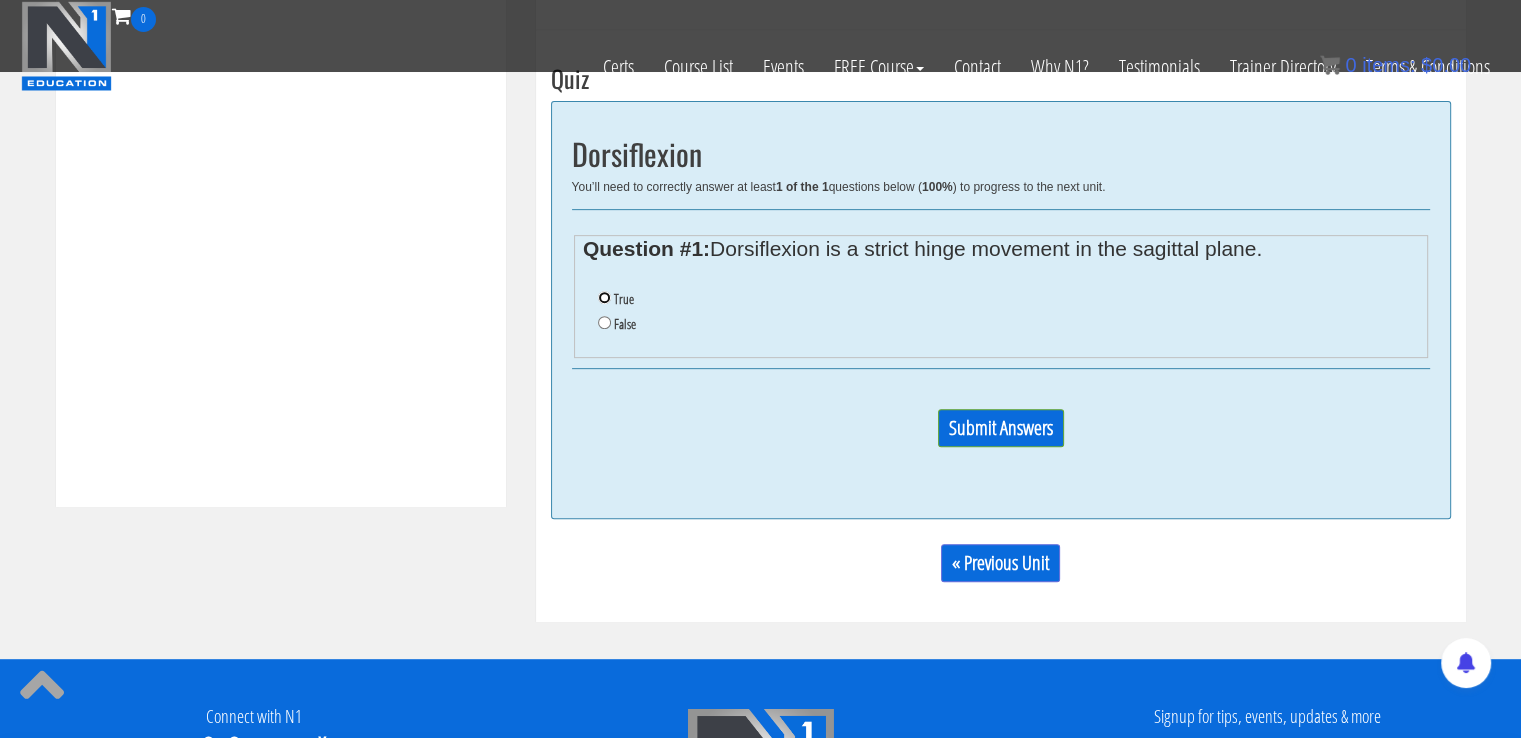 click on "True" at bounding box center (604, 297) 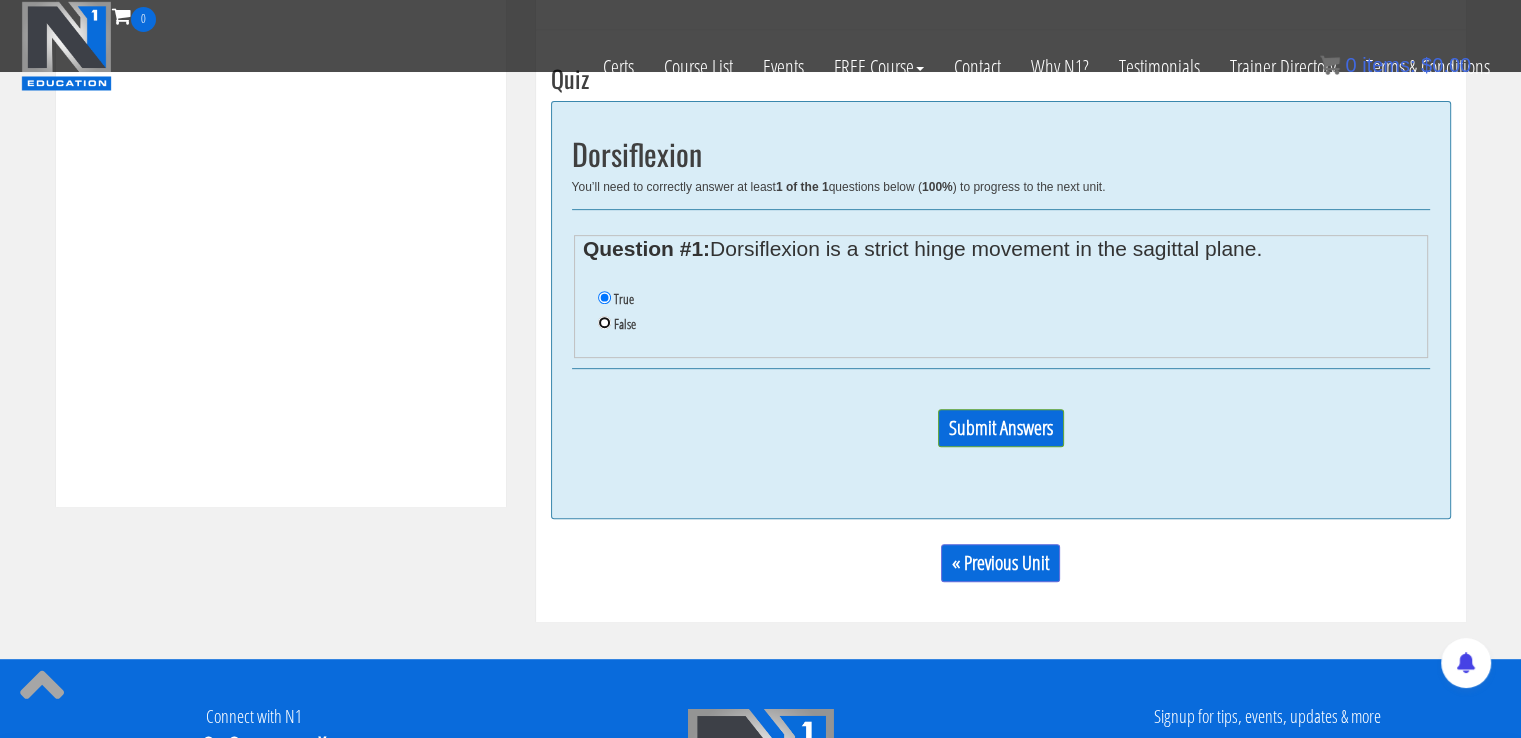 click on "False" at bounding box center [604, 322] 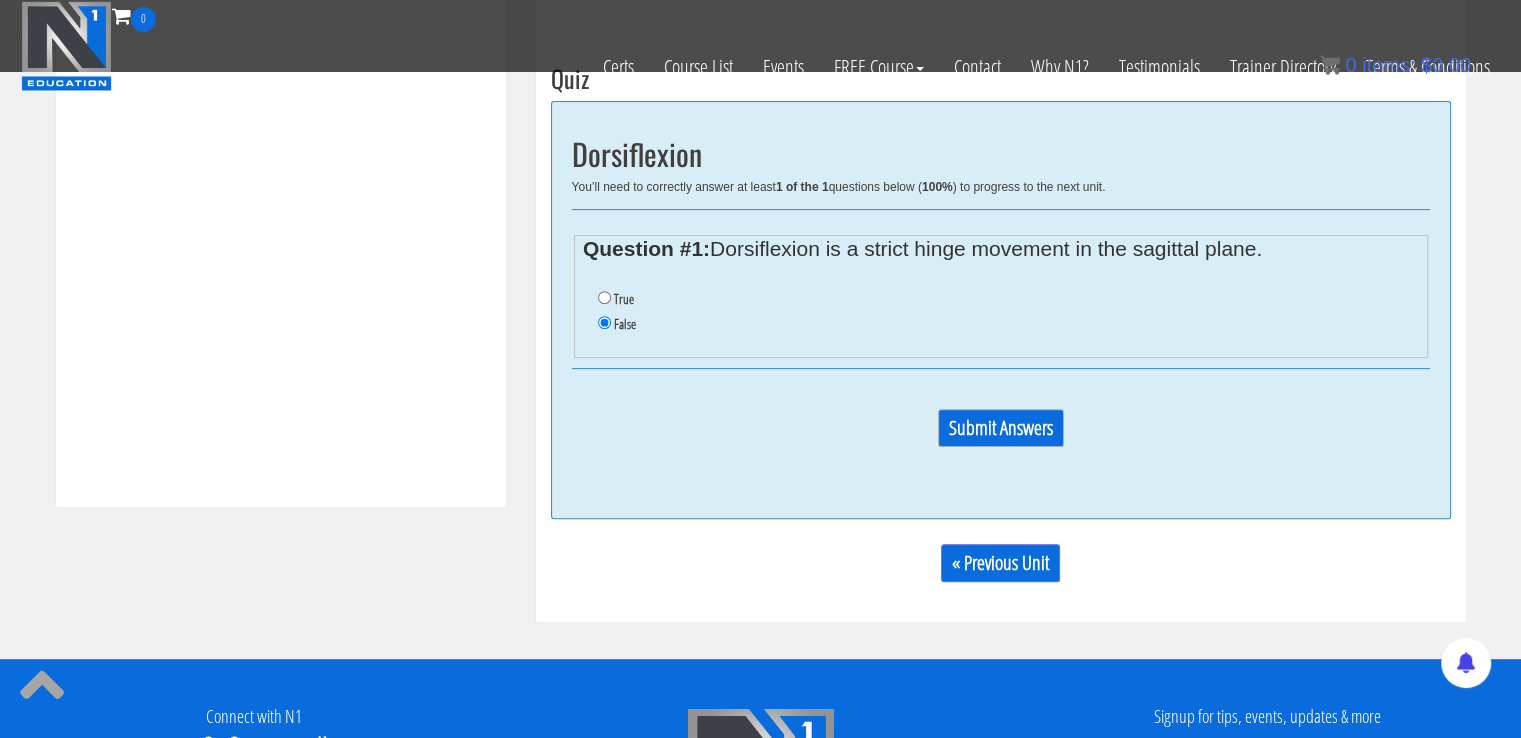 click on "Submit Answers" at bounding box center (1001, 428) 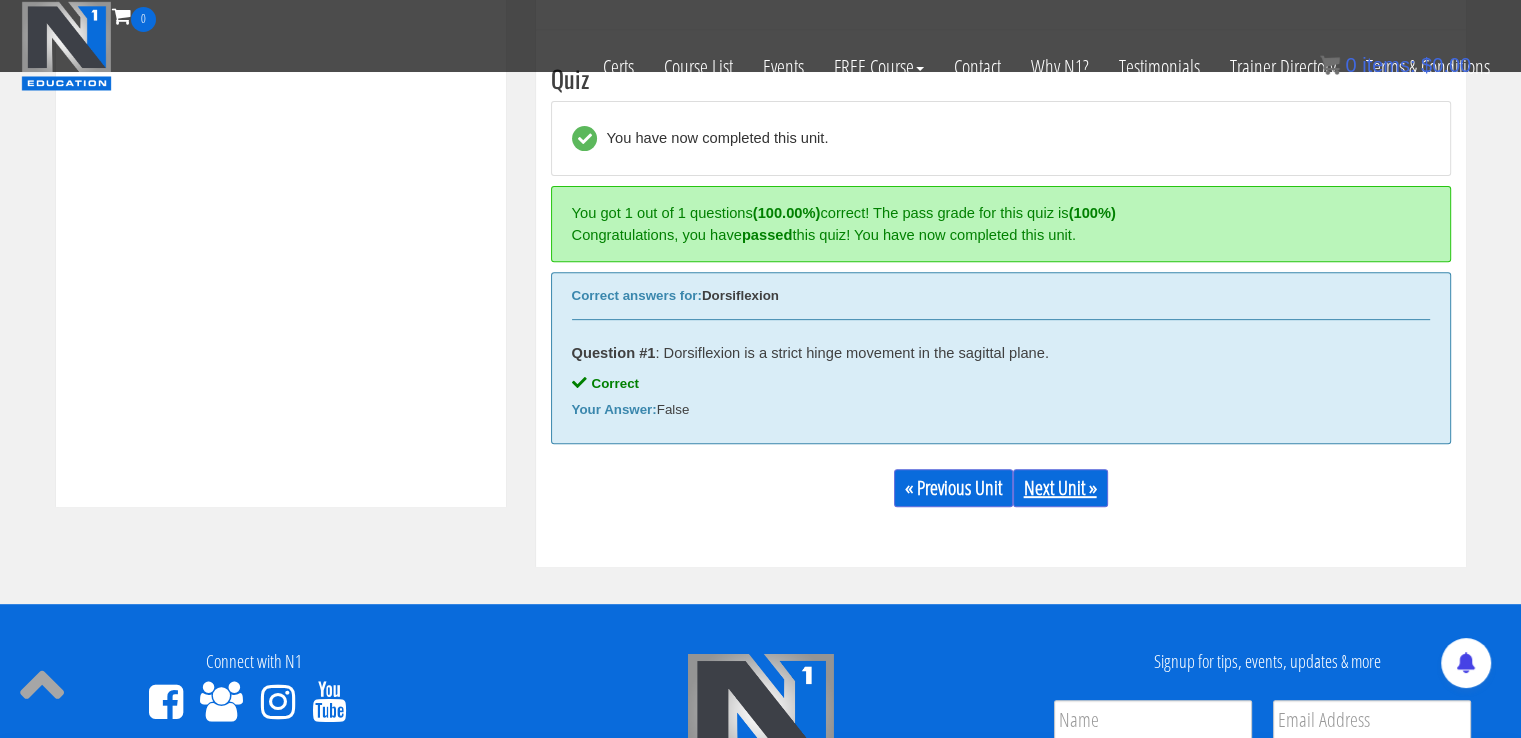 click on "Next Unit »" at bounding box center [1060, 488] 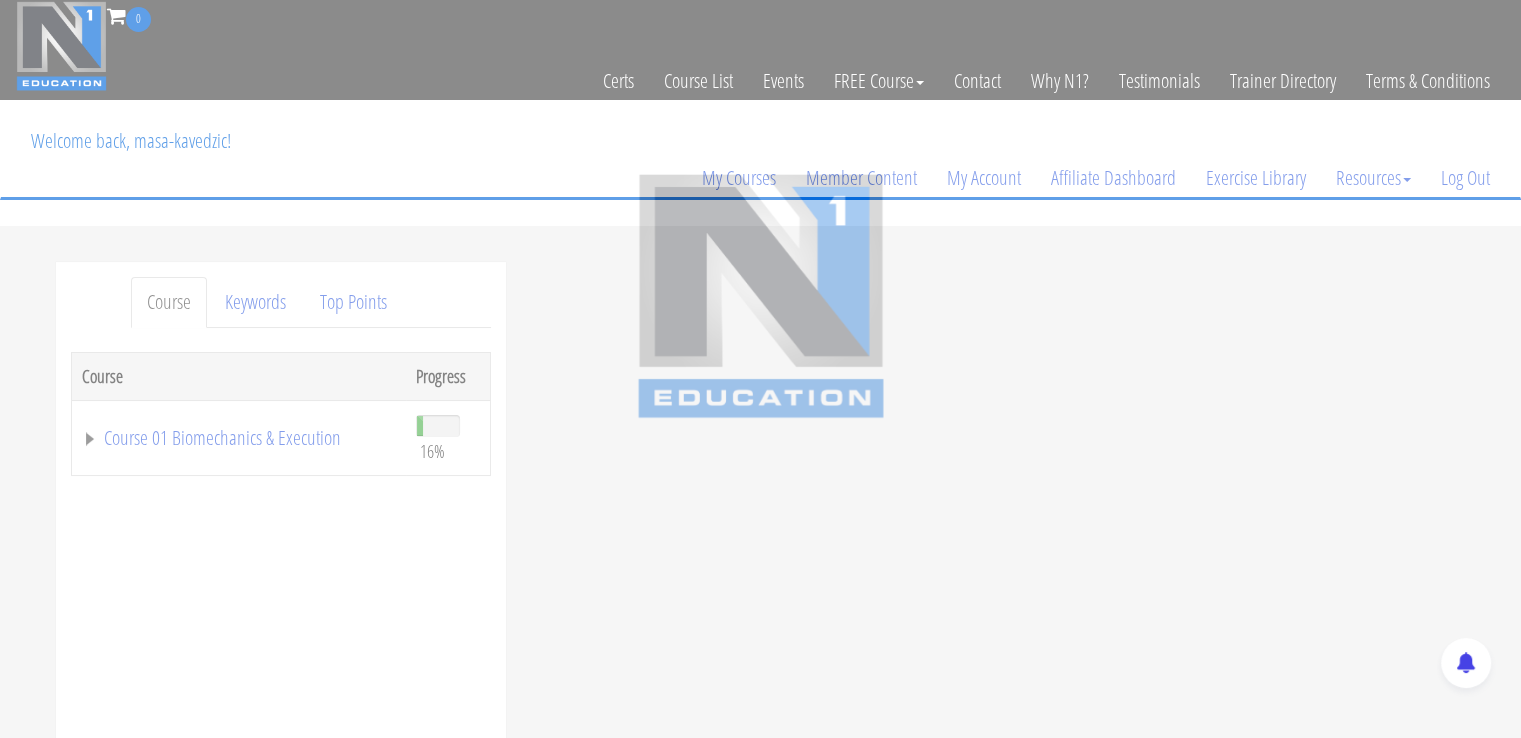 scroll, scrollTop: 0, scrollLeft: 0, axis: both 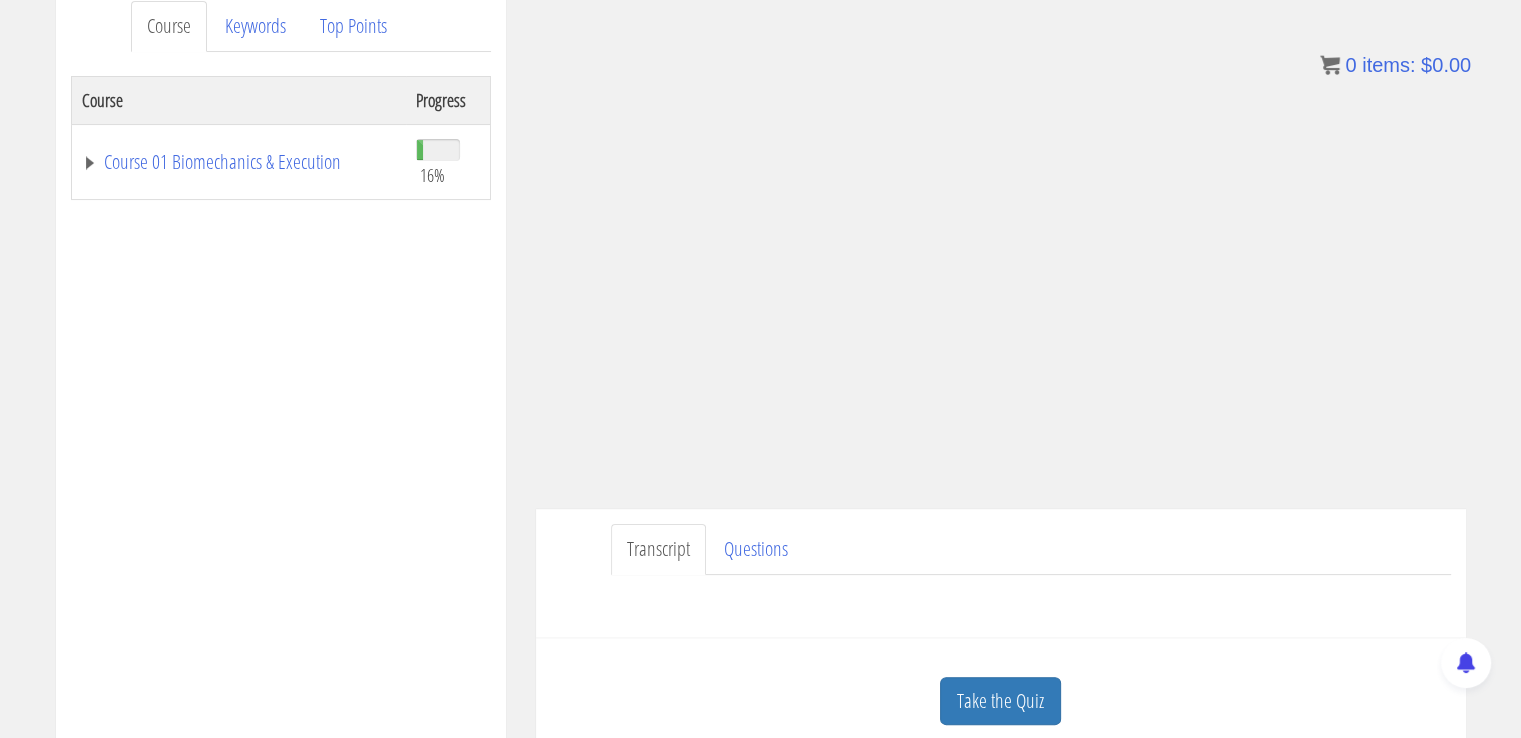 click on "Have a question on this unit? Please submit it here:
Name *
First
Last
Email *
*" at bounding box center [1001, 599] 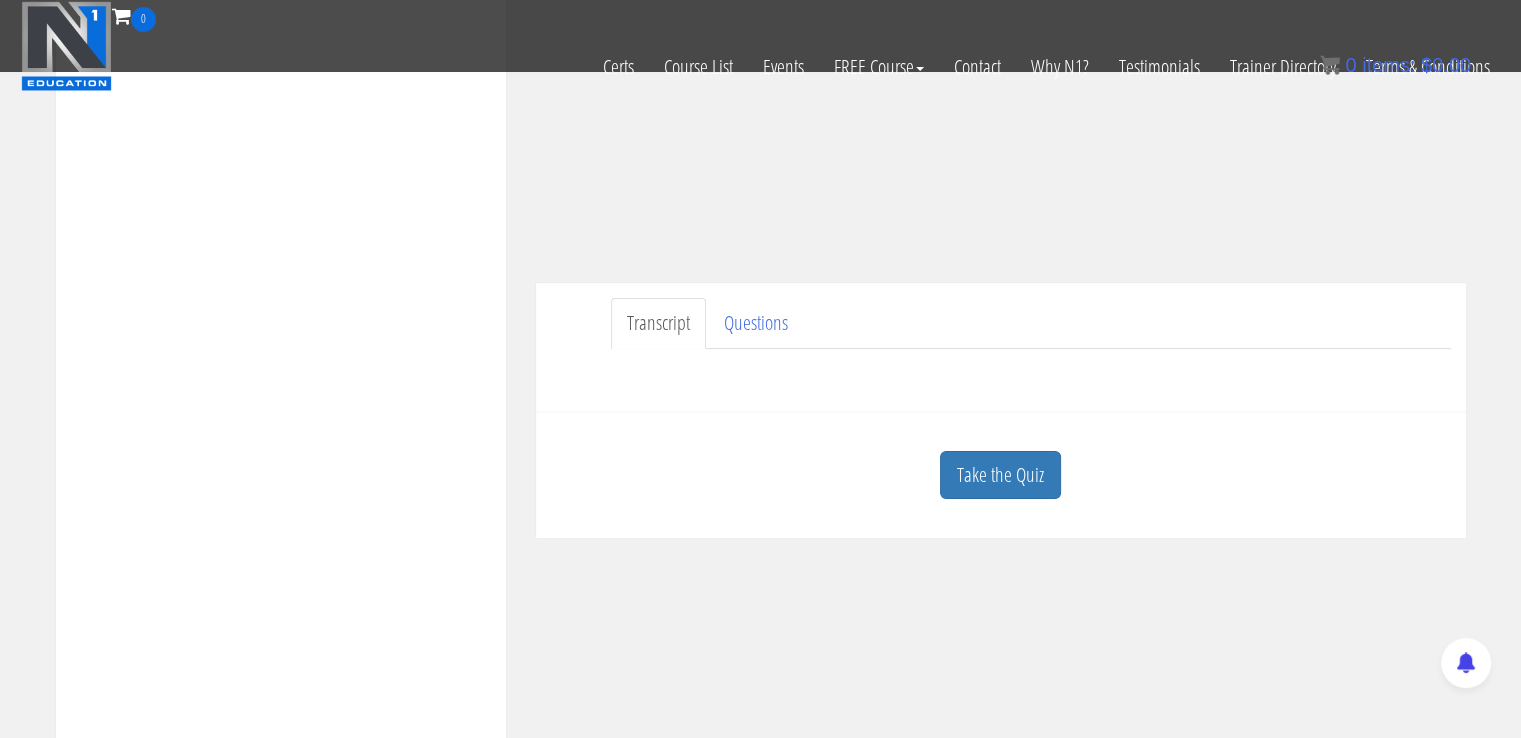 scroll, scrollTop: 378, scrollLeft: 0, axis: vertical 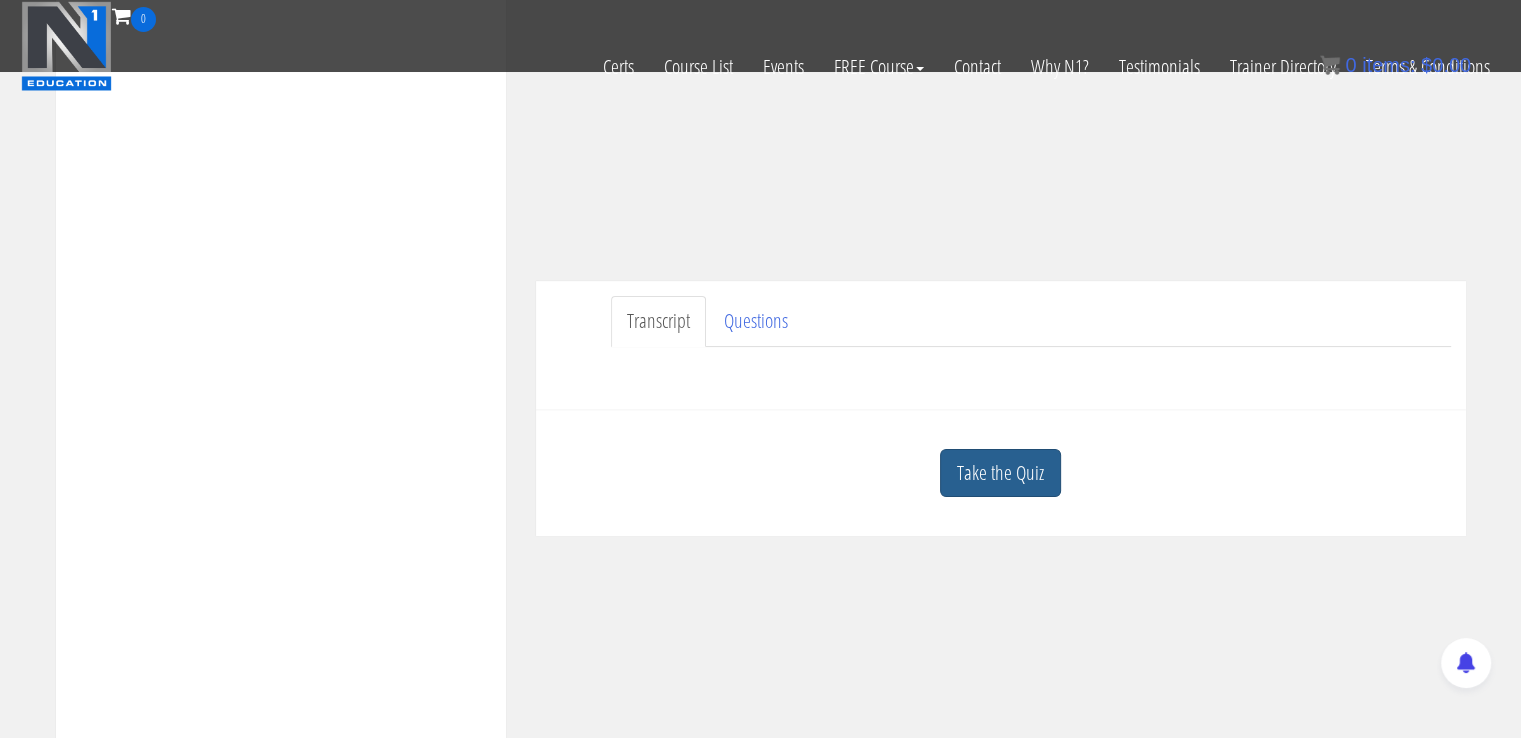 click on "Take the Quiz" at bounding box center [1000, 473] 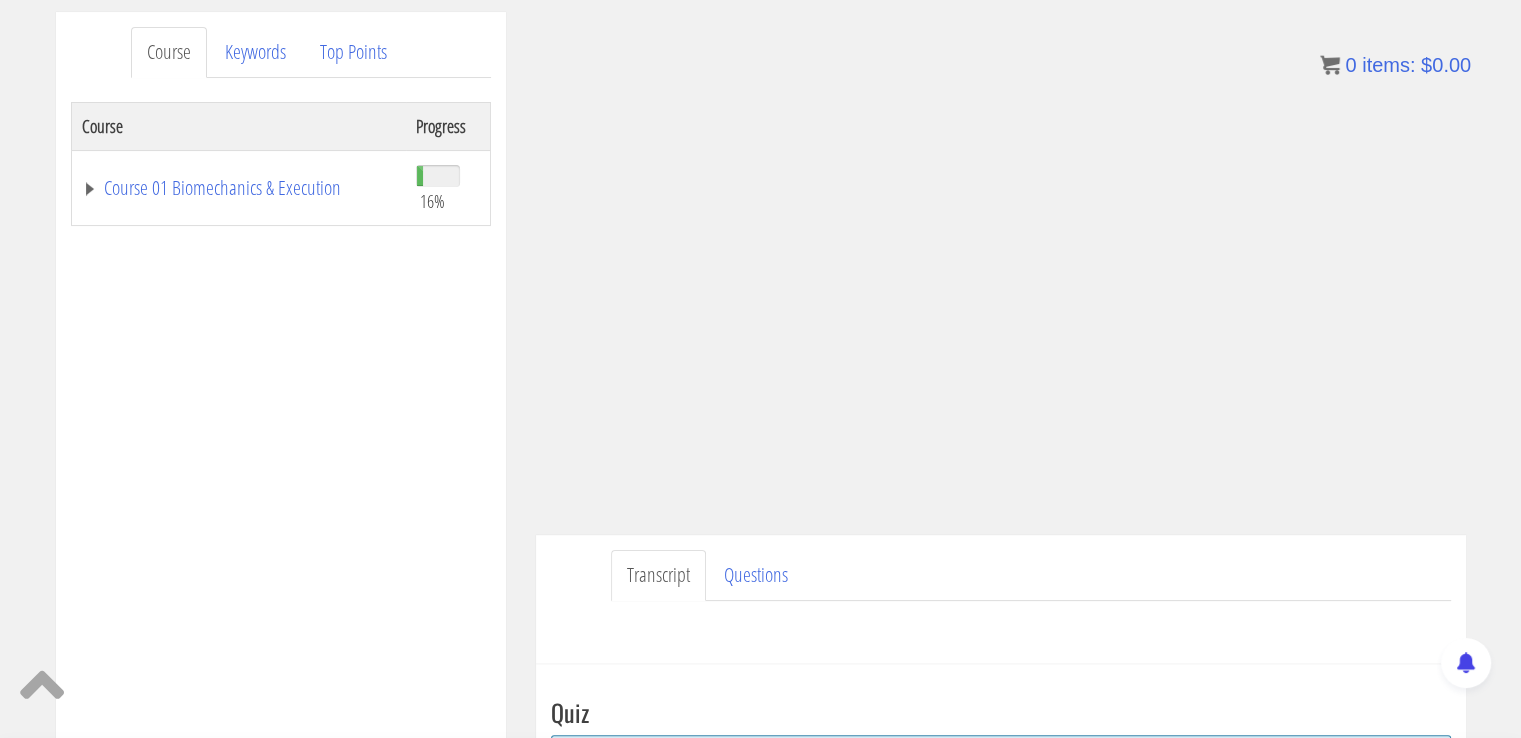 scroll, scrollTop: 164, scrollLeft: 0, axis: vertical 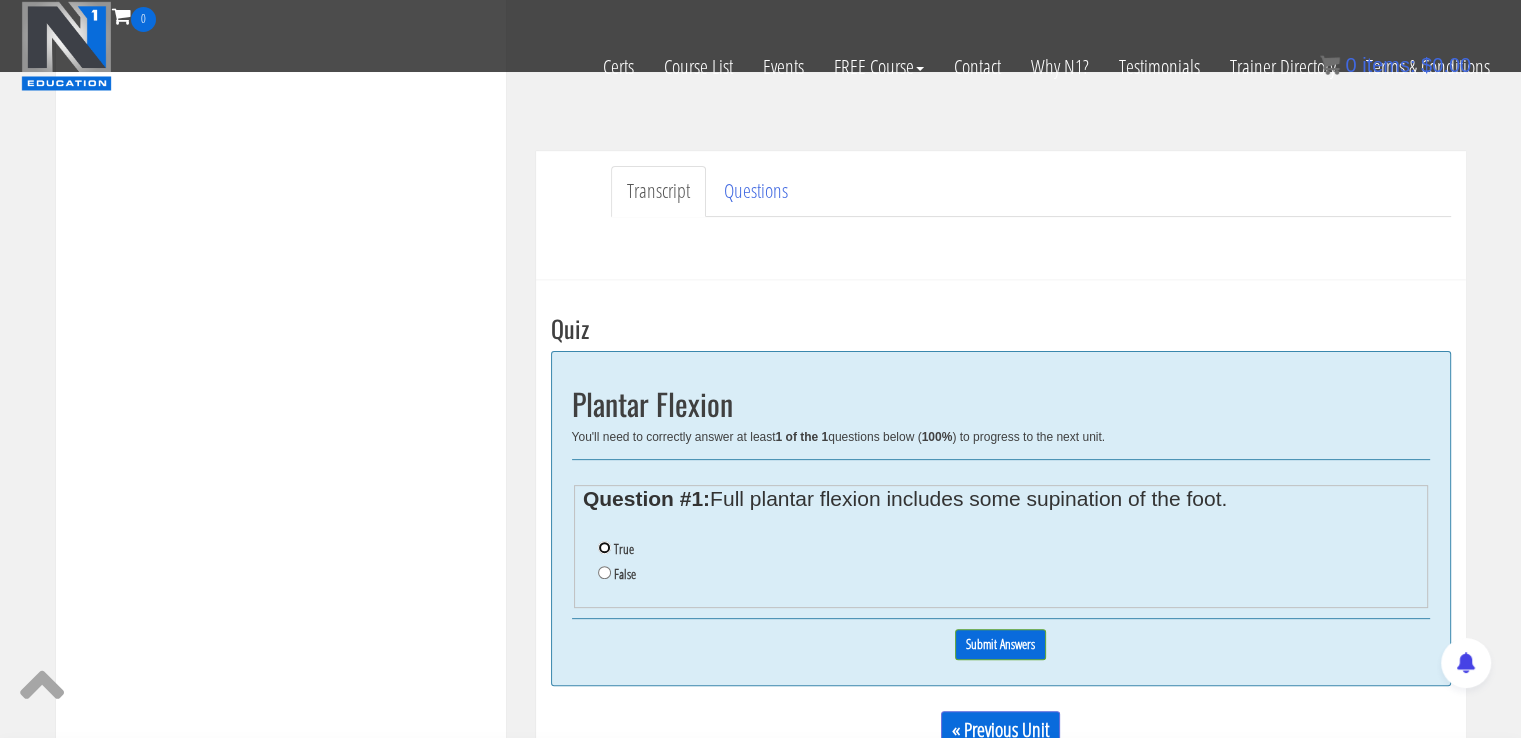 click on "True" at bounding box center [604, 547] 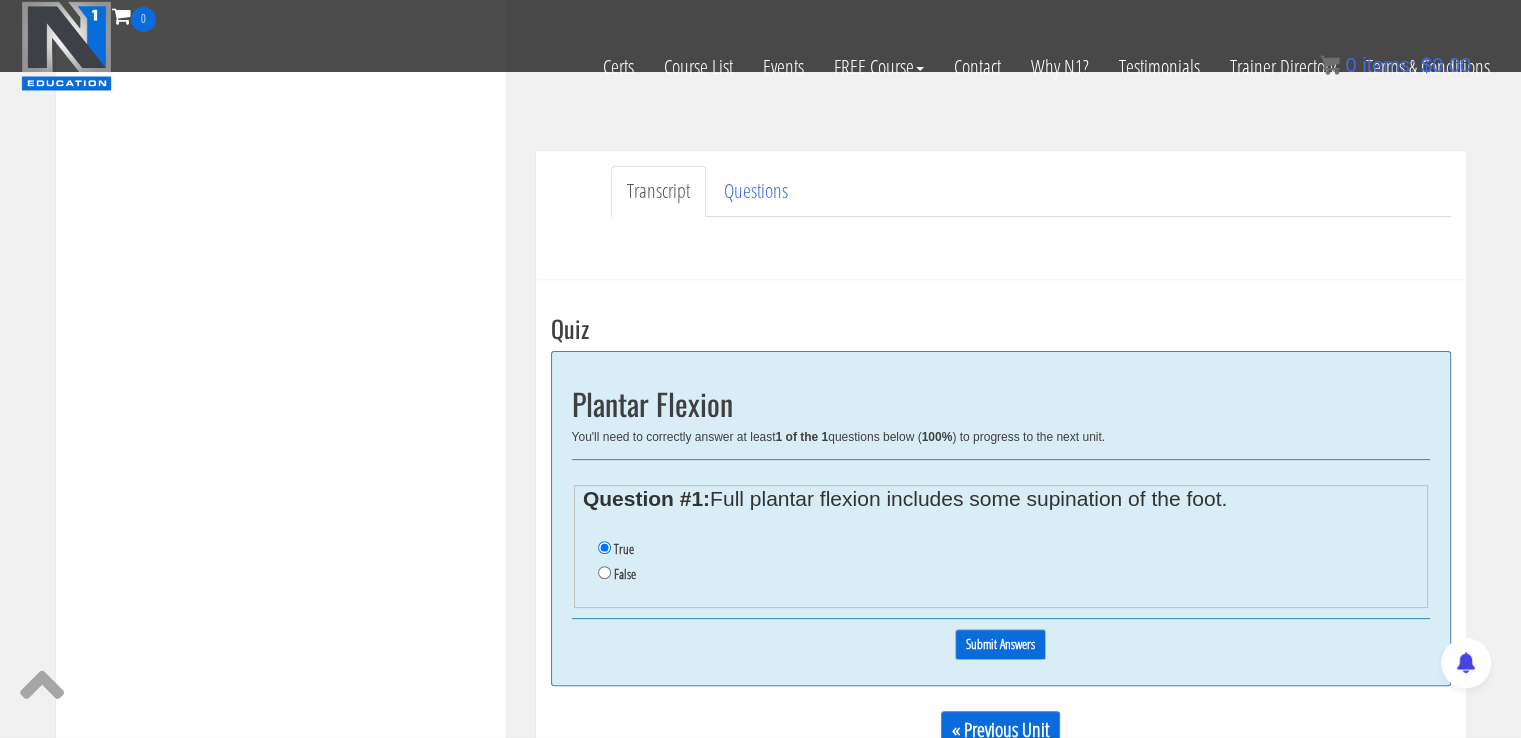 click on "Submit Answers" at bounding box center [1000, 644] 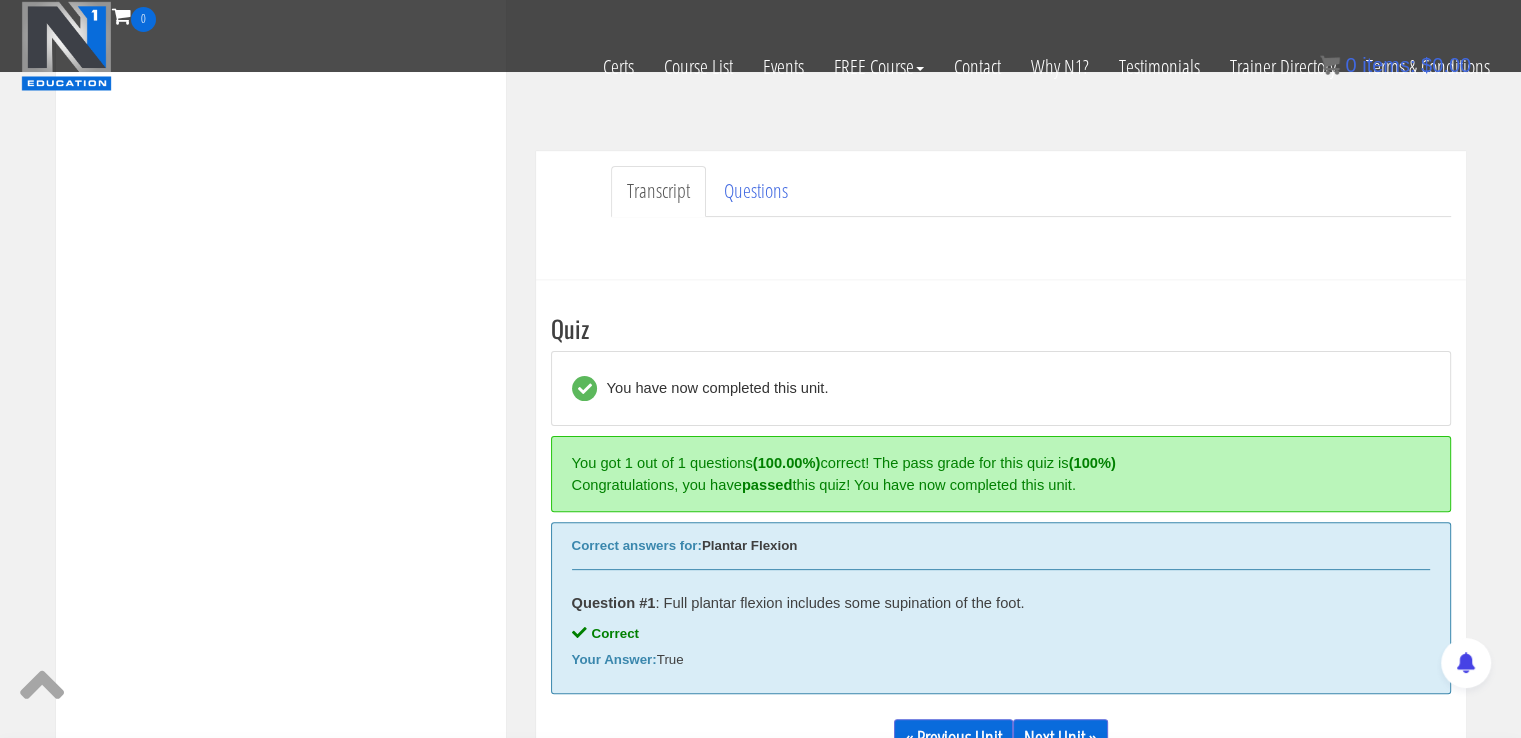 scroll, scrollTop: 758, scrollLeft: 0, axis: vertical 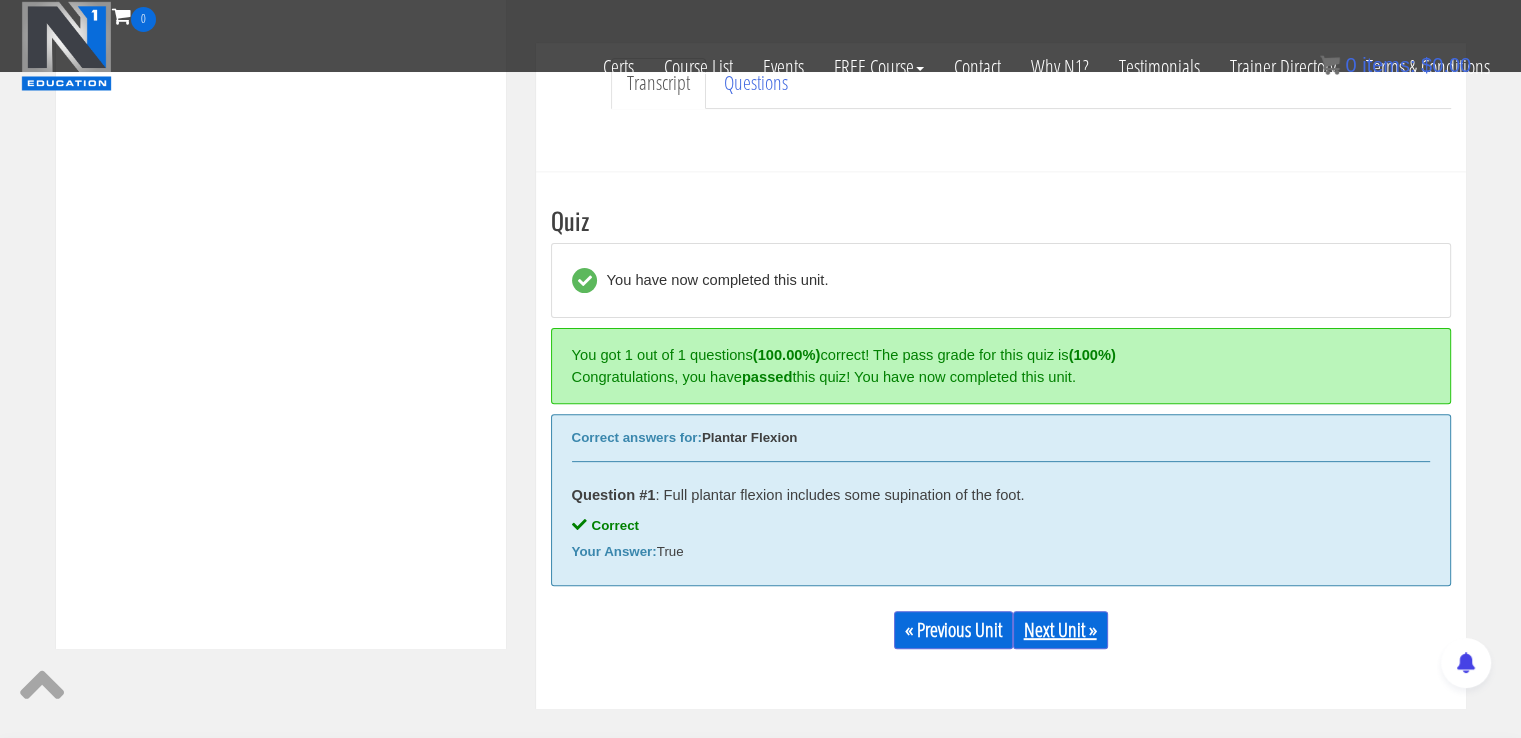 click on "Next Unit »" at bounding box center [1060, 630] 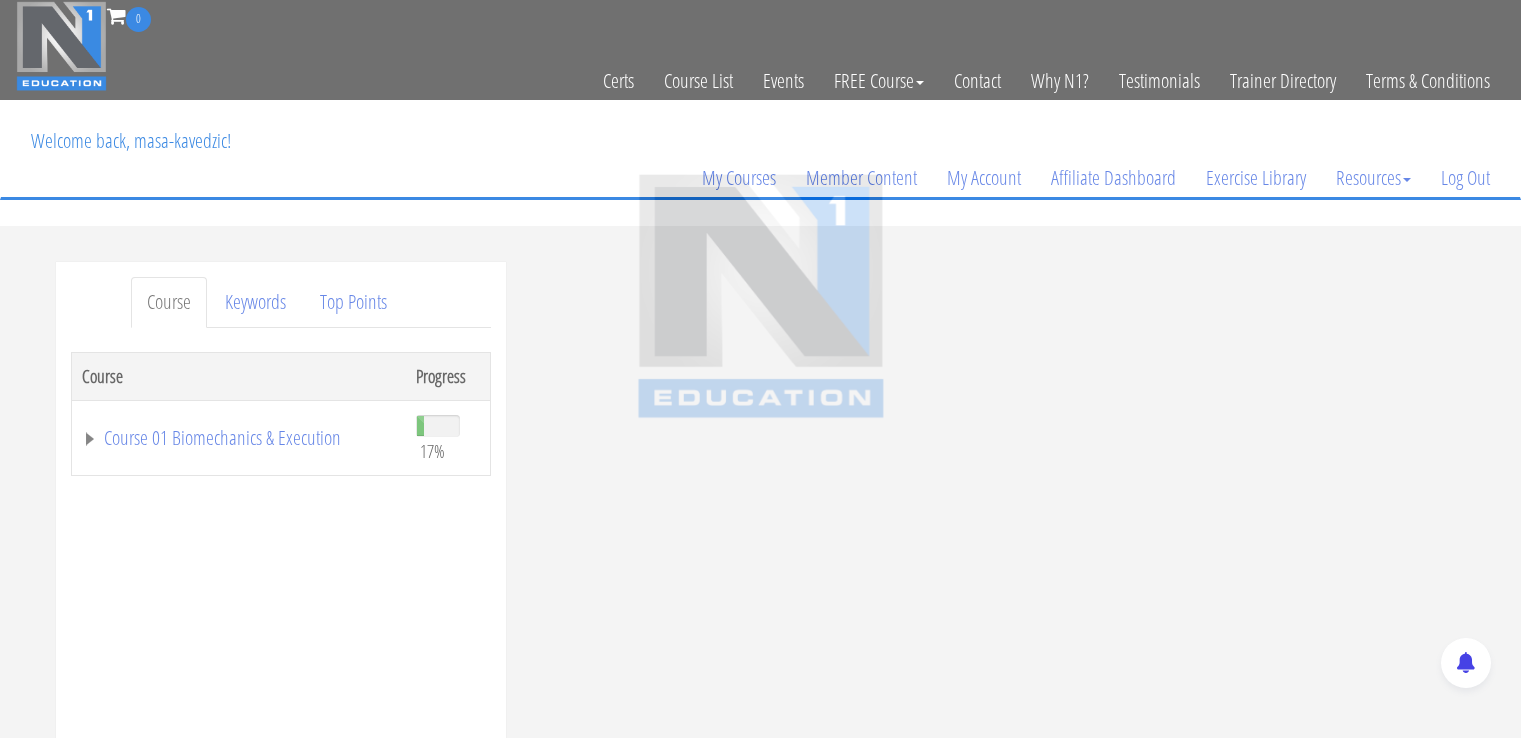 scroll, scrollTop: 0, scrollLeft: 0, axis: both 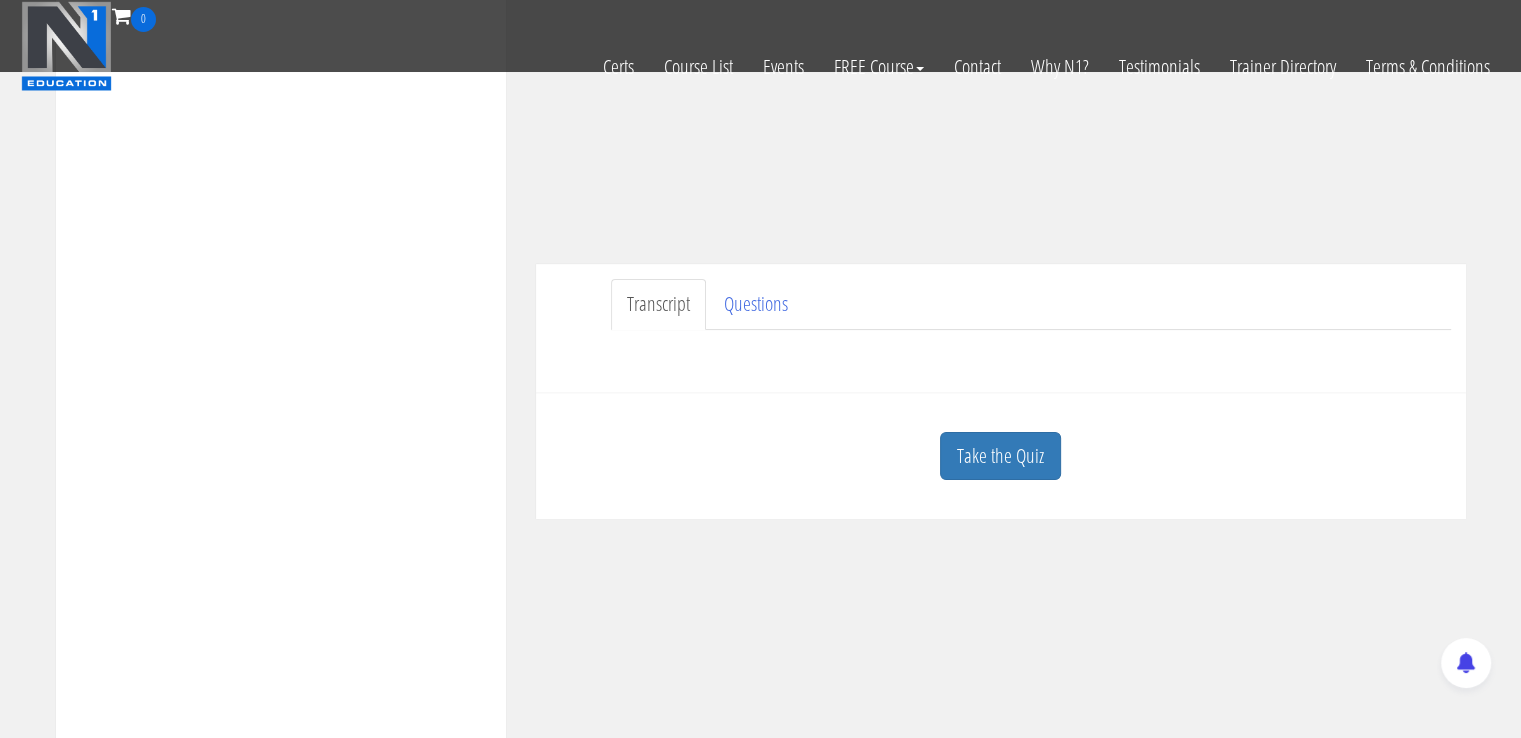click on "Course
Keywords
Top Points
Course Progress Course 01 Biomechanics & Execution
17%
Module 1
The Science of Reps
Unit 1
Introduction
Unit 2
Range of Motion
Unit 3
Tension
Unit 4
Training Goals
Unit 5
Importance of Reps
Unit 6
Resistance Curves
Unit 7
Moment Arms
Unit 8
Physics of Exercise" at bounding box center (760, 306) 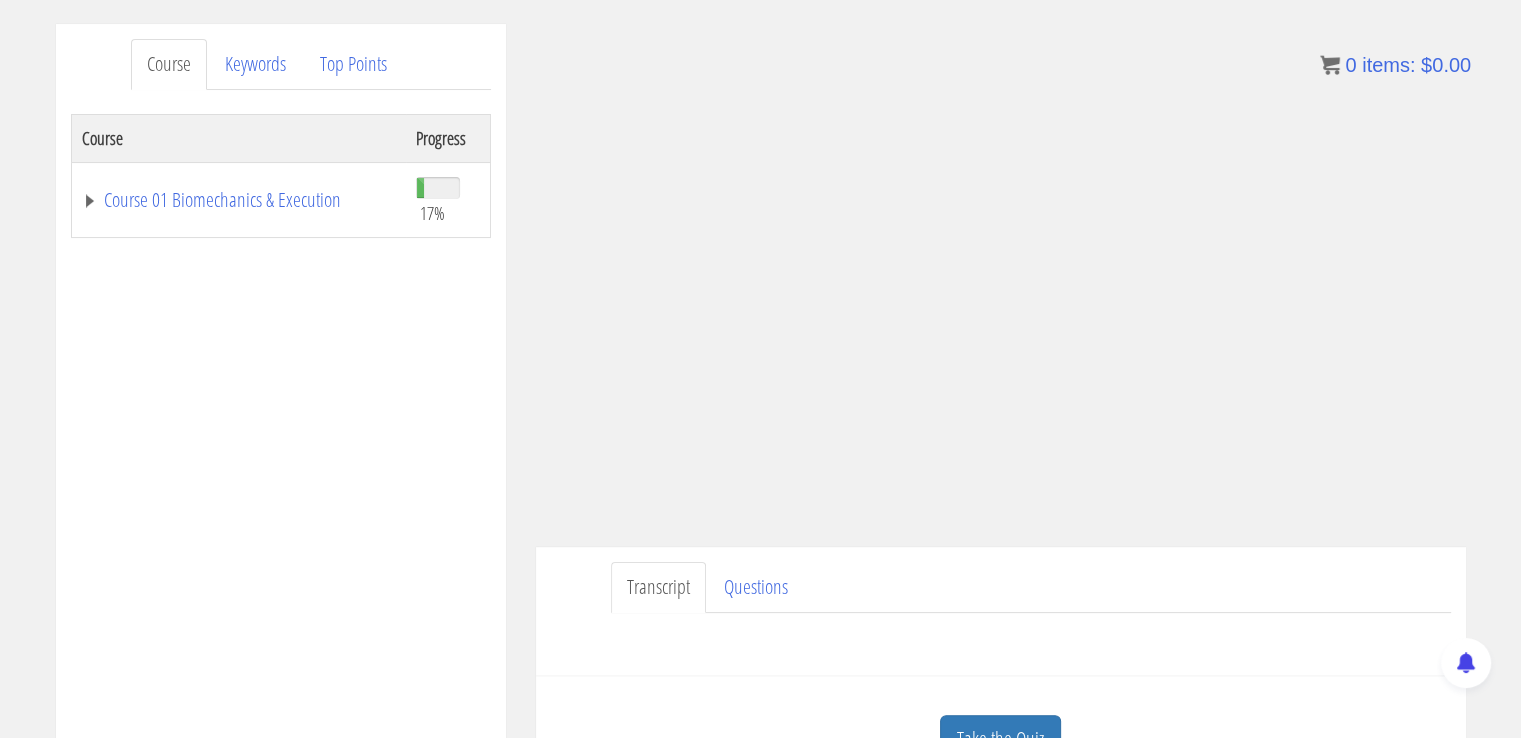 scroll, scrollTop: 240, scrollLeft: 0, axis: vertical 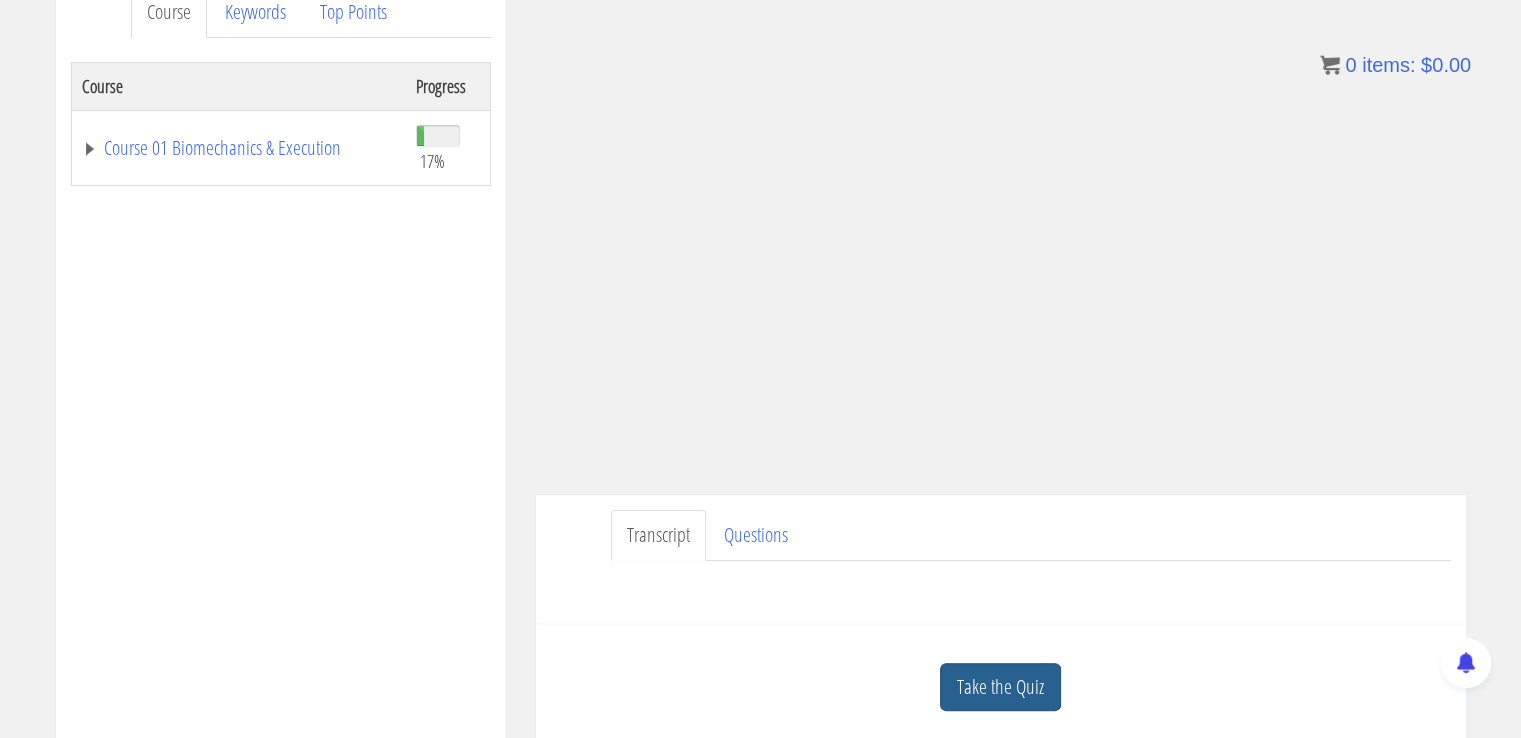 click on "Take the Quiz" at bounding box center (1000, 687) 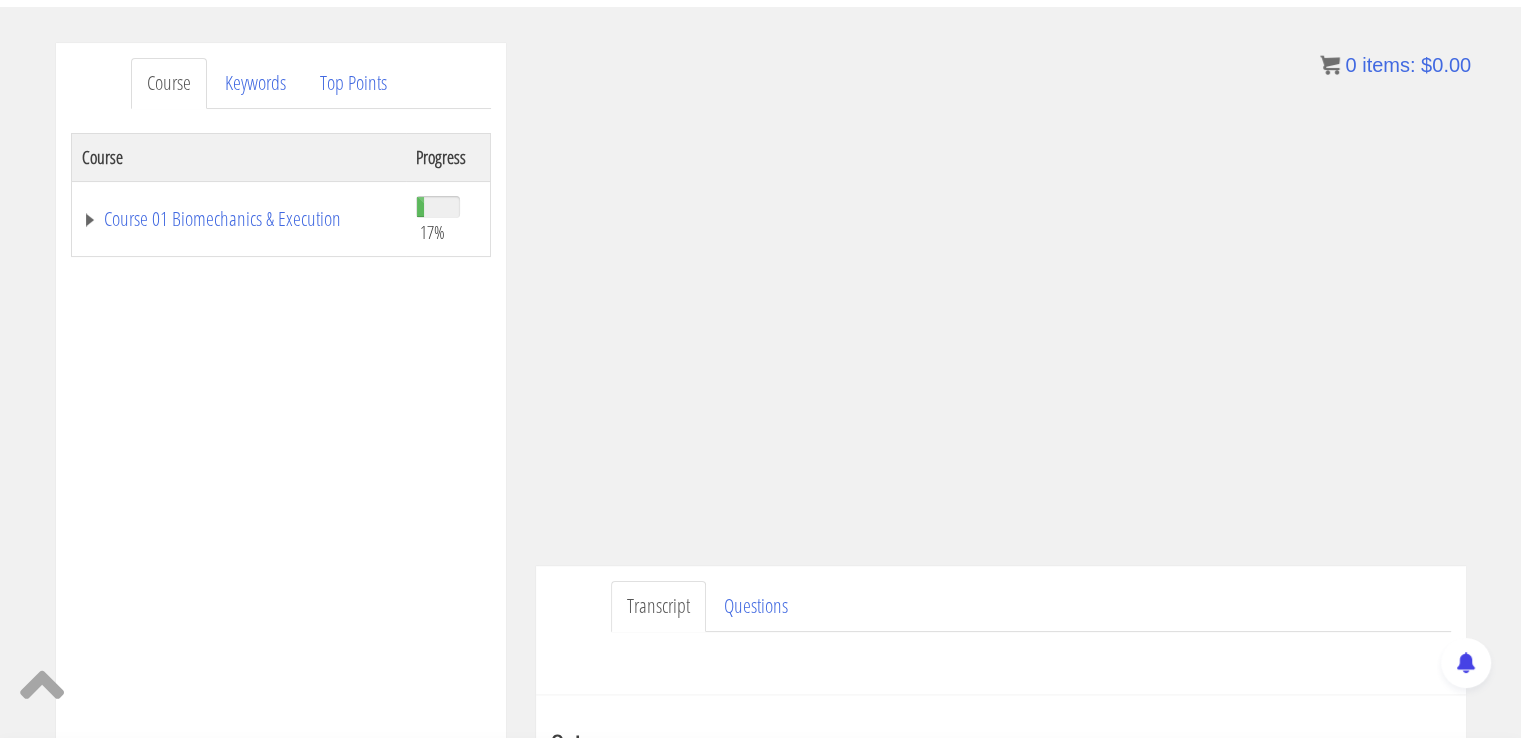 scroll, scrollTop: 222, scrollLeft: 0, axis: vertical 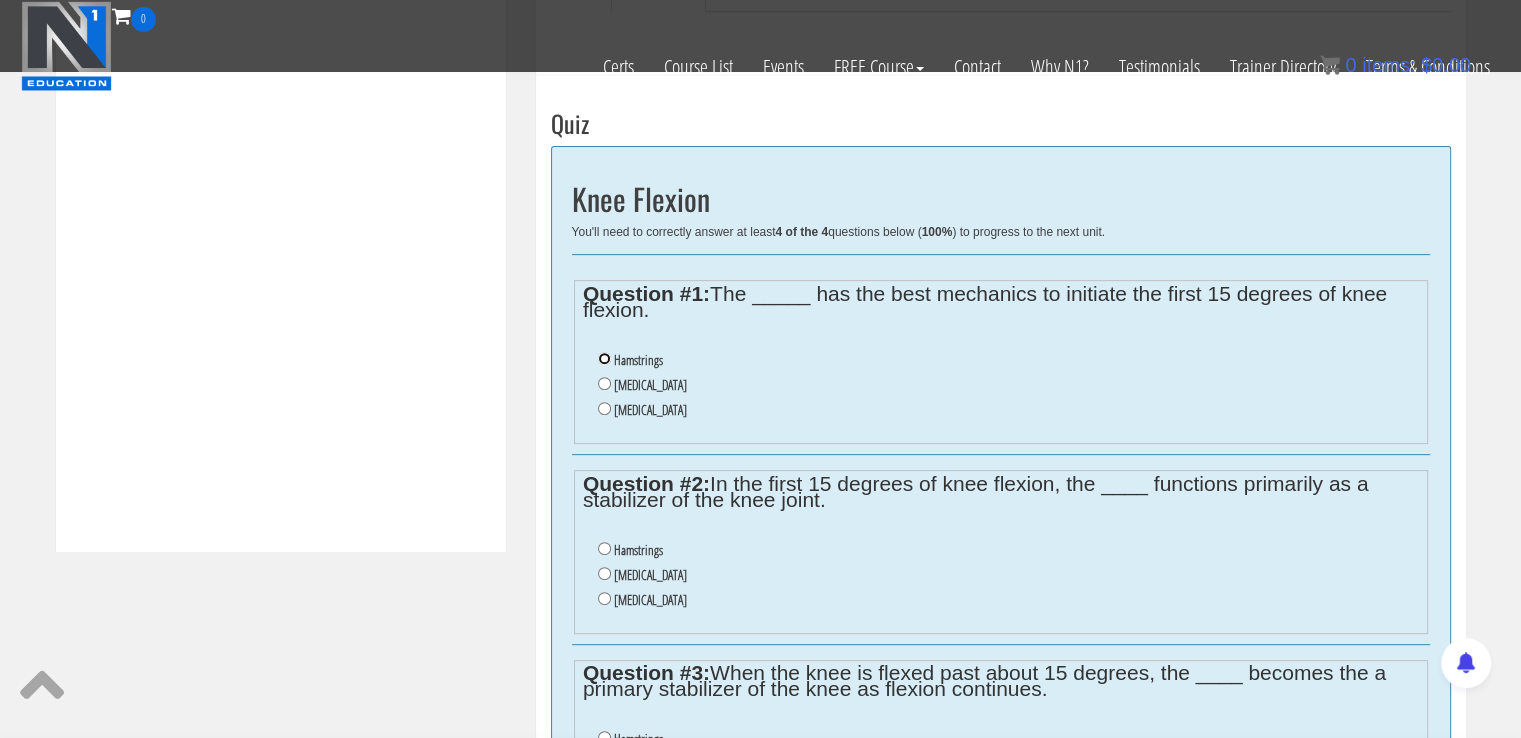 click on "Hamstrings" at bounding box center [604, 358] 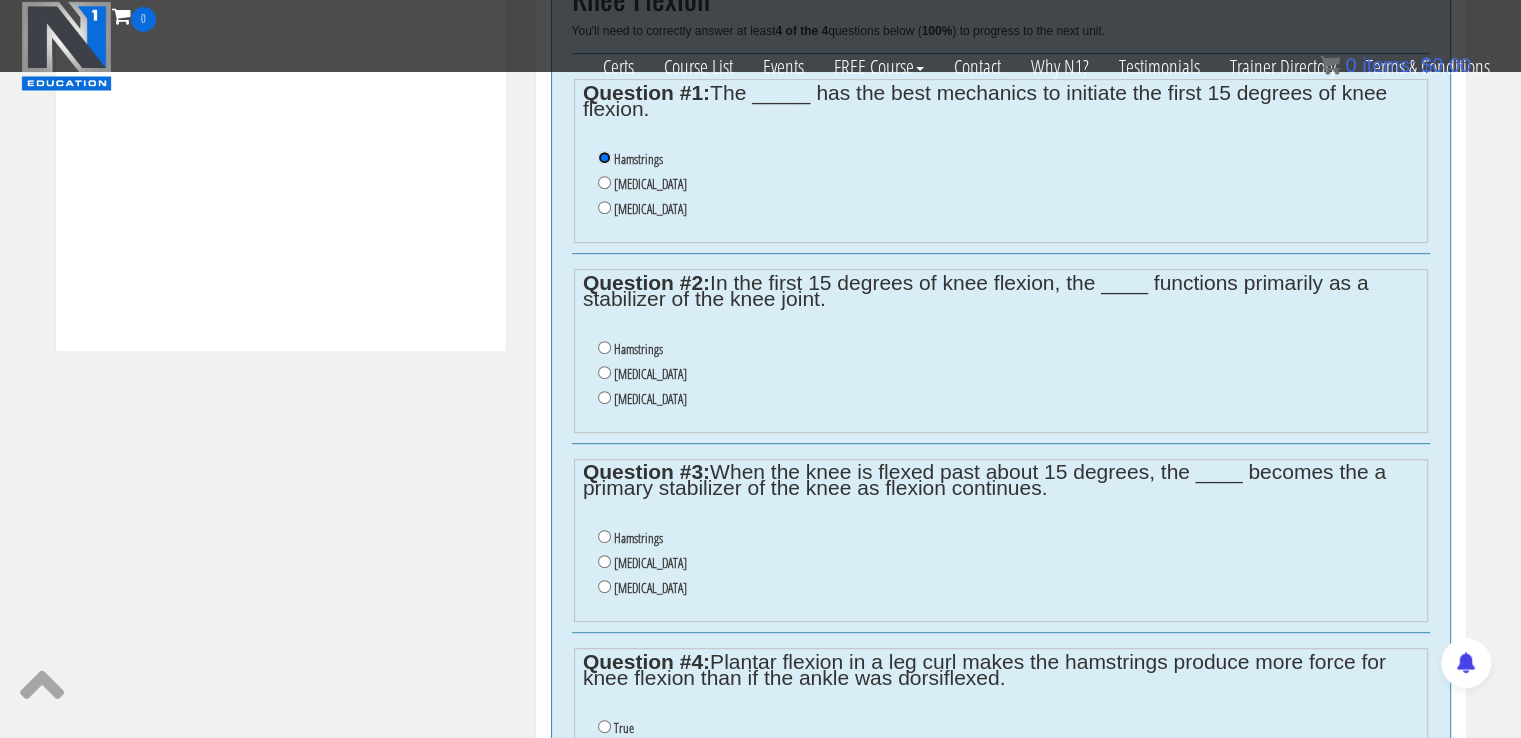 scroll, scrollTop: 917, scrollLeft: 0, axis: vertical 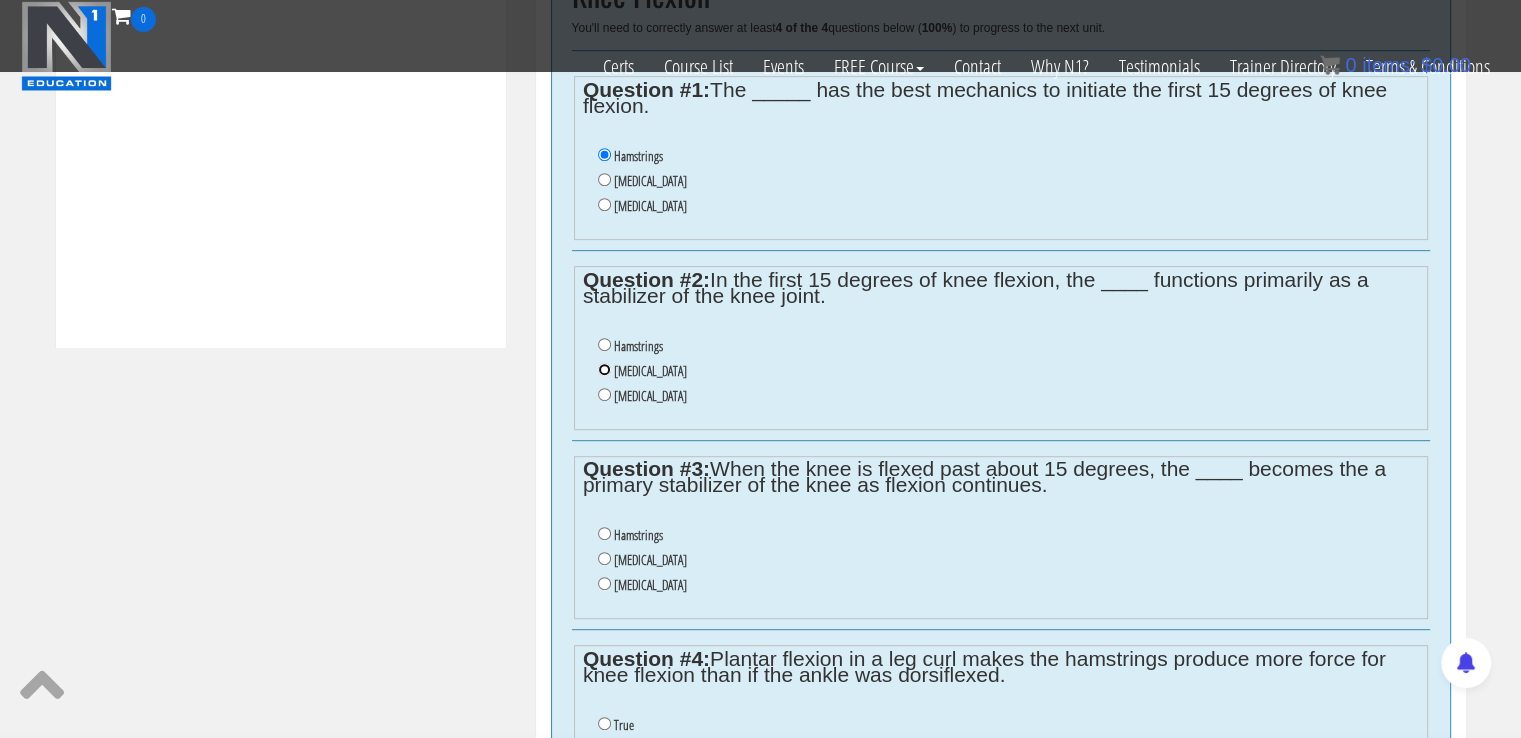 click on "Gastrocnemius" at bounding box center (604, 369) 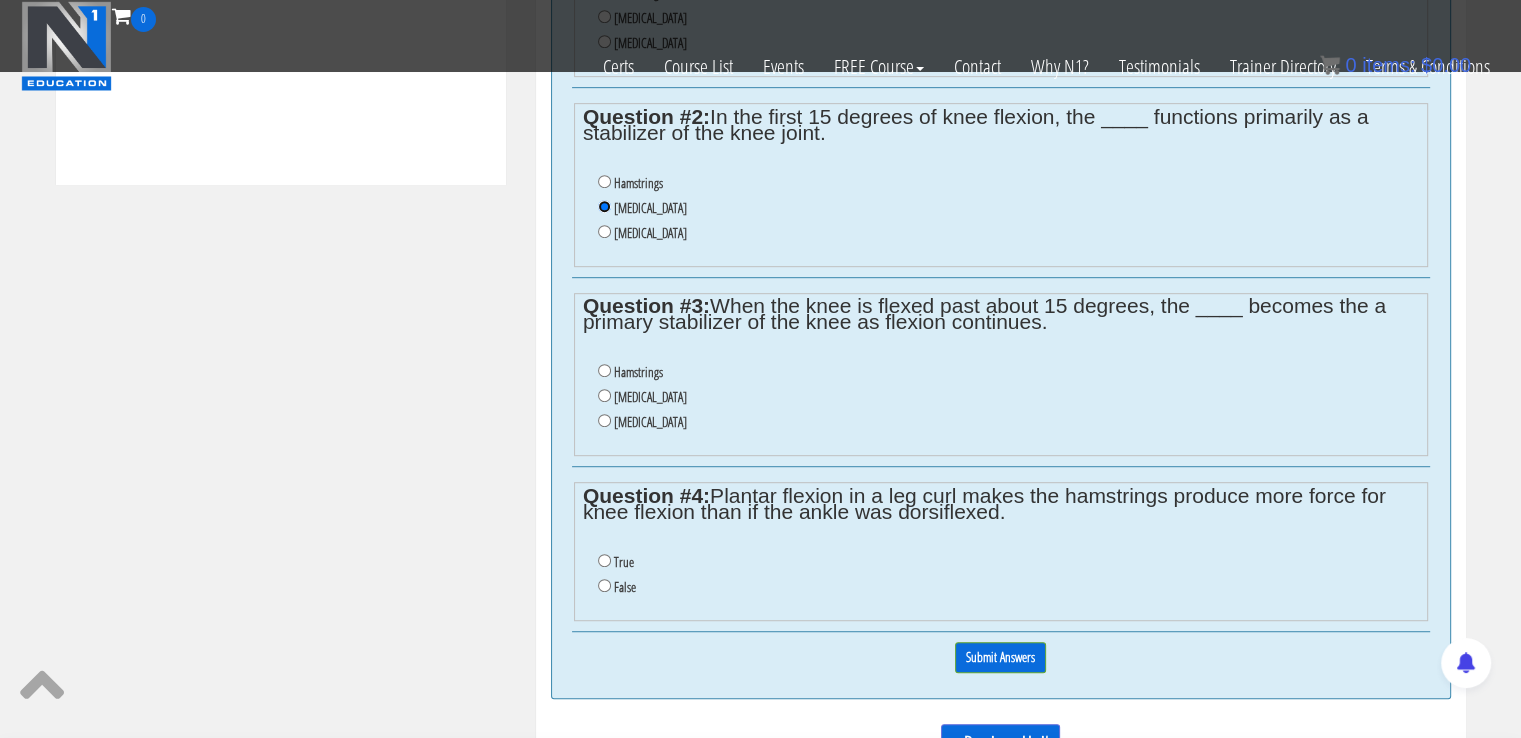 scroll, scrollTop: 1078, scrollLeft: 0, axis: vertical 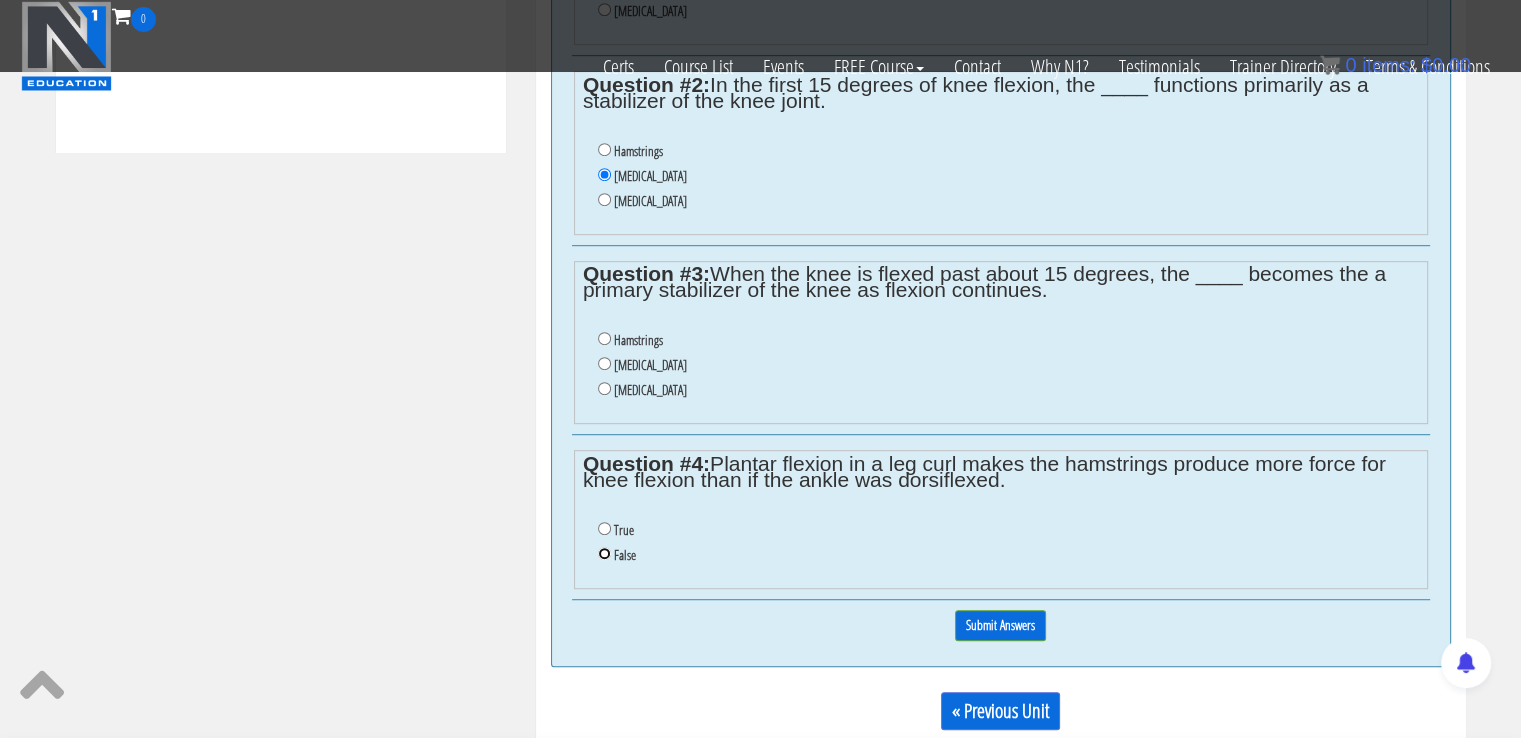 click on "False" at bounding box center [604, 553] 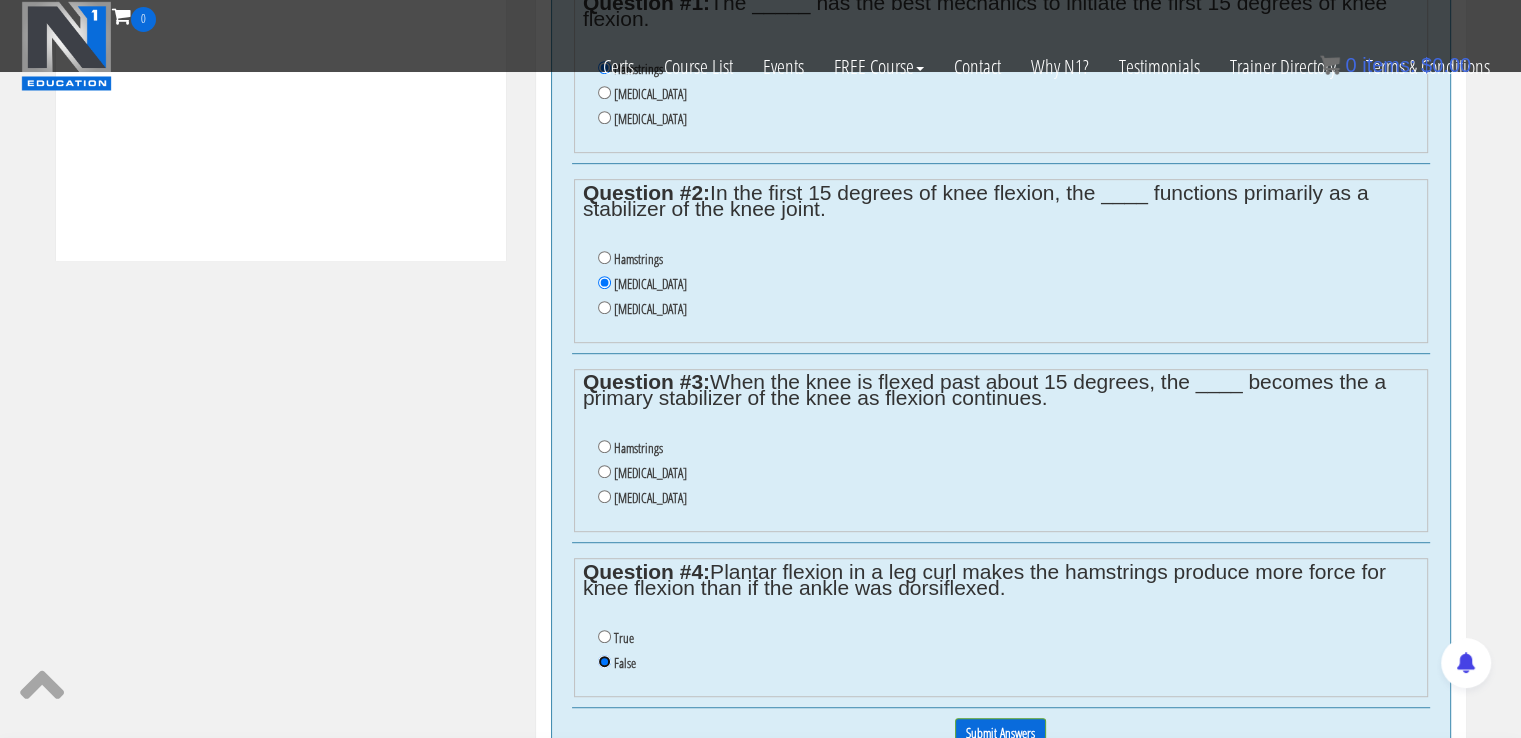 scroll, scrollTop: 924, scrollLeft: 0, axis: vertical 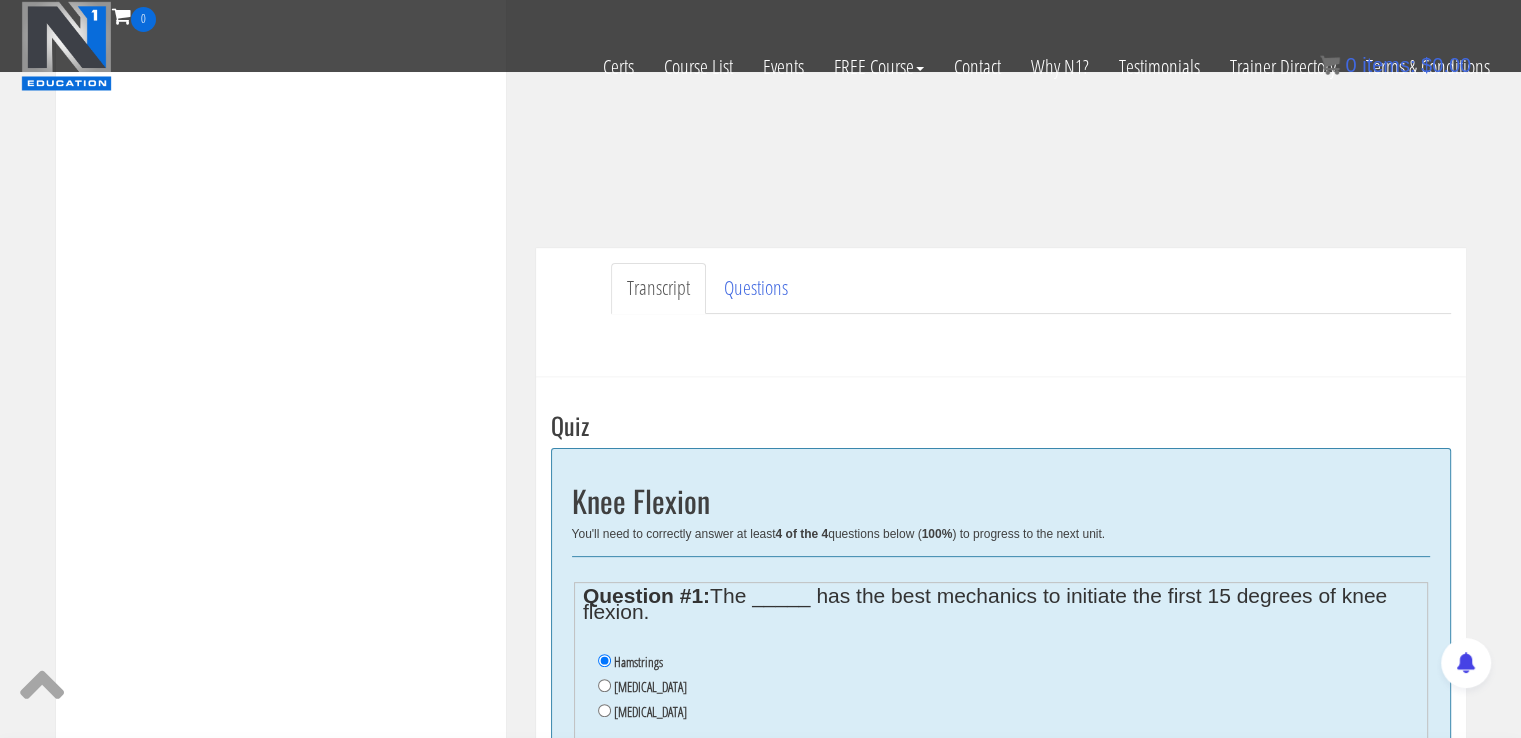 drag, startPoint x: 1518, startPoint y: 245, endPoint x: 1528, endPoint y: 247, distance: 10.198039 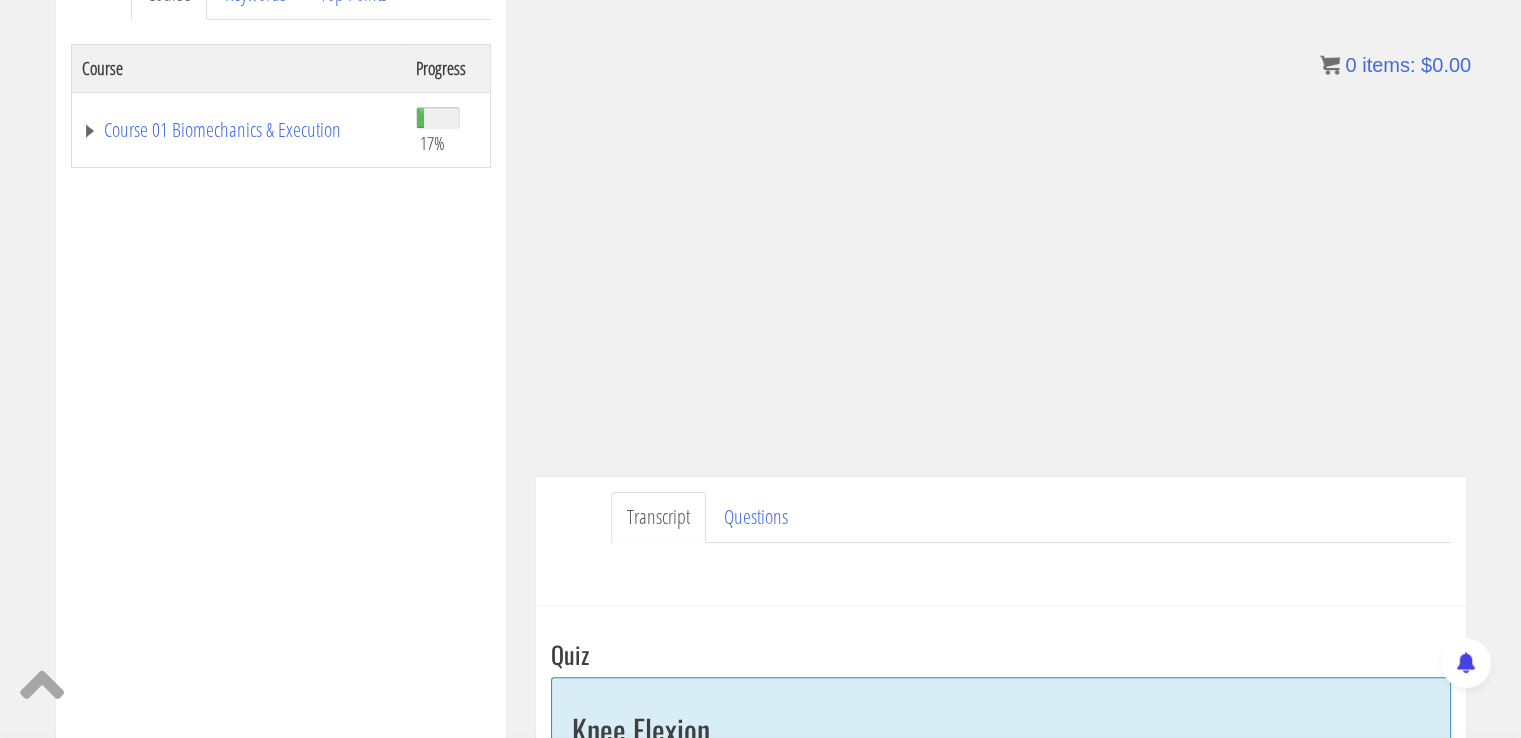 scroll, scrollTop: 302, scrollLeft: 0, axis: vertical 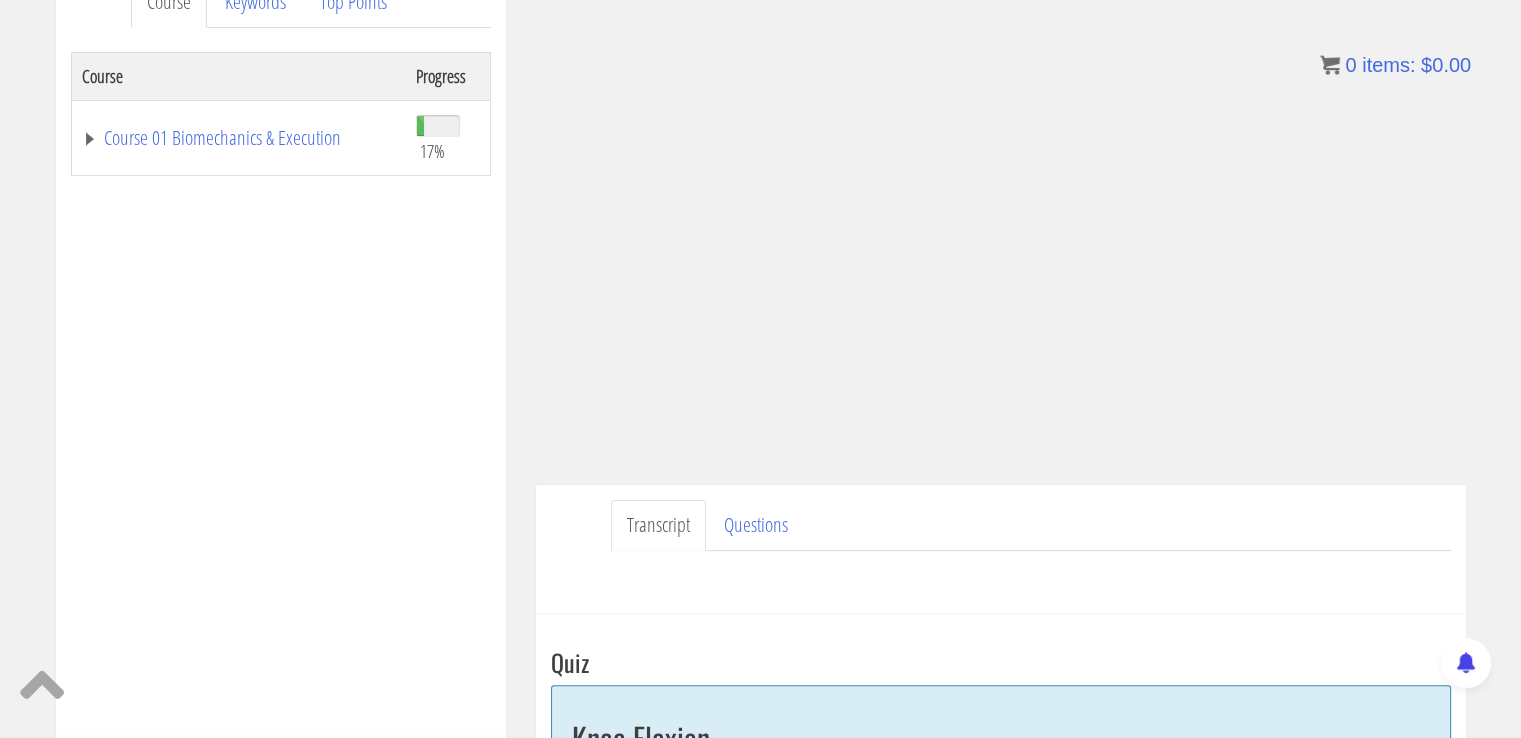 drag, startPoint x: 1489, startPoint y: 305, endPoint x: 1527, endPoint y: 253, distance: 64.40497 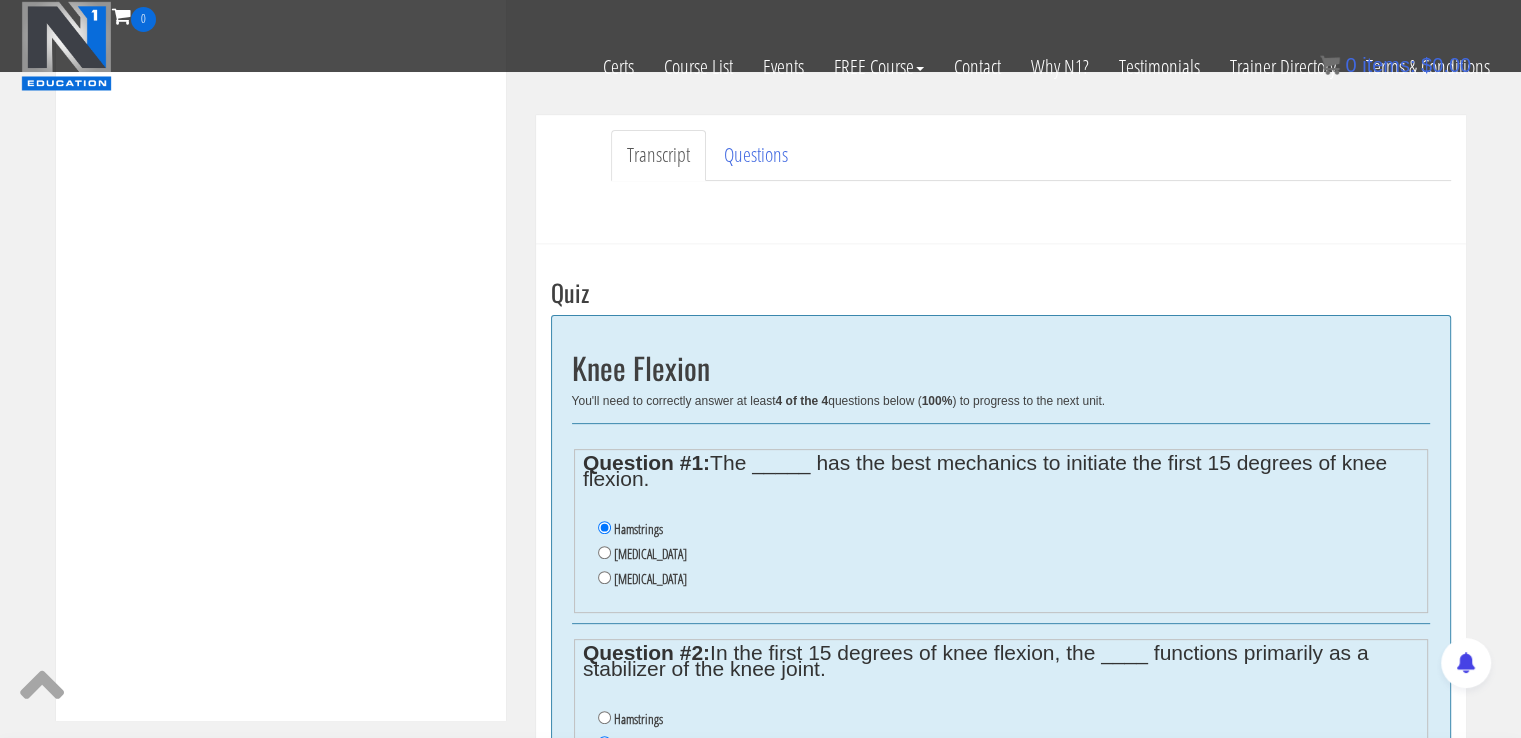 scroll, scrollTop: 581, scrollLeft: 0, axis: vertical 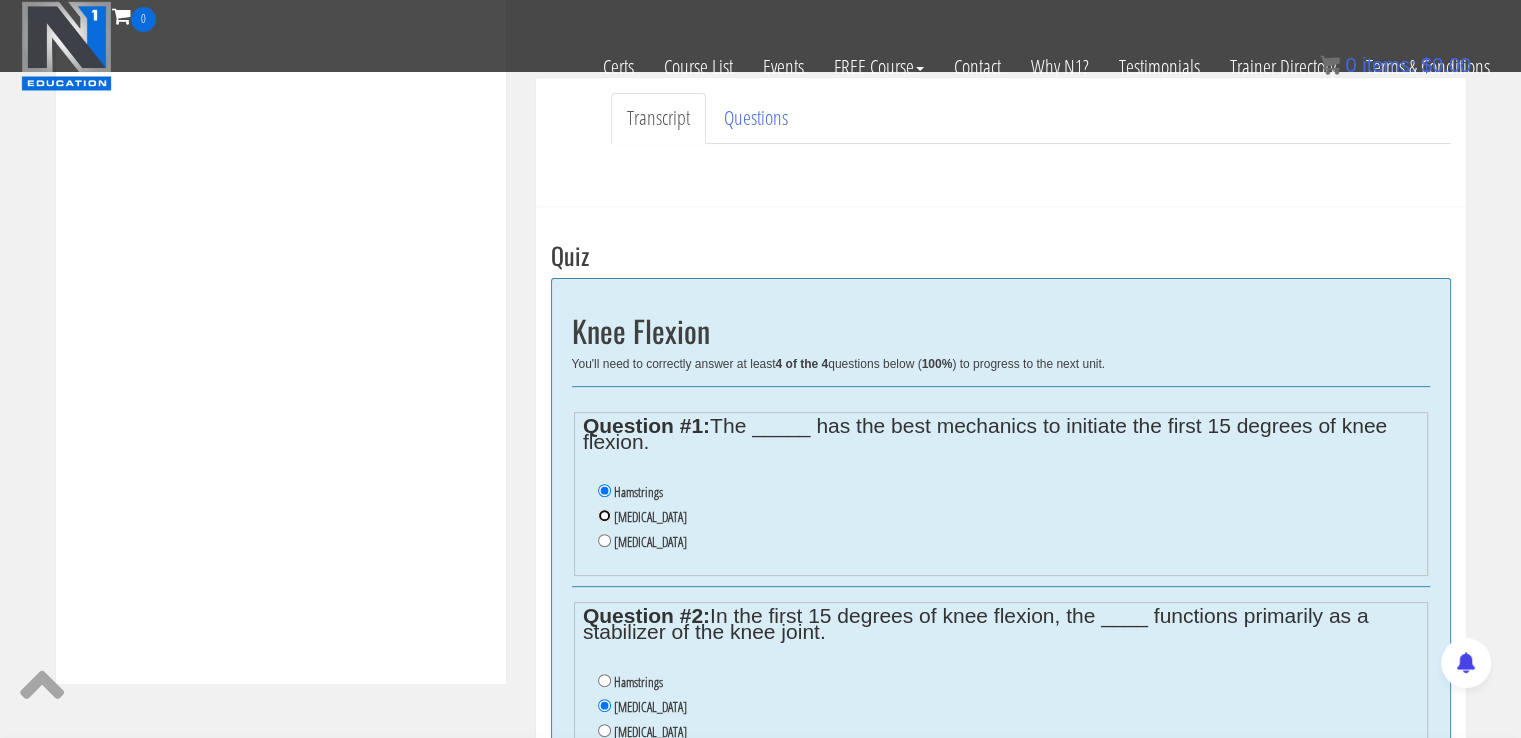 click on "Gastrocnemius" at bounding box center (604, 515) 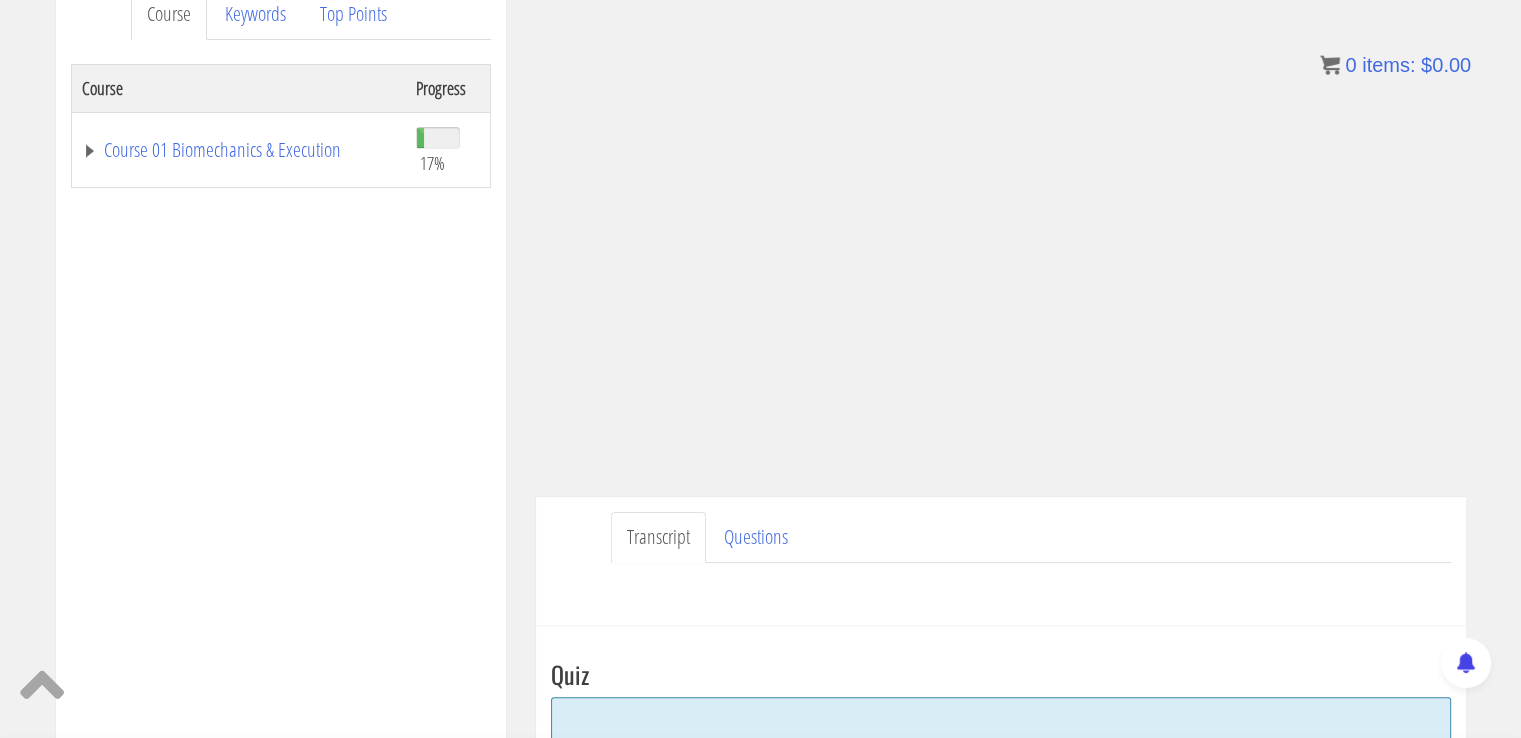 scroll, scrollTop: 289, scrollLeft: 0, axis: vertical 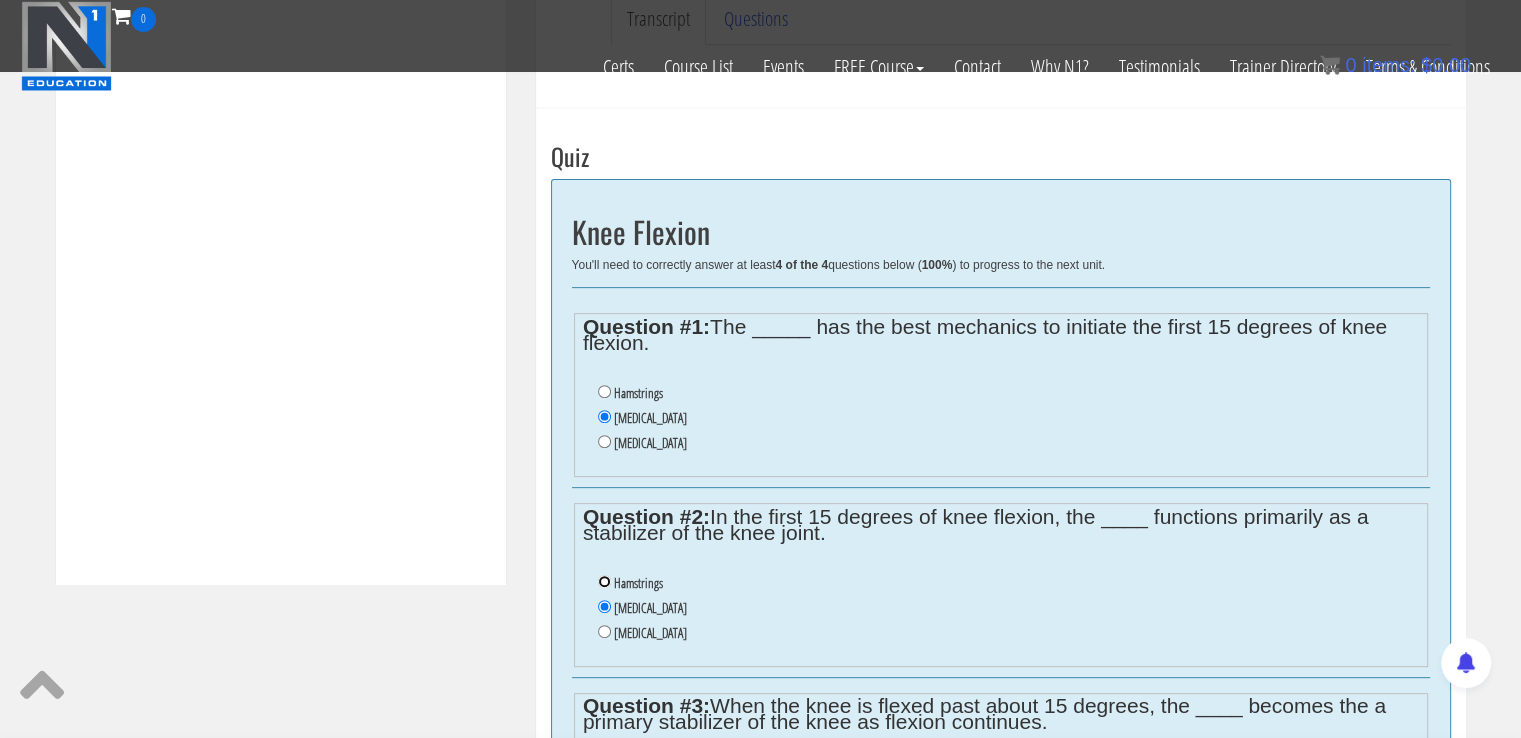 click on "Hamstrings" at bounding box center (604, 581) 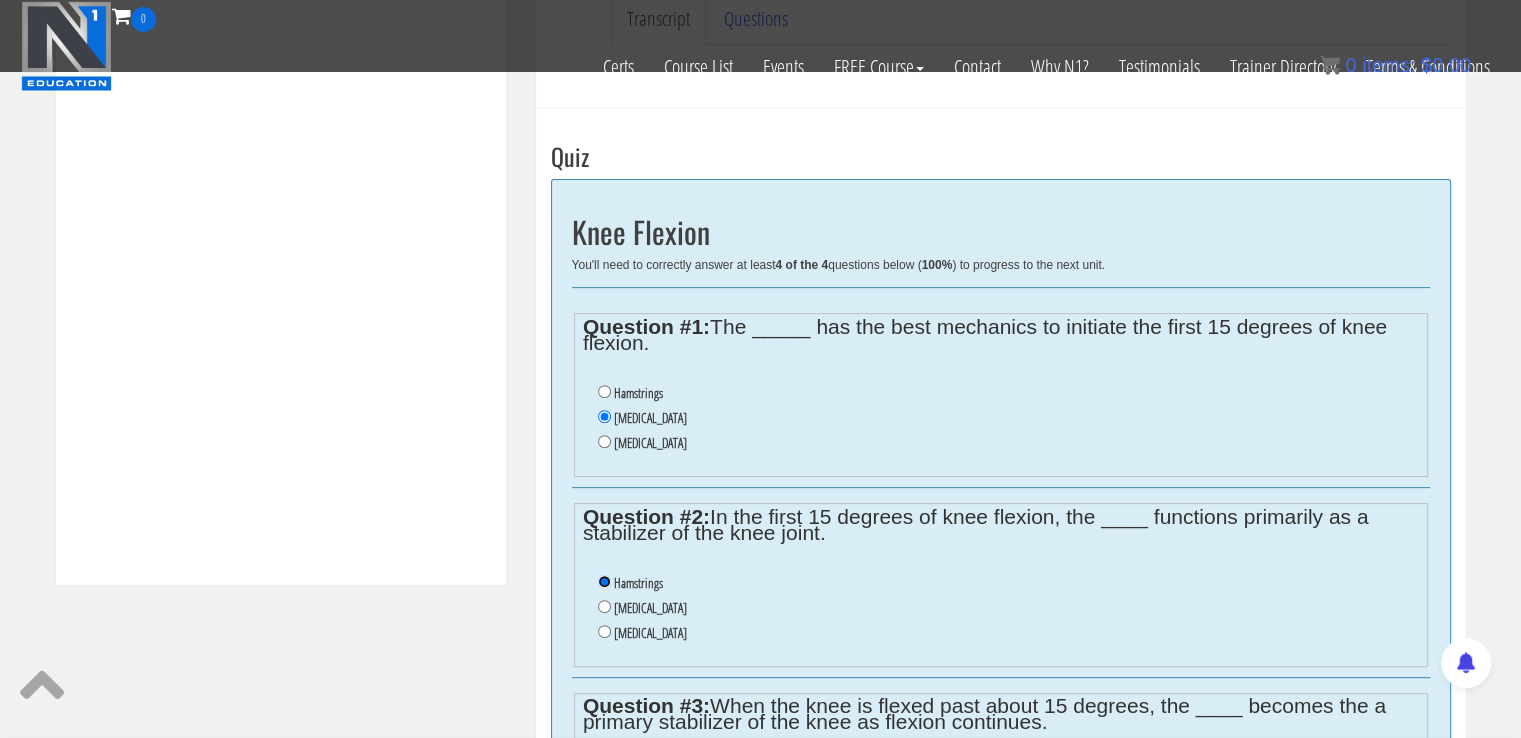 click on "Hamstrings" at bounding box center (604, 581) 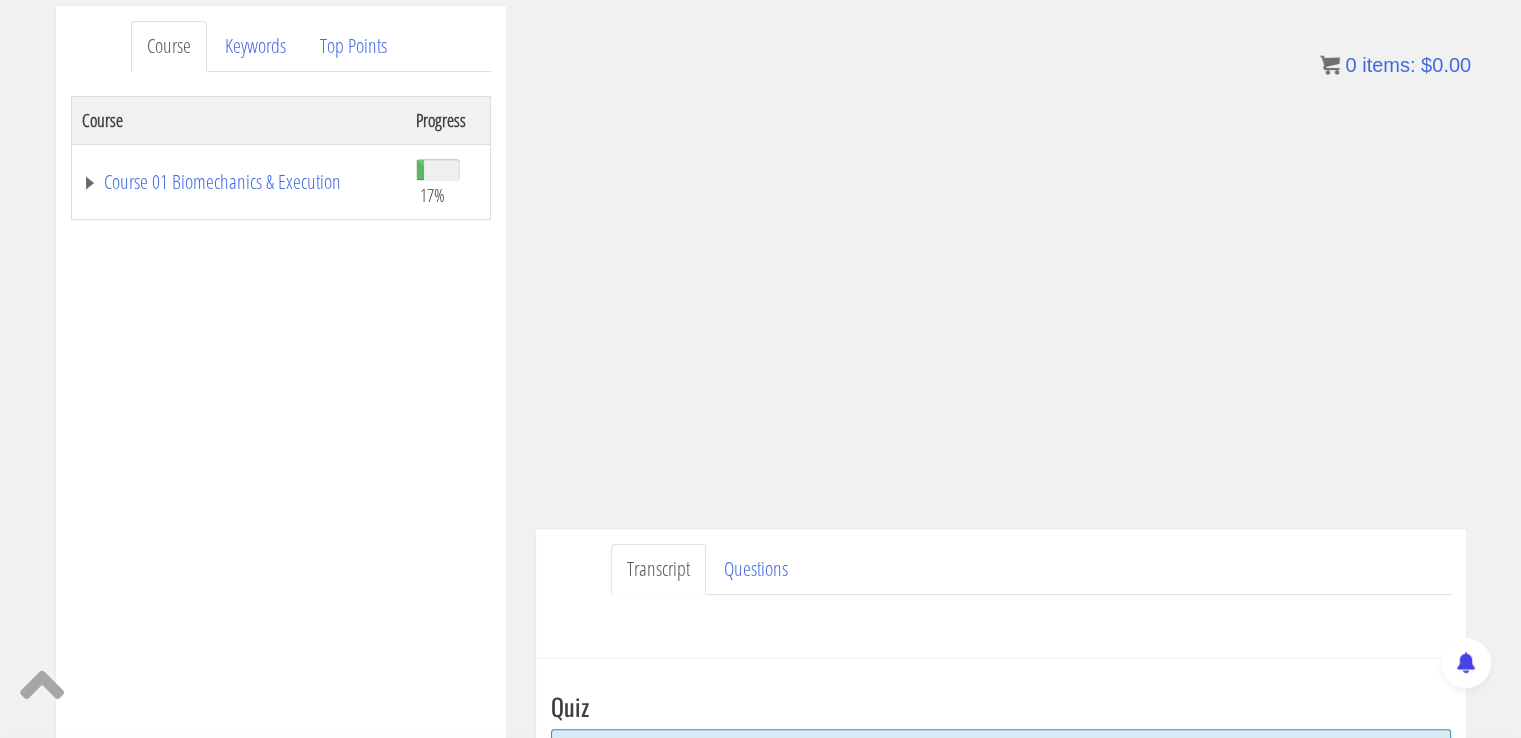 scroll, scrollTop: 226, scrollLeft: 0, axis: vertical 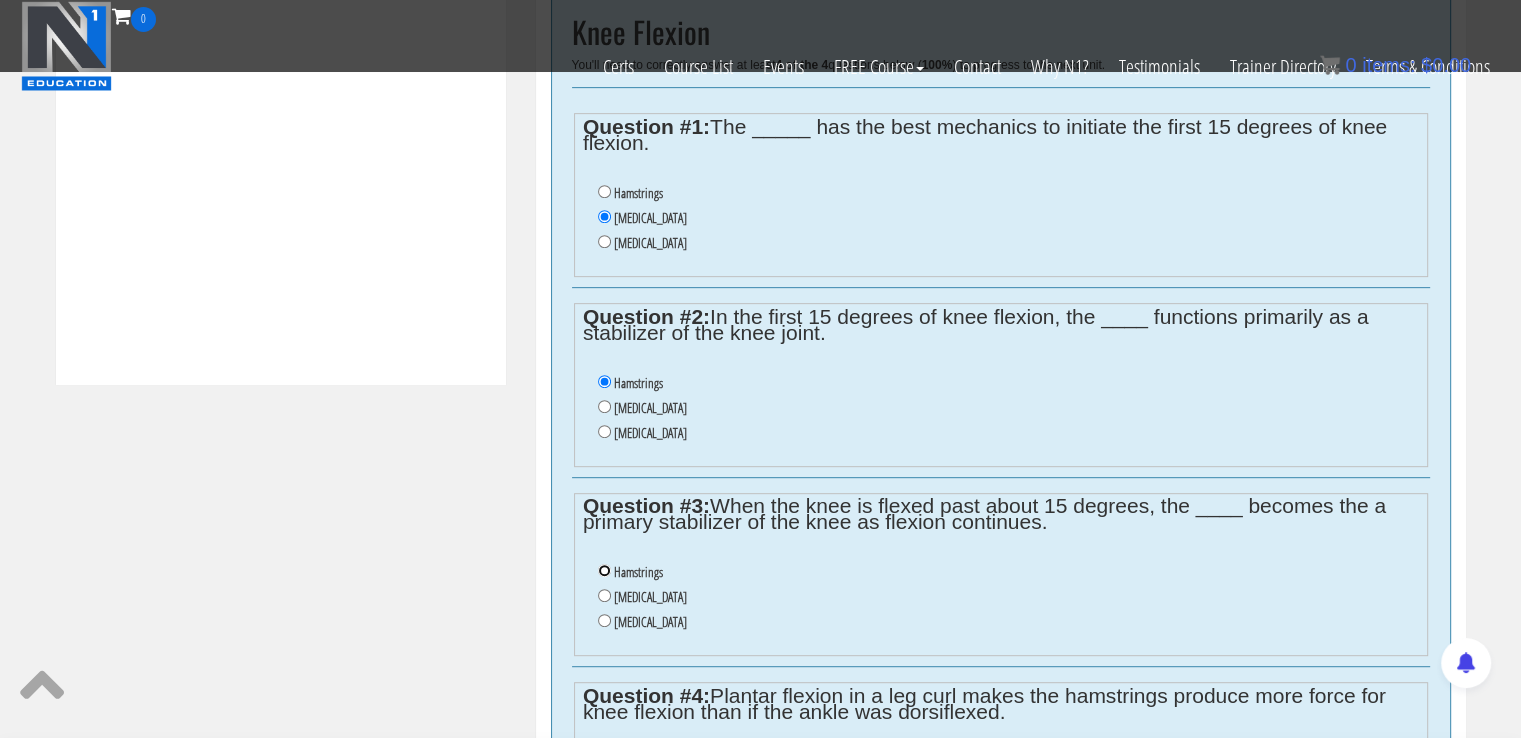 click on "Hamstrings" at bounding box center [604, 570] 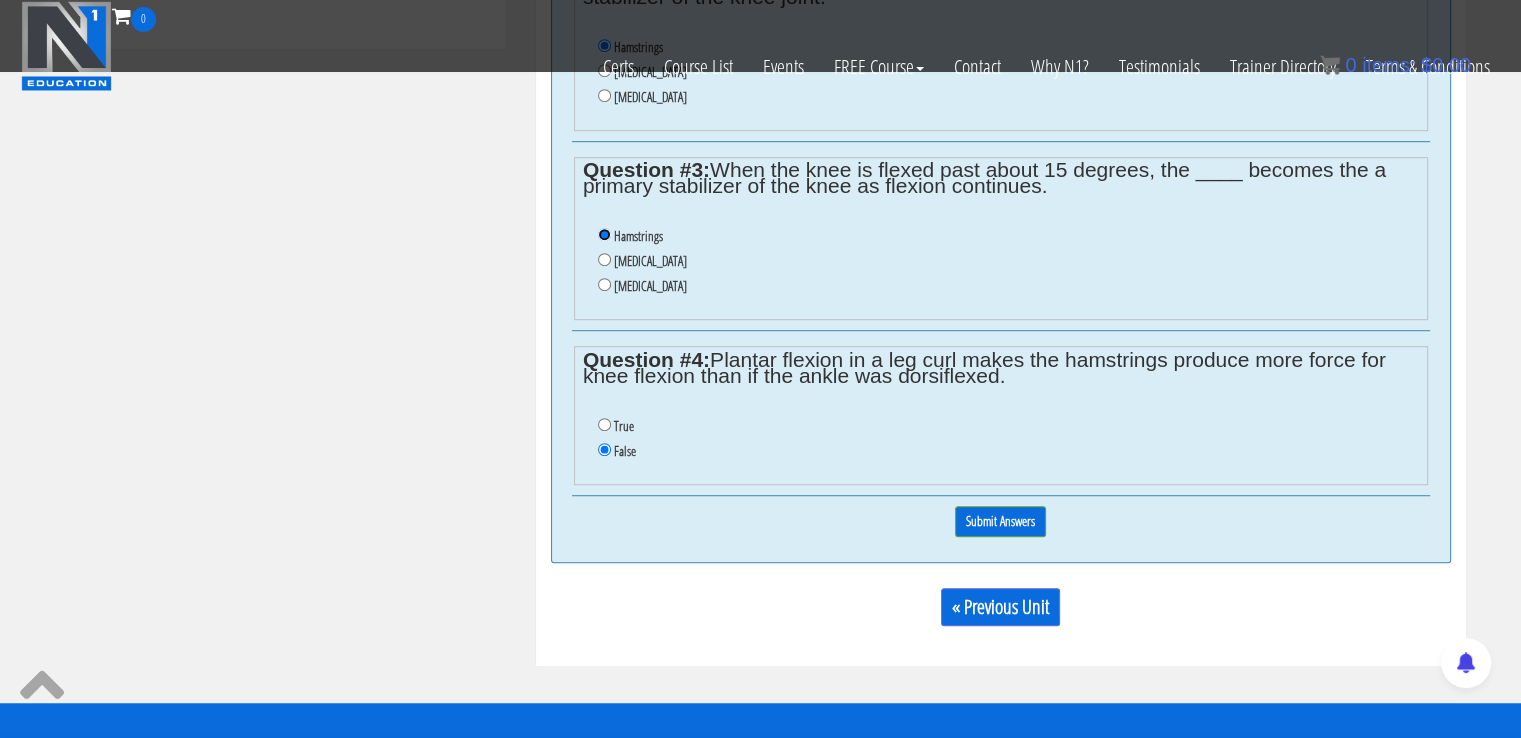 scroll, scrollTop: 1245, scrollLeft: 0, axis: vertical 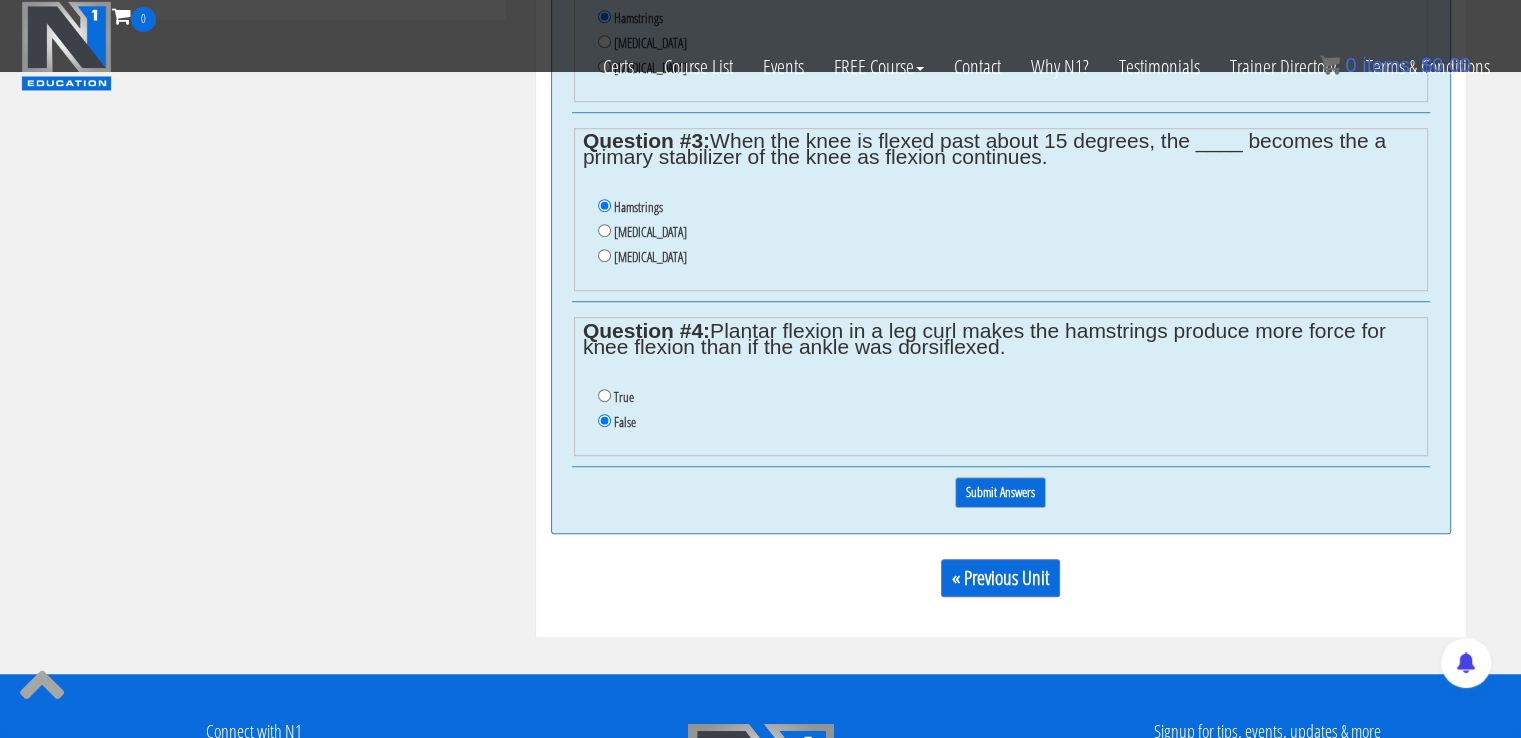 click on "Submit Answers" at bounding box center [1000, 492] 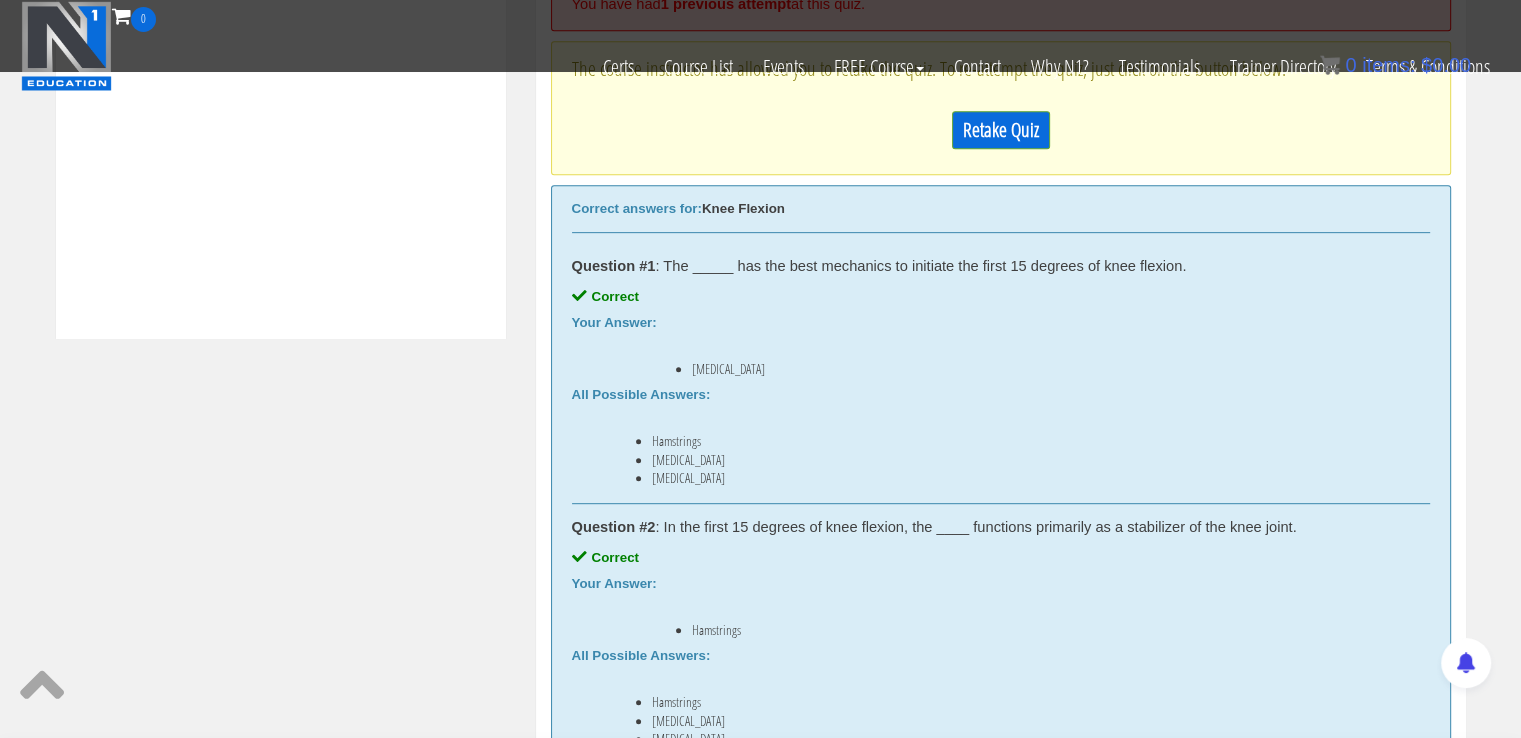scroll, scrollTop: 758, scrollLeft: 0, axis: vertical 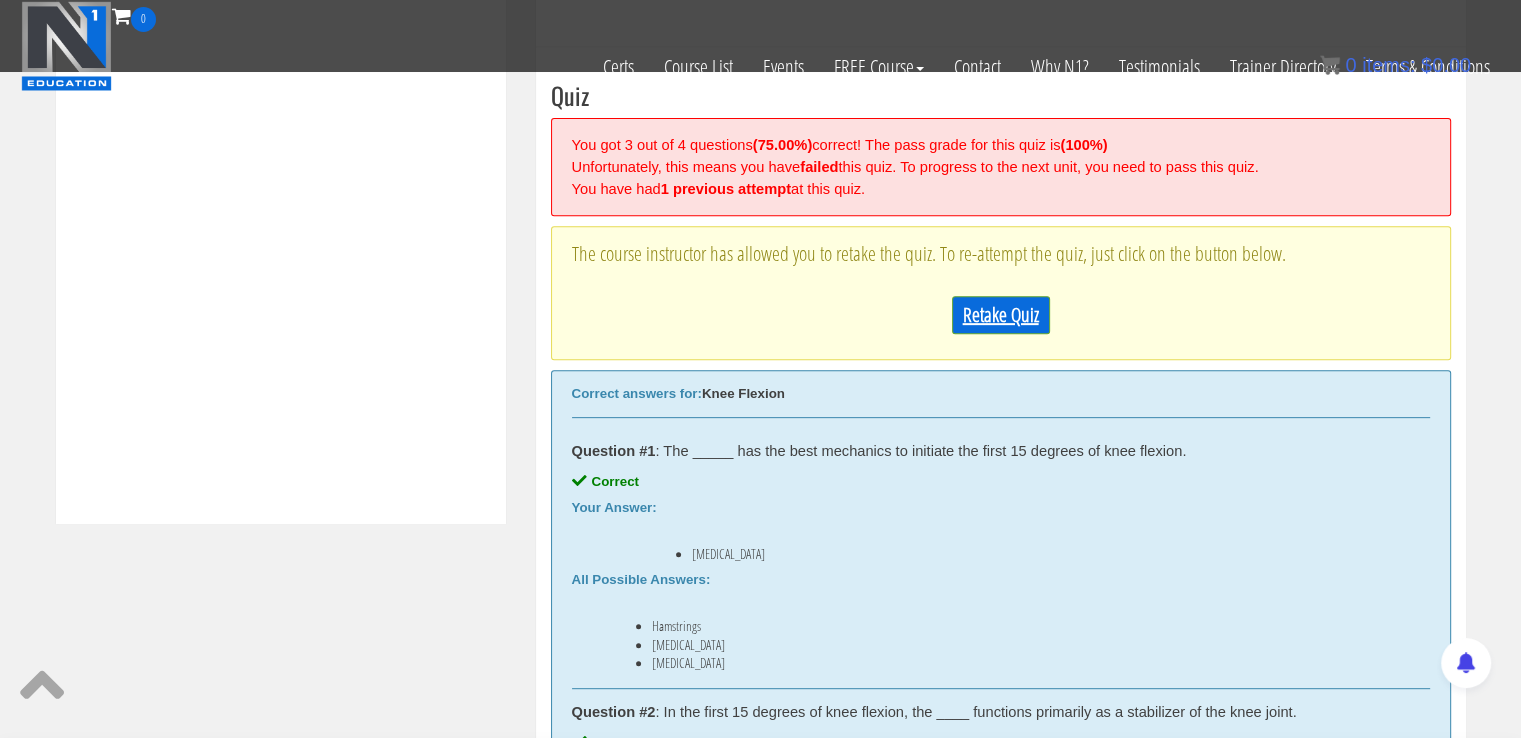 click on "Retake Quiz" at bounding box center [1001, 315] 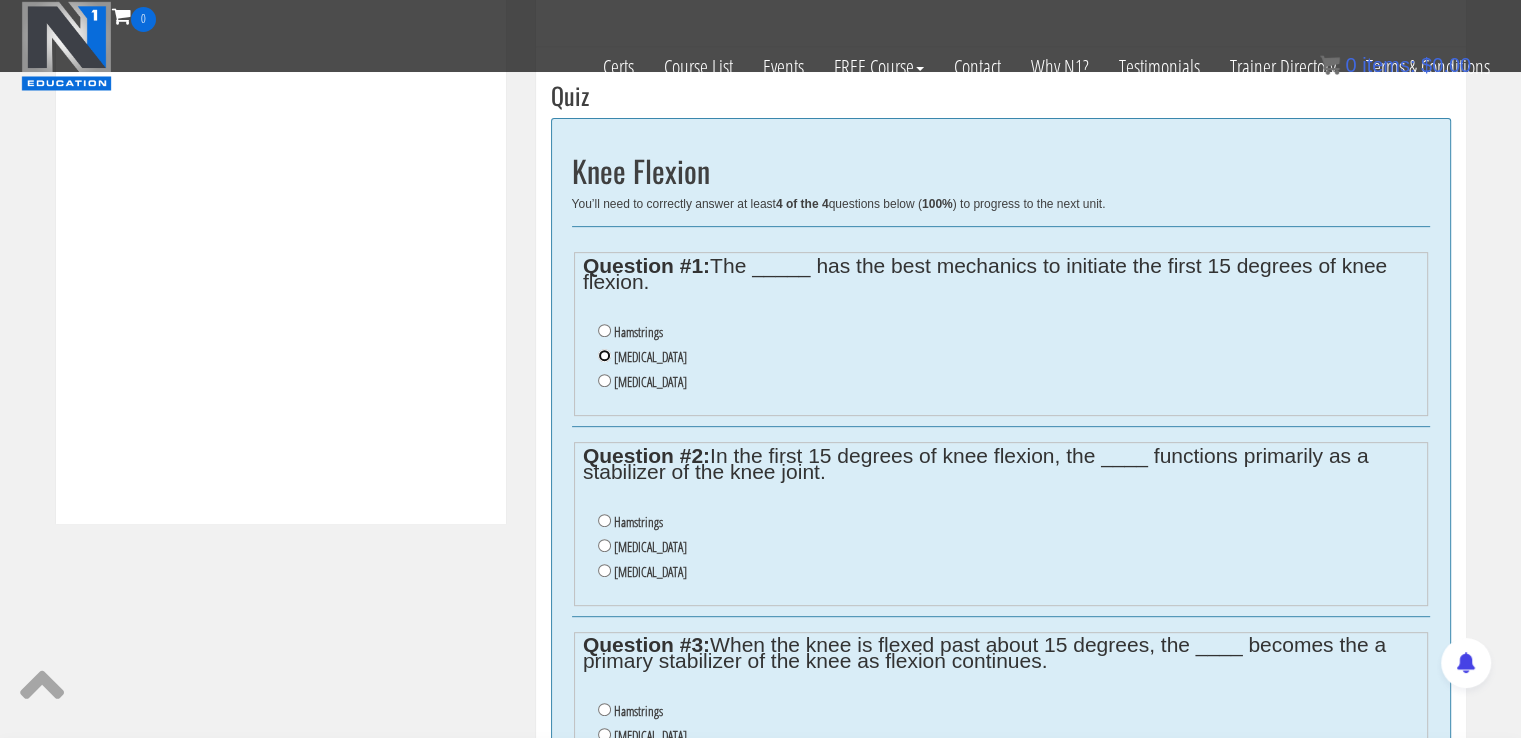 click on "Gastrocnemius" at bounding box center [604, 355] 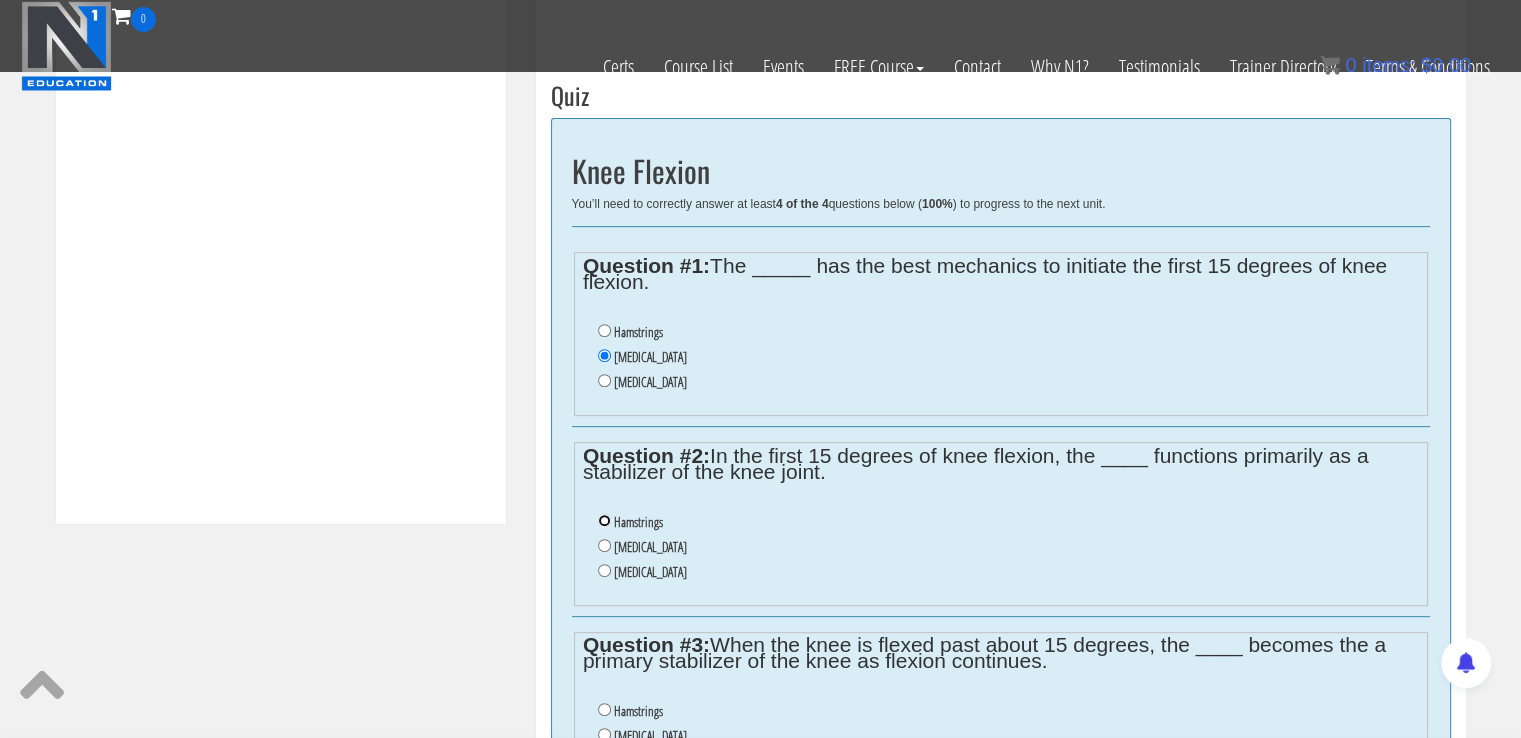 click on "Hamstrings" at bounding box center [604, 520] 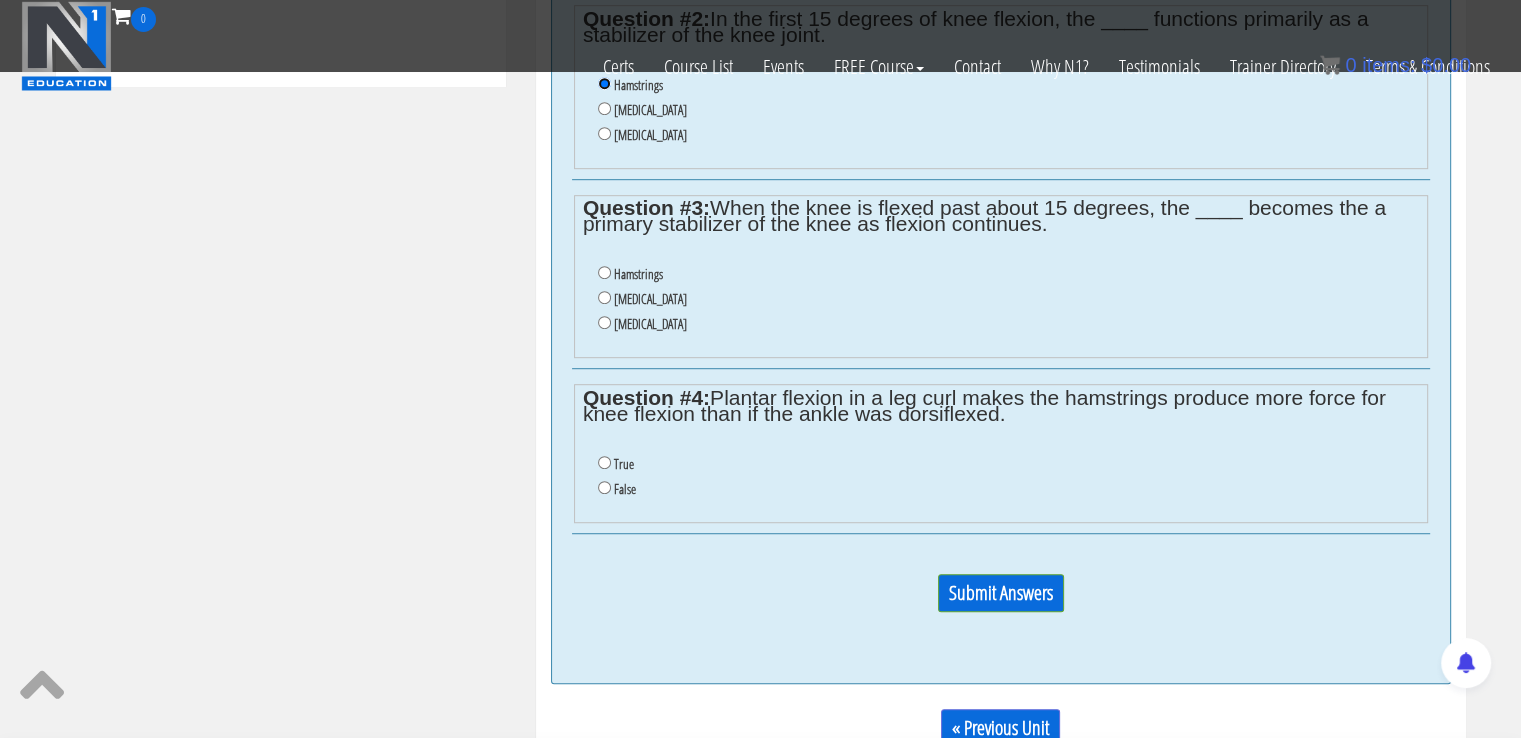 scroll, scrollTop: 1187, scrollLeft: 0, axis: vertical 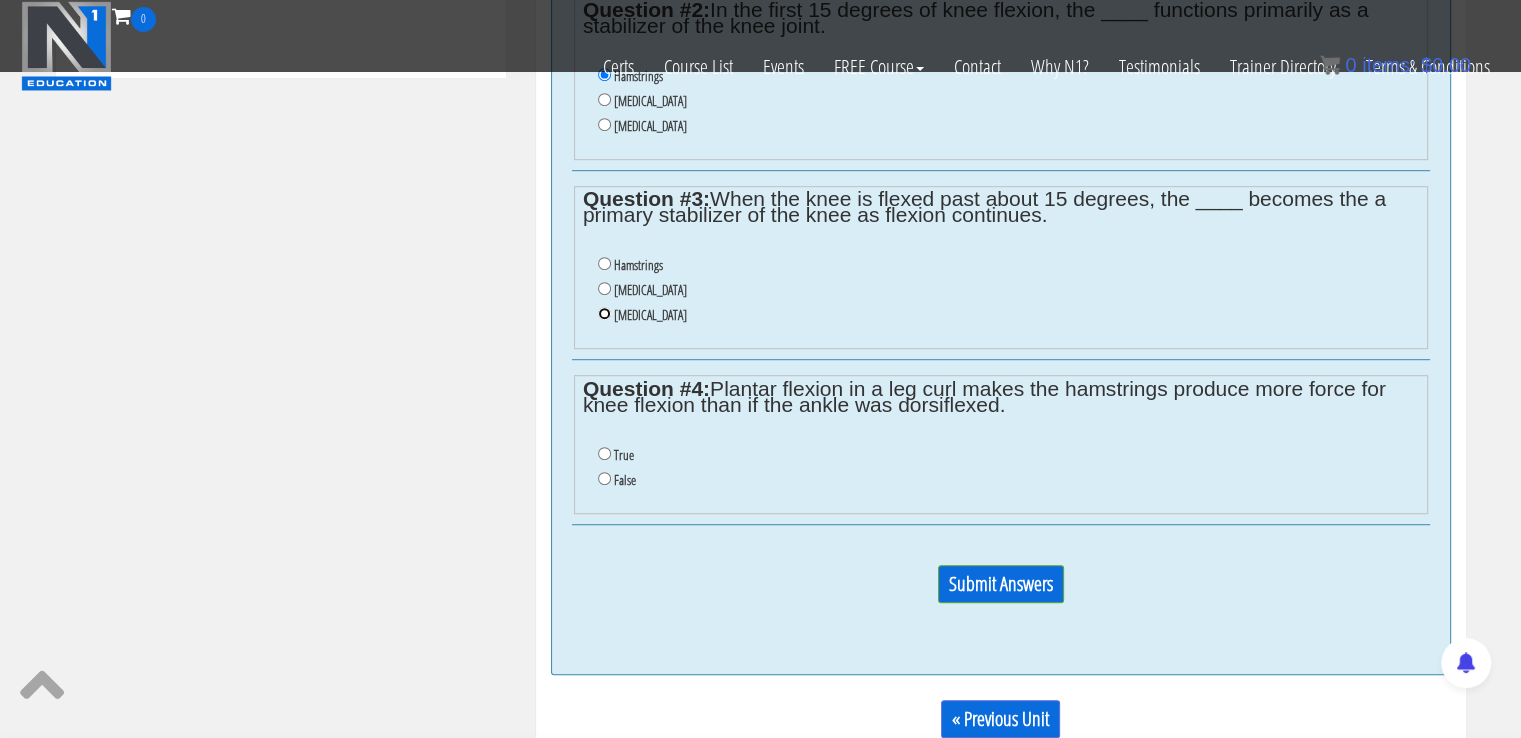 click on "Soleus" at bounding box center (604, 313) 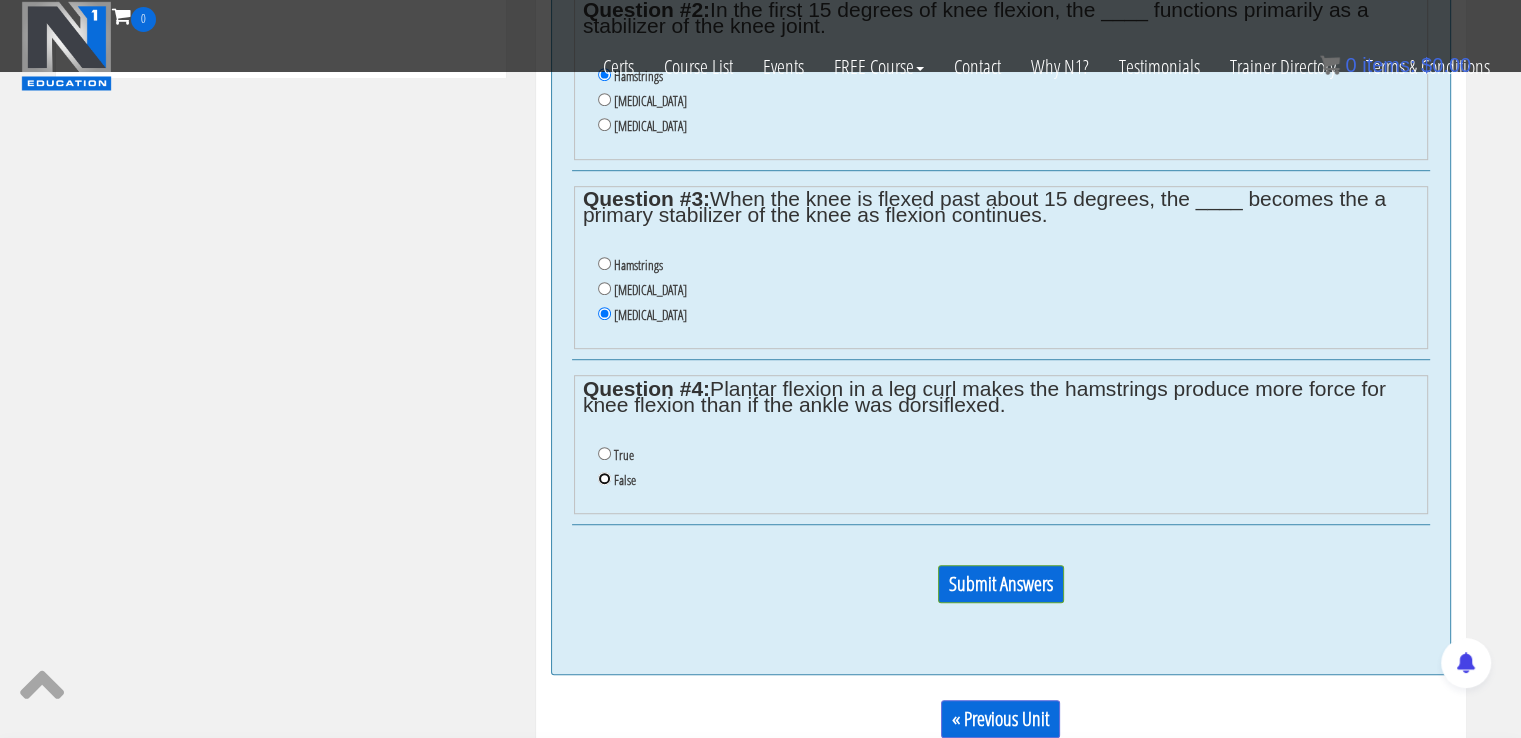 click on "False" at bounding box center (604, 478) 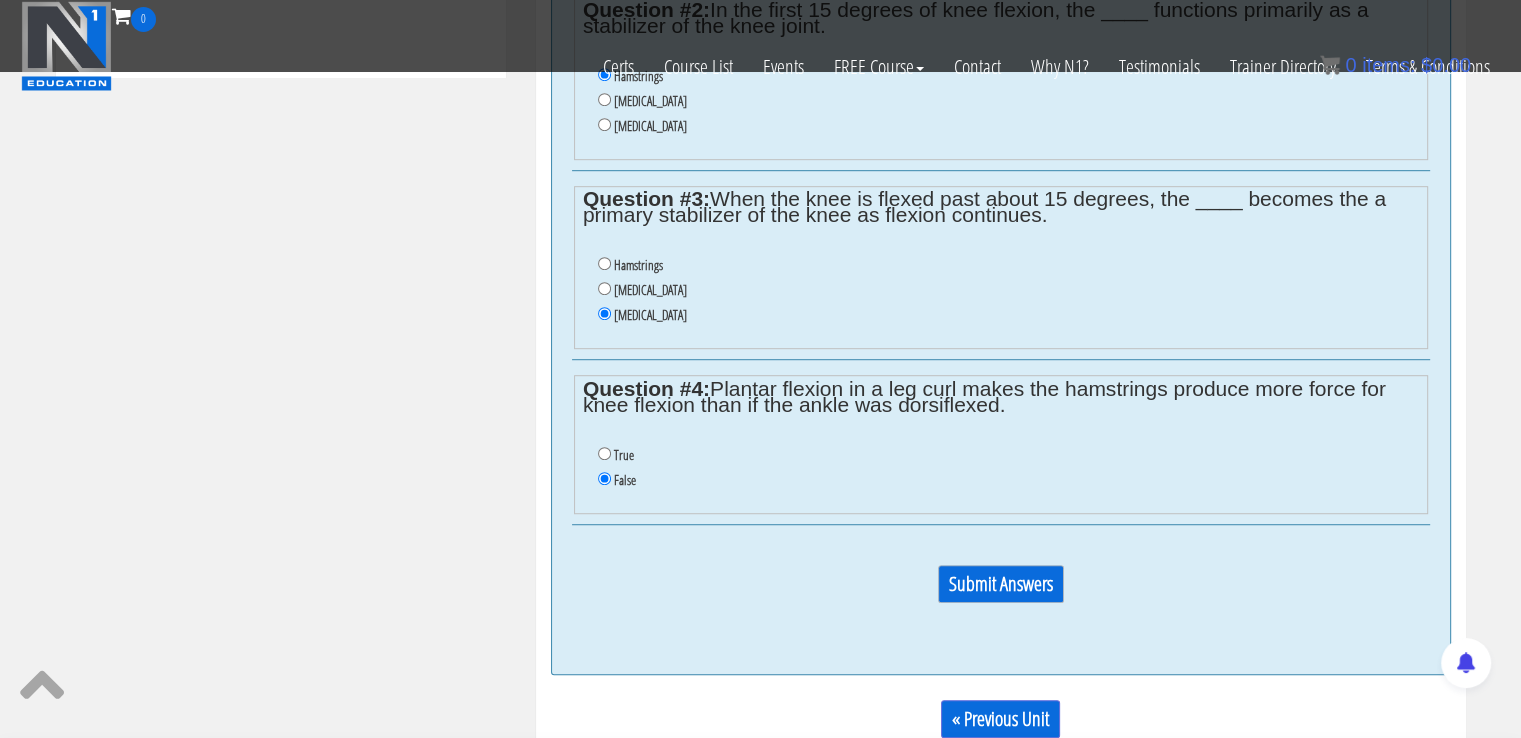 click on "Submit Answers" at bounding box center (1001, 584) 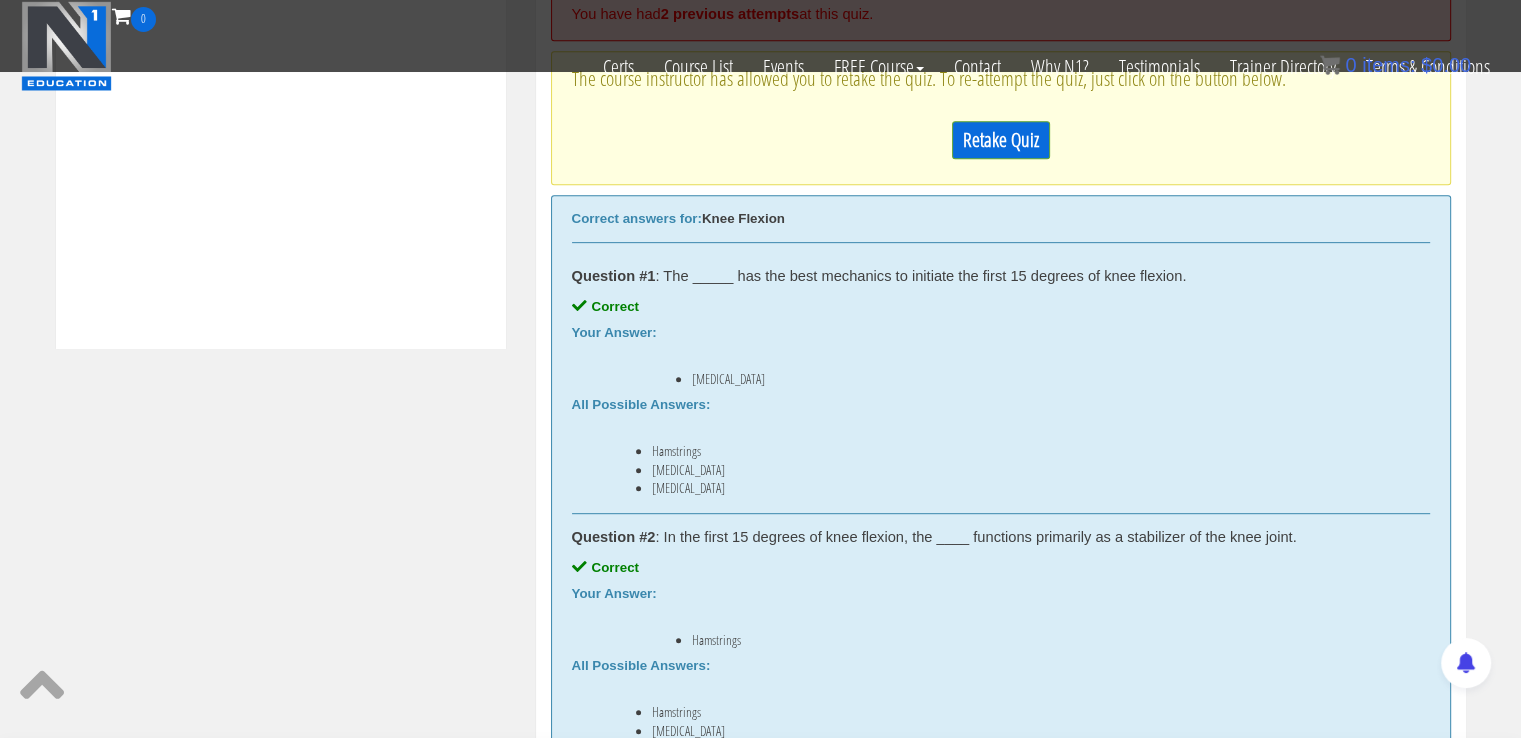 scroll, scrollTop: 758, scrollLeft: 0, axis: vertical 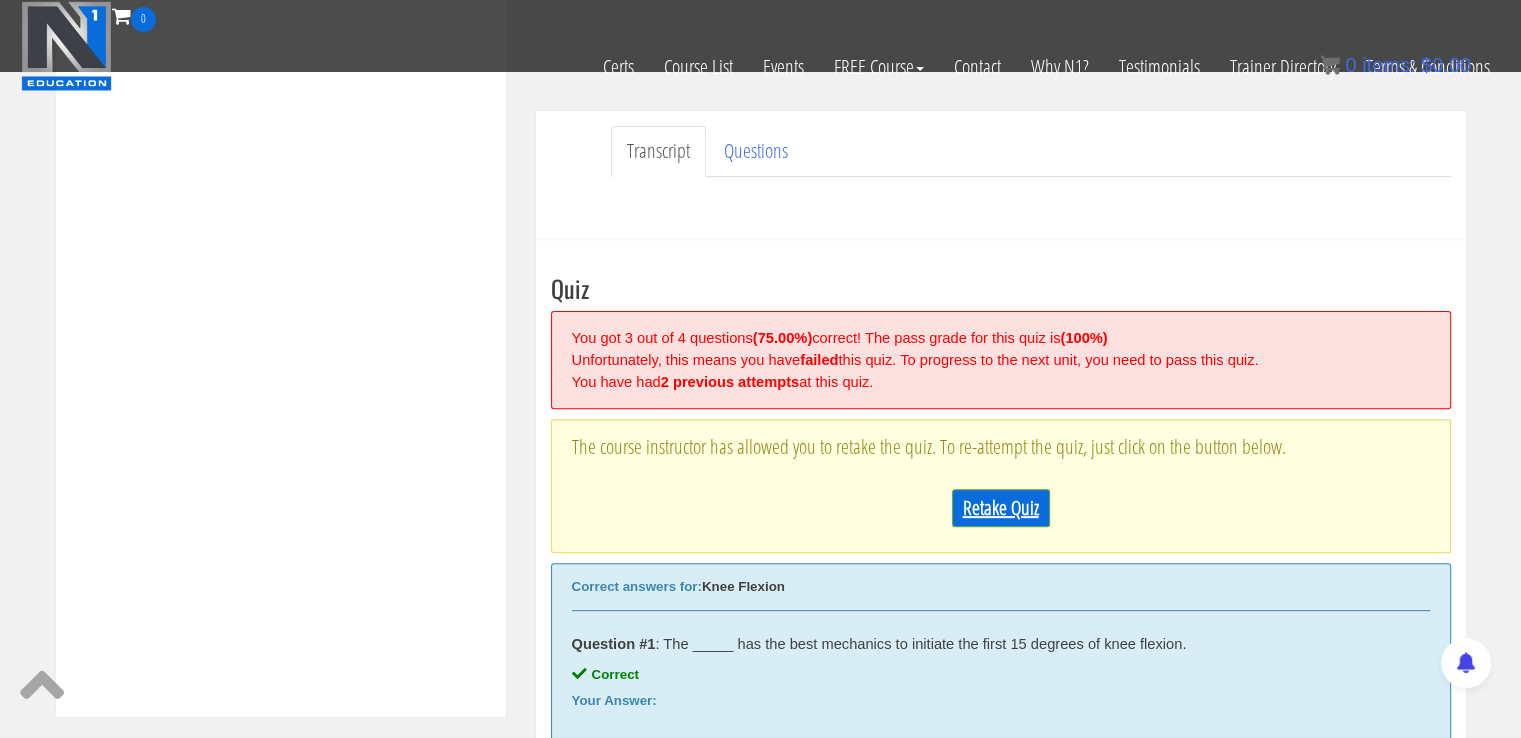 click on "Retake Quiz" at bounding box center (1001, 508) 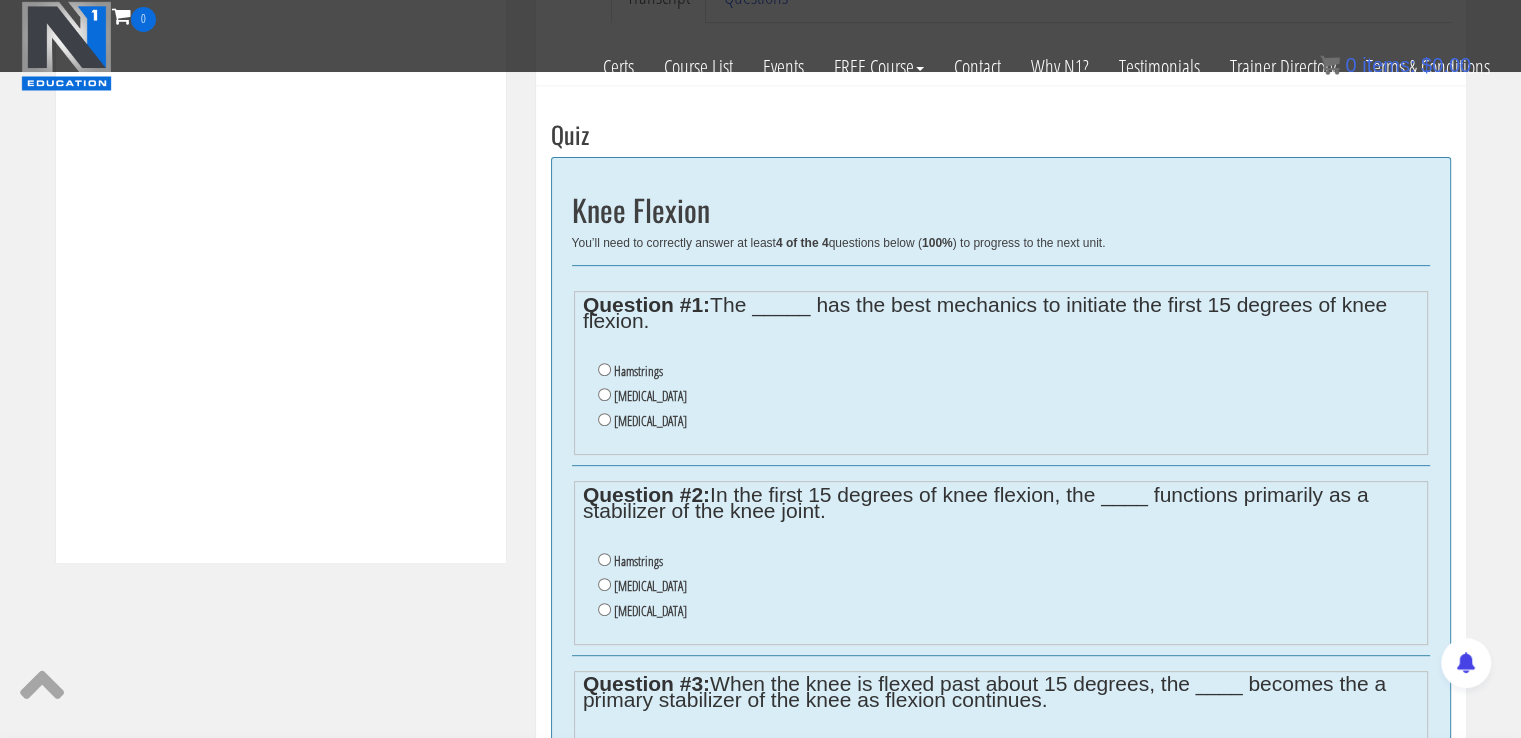 scroll, scrollTop: 704, scrollLeft: 0, axis: vertical 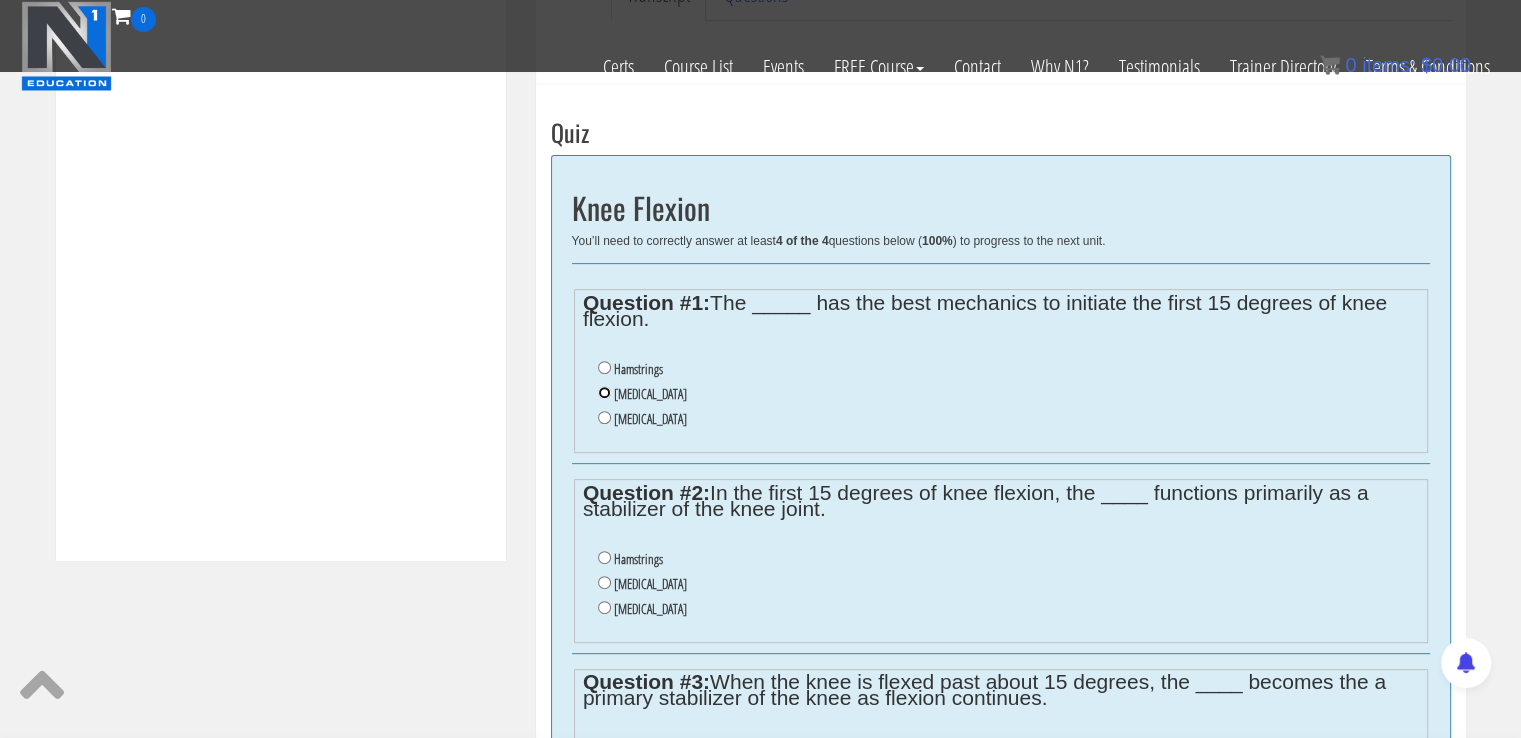 click on "Gastrocnemius" at bounding box center [604, 392] 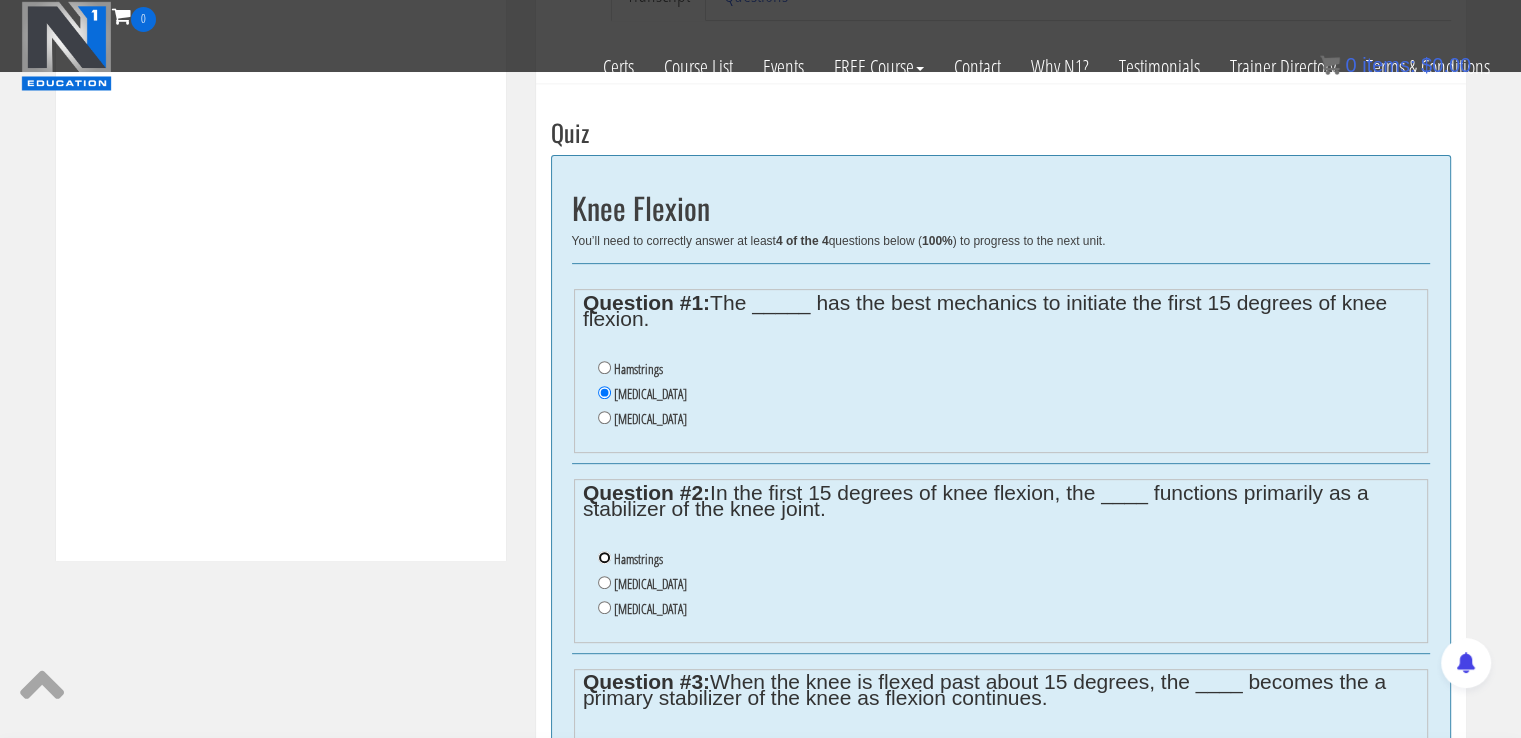 click on "Hamstrings" at bounding box center [604, 557] 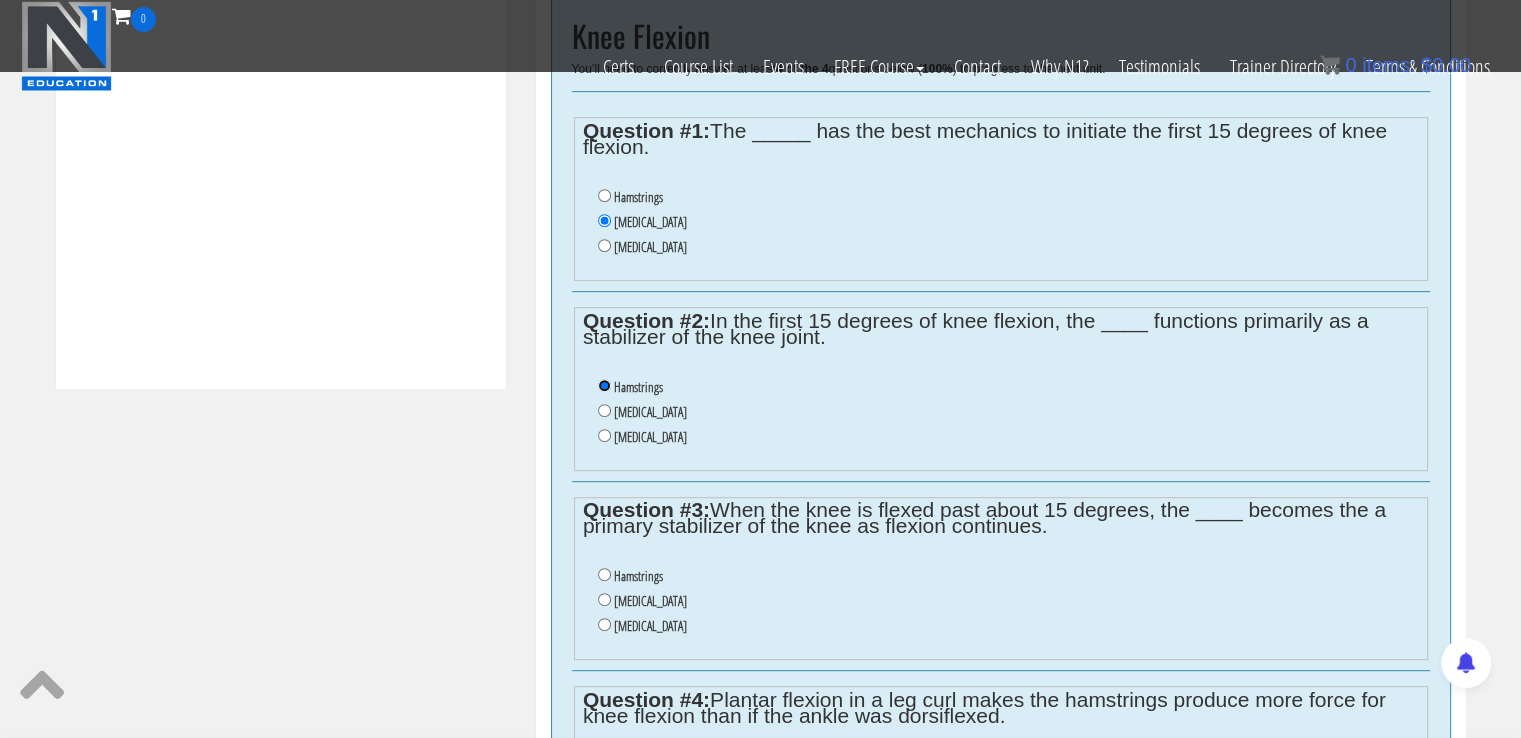 scroll, scrollTop: 897, scrollLeft: 0, axis: vertical 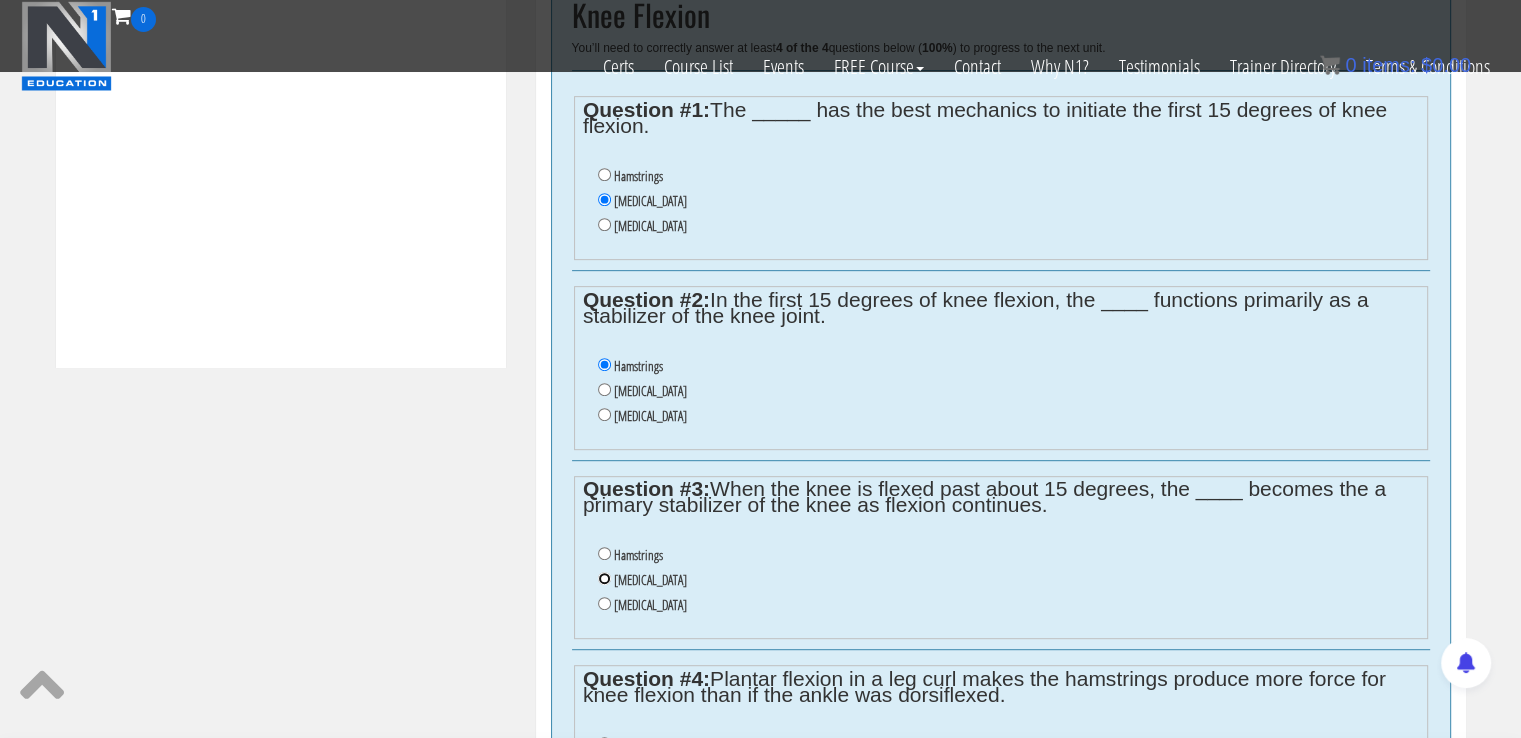 click on "Gastrocnemius" at bounding box center [604, 578] 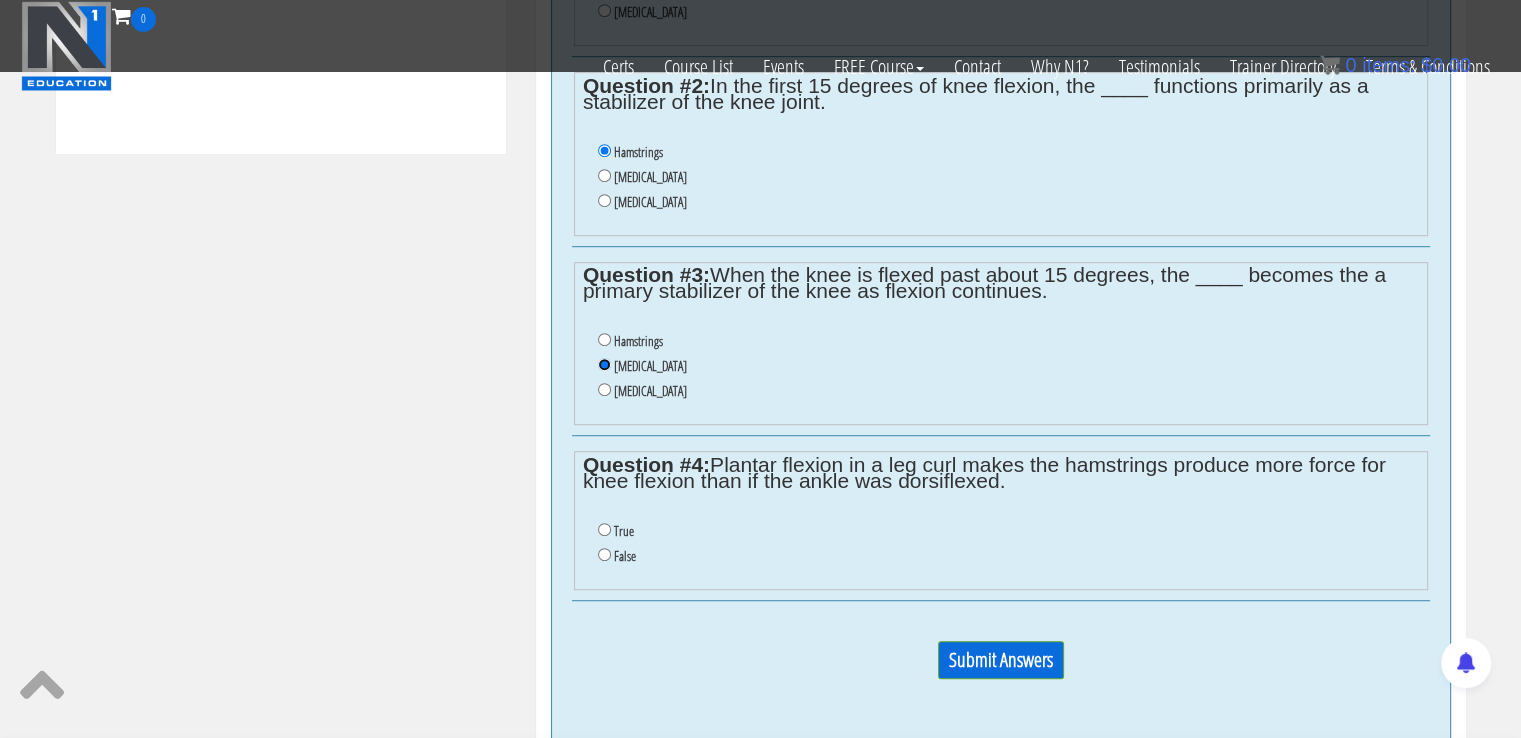 scroll, scrollTop: 1144, scrollLeft: 0, axis: vertical 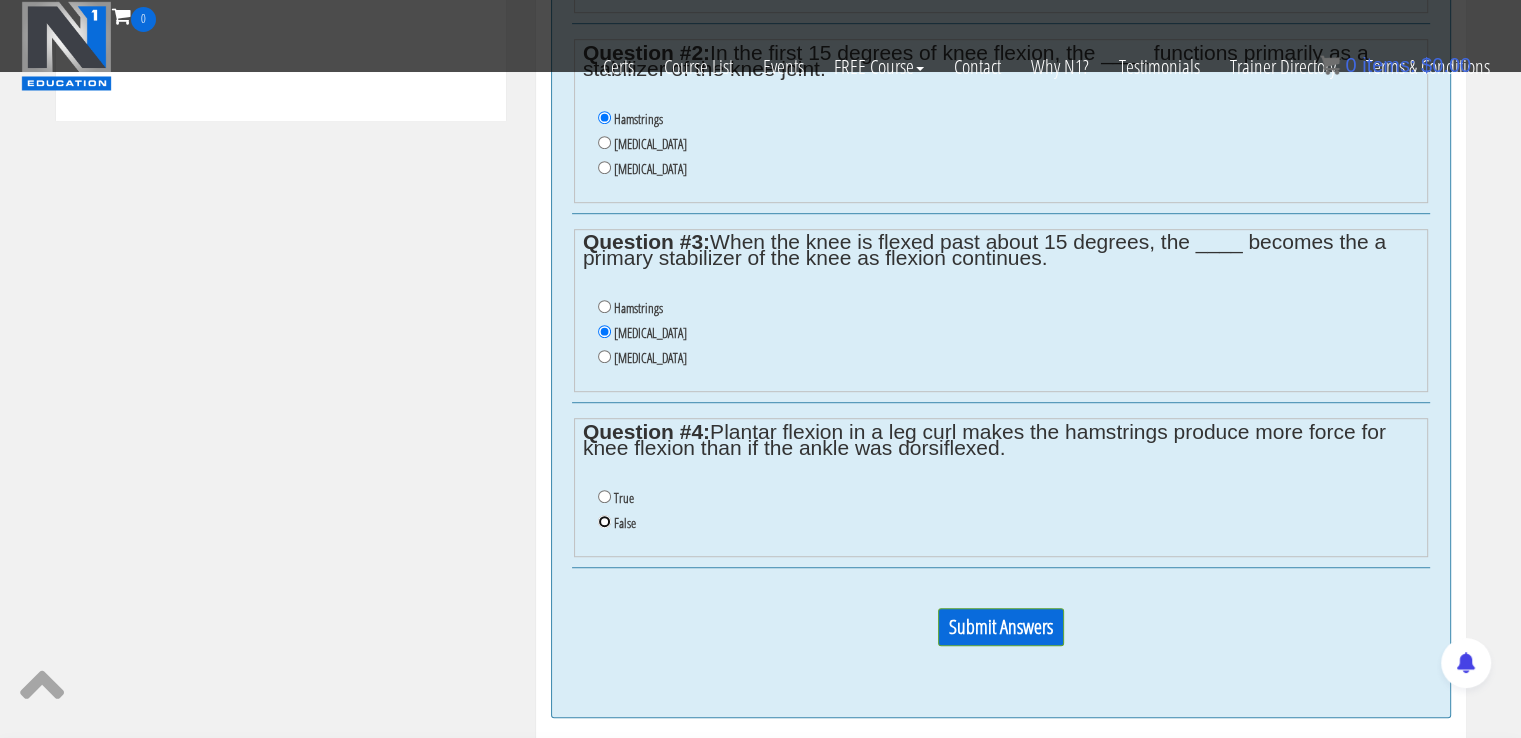 click on "False" at bounding box center [604, 521] 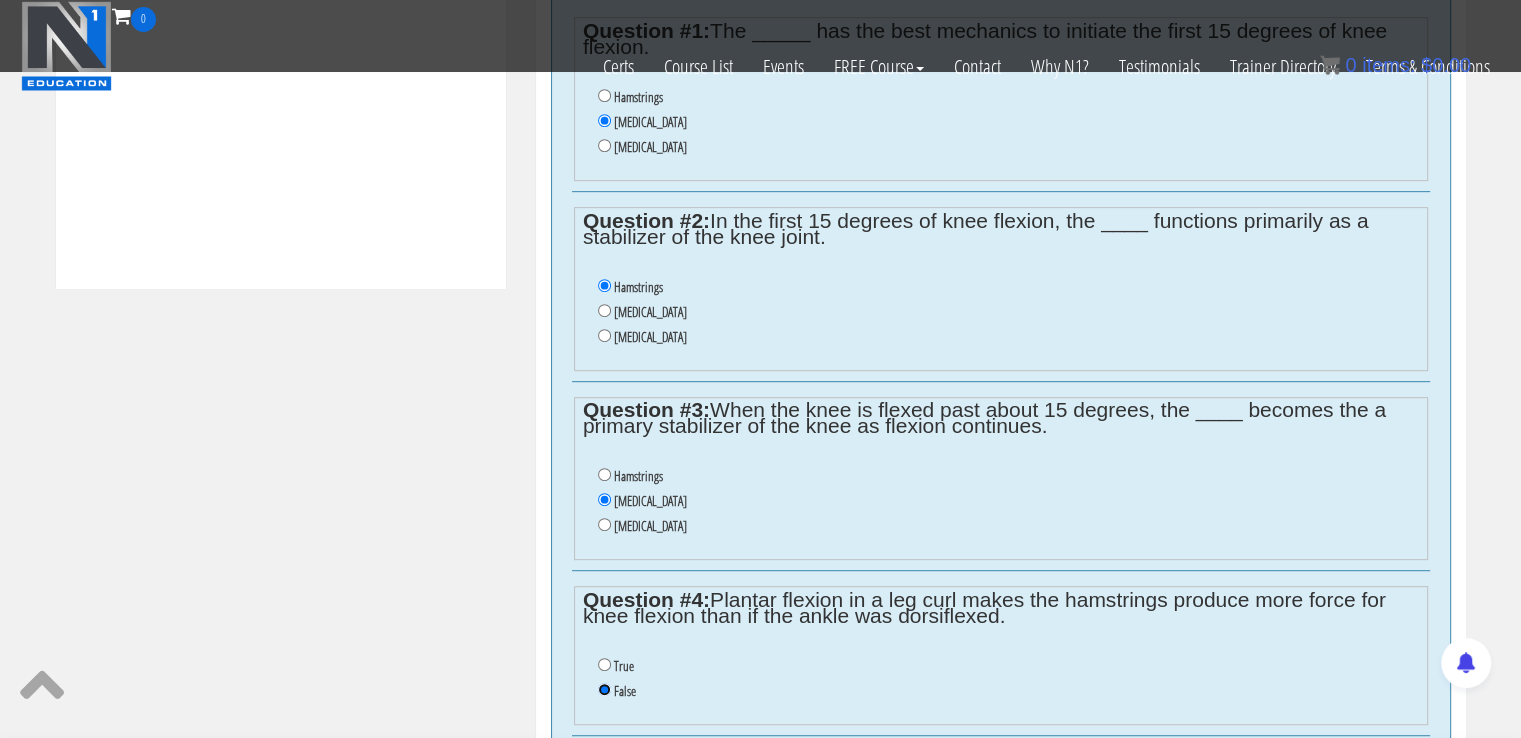 scroll, scrollTop: 1131, scrollLeft: 0, axis: vertical 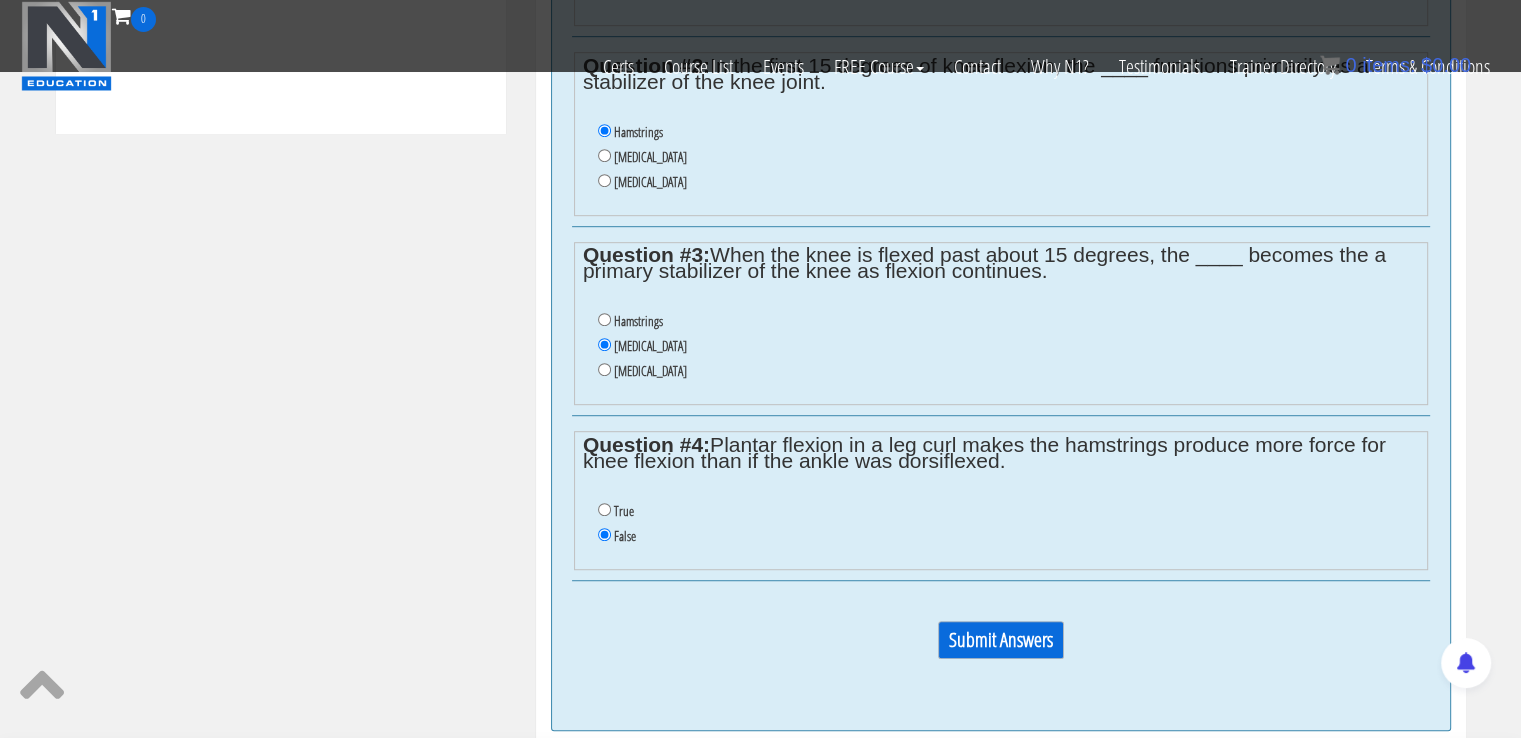 click on "Submit Answers" at bounding box center [1001, 640] 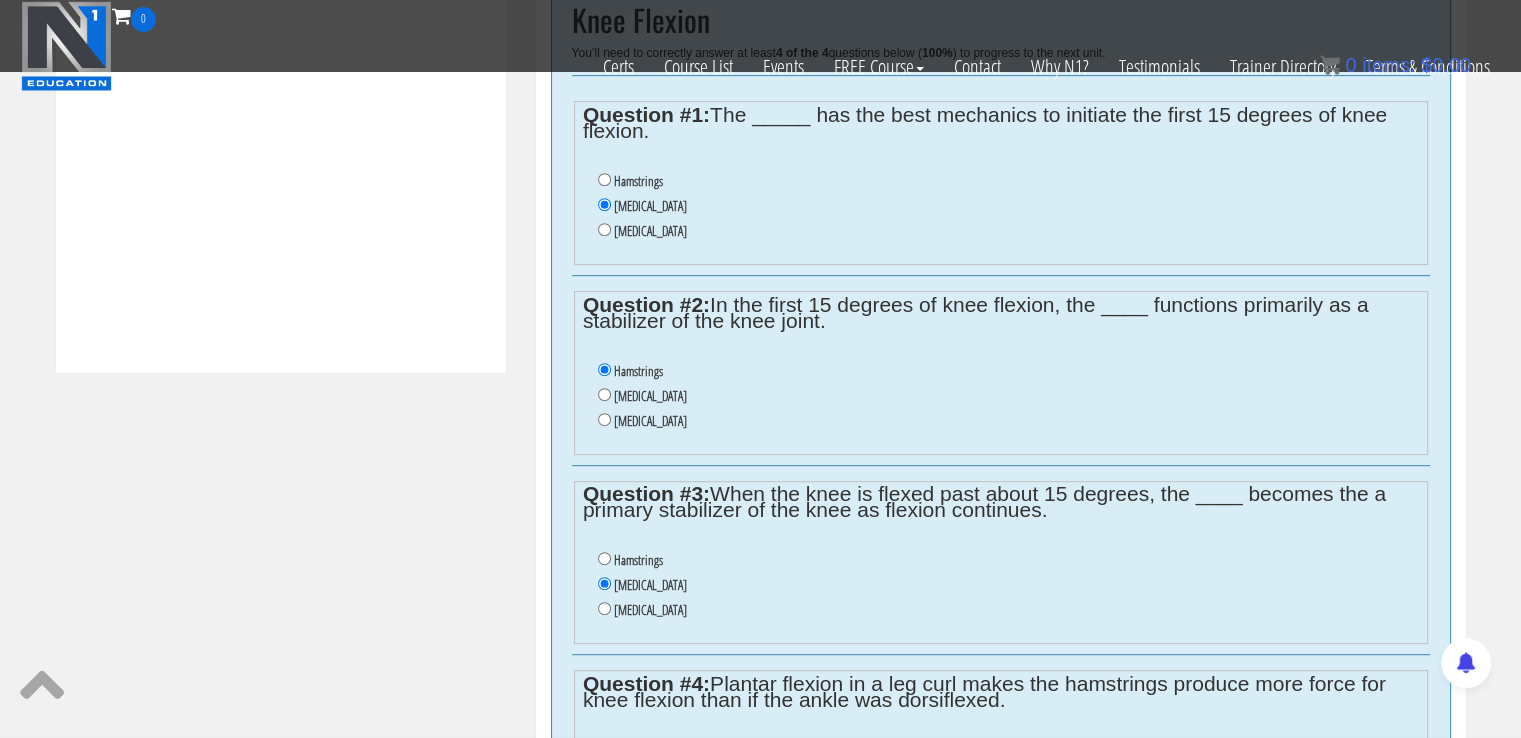 scroll, scrollTop: 758, scrollLeft: 0, axis: vertical 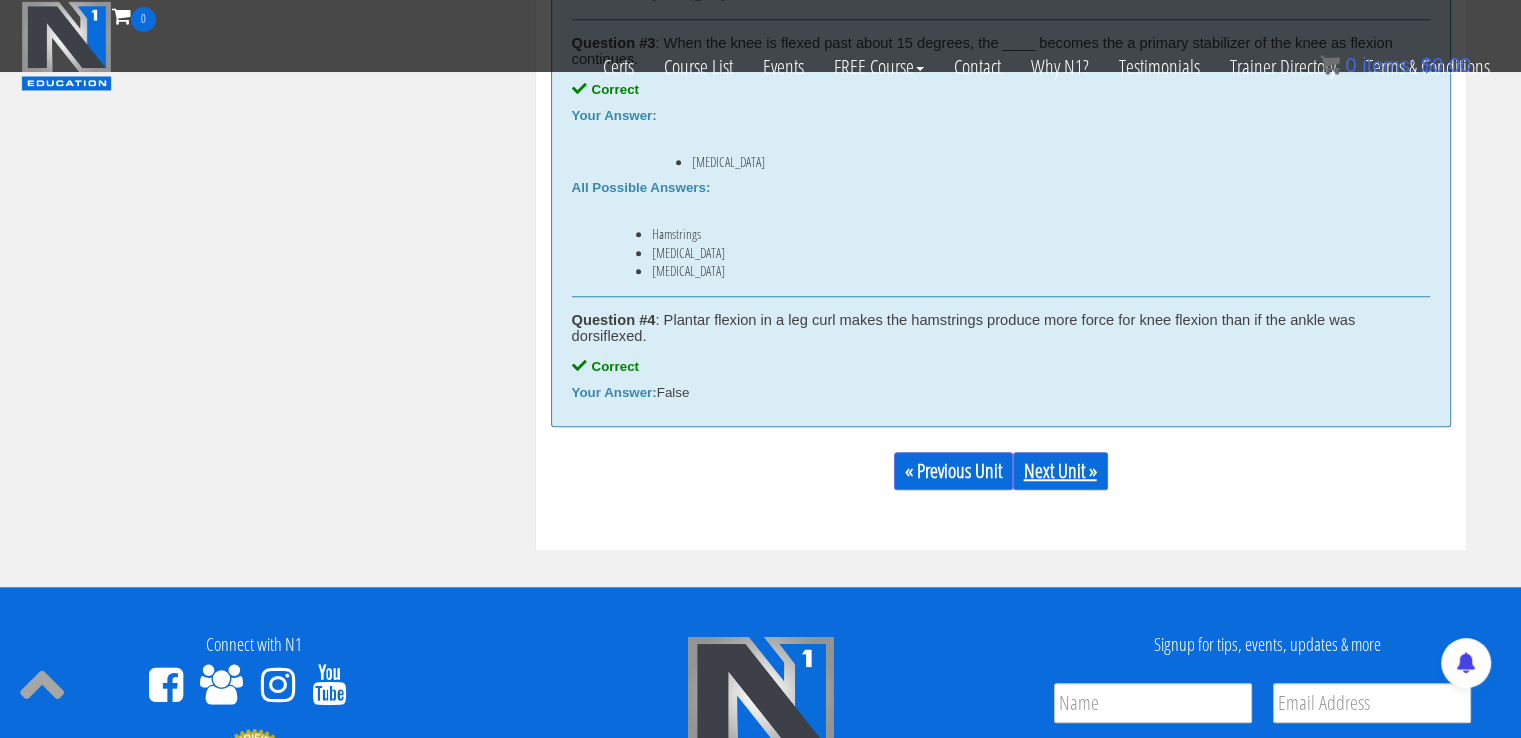 click on "Next Unit »" at bounding box center (1060, 471) 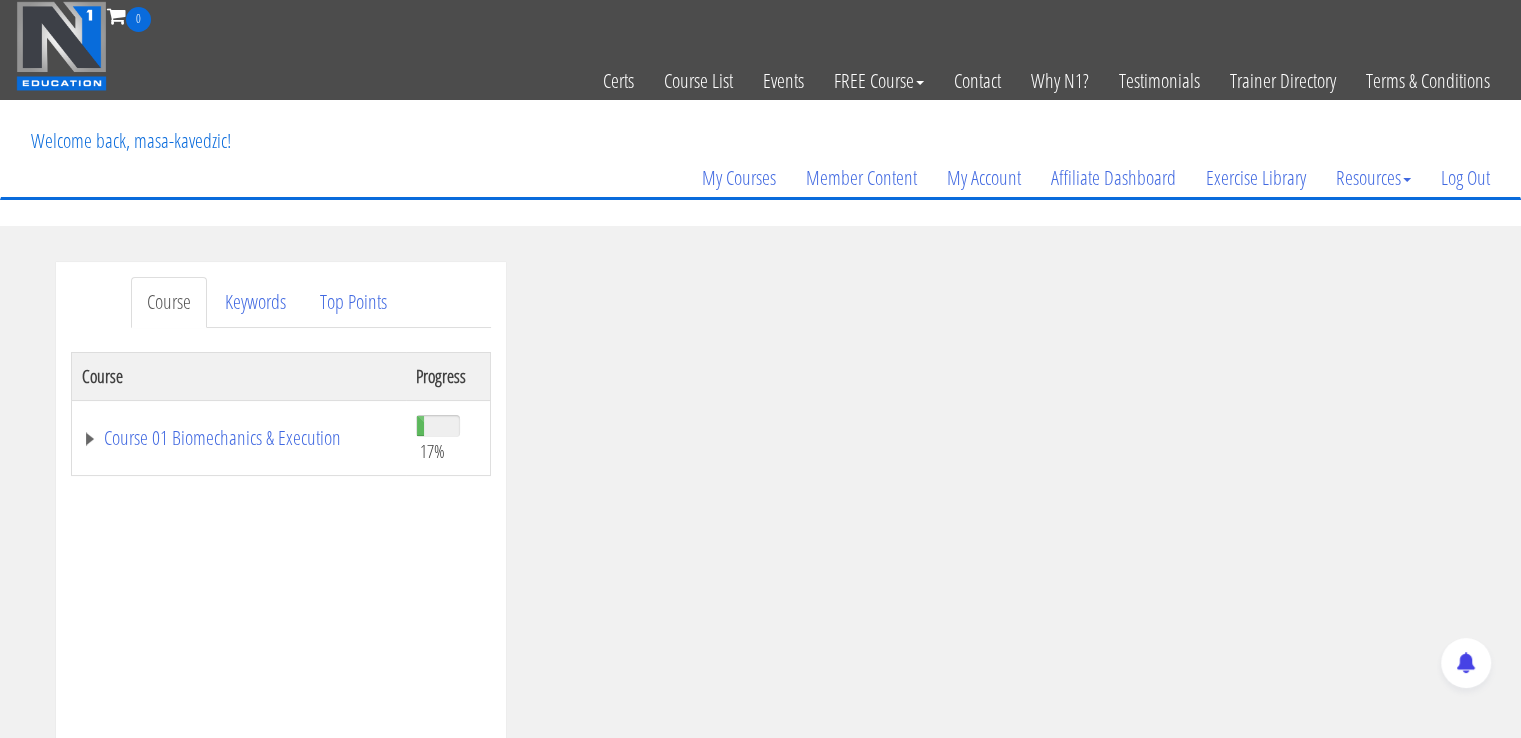 scroll, scrollTop: 0, scrollLeft: 0, axis: both 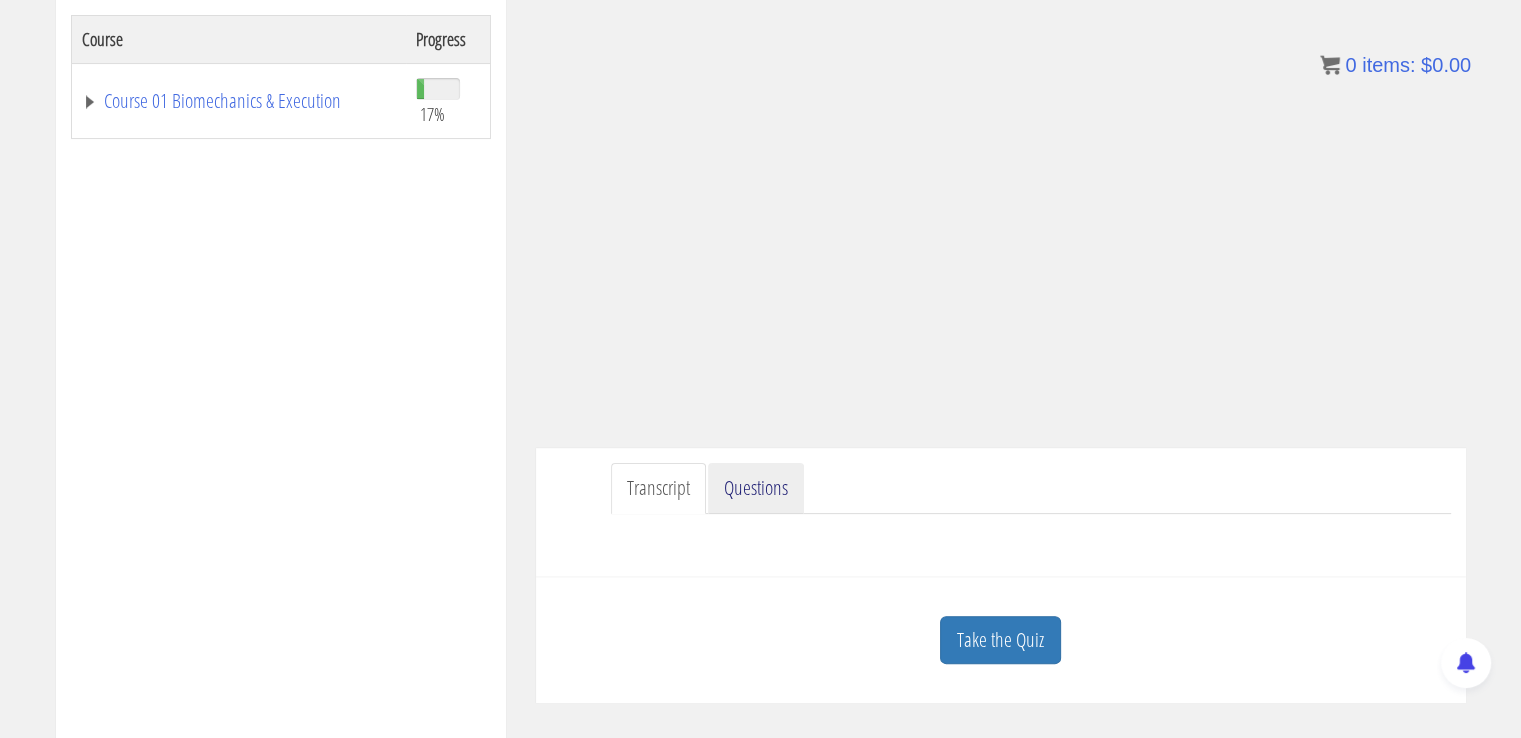 click on "Questions" at bounding box center [756, 488] 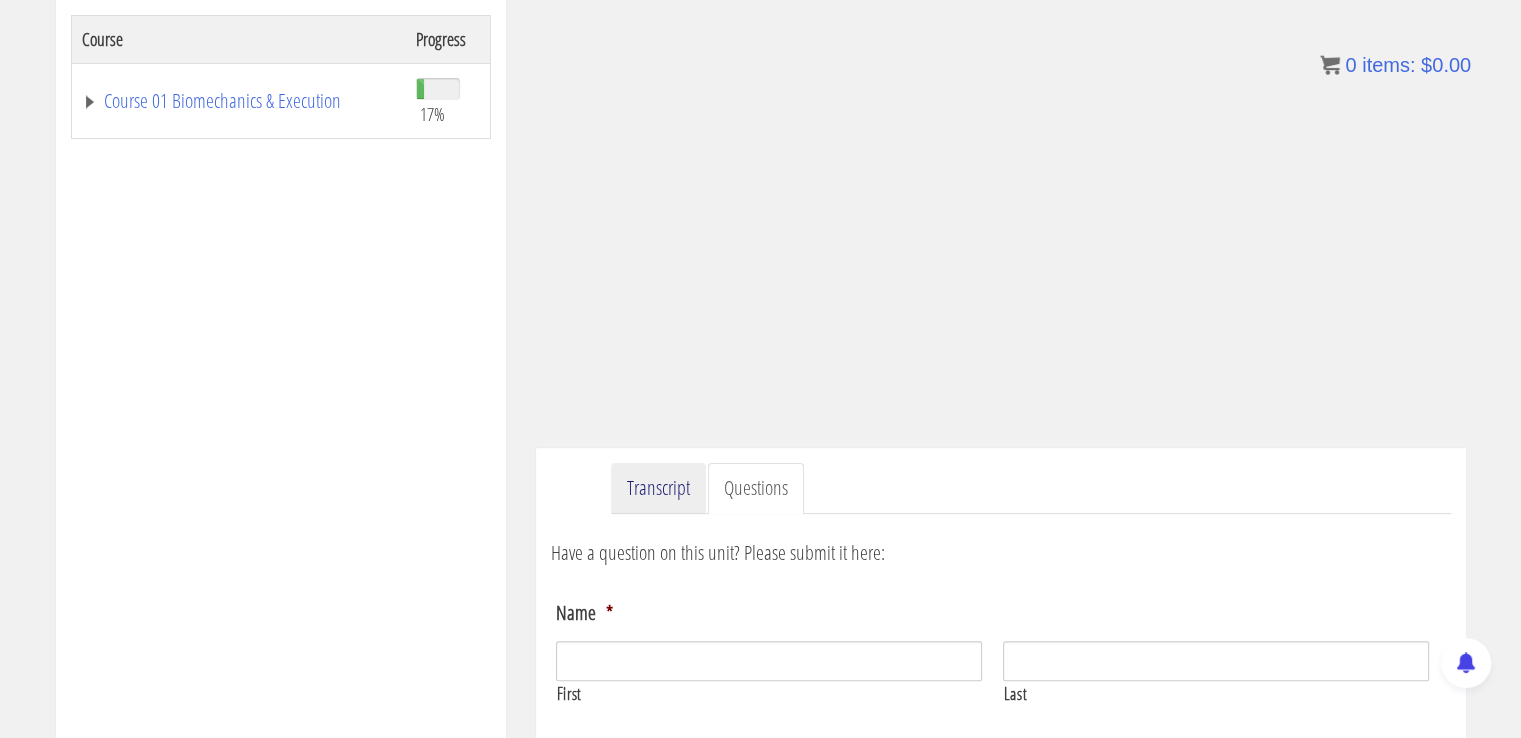 click on "Transcript" at bounding box center (658, 488) 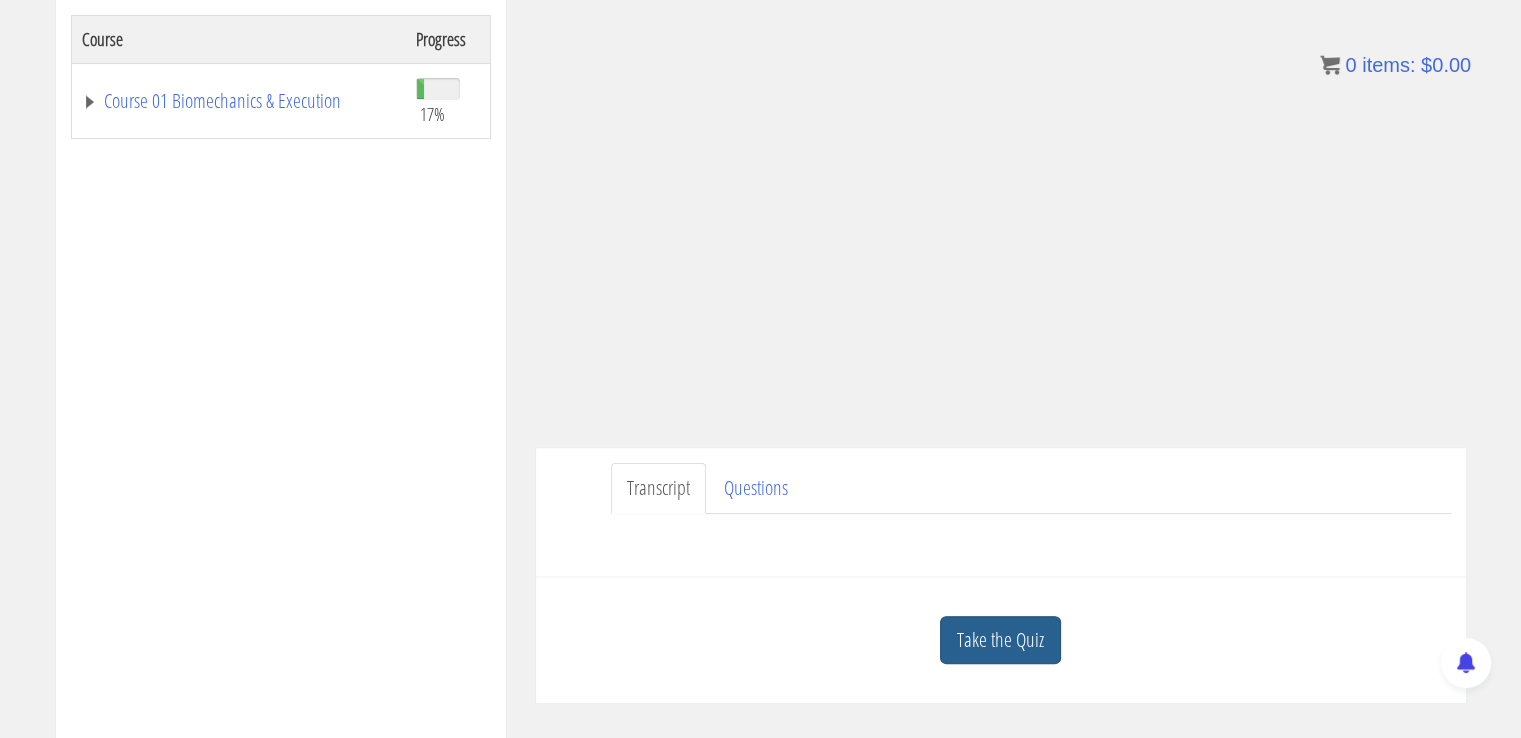 click on "Take the Quiz" at bounding box center [1000, 640] 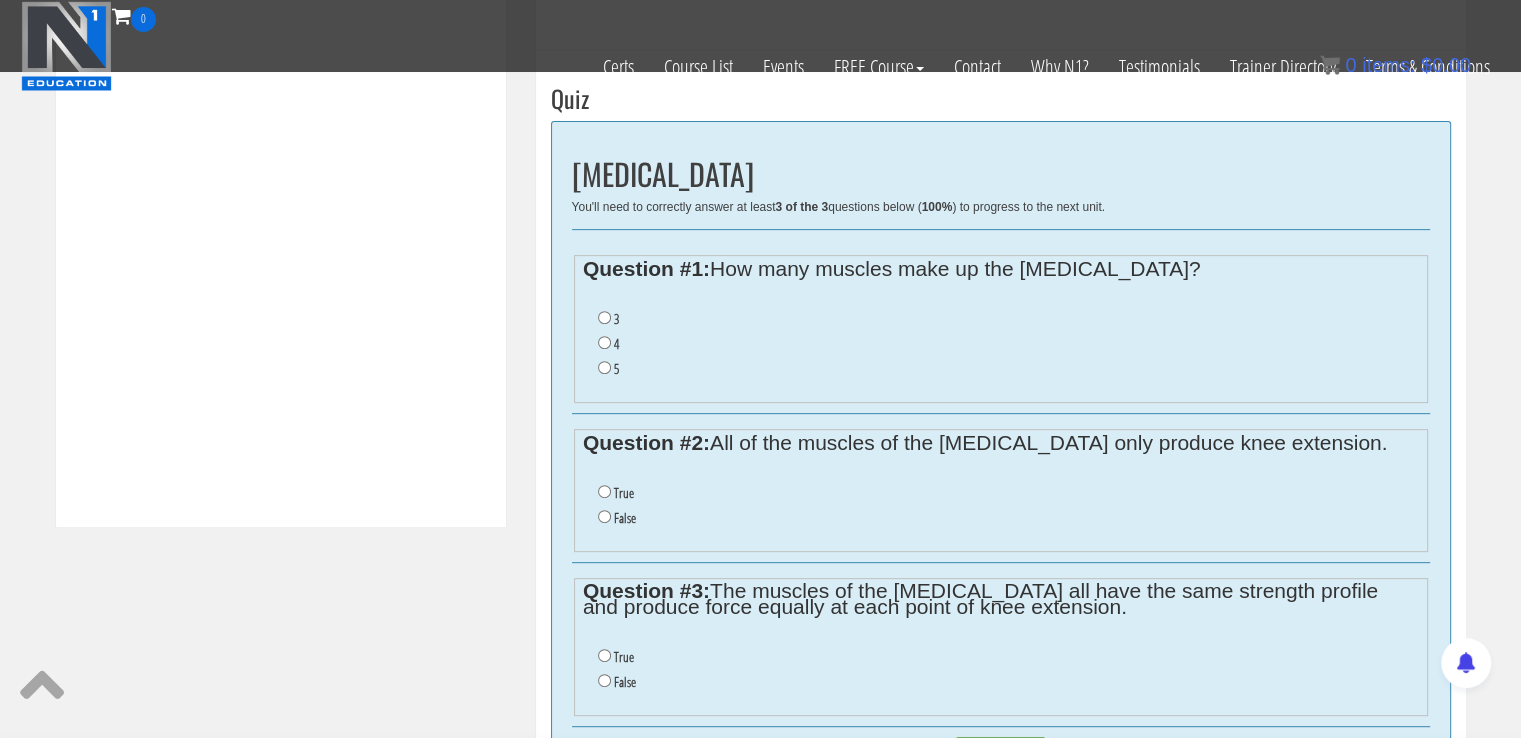 scroll, scrollTop: 767, scrollLeft: 0, axis: vertical 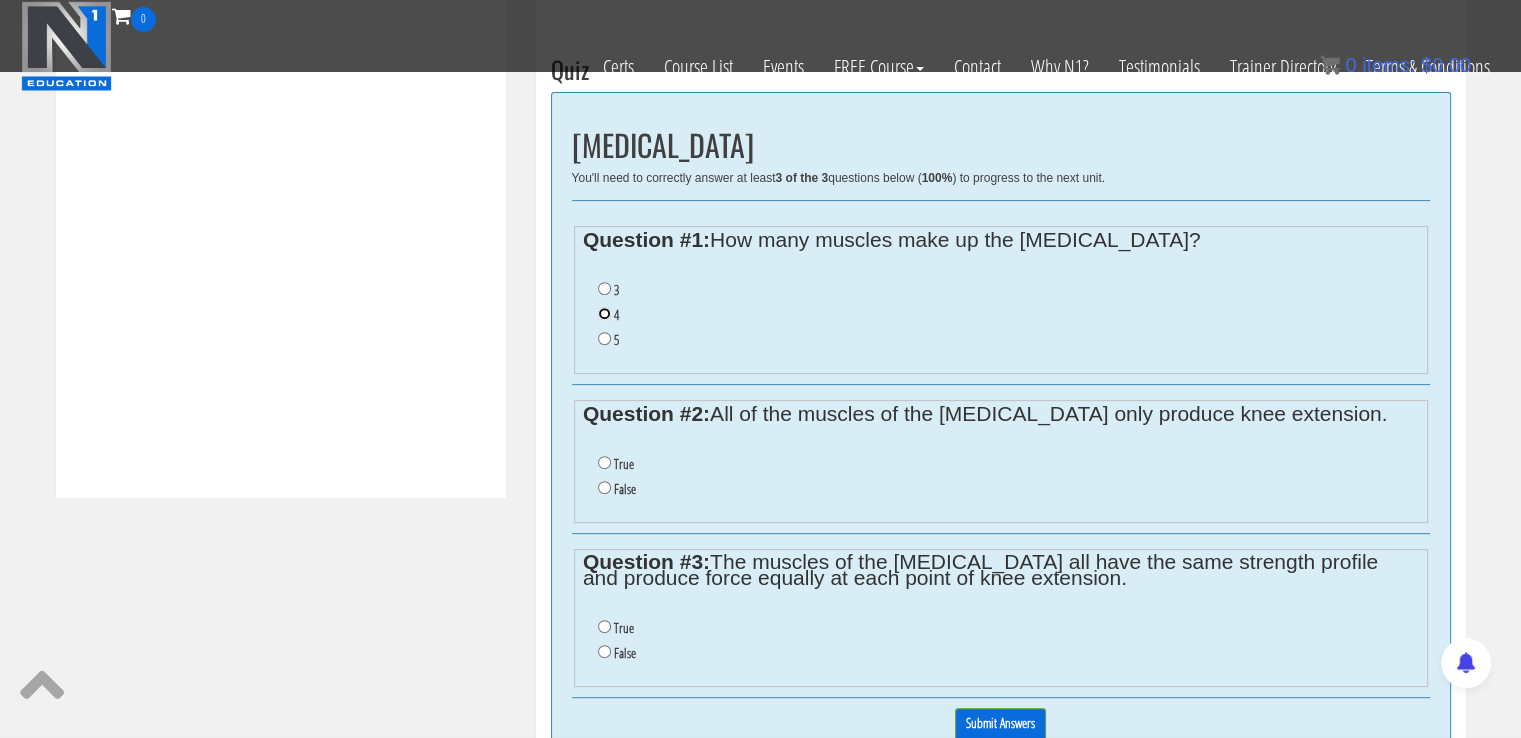 click on "4" at bounding box center [604, 313] 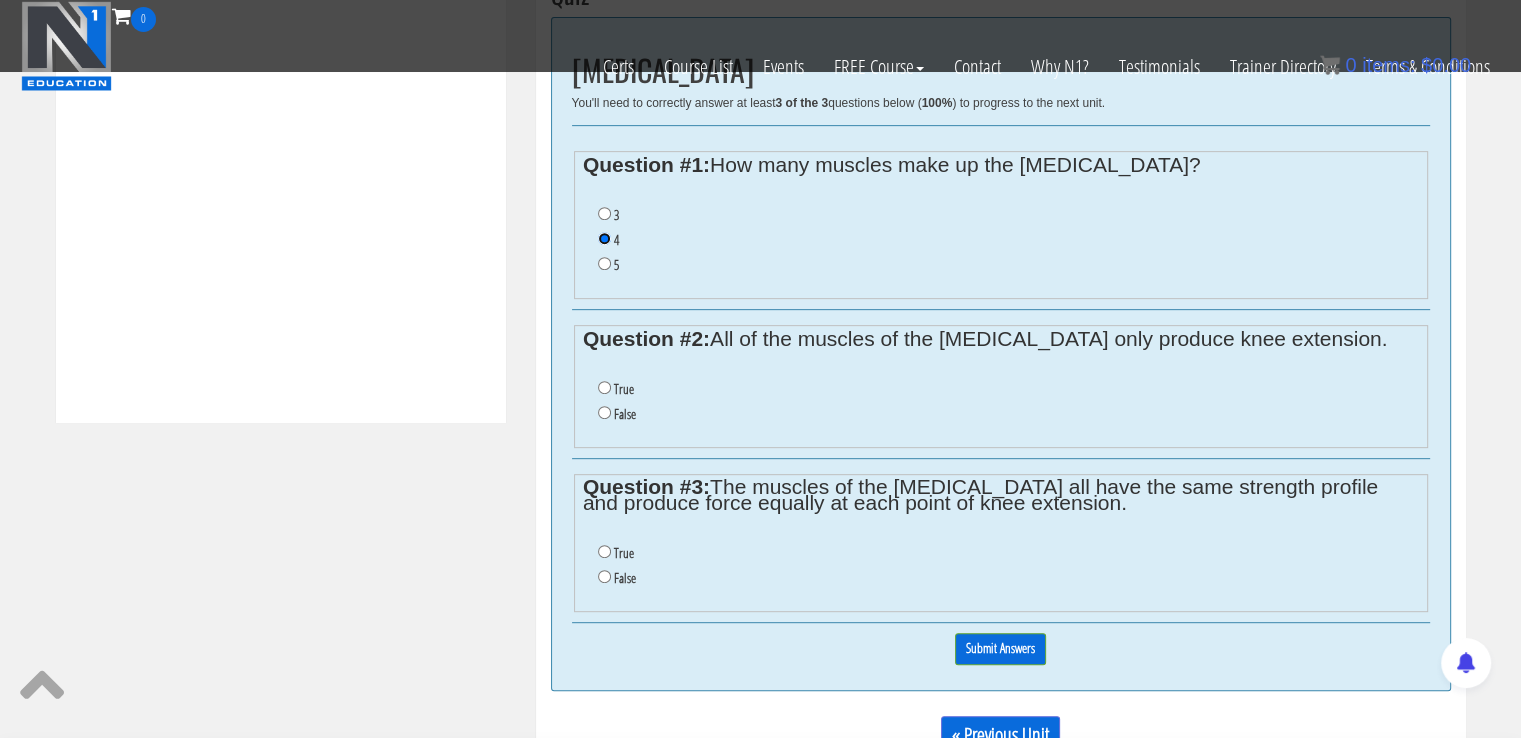 scroll, scrollTop: 880, scrollLeft: 0, axis: vertical 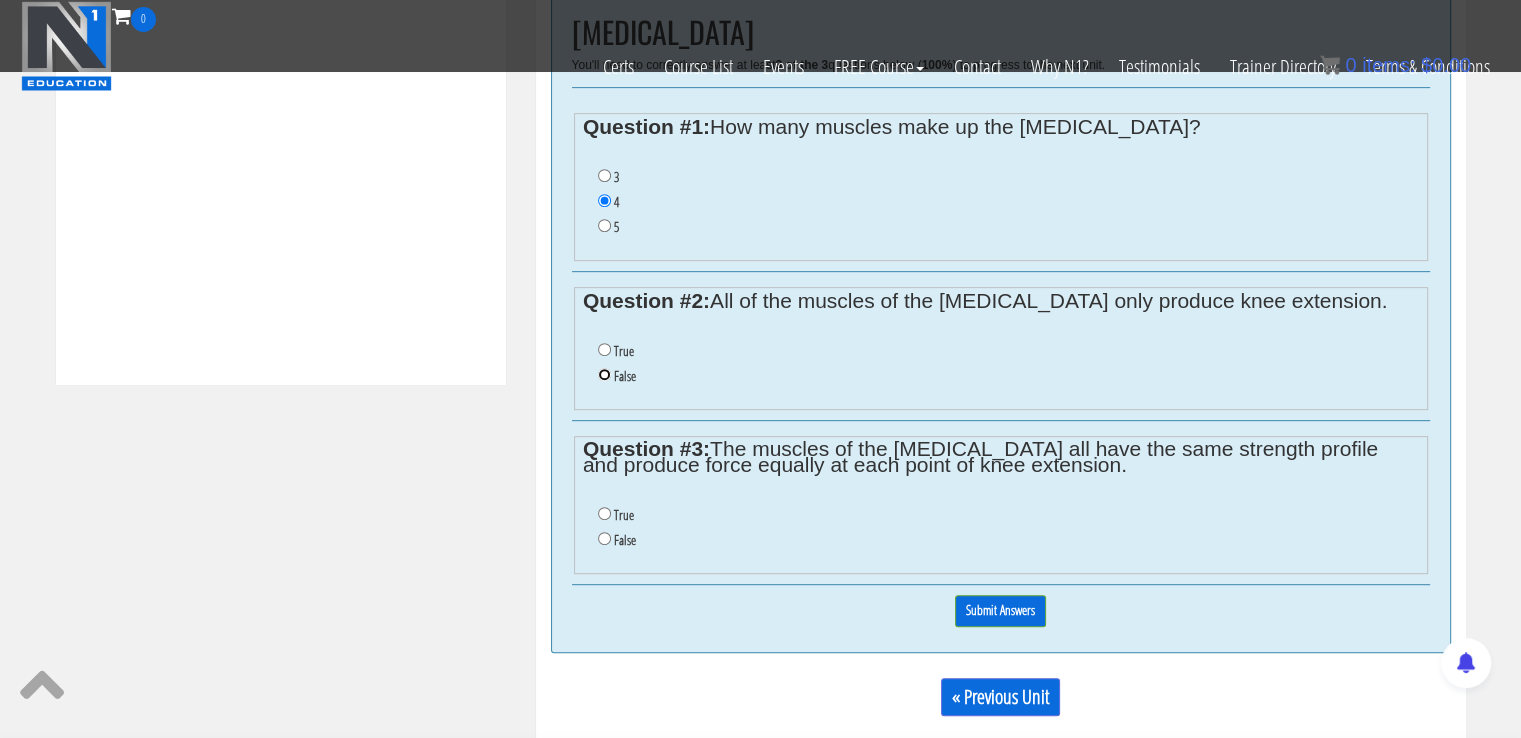 click on "False" at bounding box center [604, 374] 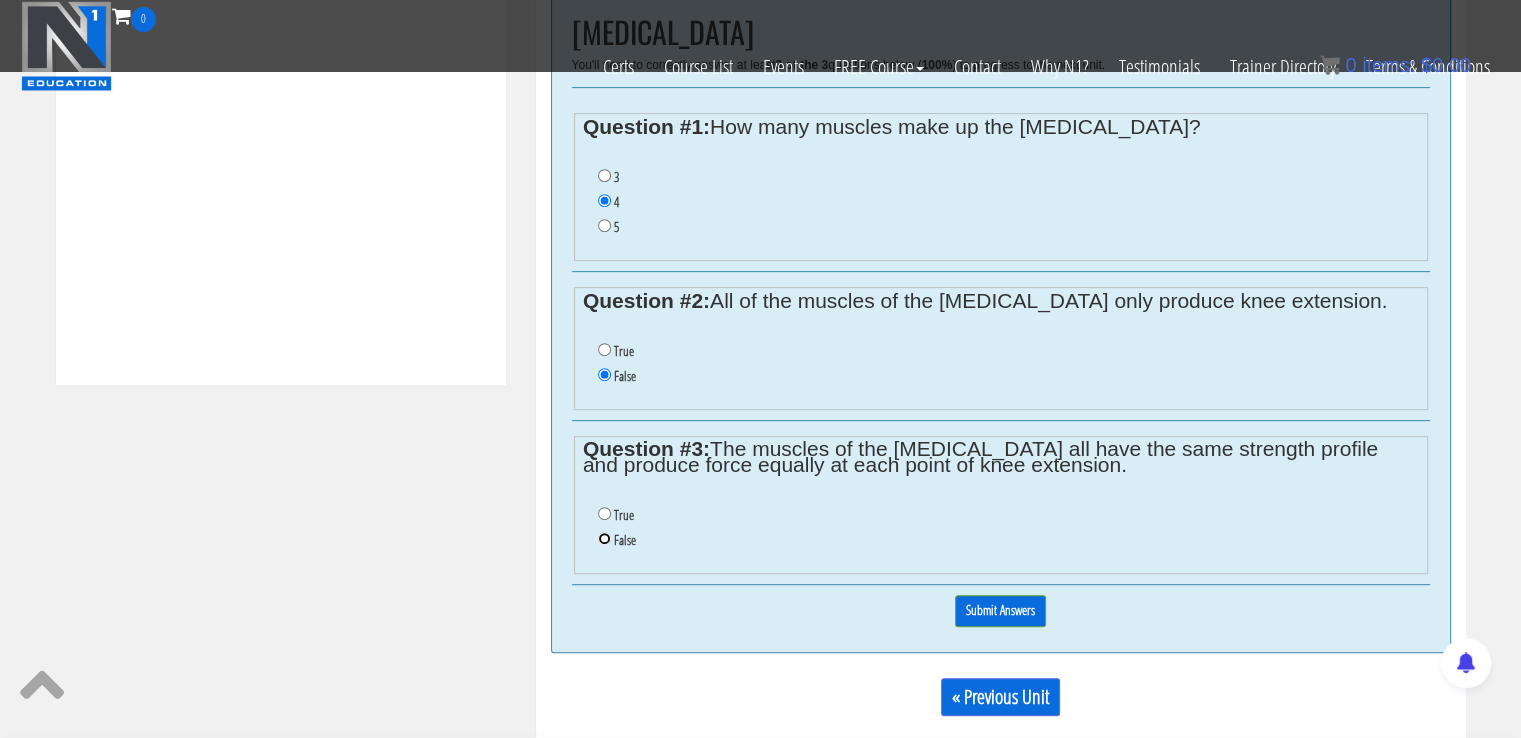 click on "False" at bounding box center [604, 538] 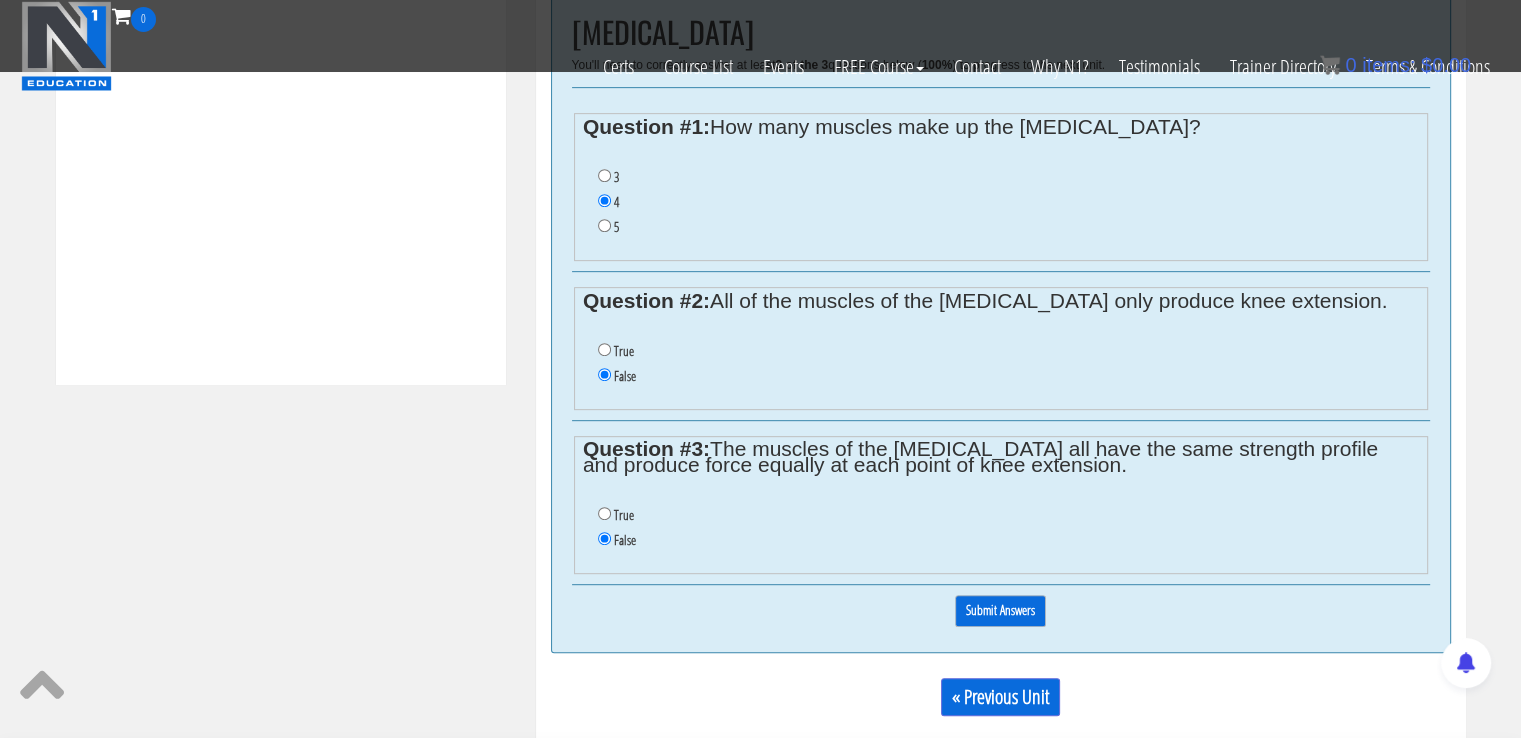 click on "Submit Answers" at bounding box center [1000, 610] 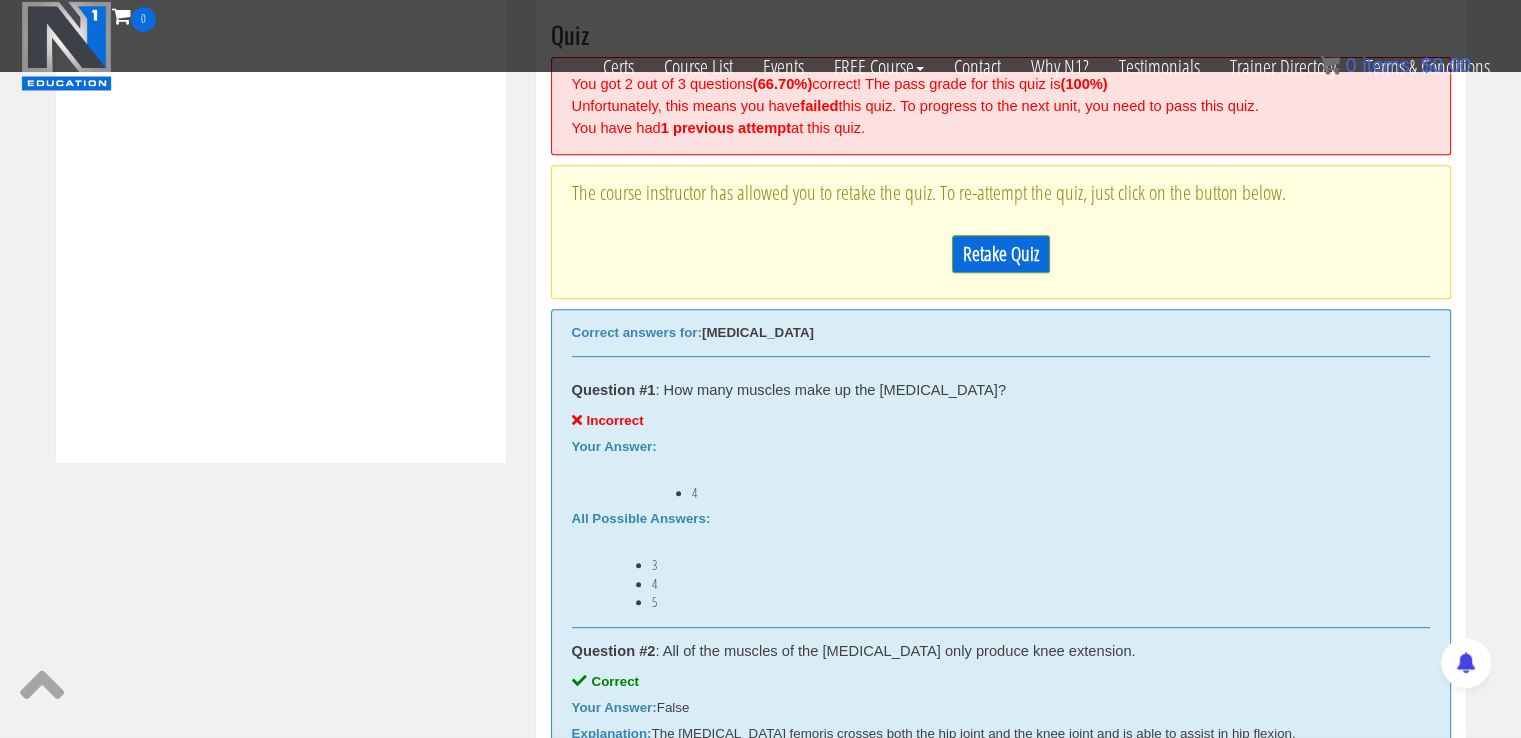 scroll, scrollTop: 758, scrollLeft: 0, axis: vertical 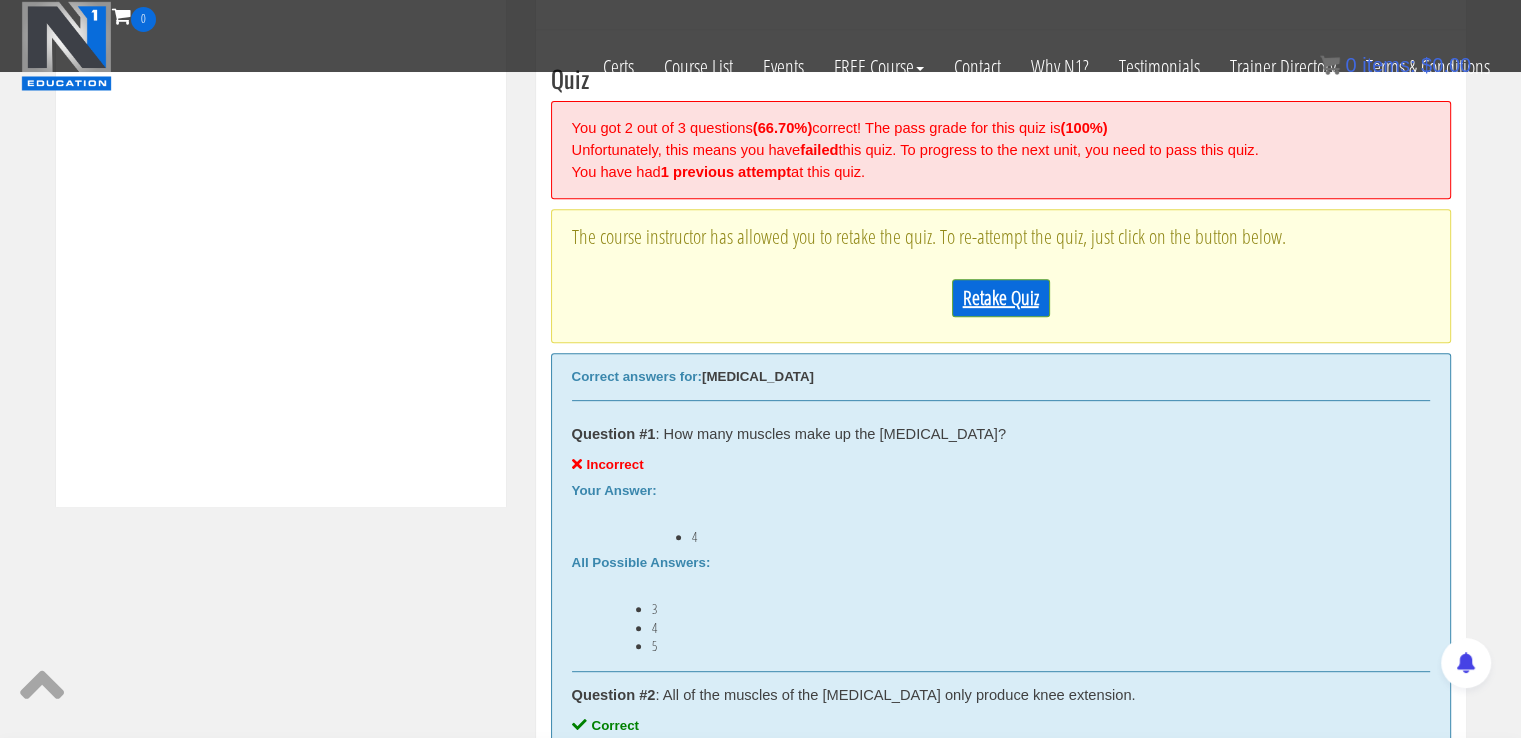 click on "Retake Quiz" at bounding box center (1001, 298) 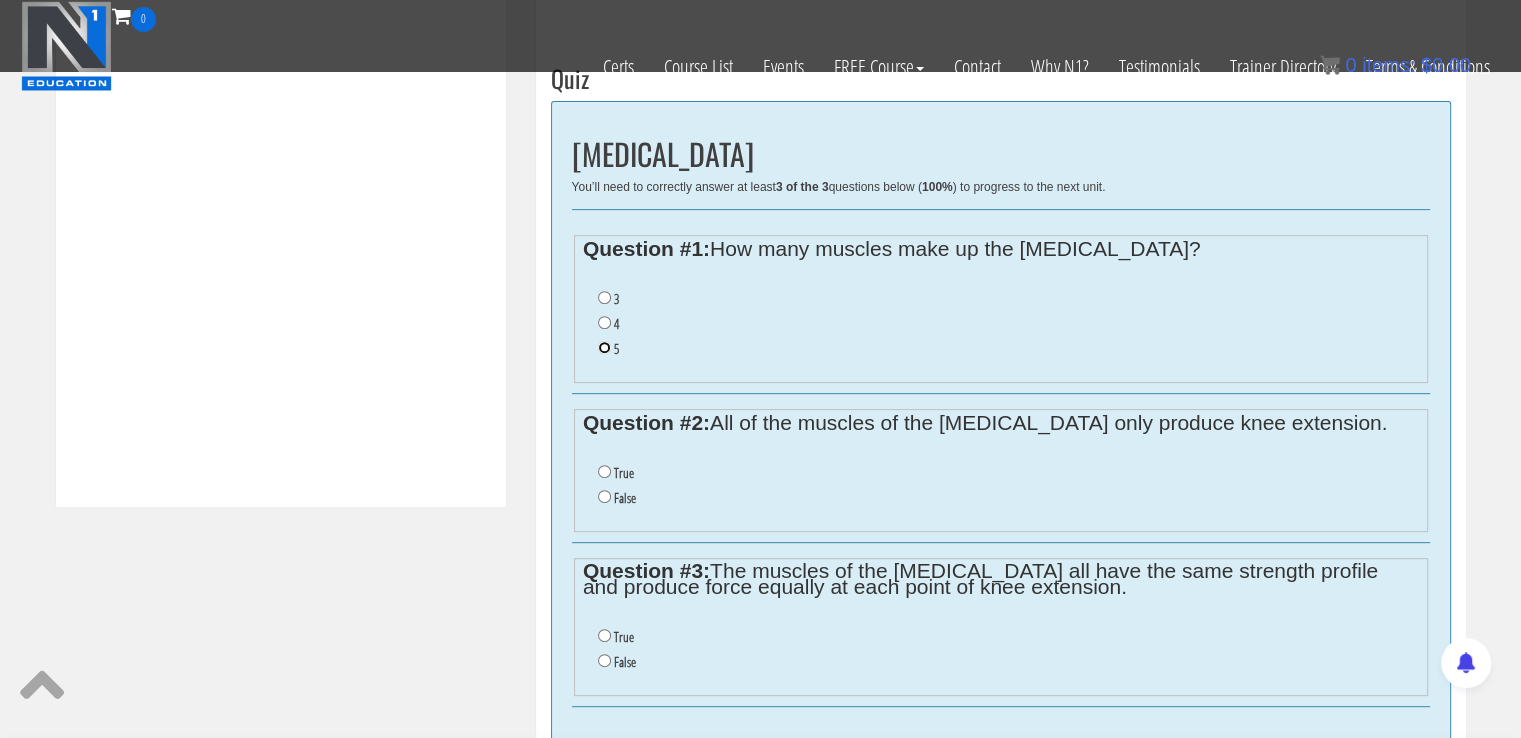 click on "5" at bounding box center [604, 347] 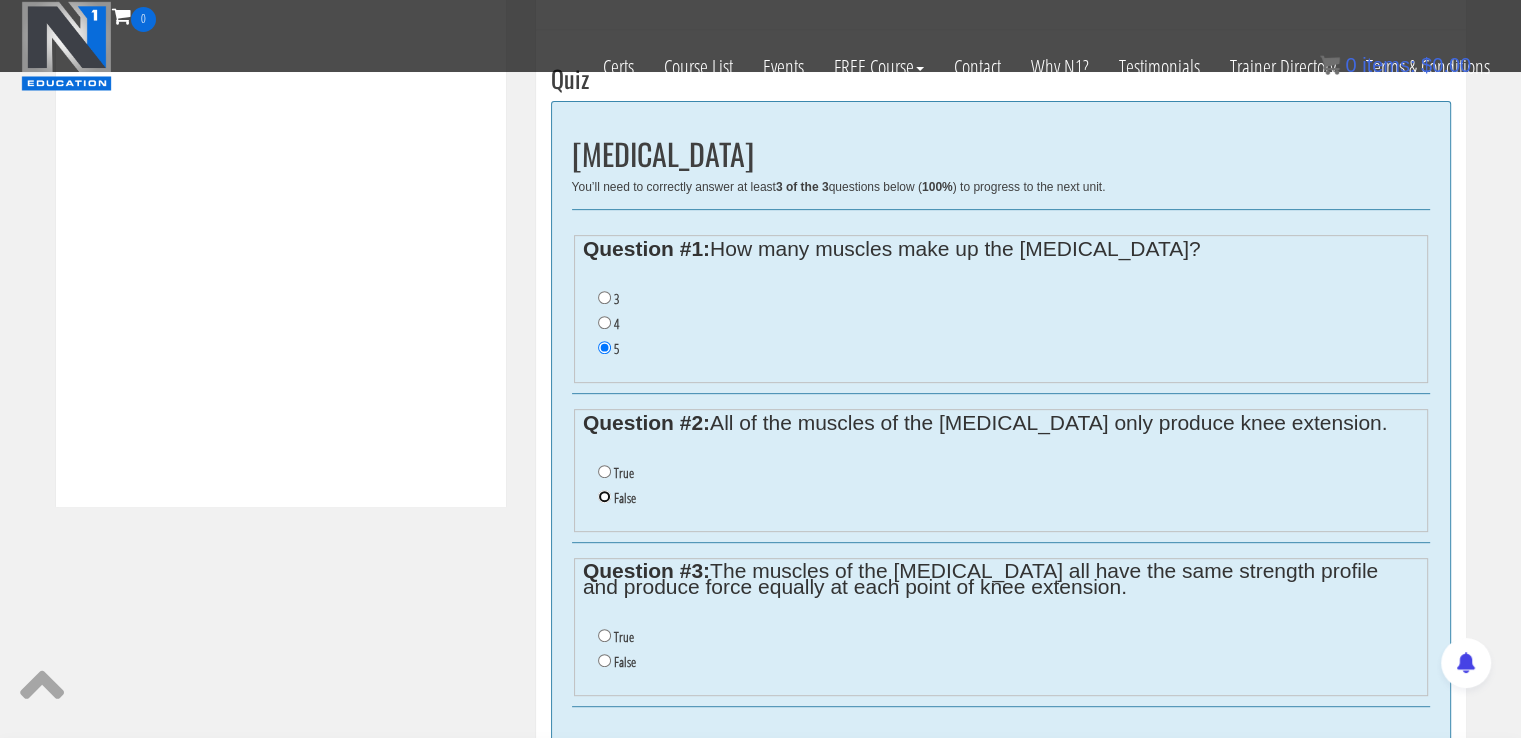 drag, startPoint x: 600, startPoint y: 495, endPoint x: 599, endPoint y: 659, distance: 164.00305 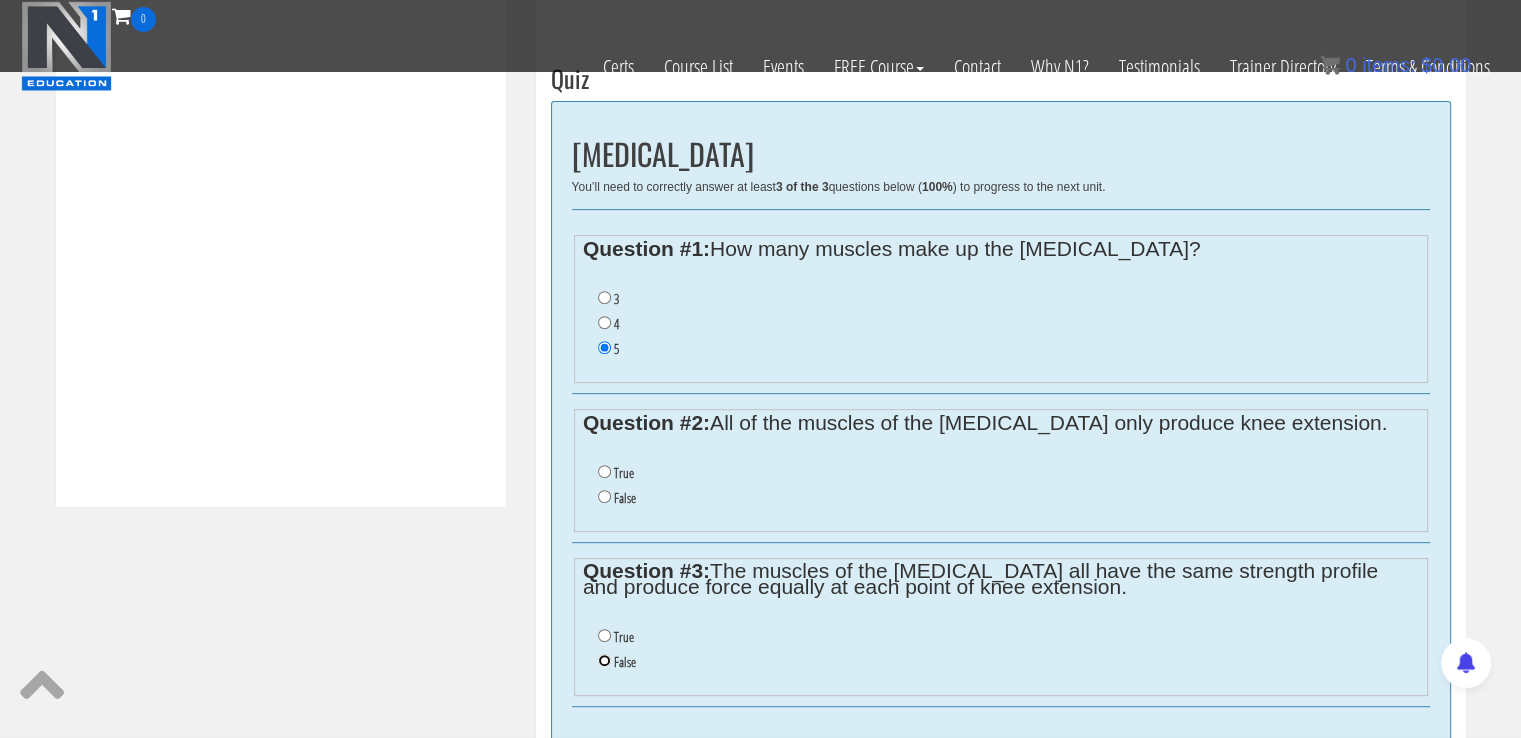 click on "False" at bounding box center (604, 660) 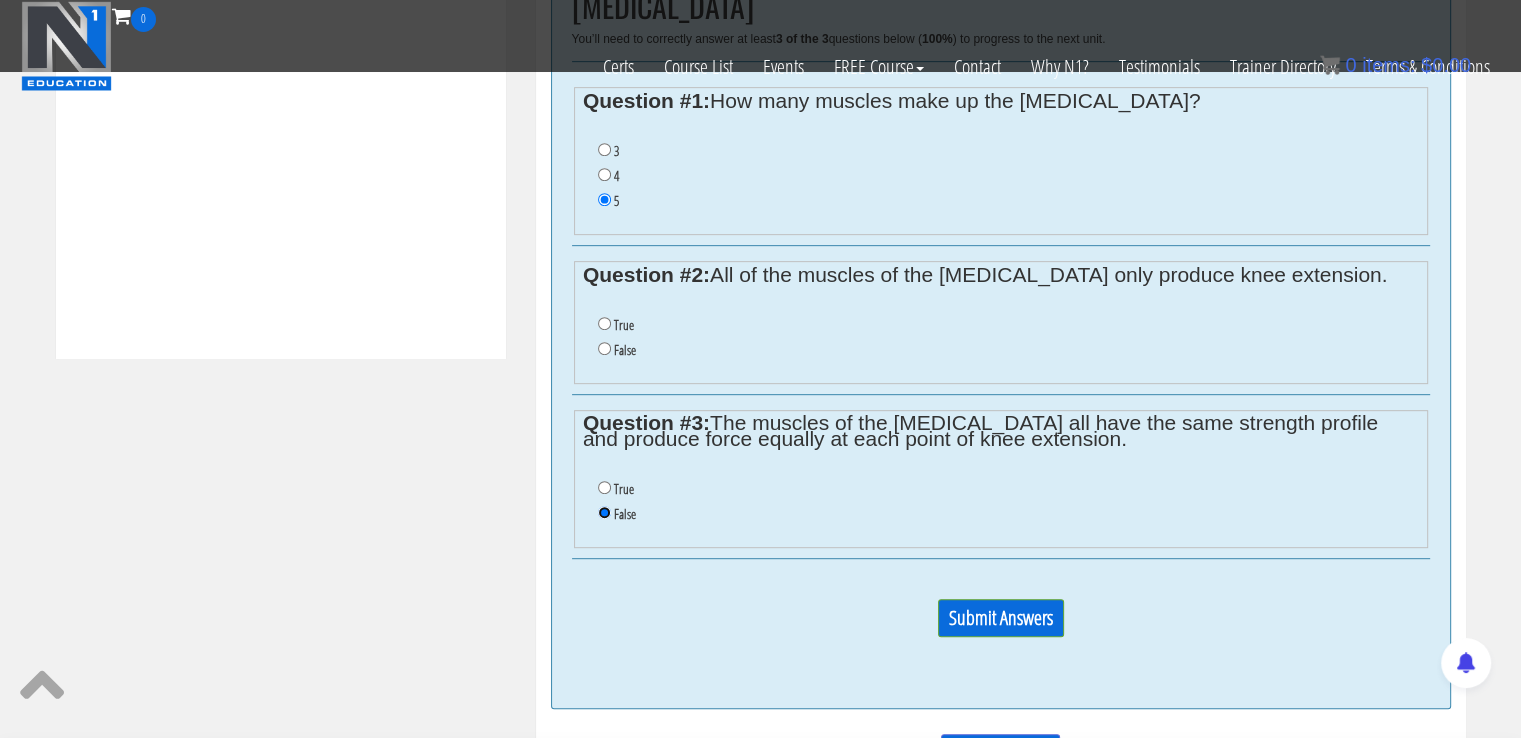 scroll, scrollTop: 916, scrollLeft: 0, axis: vertical 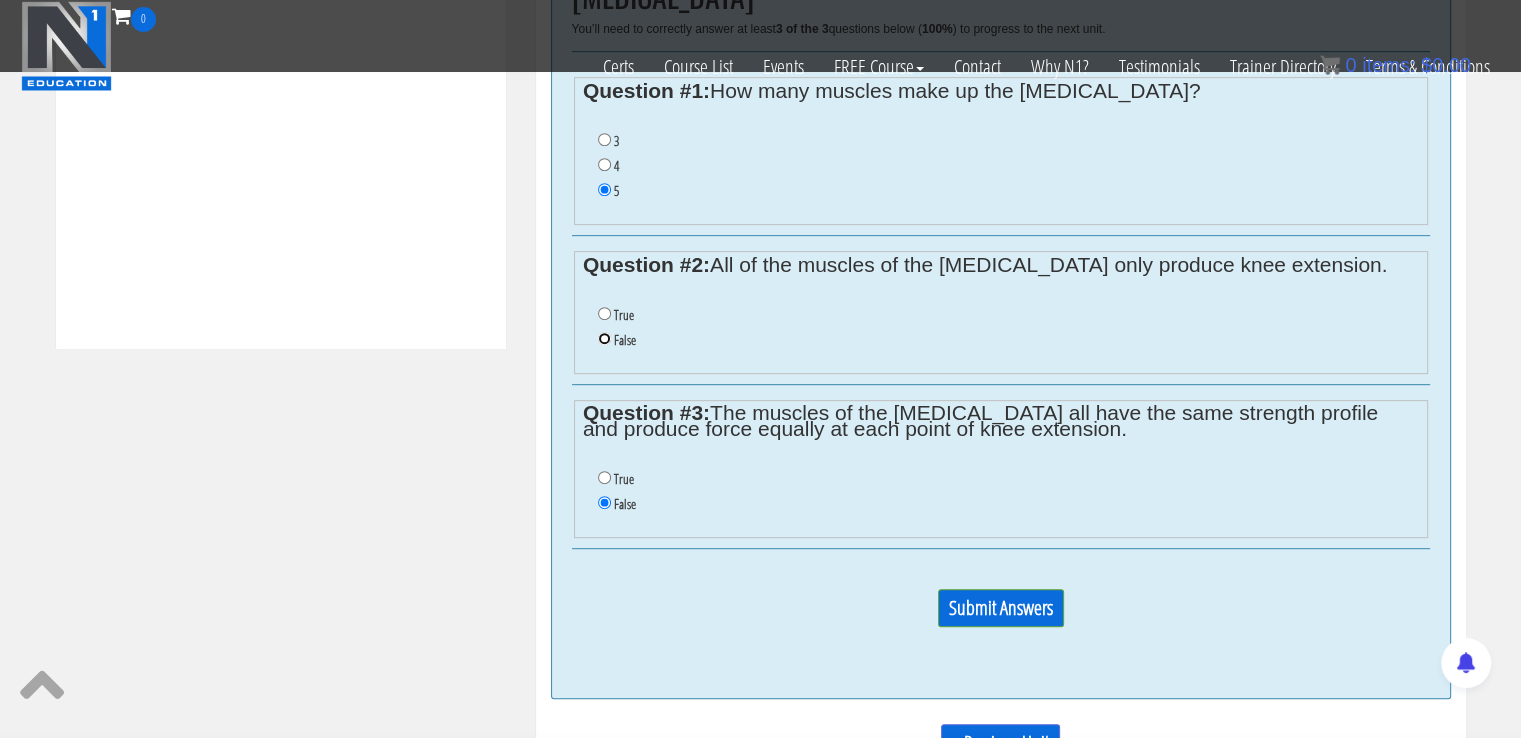 click on "False" at bounding box center [604, 338] 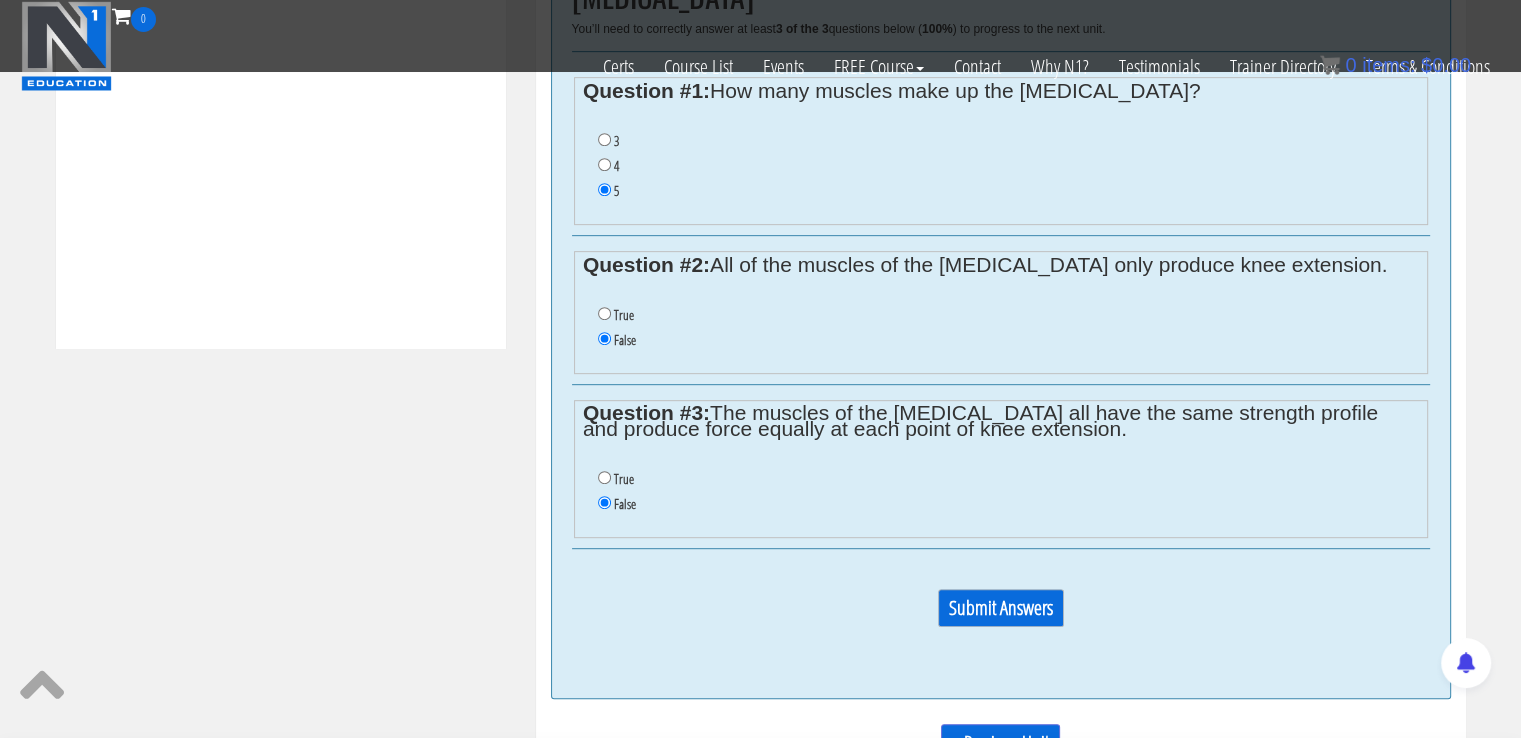 click on "Submit Answers" at bounding box center (1001, 608) 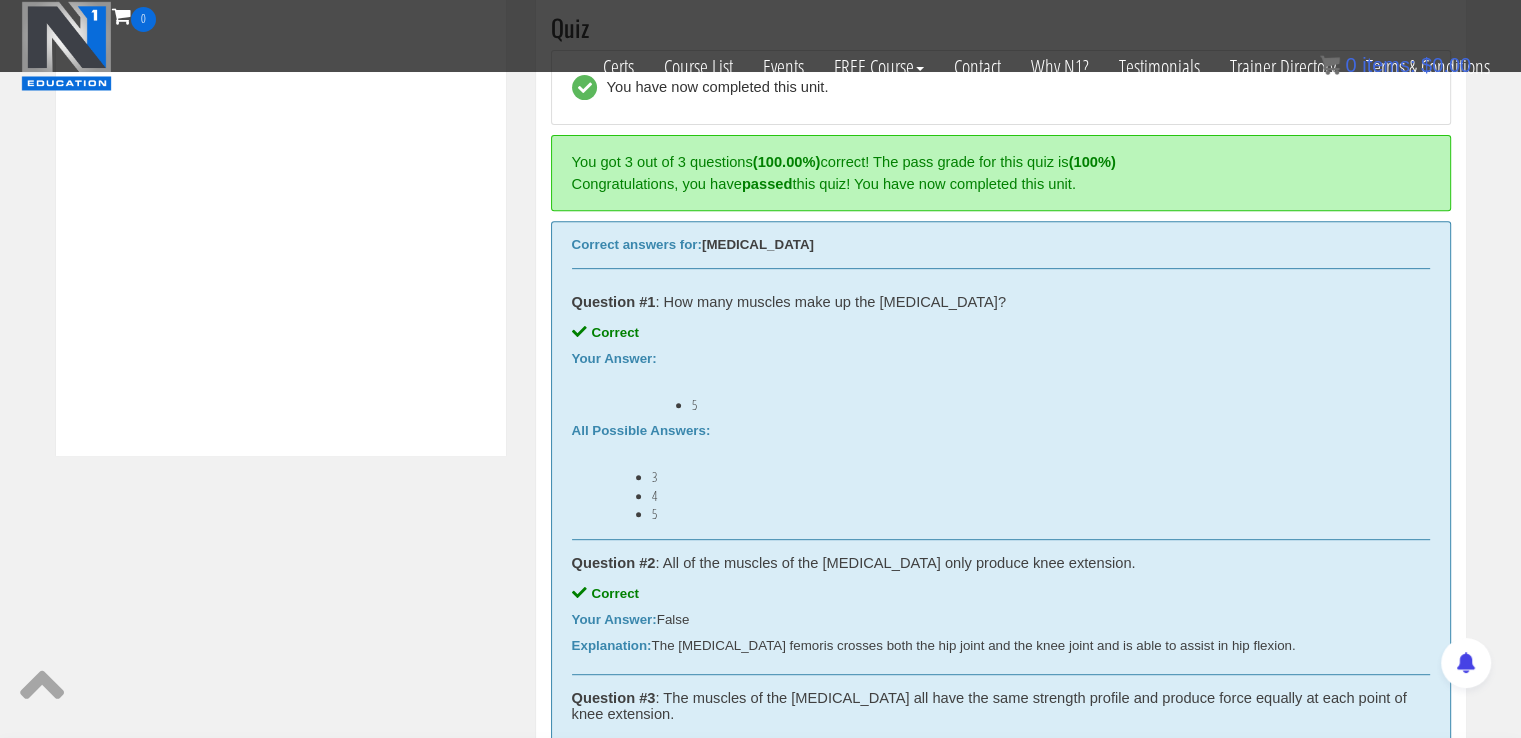 scroll, scrollTop: 758, scrollLeft: 0, axis: vertical 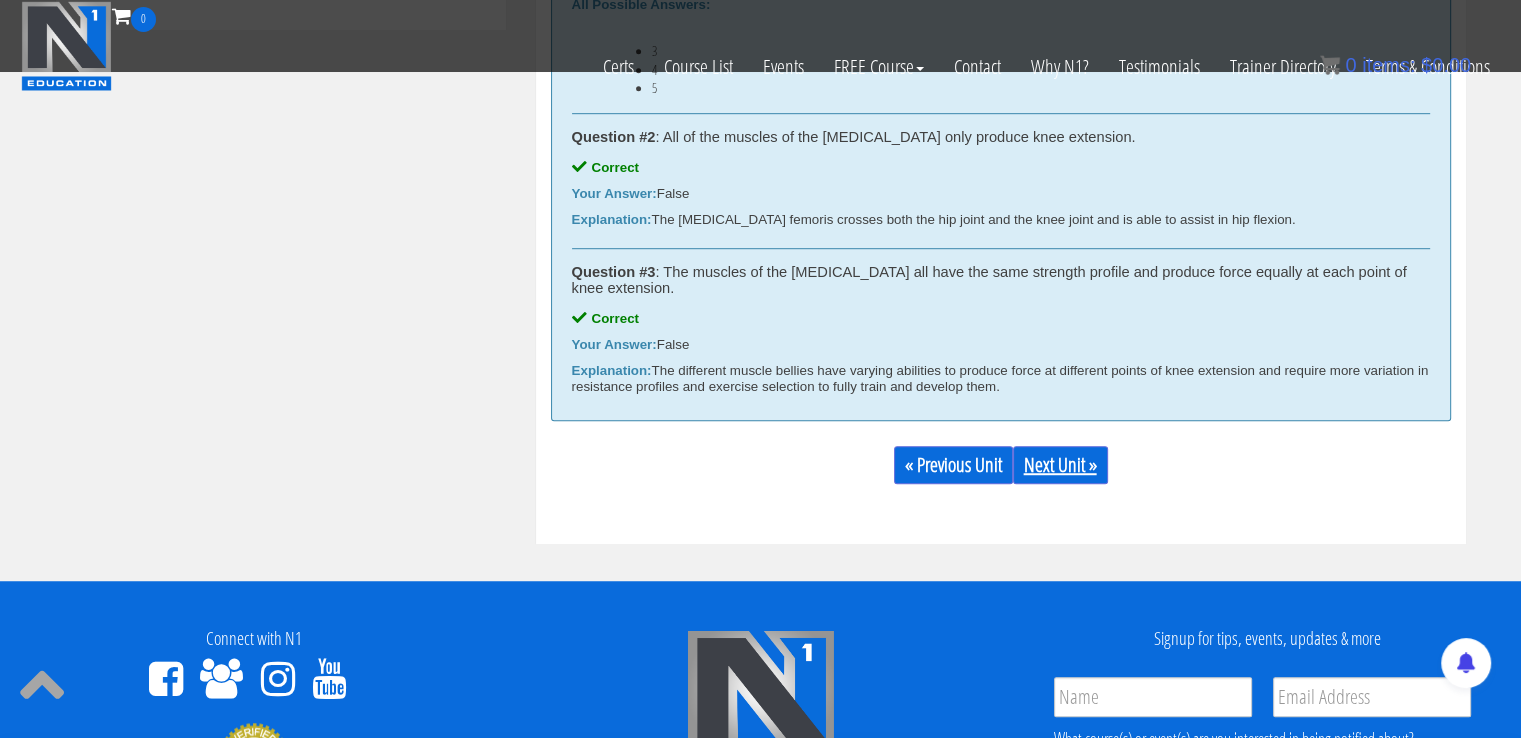 click on "Next Unit »" at bounding box center (1060, 465) 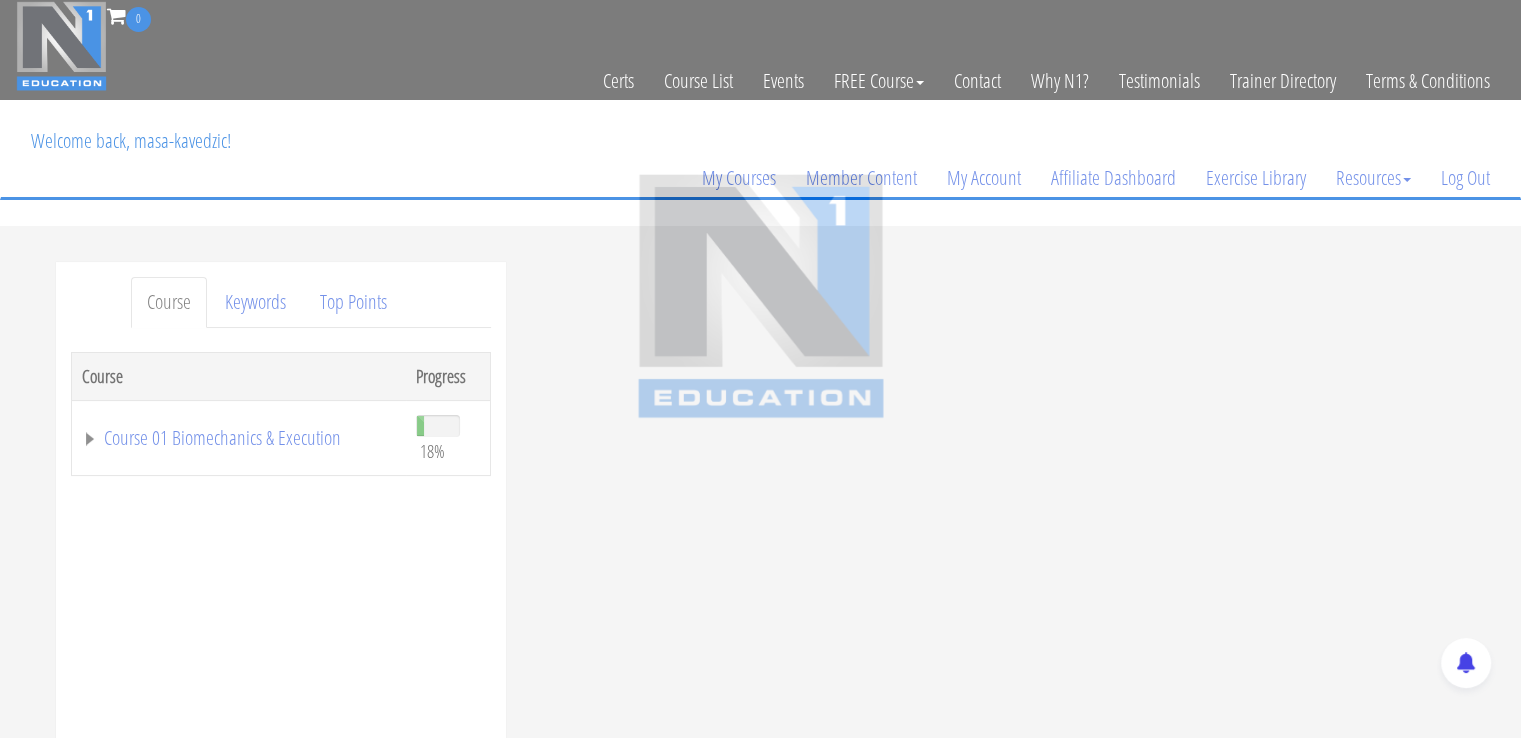 scroll, scrollTop: 0, scrollLeft: 0, axis: both 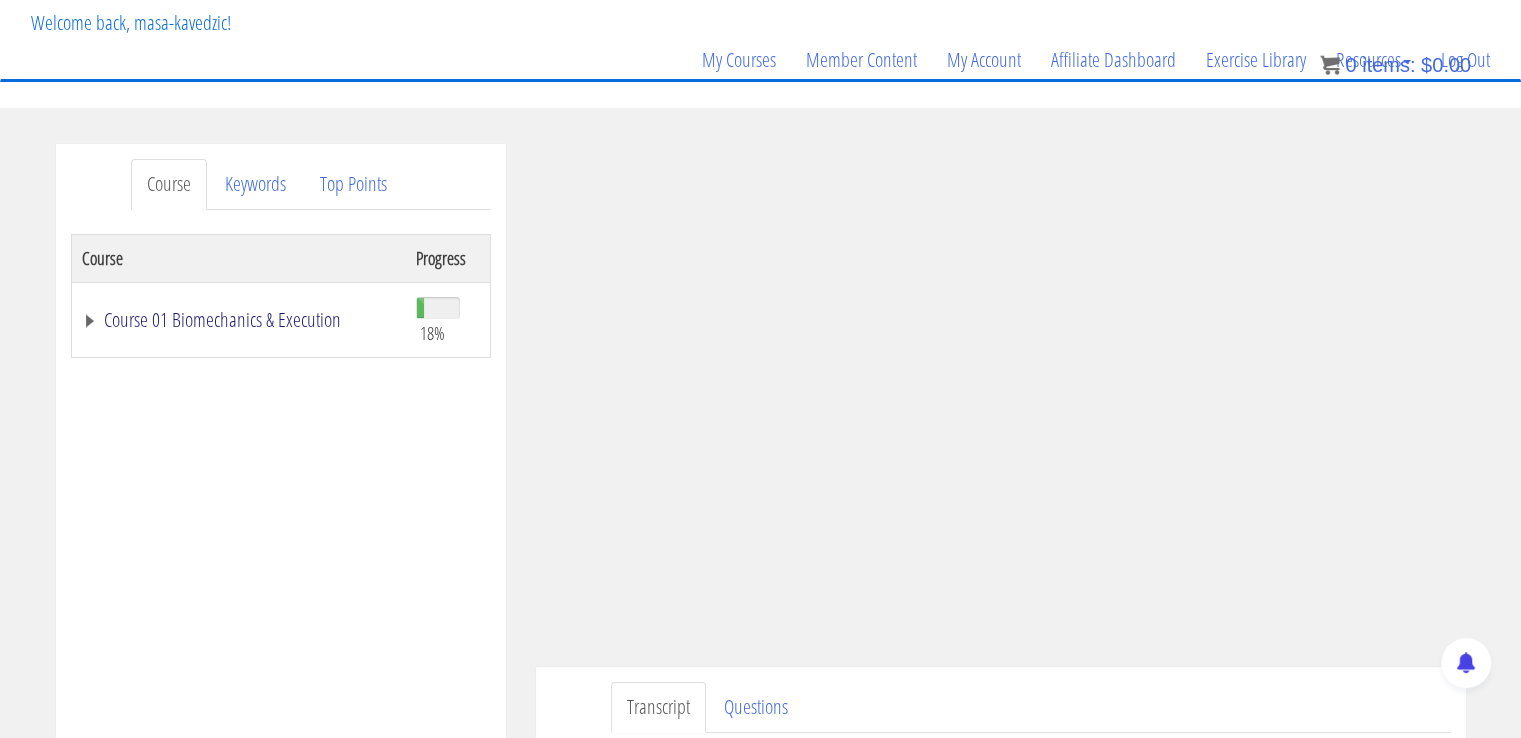 click on "Course 01 Biomechanics & Execution" at bounding box center [239, 320] 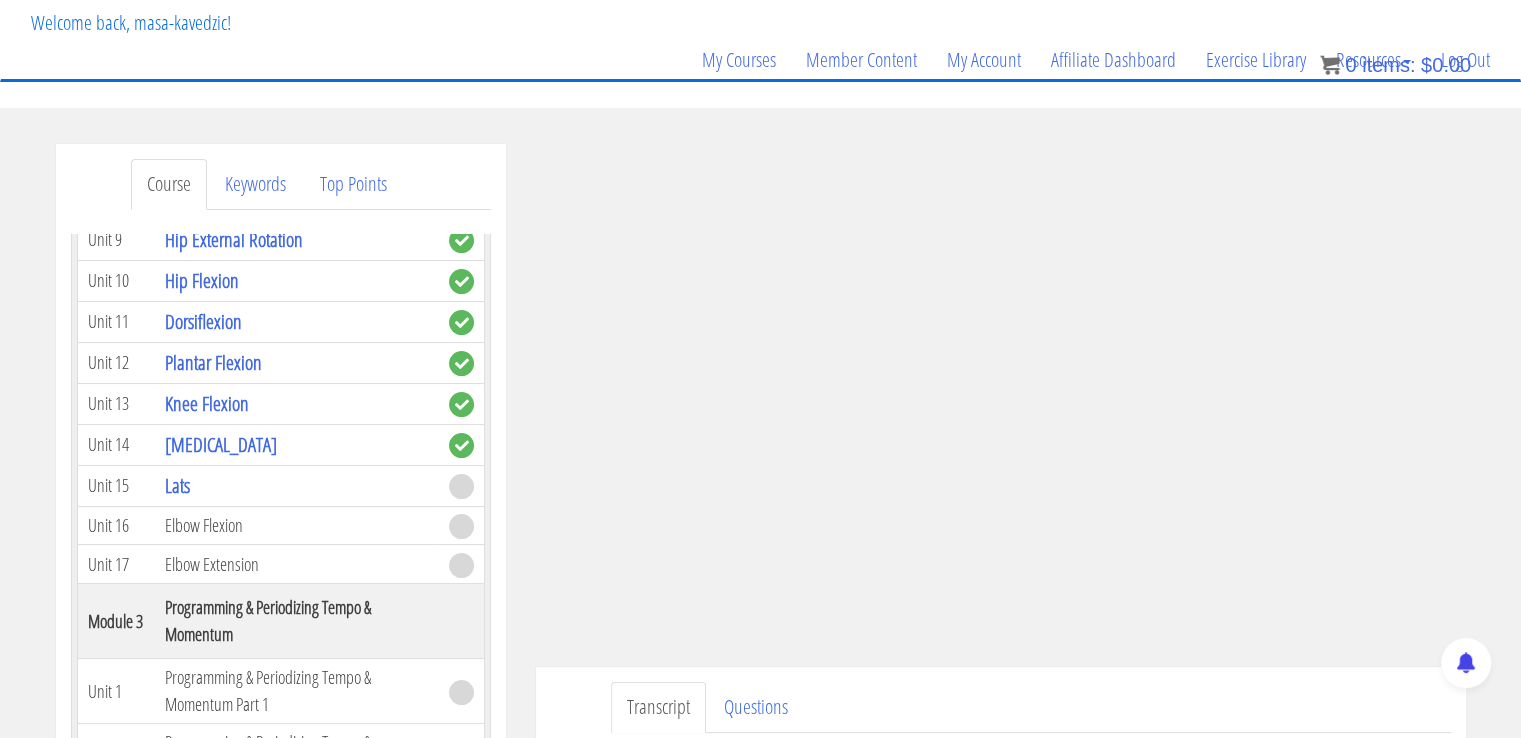scroll, scrollTop: 943, scrollLeft: 0, axis: vertical 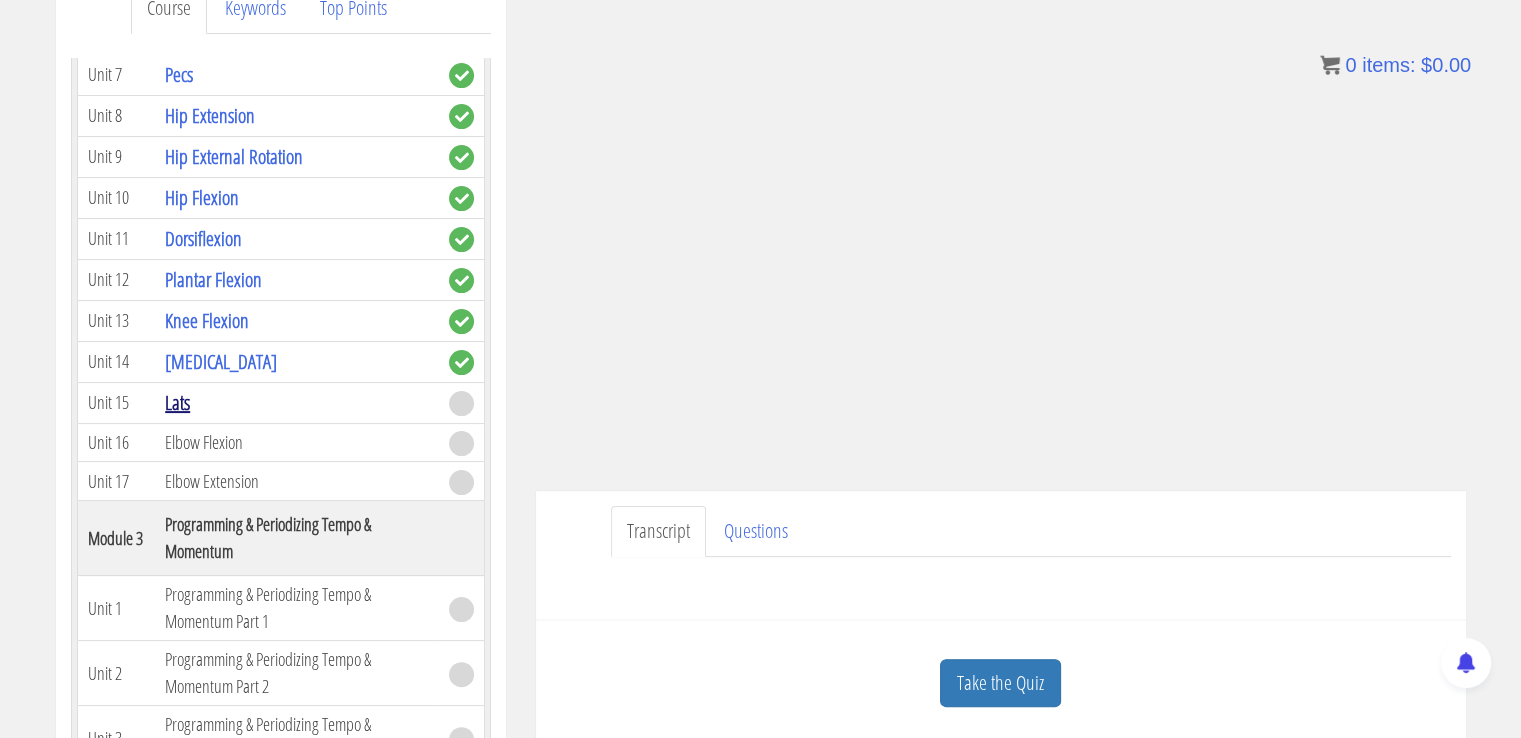 click on "Lats" at bounding box center (177, 402) 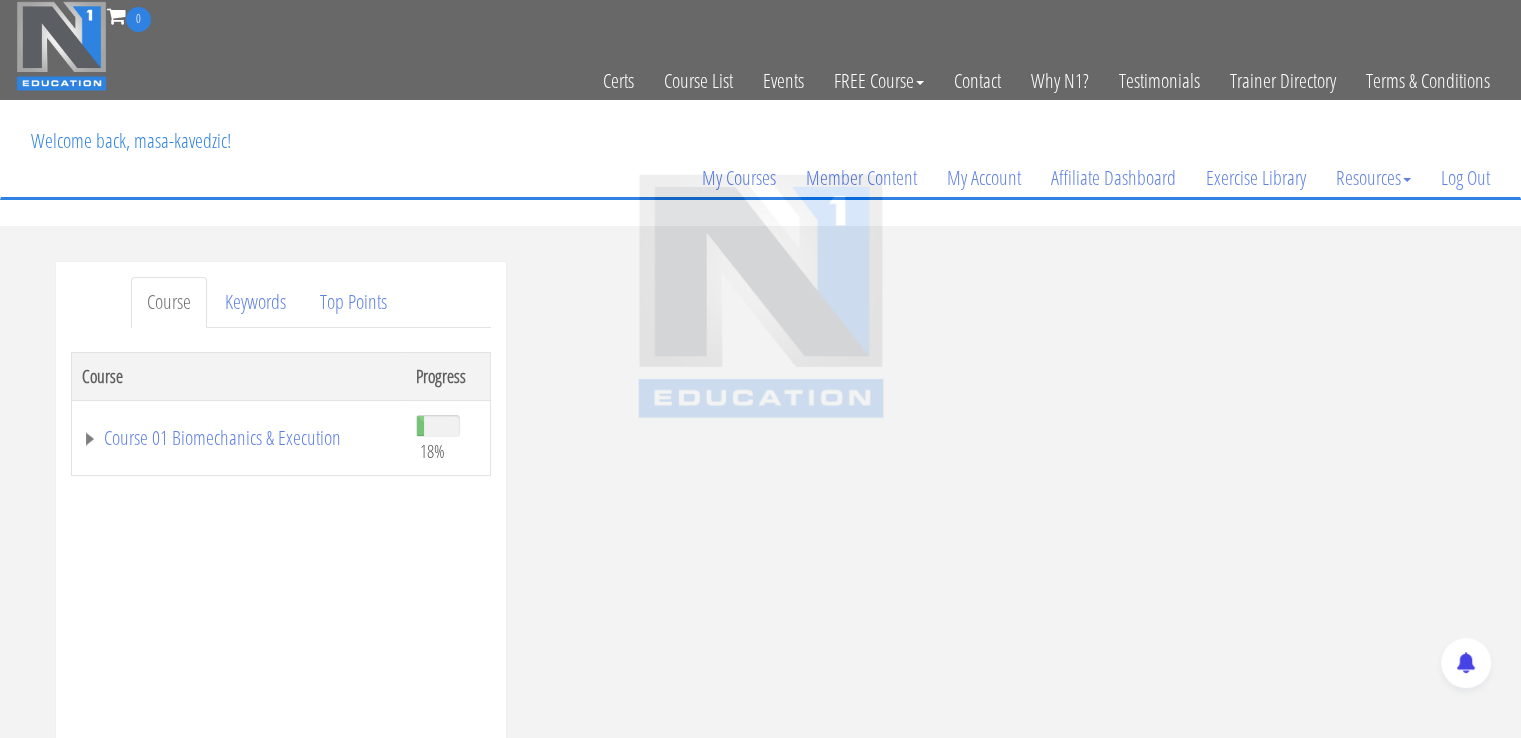 scroll, scrollTop: 0, scrollLeft: 0, axis: both 